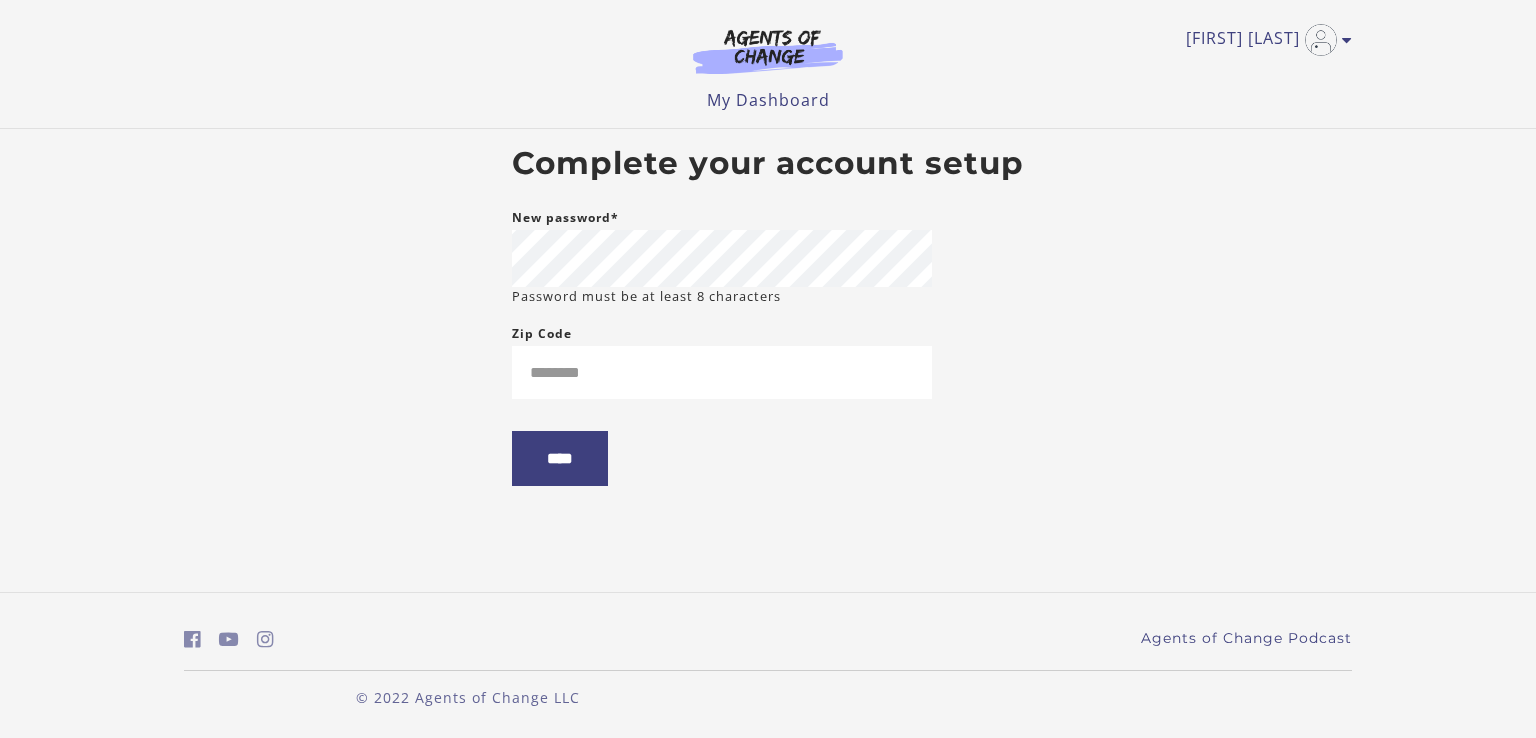 scroll, scrollTop: 0, scrollLeft: 0, axis: both 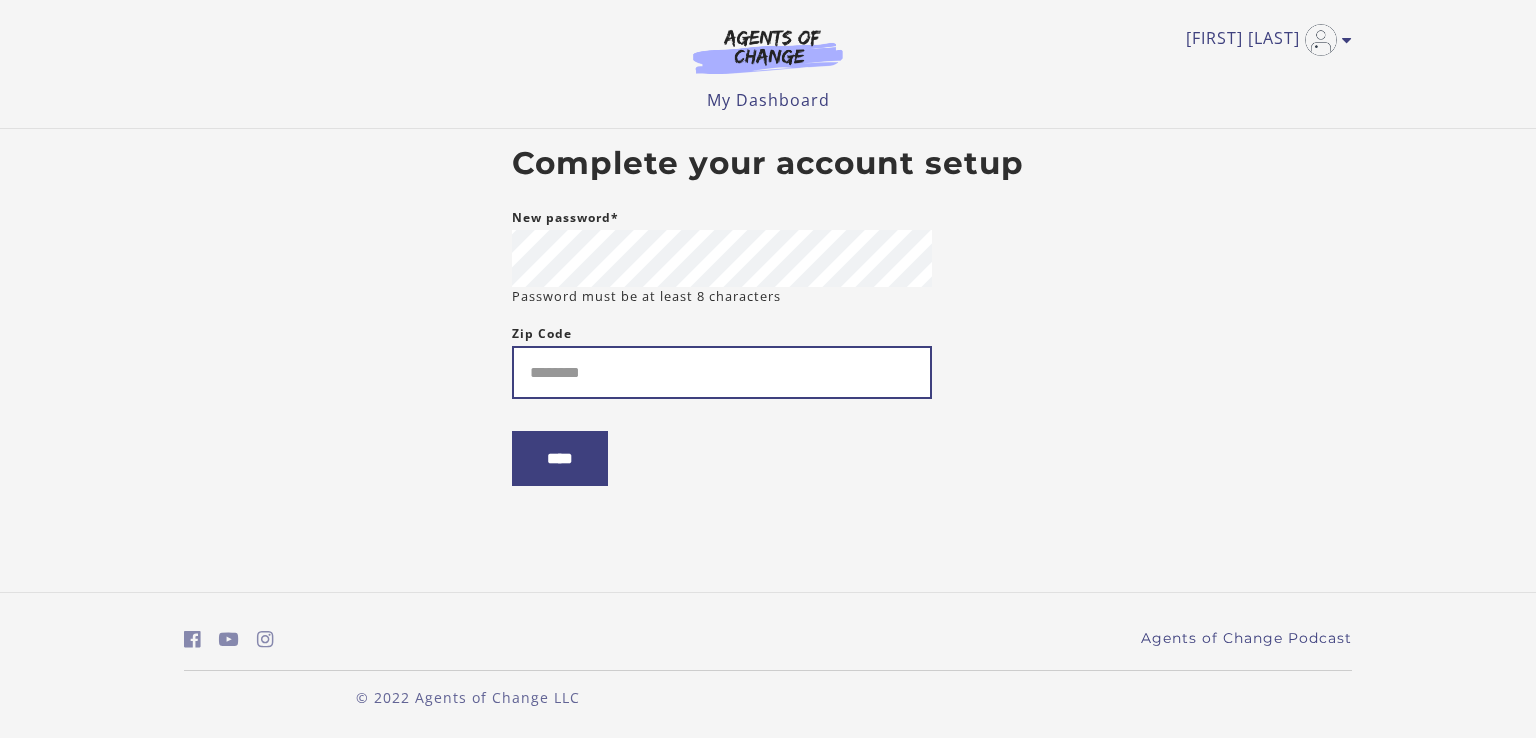 click on "Zip Code" at bounding box center (722, 372) 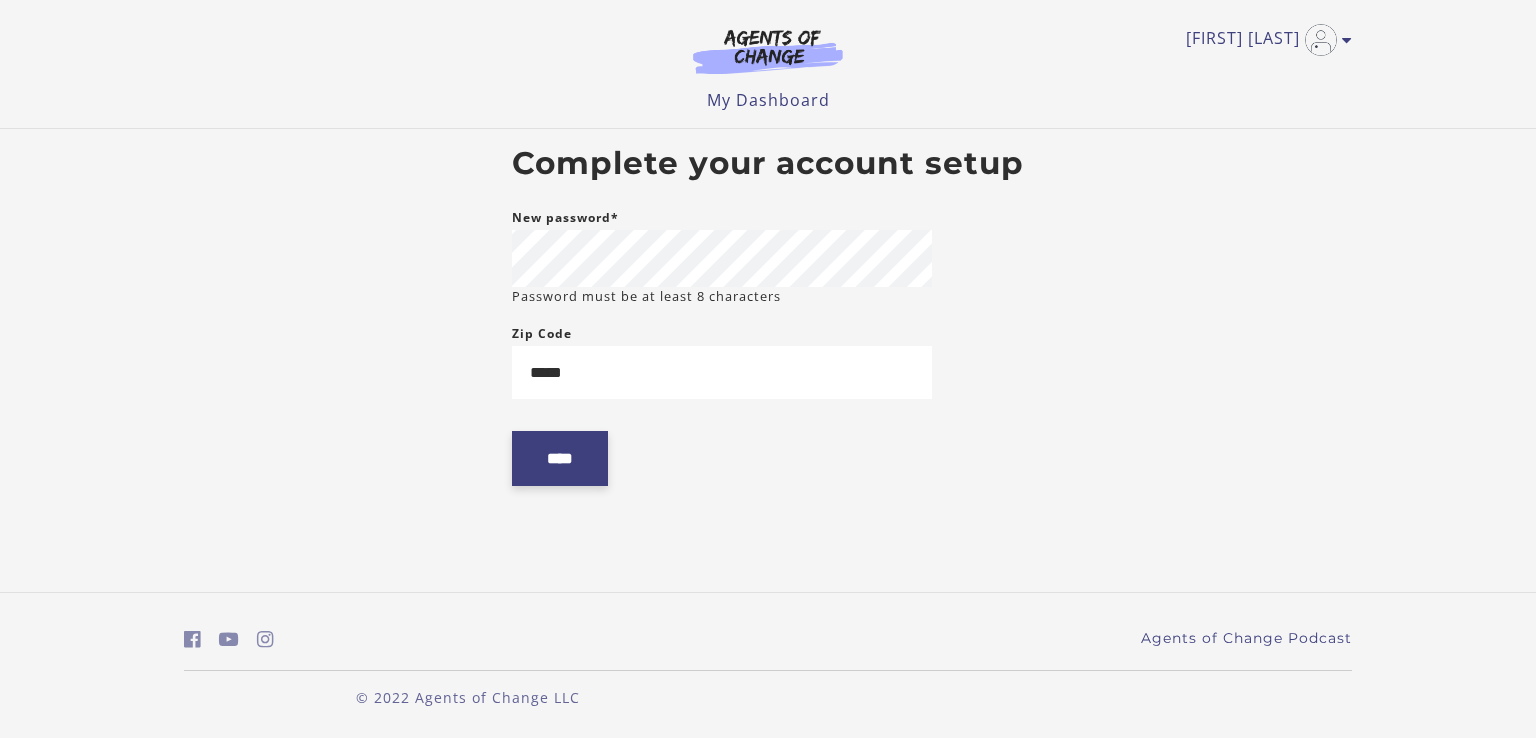 click on "****" at bounding box center [560, 458] 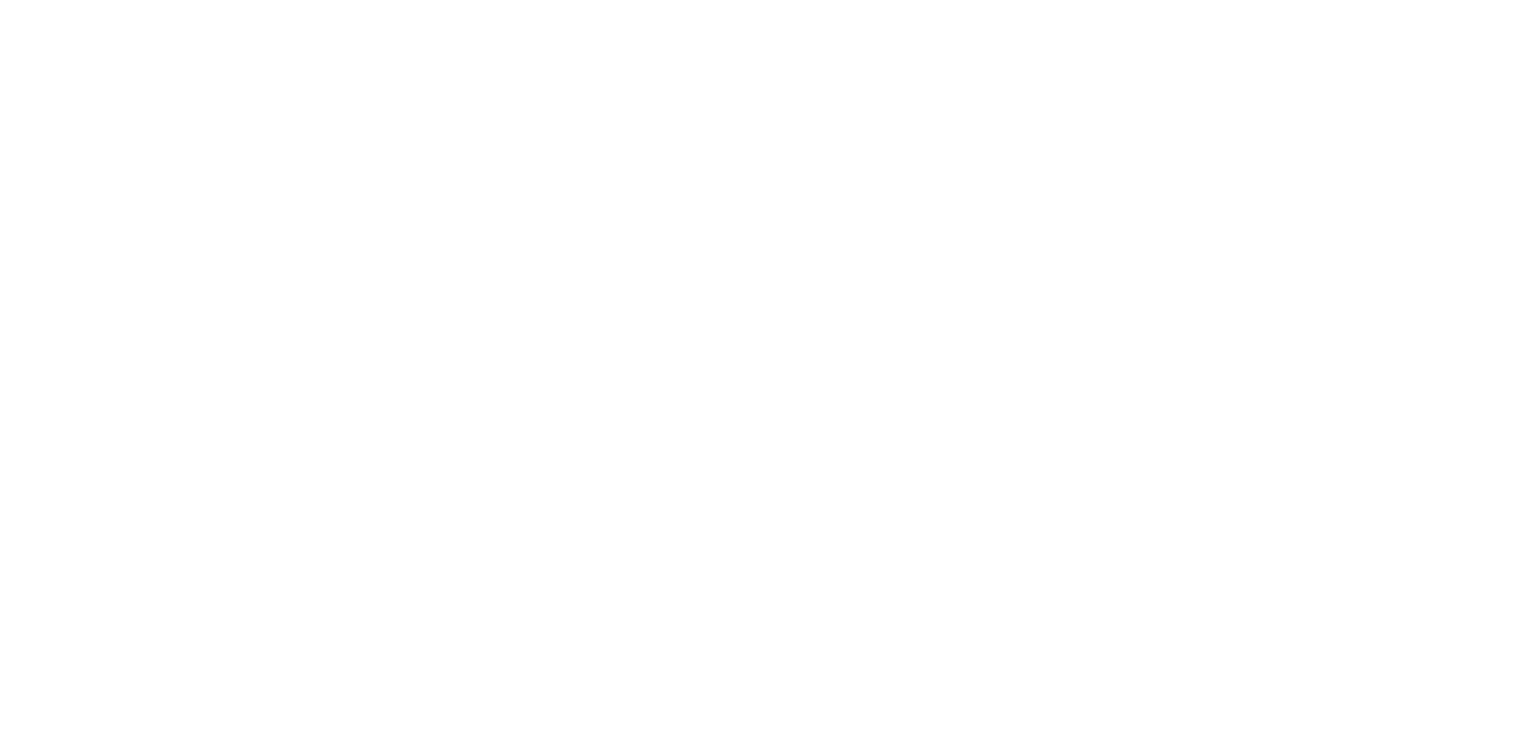 scroll, scrollTop: 0, scrollLeft: 0, axis: both 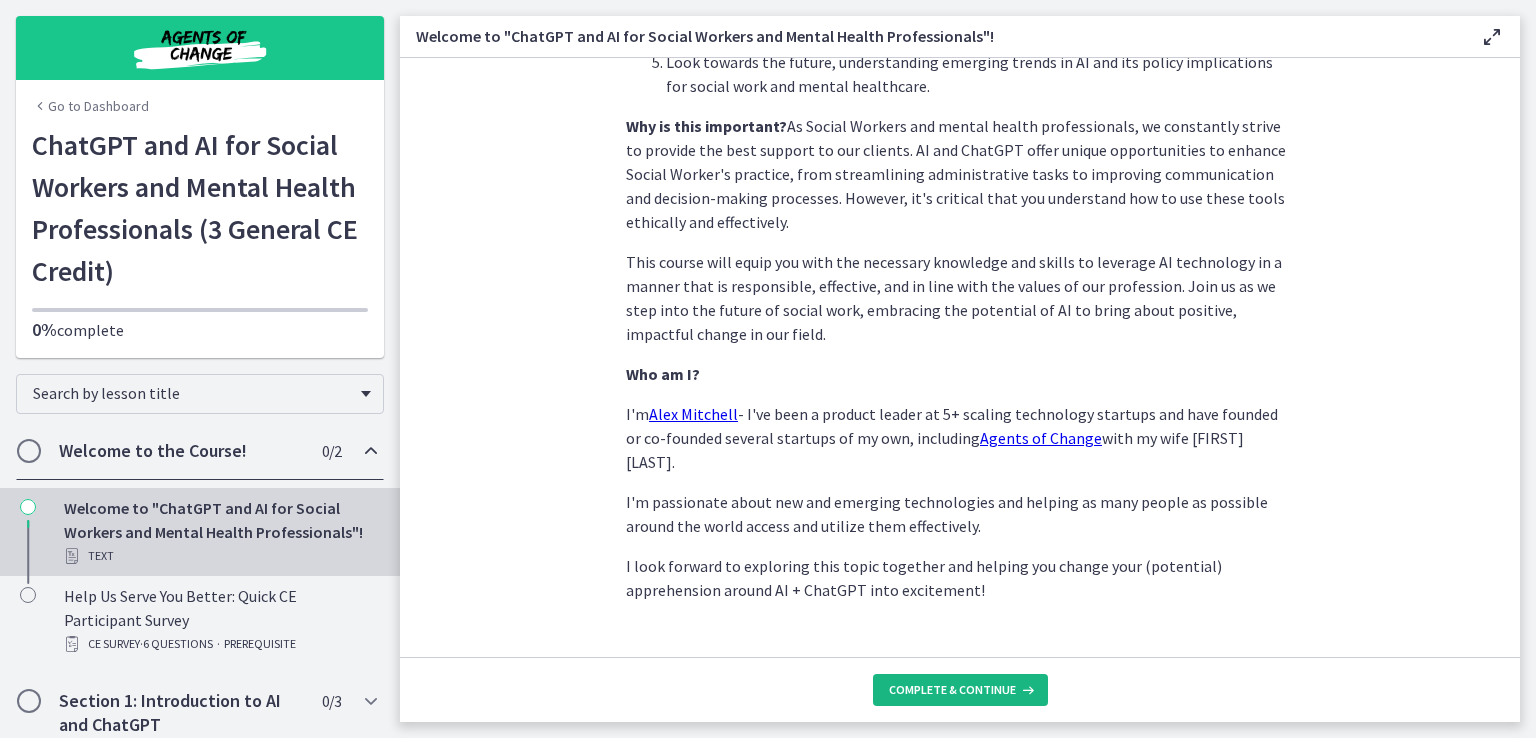 click on "Complete & continue" at bounding box center [952, 690] 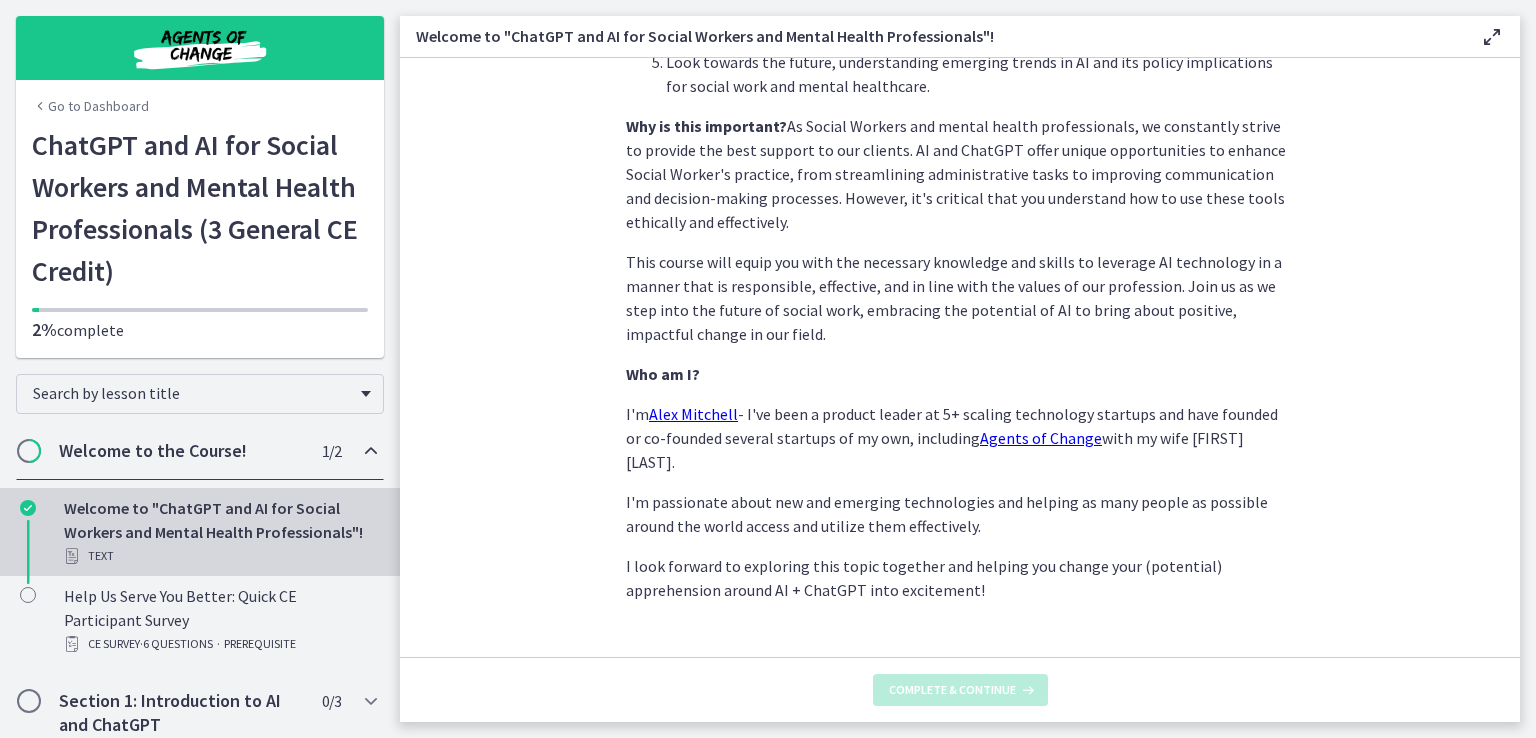scroll, scrollTop: 0, scrollLeft: 0, axis: both 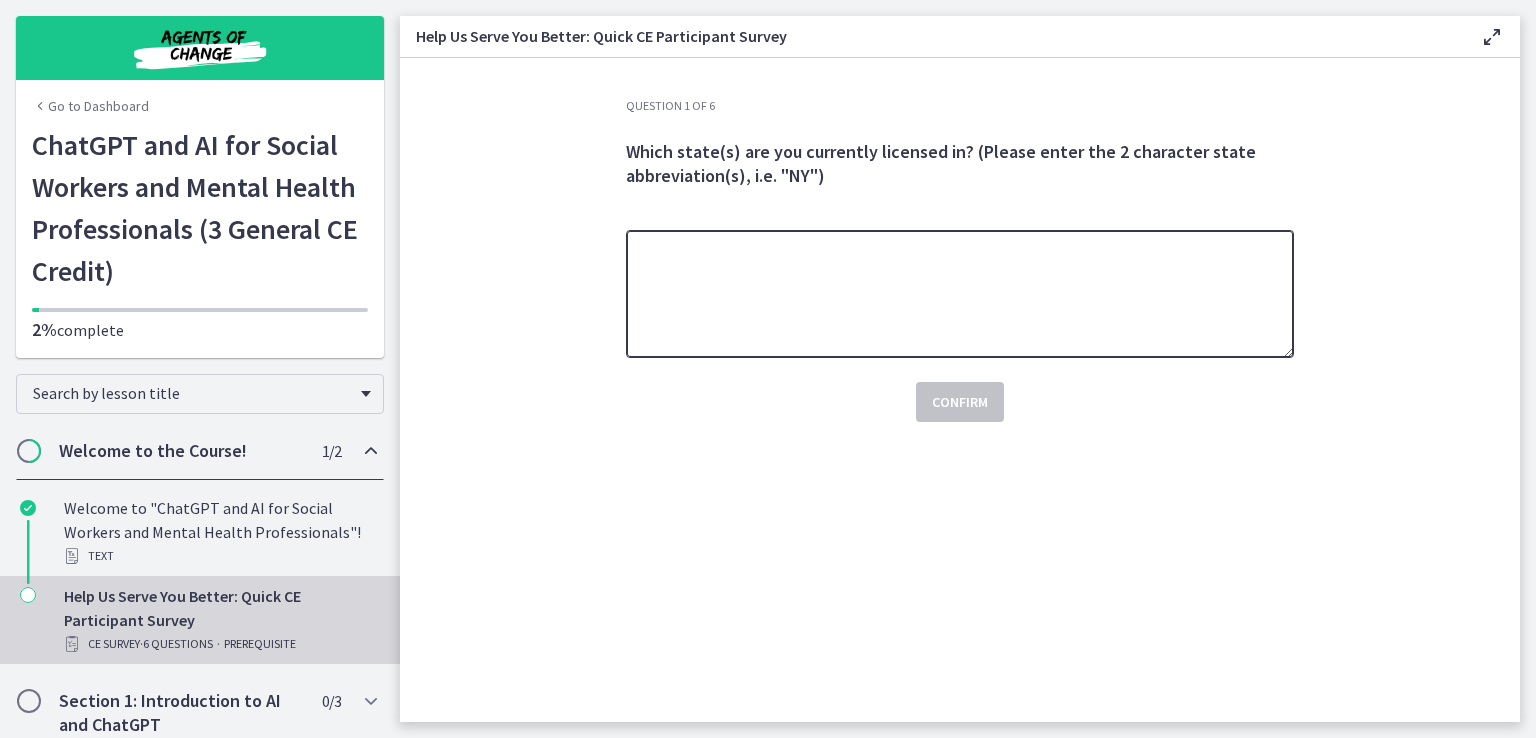 click at bounding box center (960, 294) 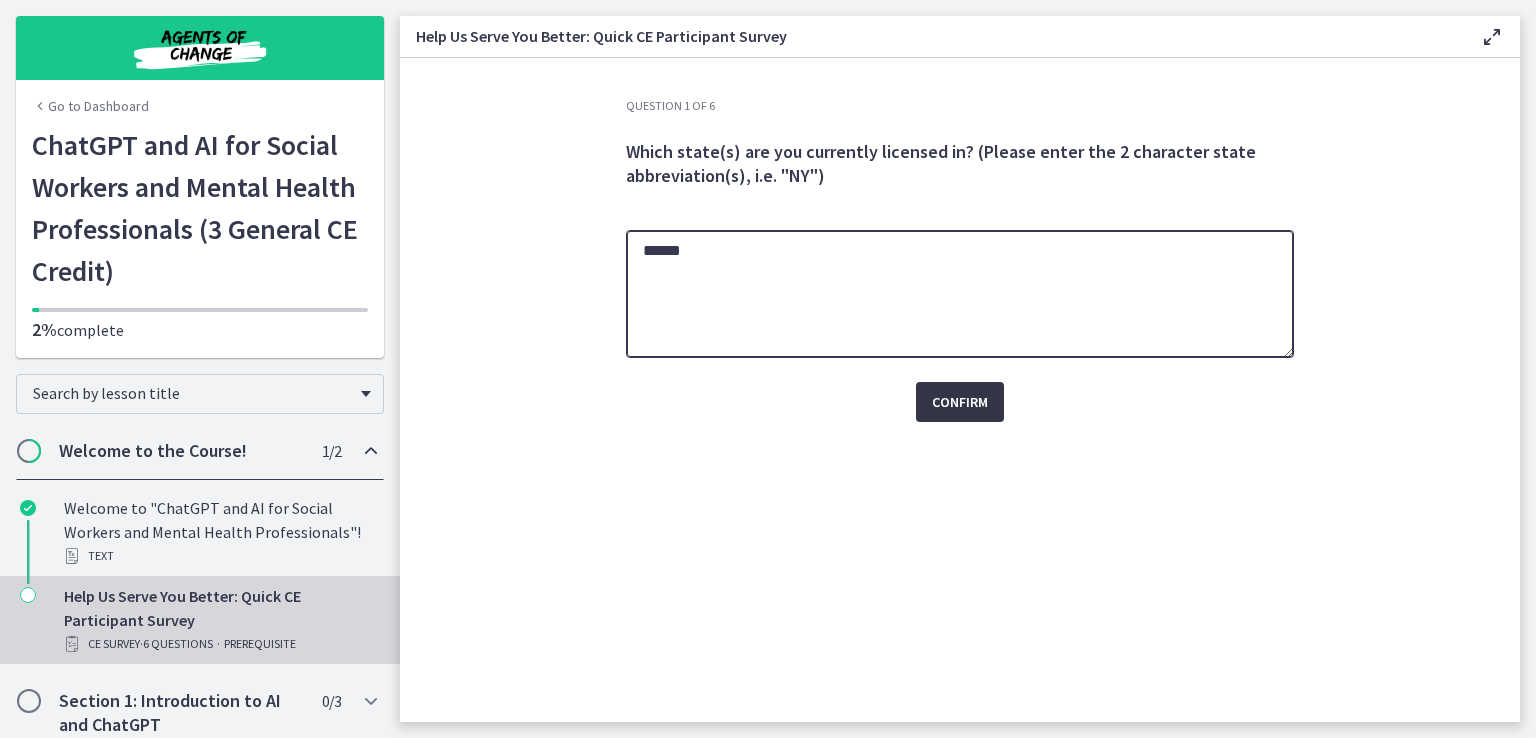 type on "******" 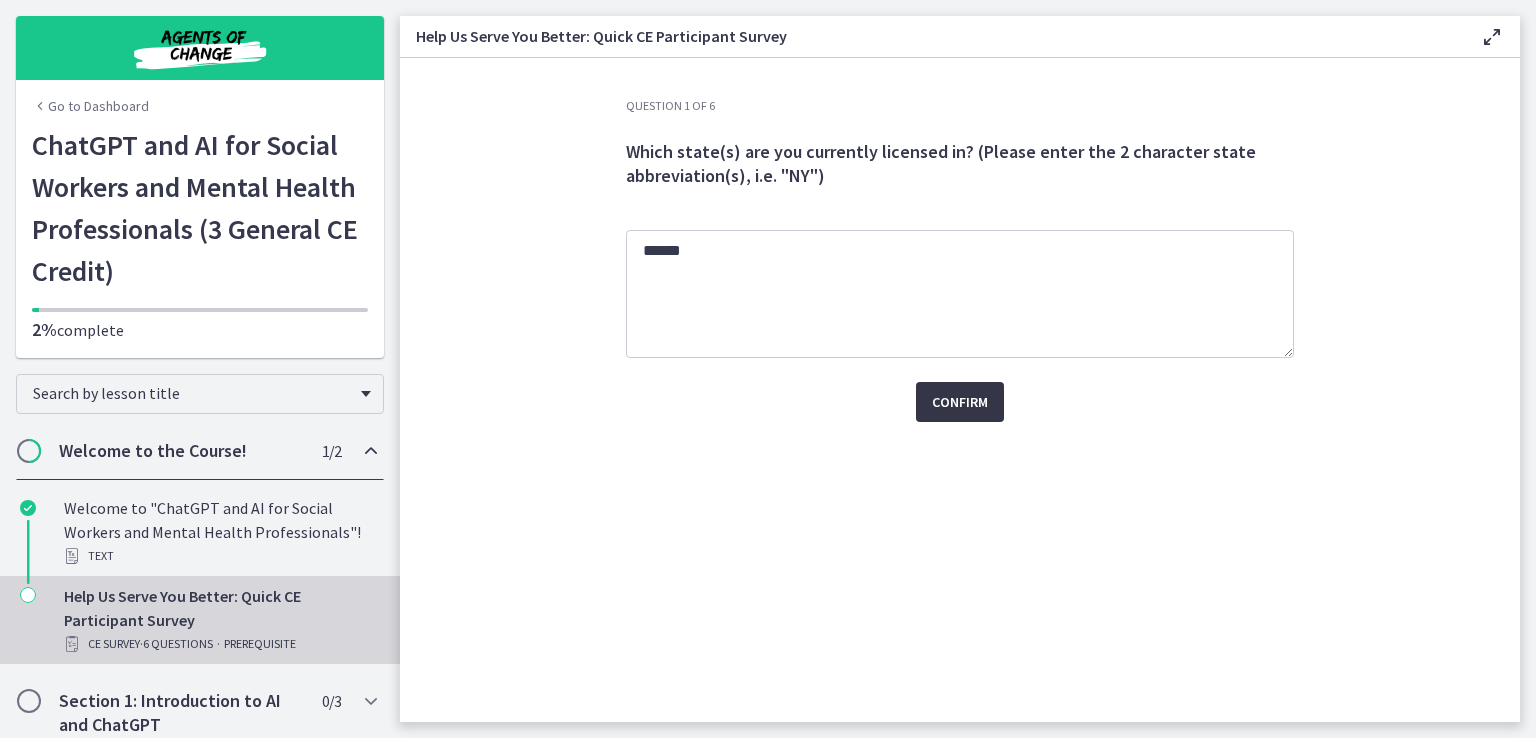 click on "Confirm" at bounding box center [960, 402] 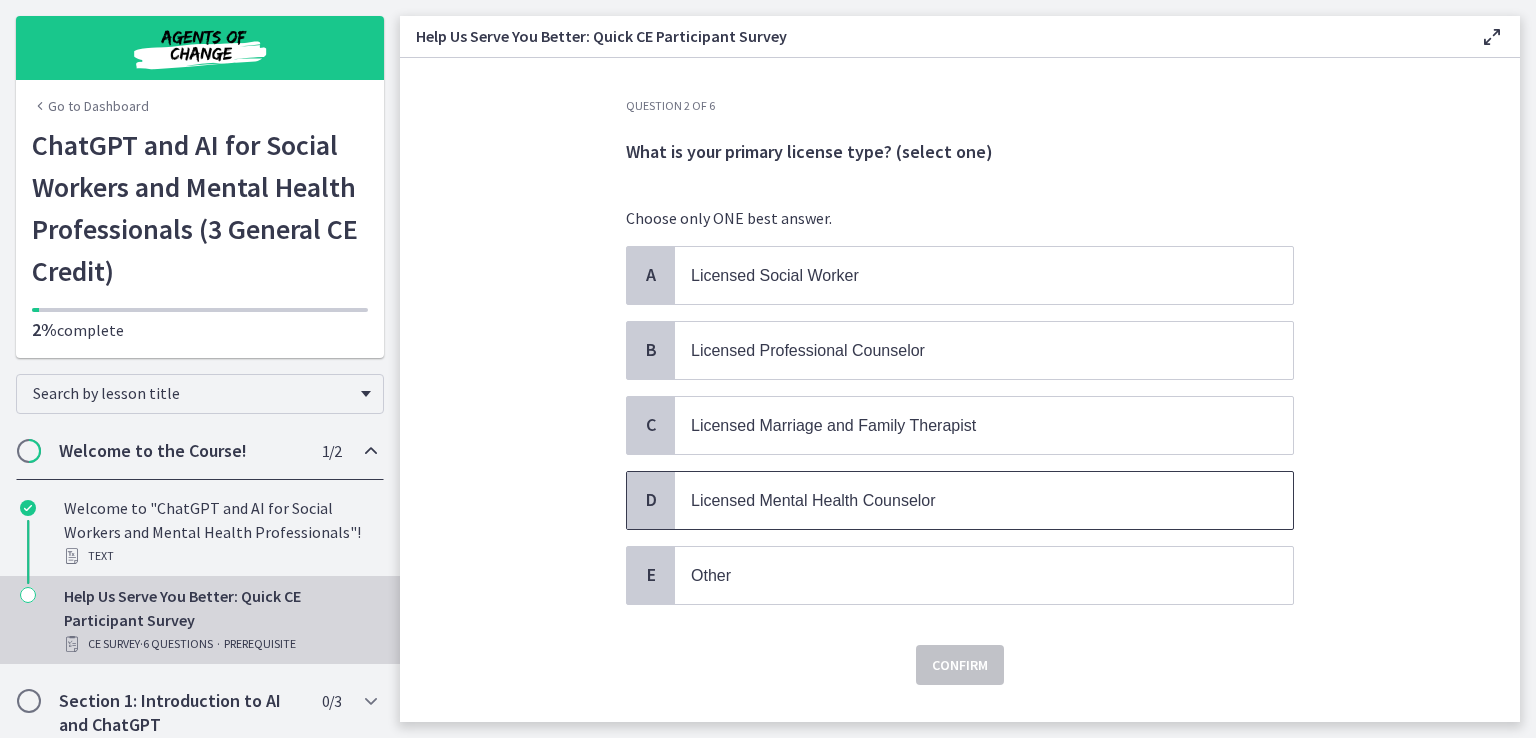 click on "Licensed Mental Health Counselor" at bounding box center [813, 500] 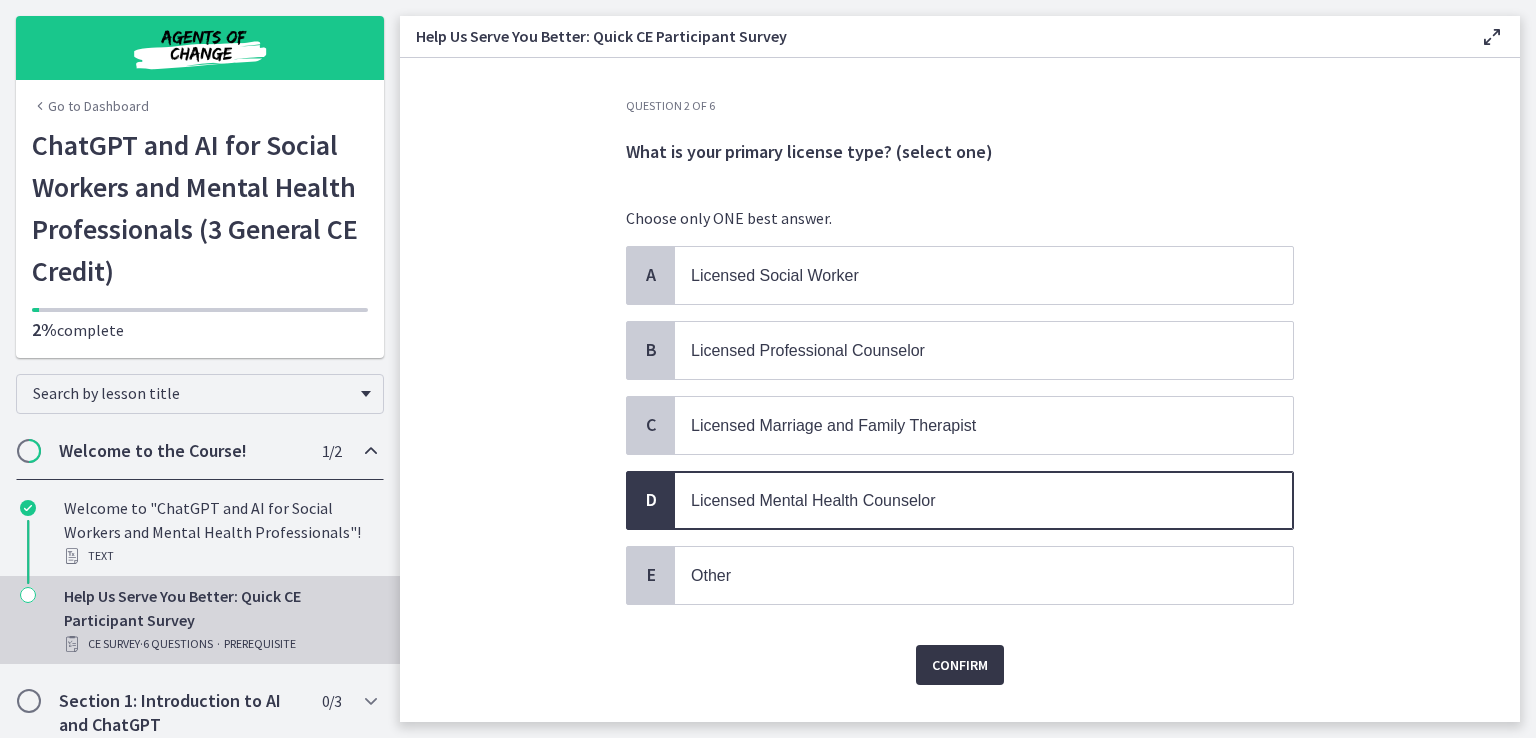 click on "Confirm" at bounding box center (960, 665) 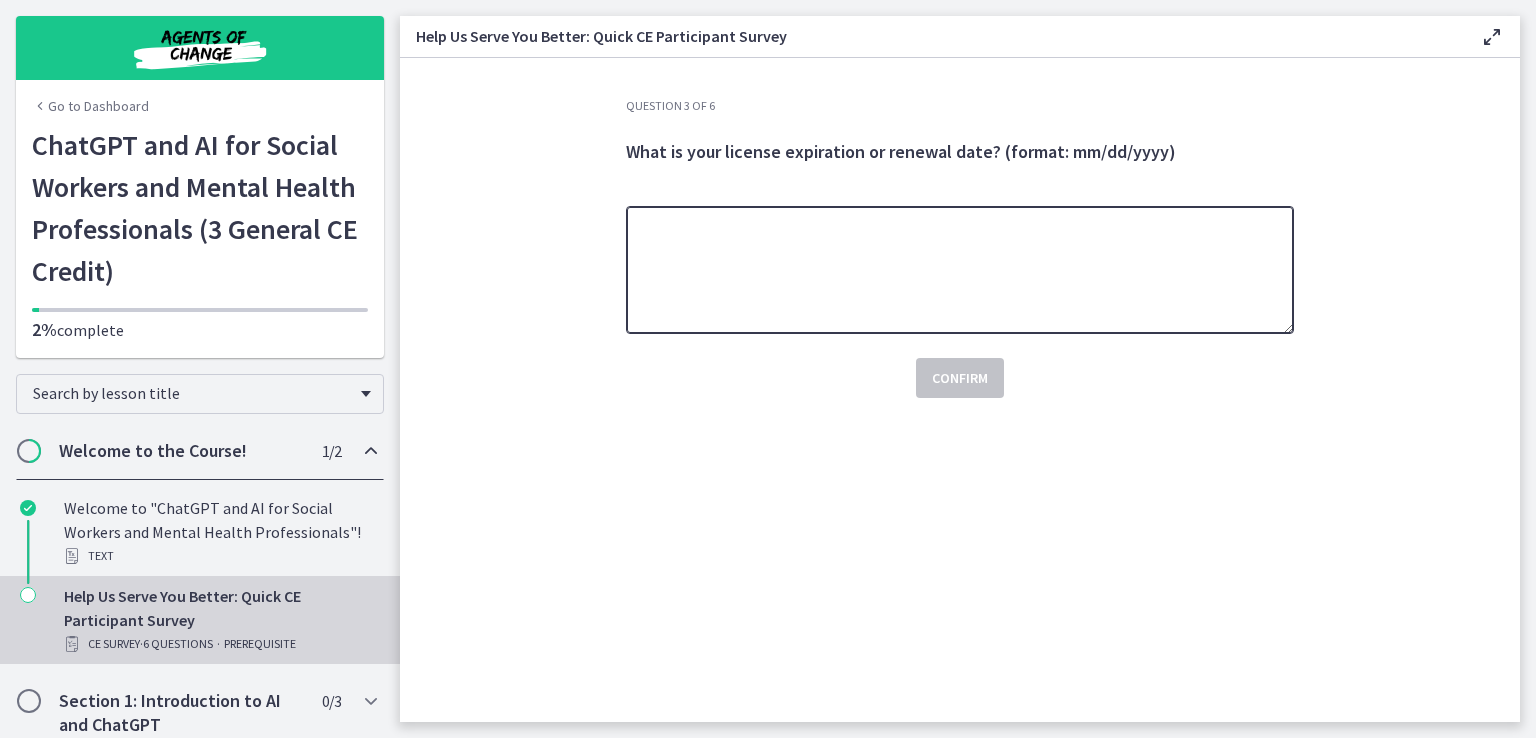 click at bounding box center (960, 270) 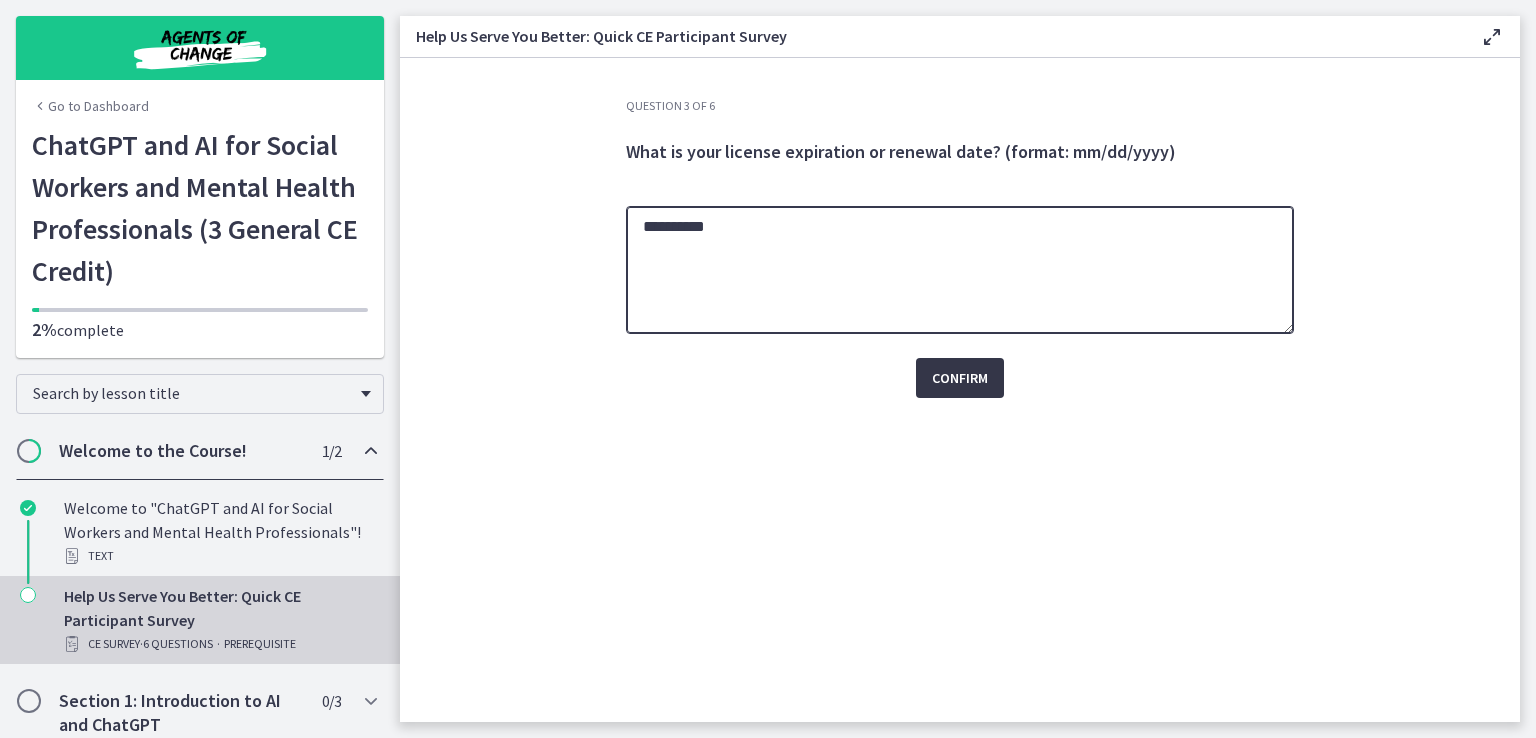 type on "**********" 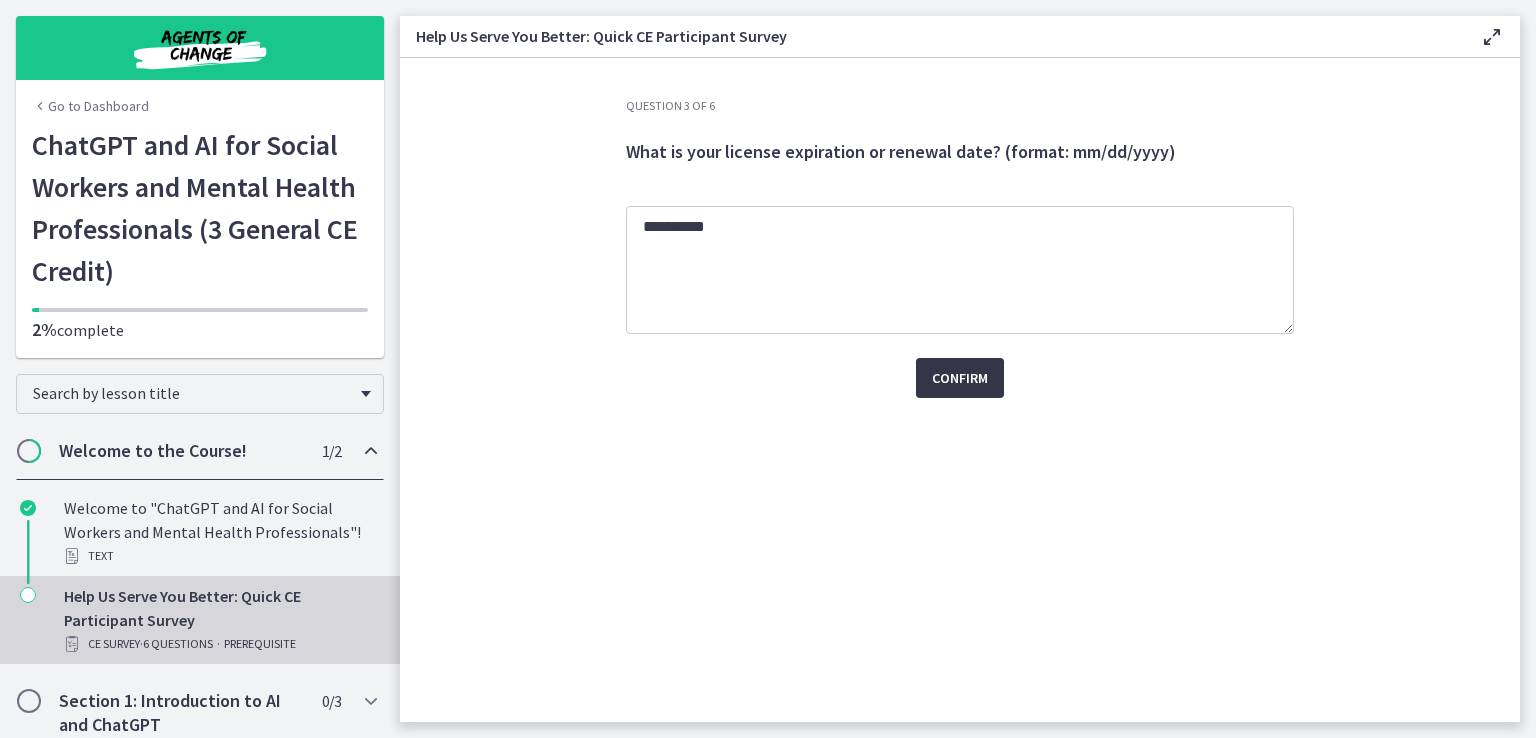 click on "Confirm" at bounding box center (960, 378) 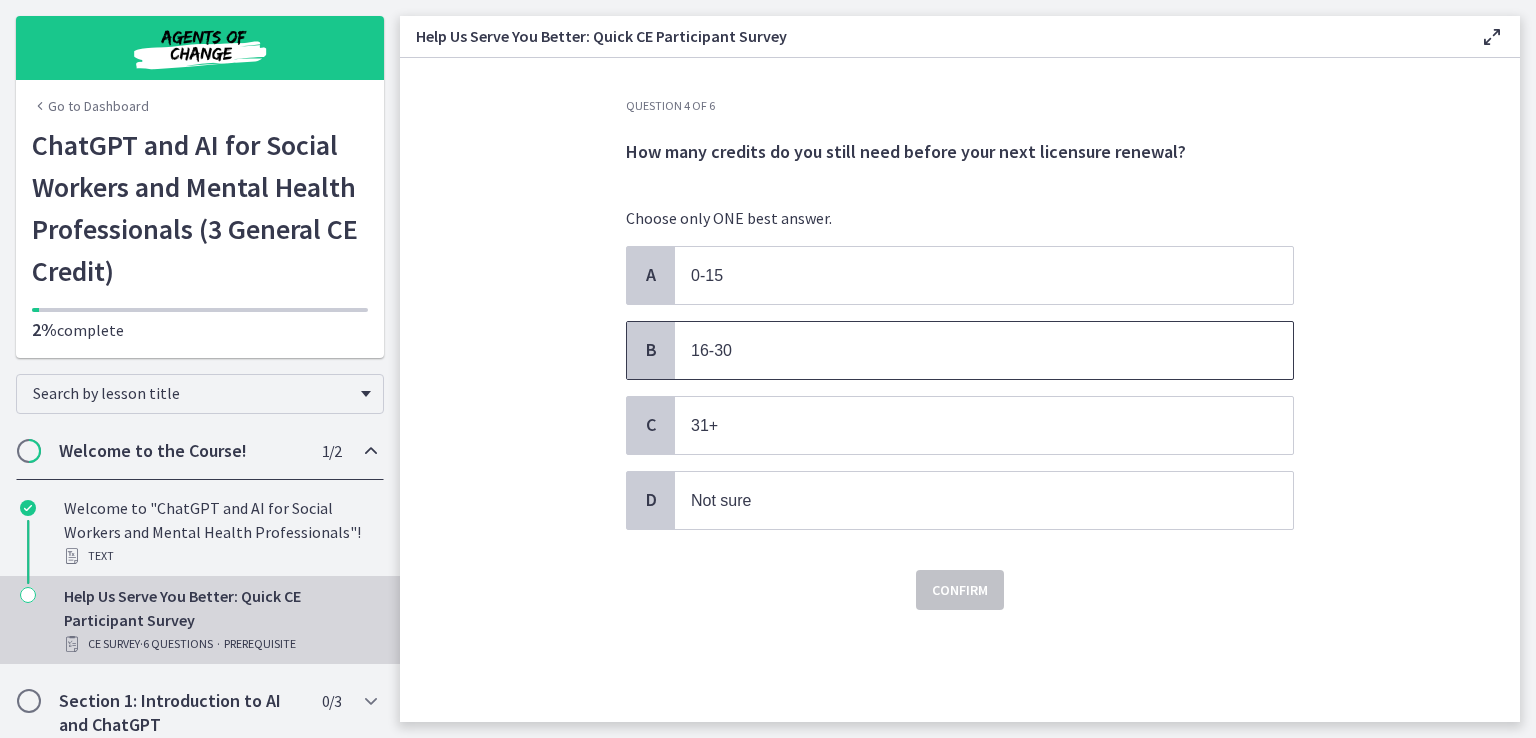 click on "16-30" at bounding box center (964, 350) 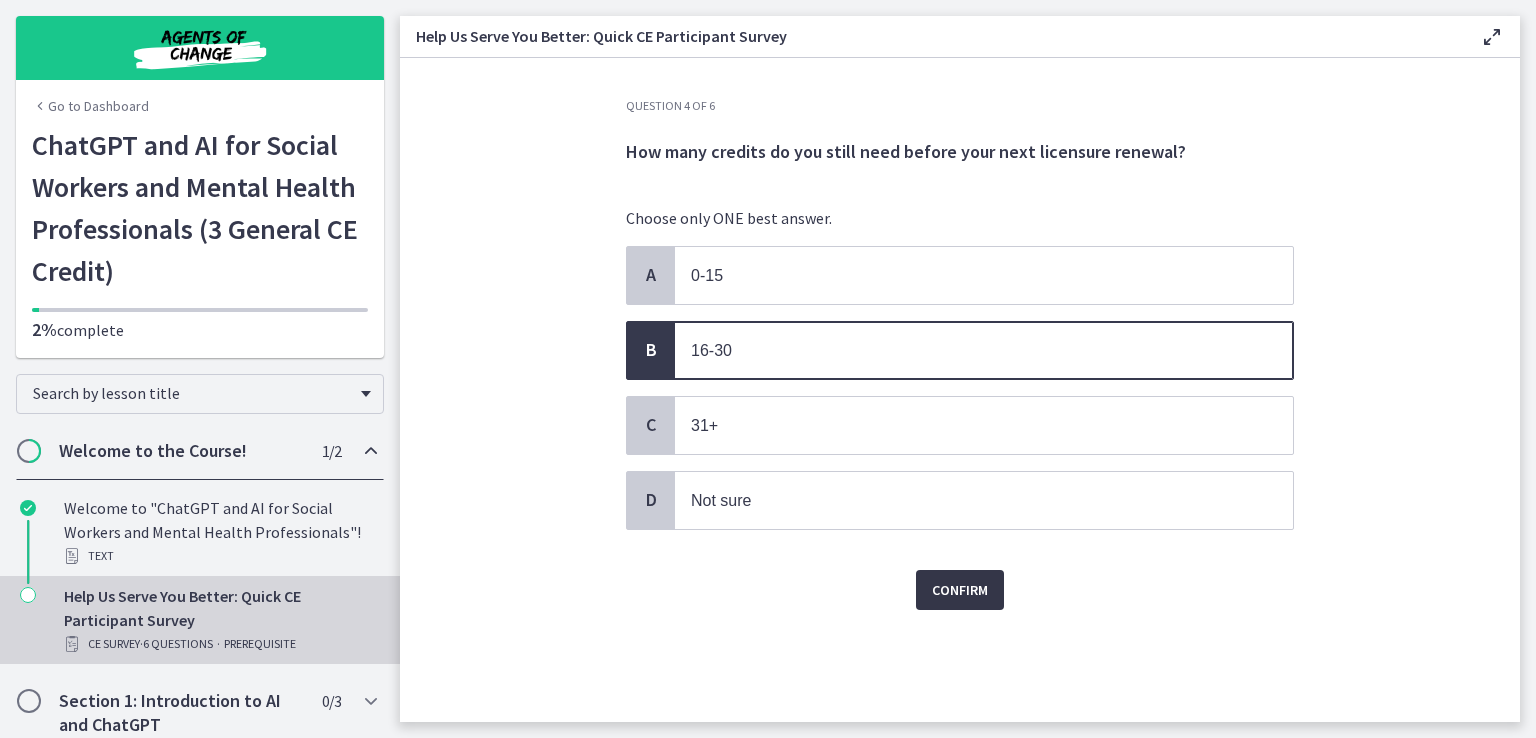 click on "Confirm" at bounding box center (960, 590) 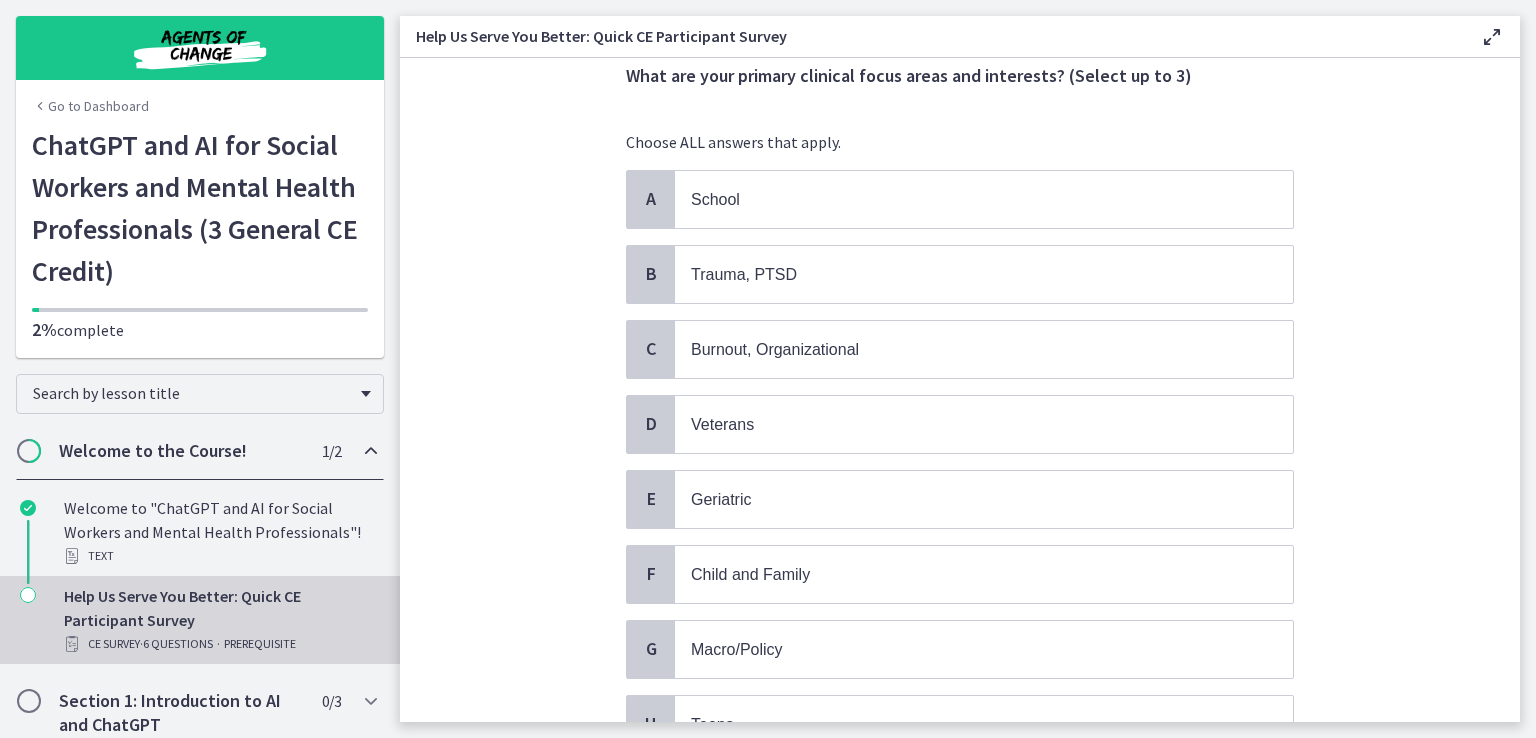 scroll, scrollTop: 72, scrollLeft: 0, axis: vertical 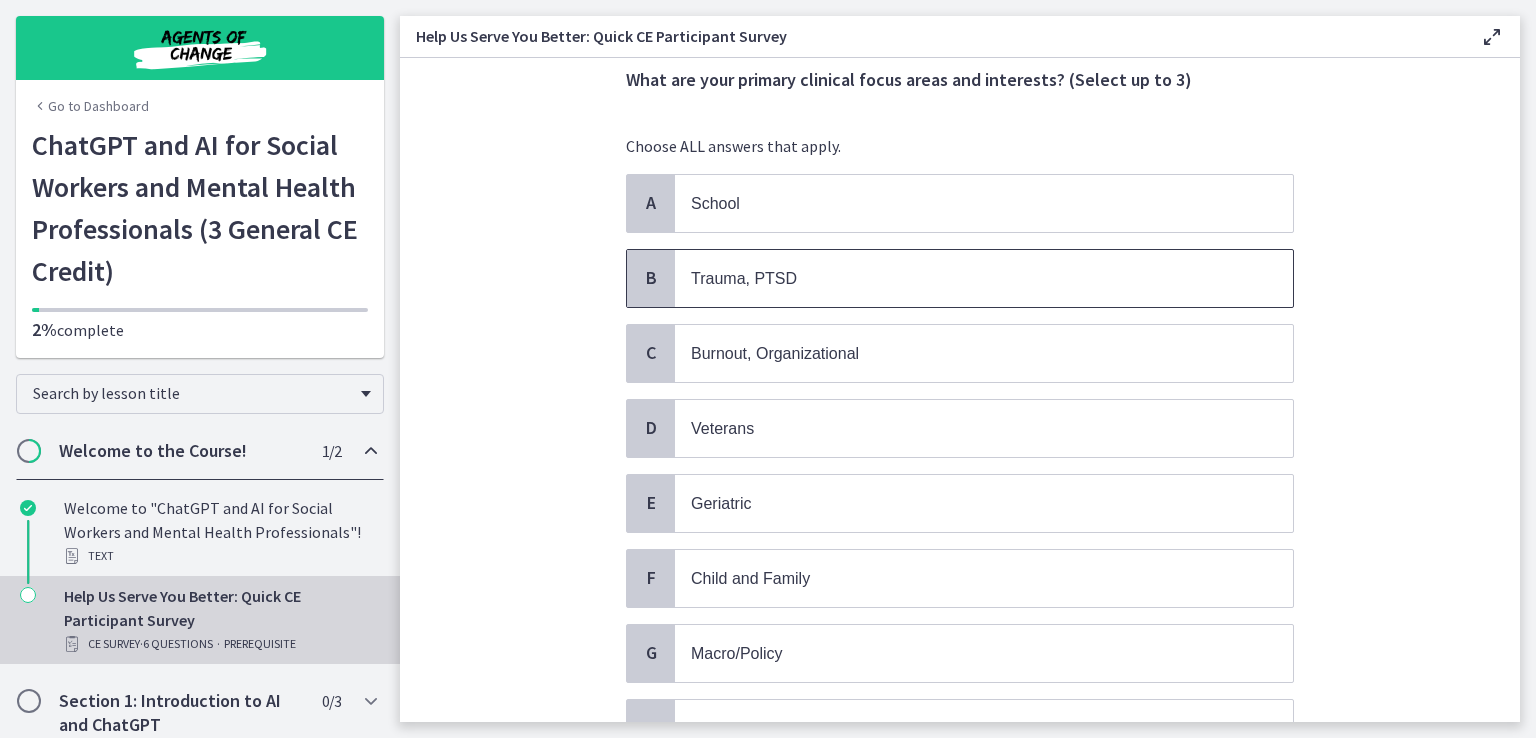 click on "Trauma, PTSD" at bounding box center (744, 278) 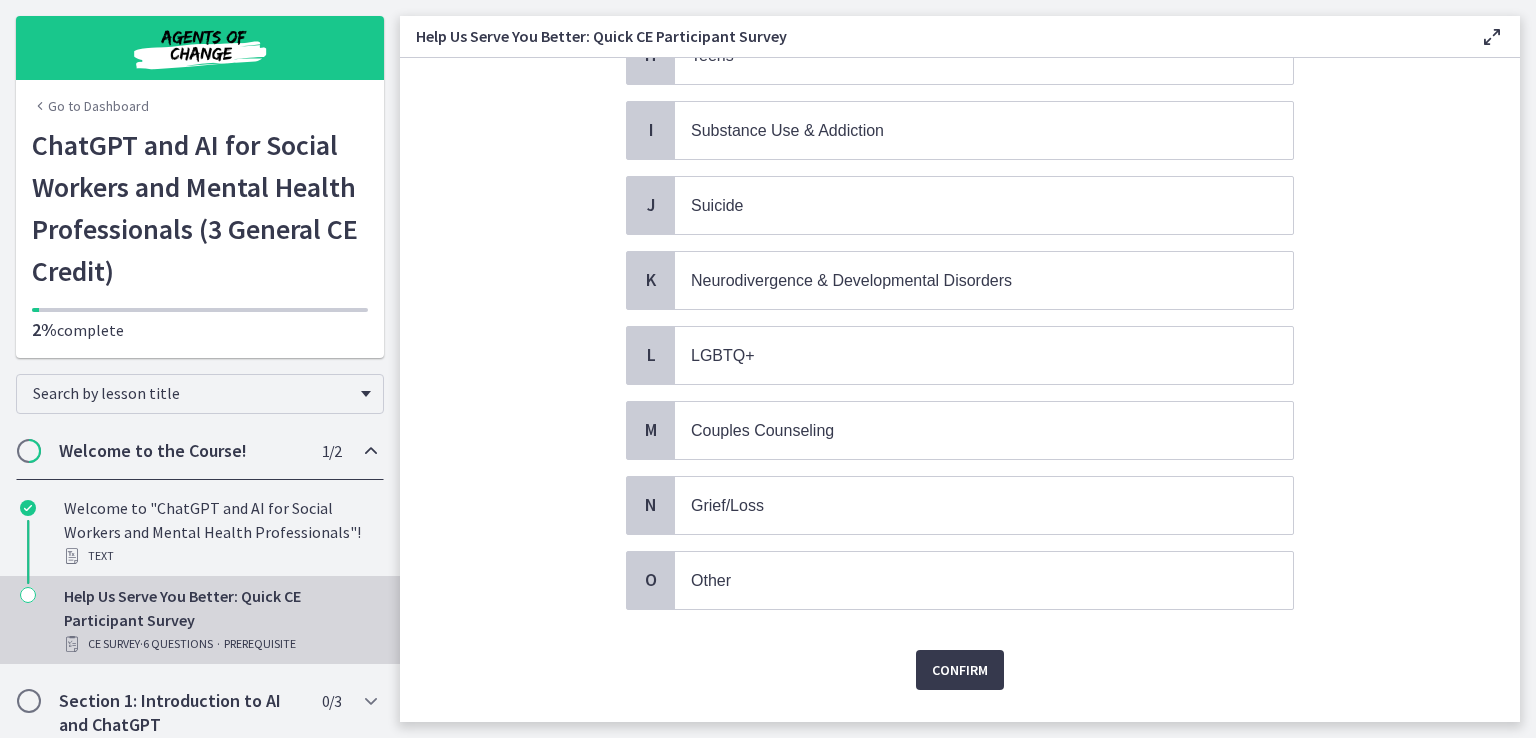 scroll, scrollTop: 772, scrollLeft: 0, axis: vertical 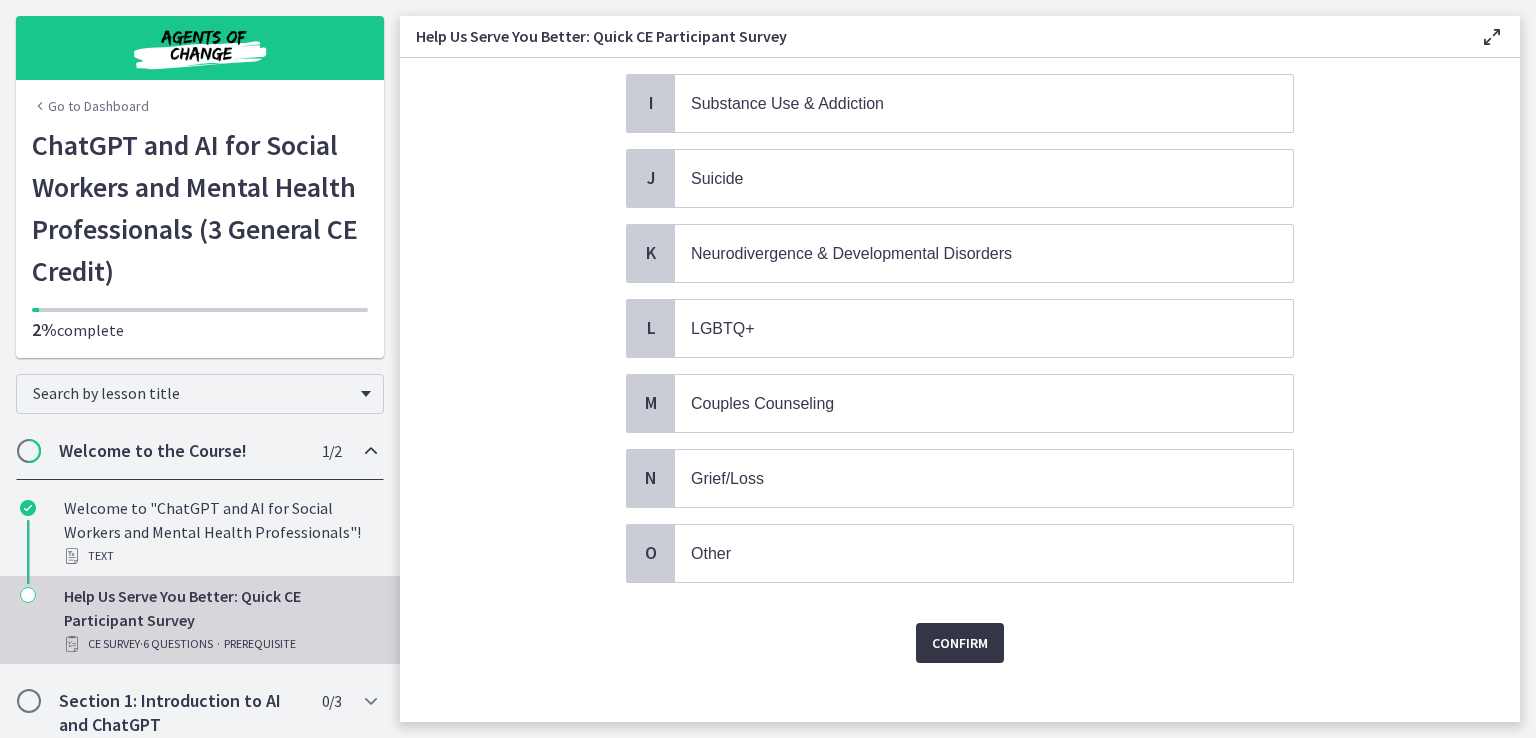 click on "Confirm" at bounding box center [960, 643] 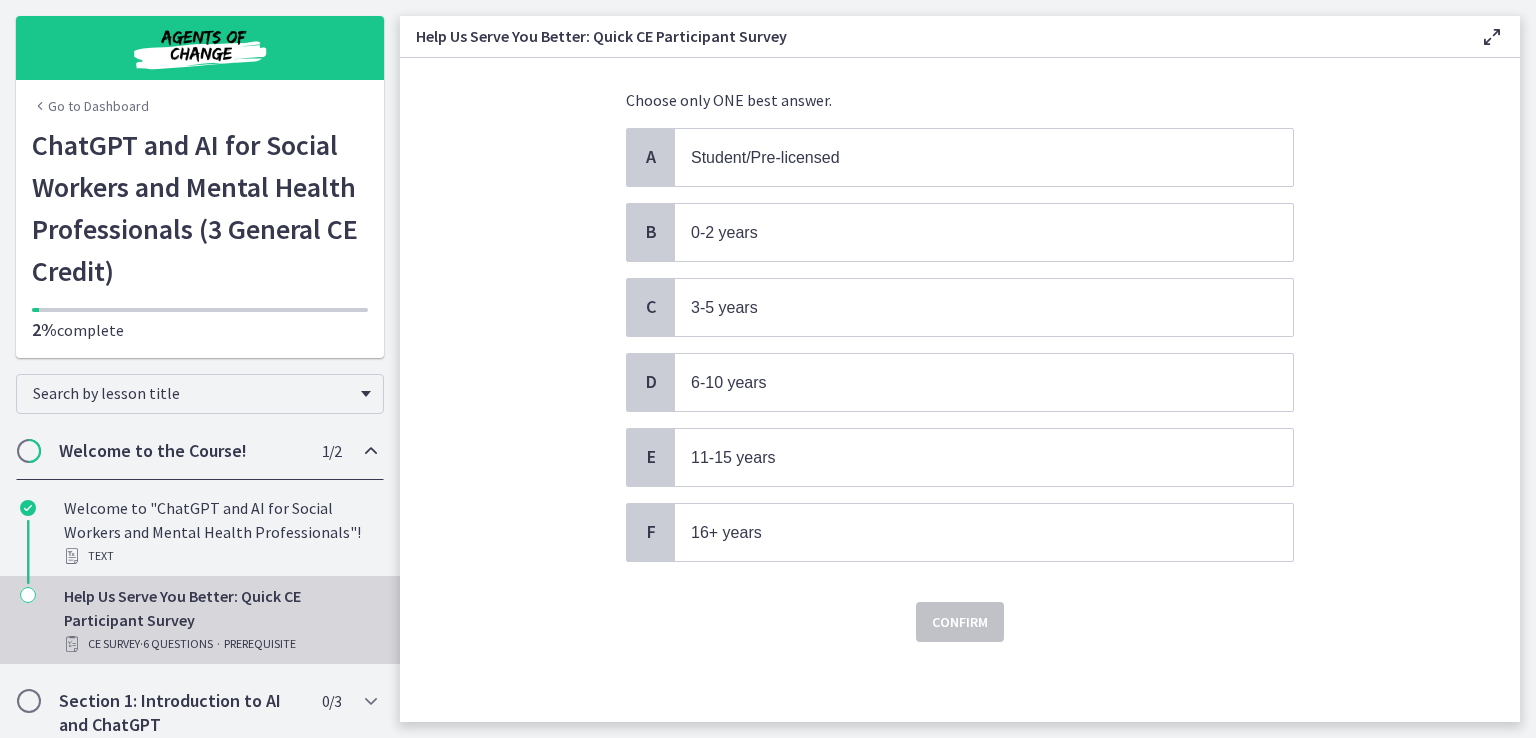 scroll, scrollTop: 0, scrollLeft: 0, axis: both 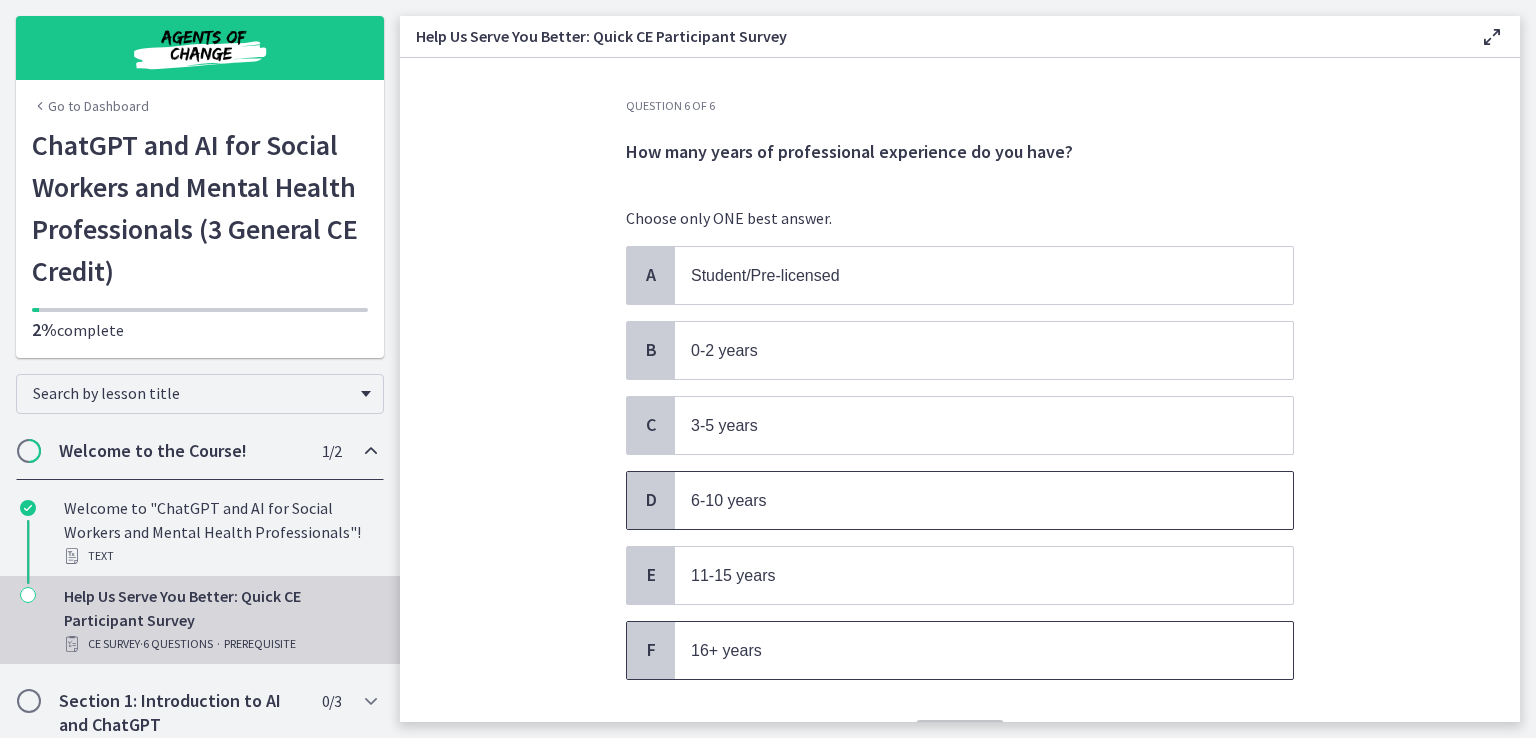 drag, startPoint x: 680, startPoint y: 653, endPoint x: 1060, endPoint y: 516, distance: 403.94183 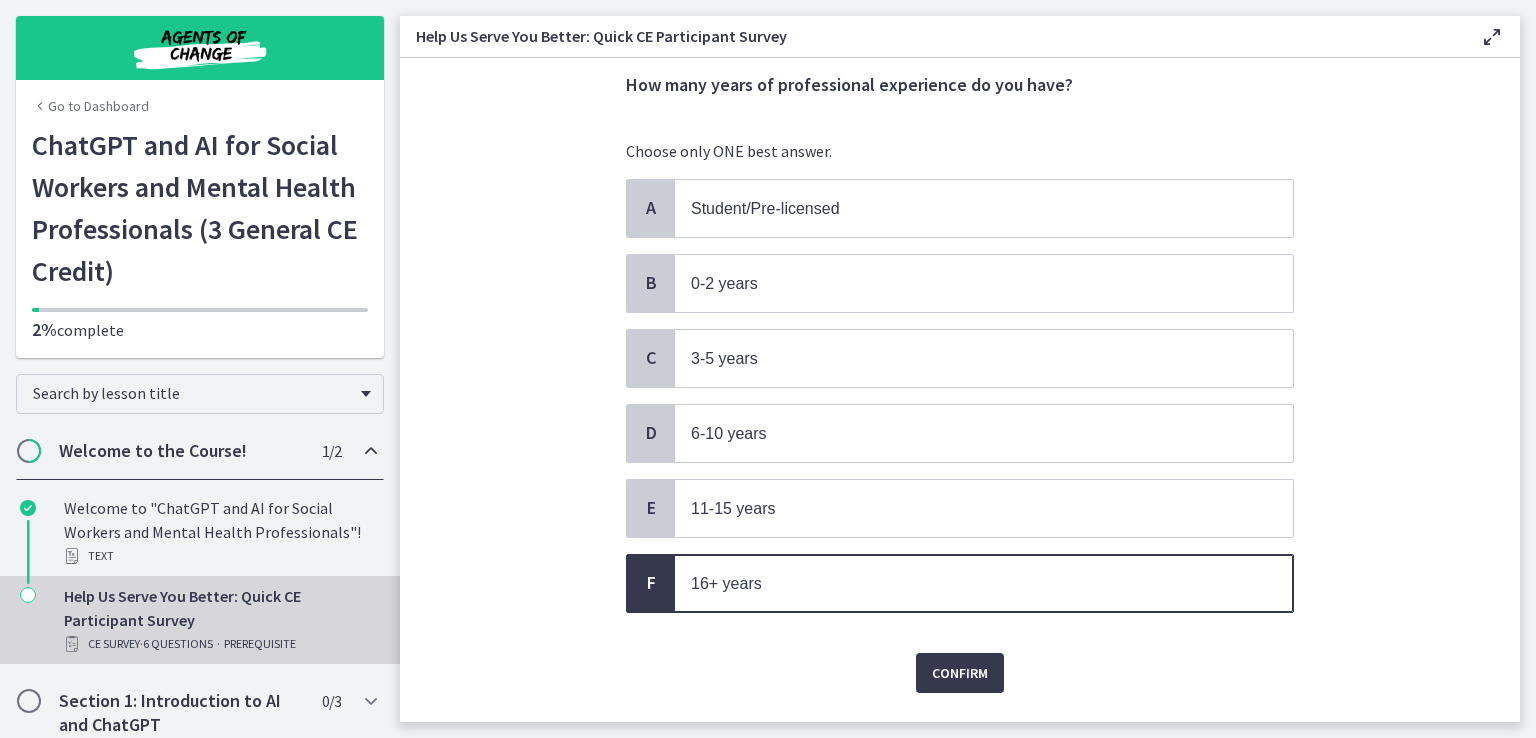 scroll, scrollTop: 109, scrollLeft: 0, axis: vertical 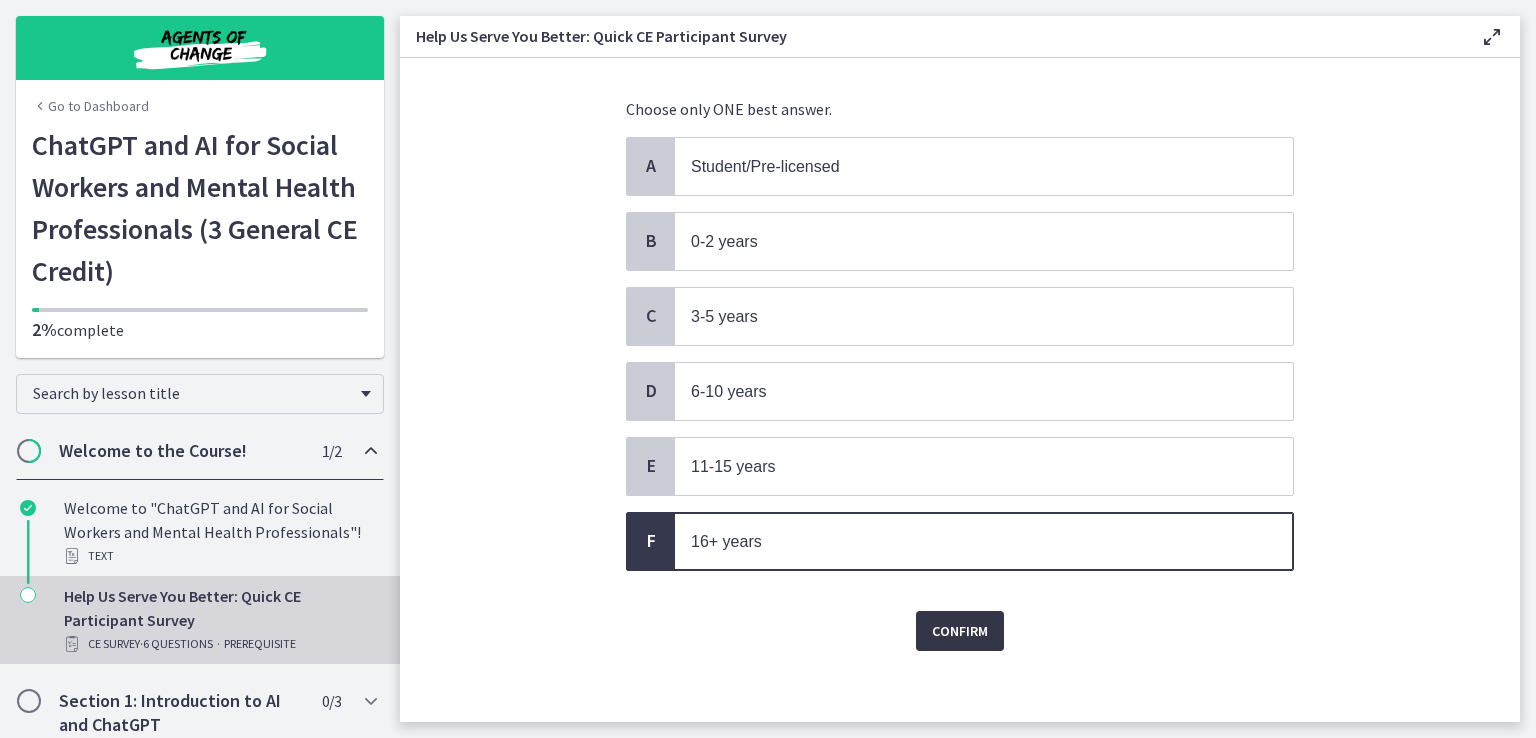 drag, startPoint x: 960, startPoint y: 632, endPoint x: 964, endPoint y: 618, distance: 14.56022 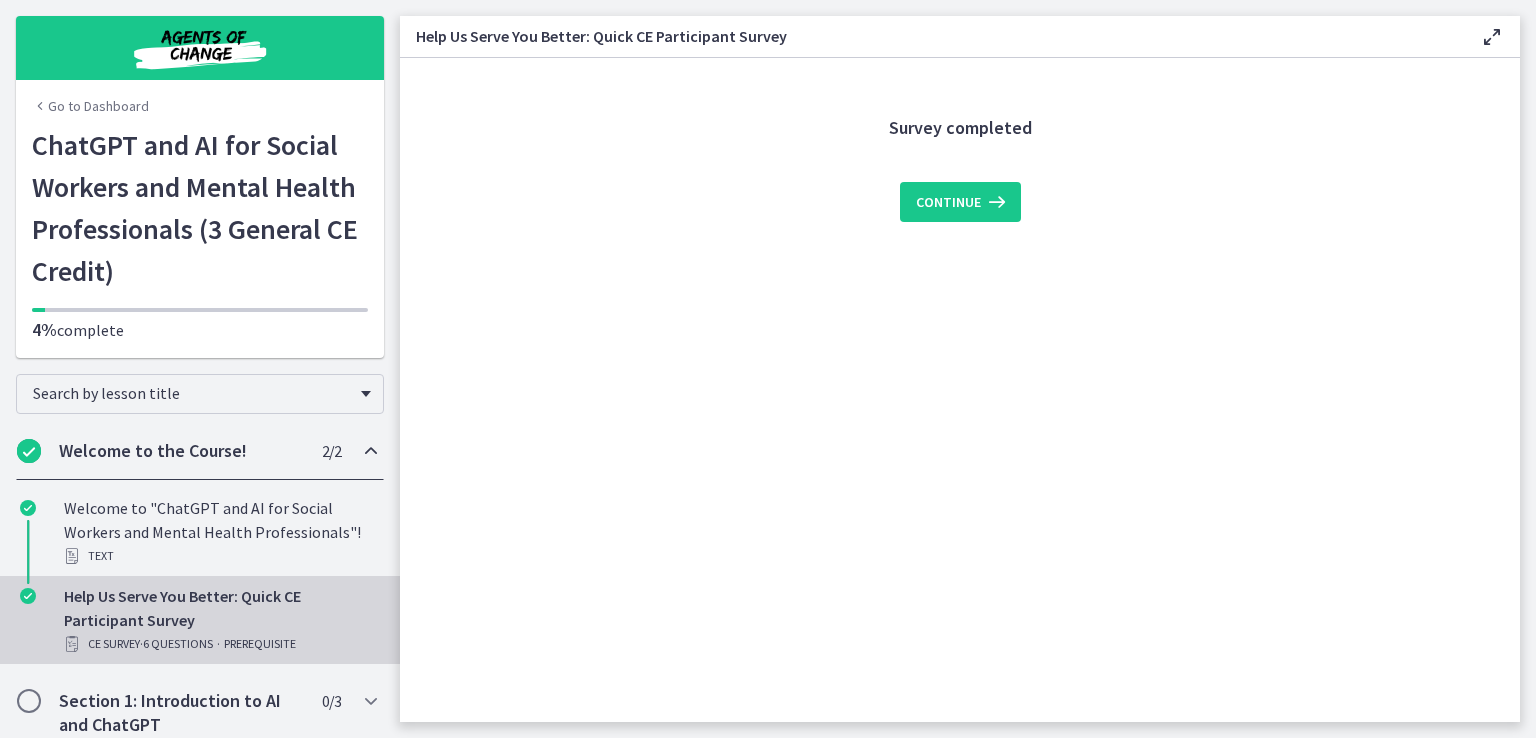 scroll, scrollTop: 0, scrollLeft: 0, axis: both 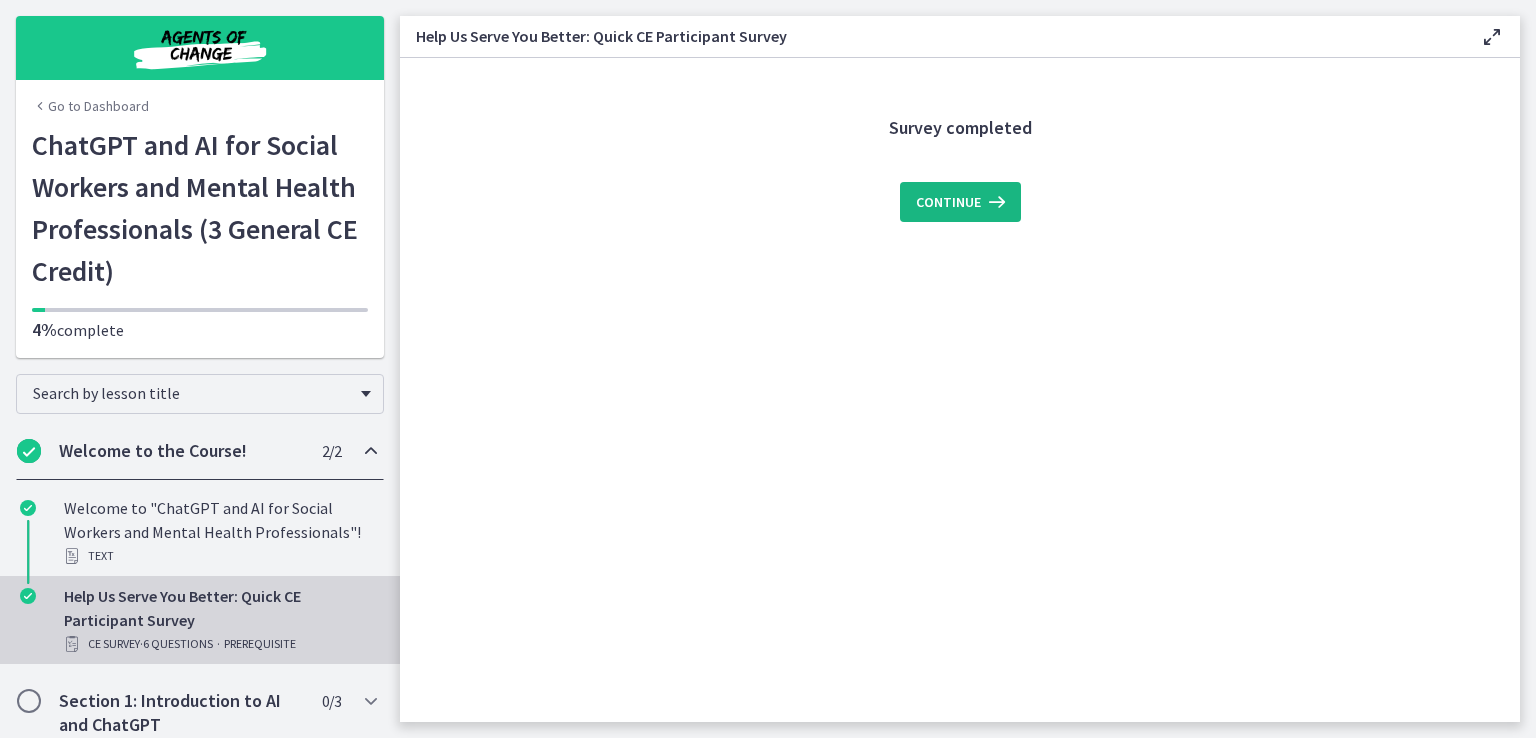 click on "Continue" at bounding box center [960, 202] 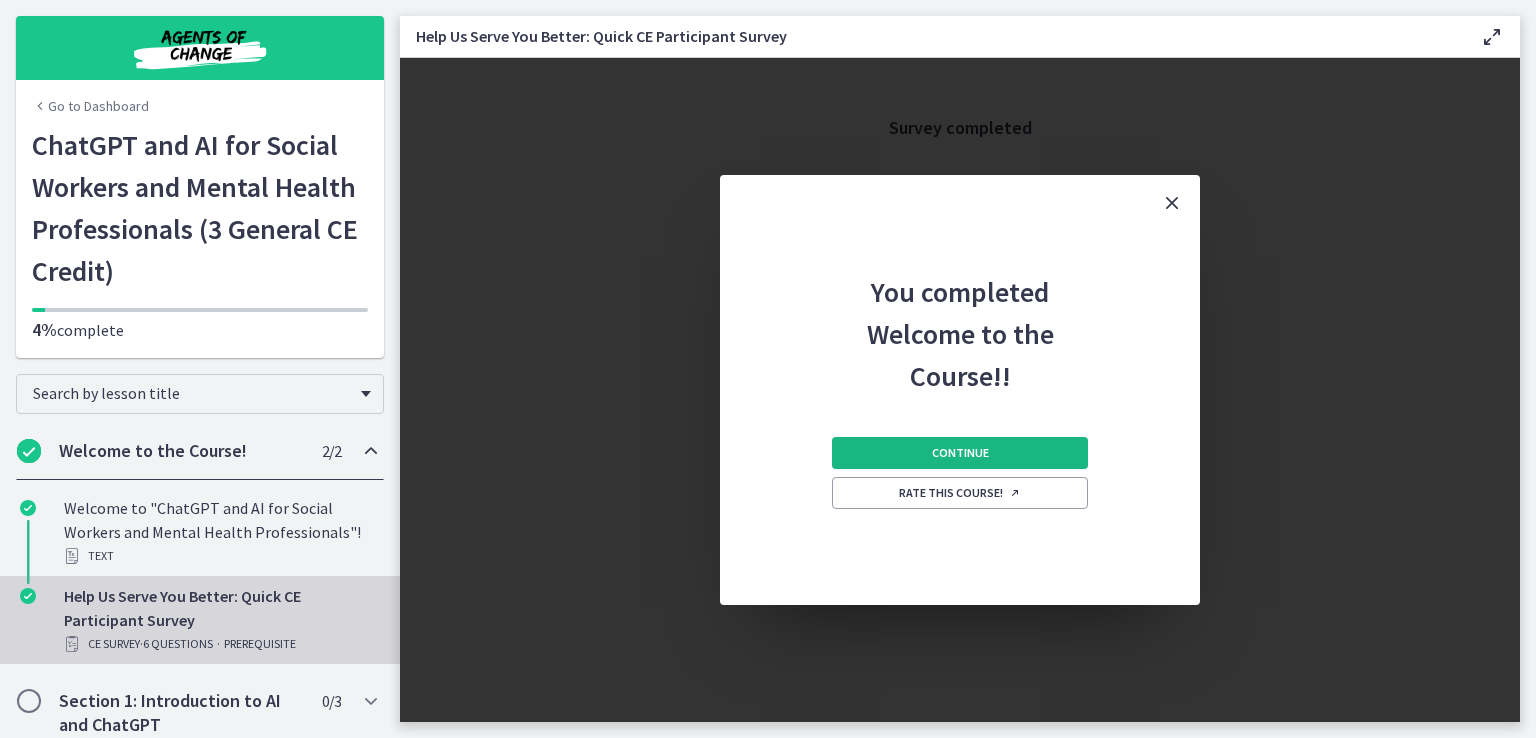 click on "Continue" at bounding box center [960, 453] 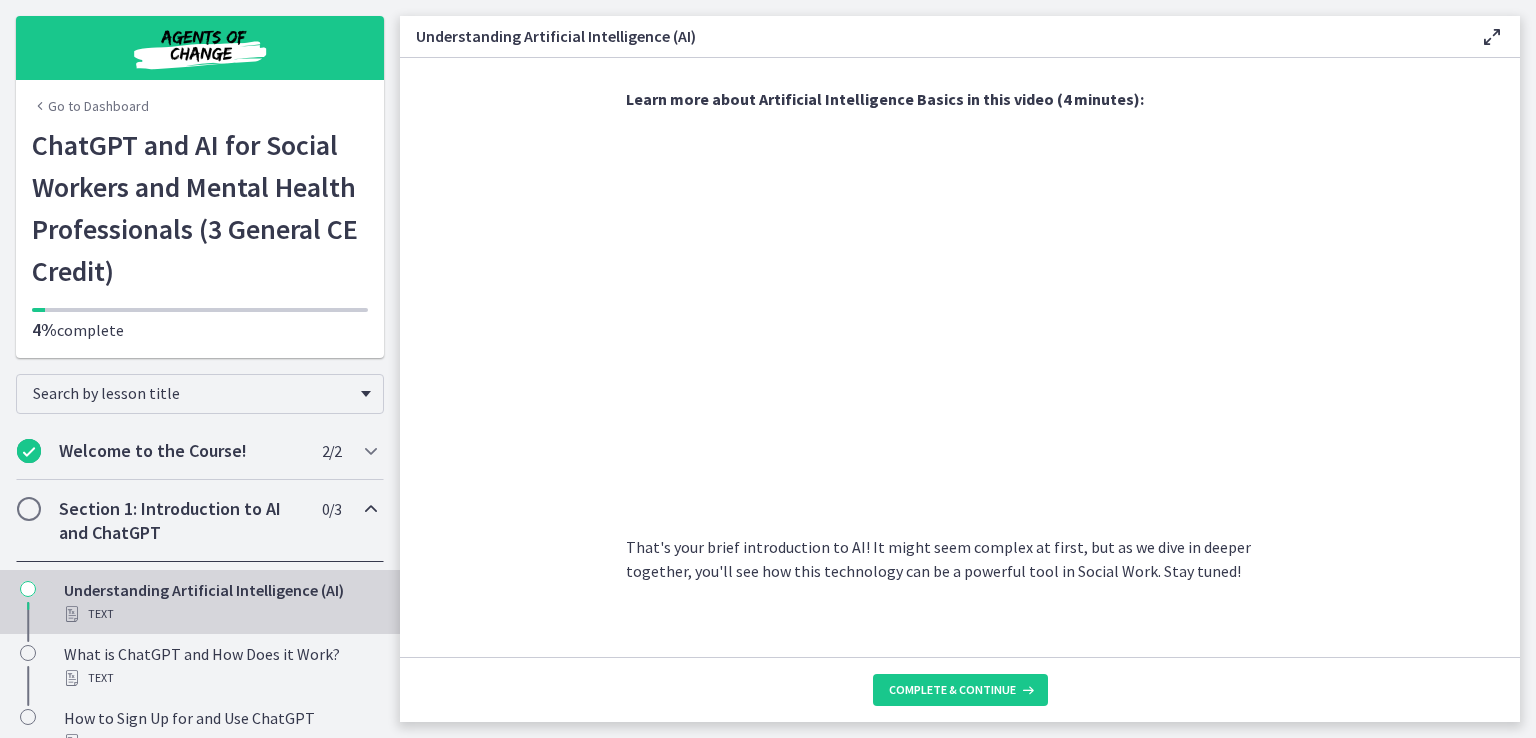 scroll, scrollTop: 871, scrollLeft: 0, axis: vertical 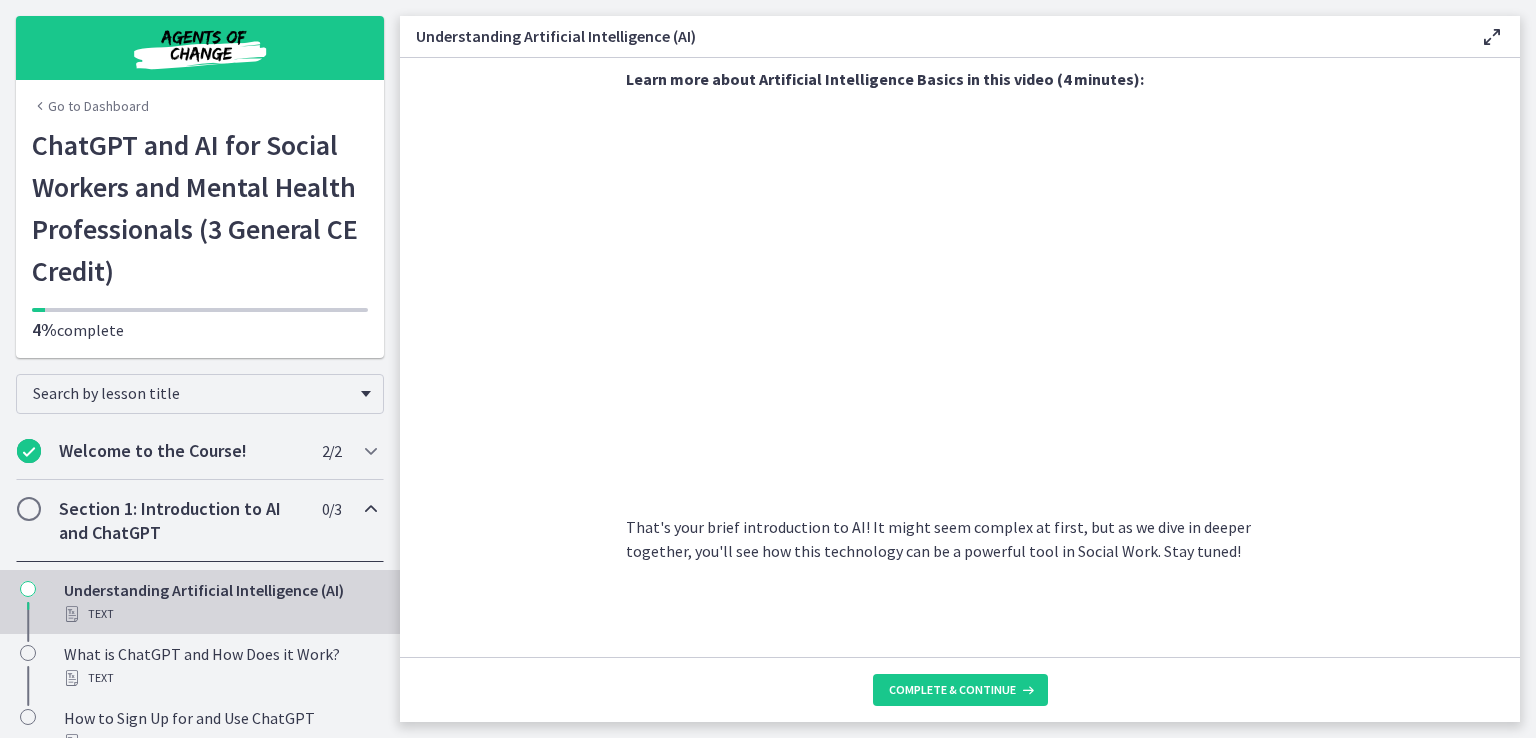 click on "AI is essentially a branch of computer science aiming to build machines that mimic human intelligence. Imagine a system that can learn, reason, problem-solve, perceive, and use language like humans do -  that's the goal of AI.
The concept of AI was first introduced by John McCarthy in 1956. Since then, AI has evolved tremendously, moving from simple rule-based systems to advanced algorithms that learn from experience.
Two common types of AI you might come across are:
Machine Learning (ML) : This is where computers learn from data without being explicitly programmed. They adjust their responses based on patterns and insights they glean from the data, much like how humans learn from experience.
Natural Language Processing (NLP) : This involves machines understanding, interpreting, and generating human language, including speech. For example, Siri or Alexa uses NLP to understand and respond to your voice commands." at bounding box center [960, 357] 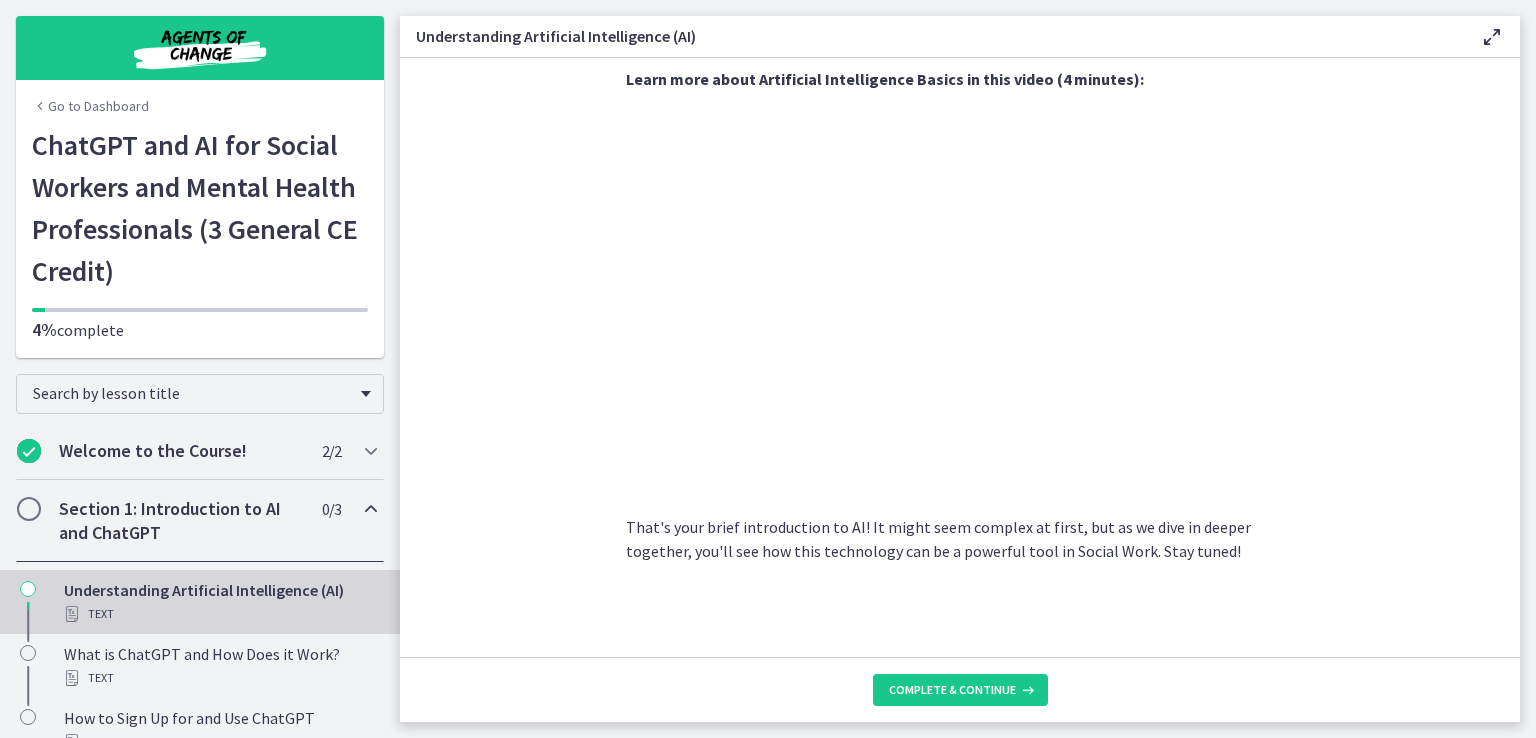 click on "AI is essentially a branch of computer science aiming to build machines that mimic human intelligence. Imagine a system that can learn, reason, problem-solve, perceive, and use language like humans do -  that's the goal of AI.
The concept of AI was first introduced by John McCarthy in 1956. Since then, AI has evolved tremendously, moving from simple rule-based systems to advanced algorithms that learn from experience.
Two common types of AI you might come across are:
Machine Learning (ML) : This is where computers learn from data without being explicitly programmed. They adjust their responses based on patterns and insights they glean from the data, much like how humans learn from experience.
Natural Language Processing (NLP) : This involves machines understanding, interpreting, and generating human language, including speech. For example, Siri or Alexa uses NLP to understand and respond to your voice commands." at bounding box center [960, 357] 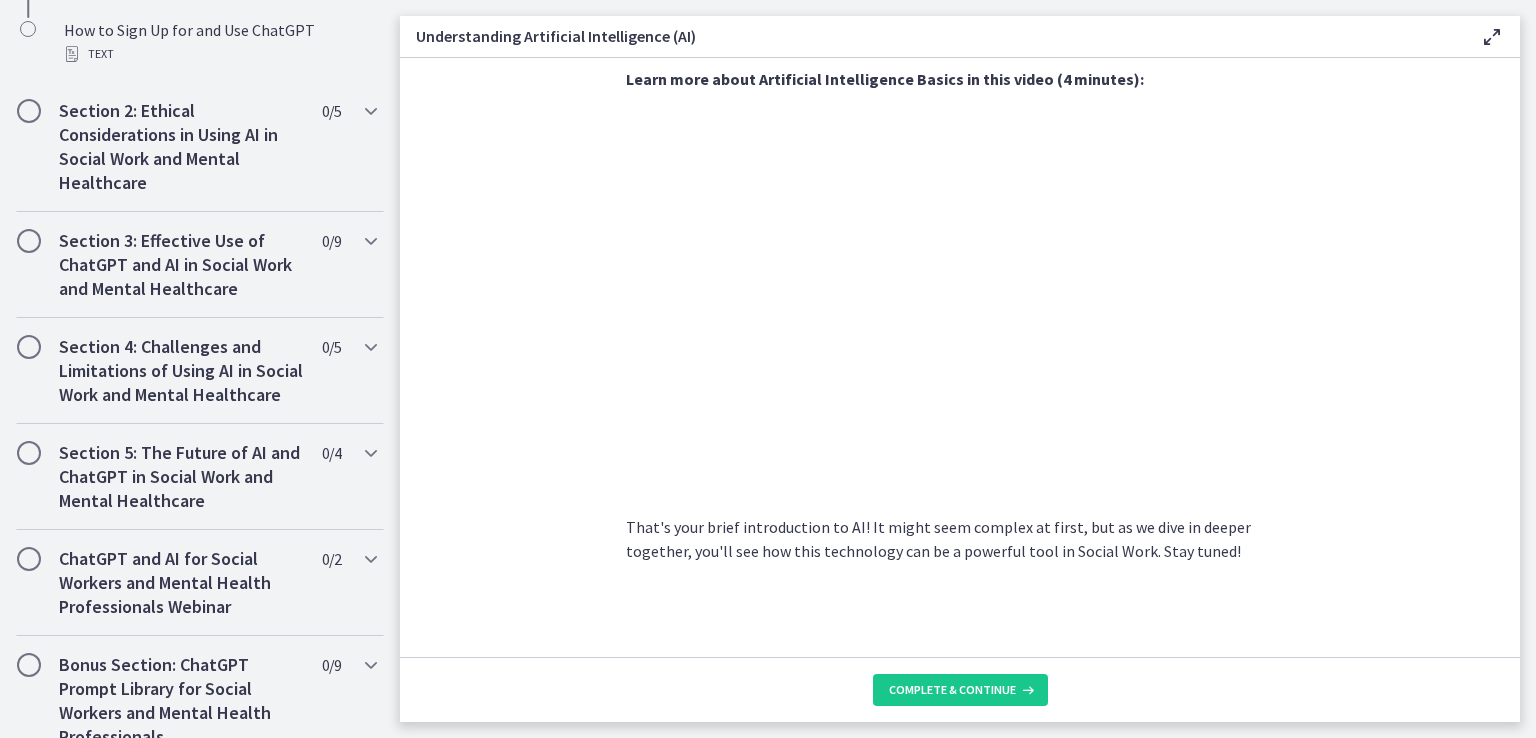 scroll, scrollTop: 207, scrollLeft: 0, axis: vertical 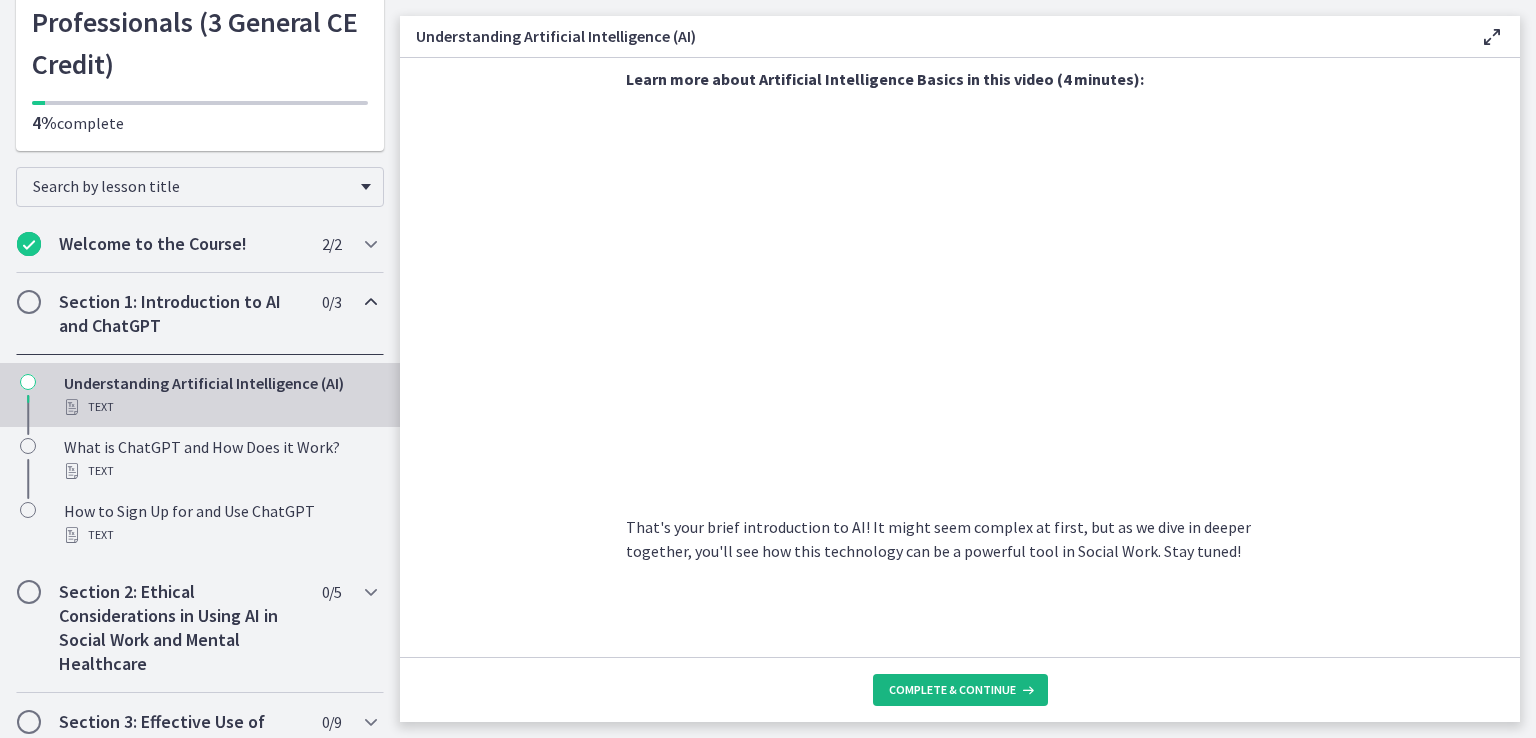 click on "Complete & continue" at bounding box center [952, 690] 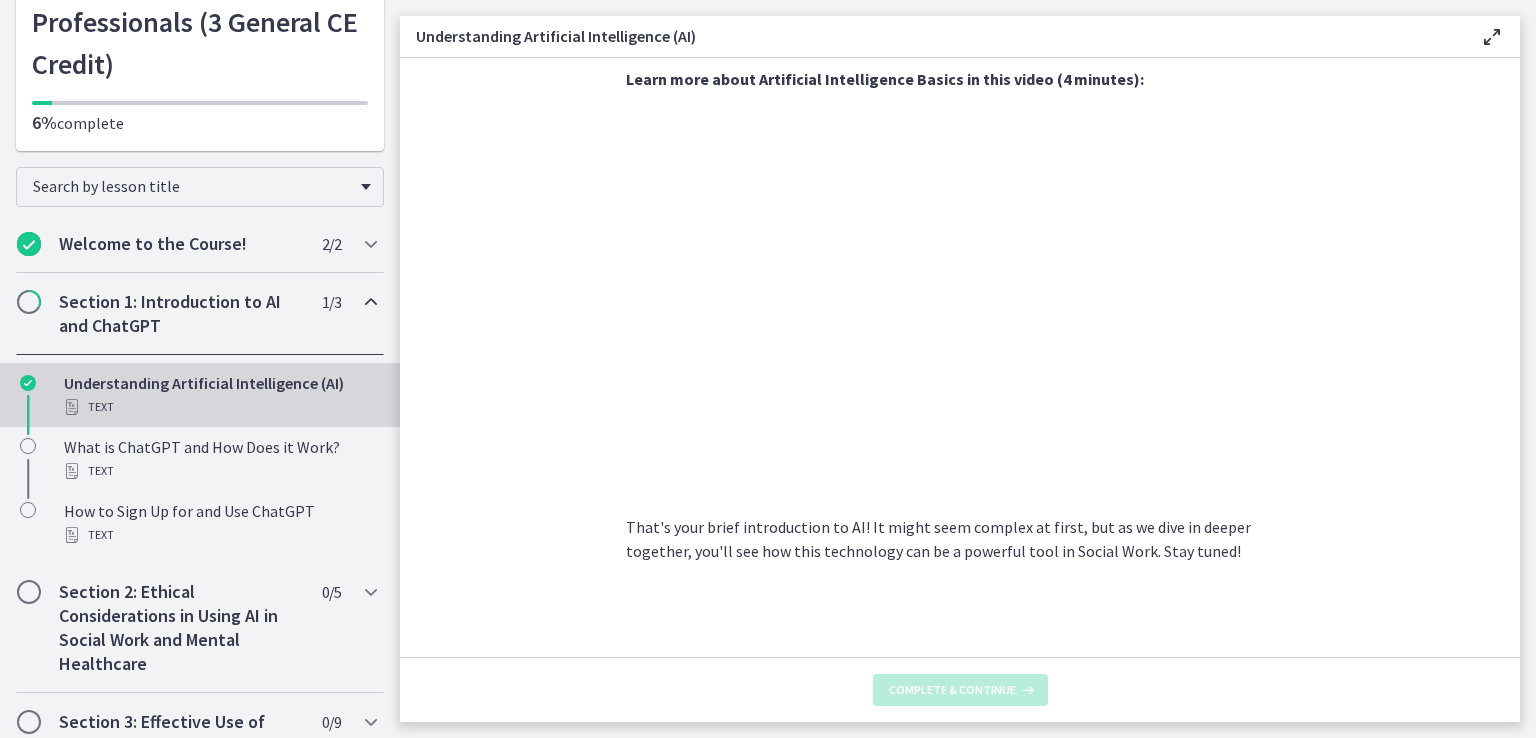 scroll, scrollTop: 0, scrollLeft: 0, axis: both 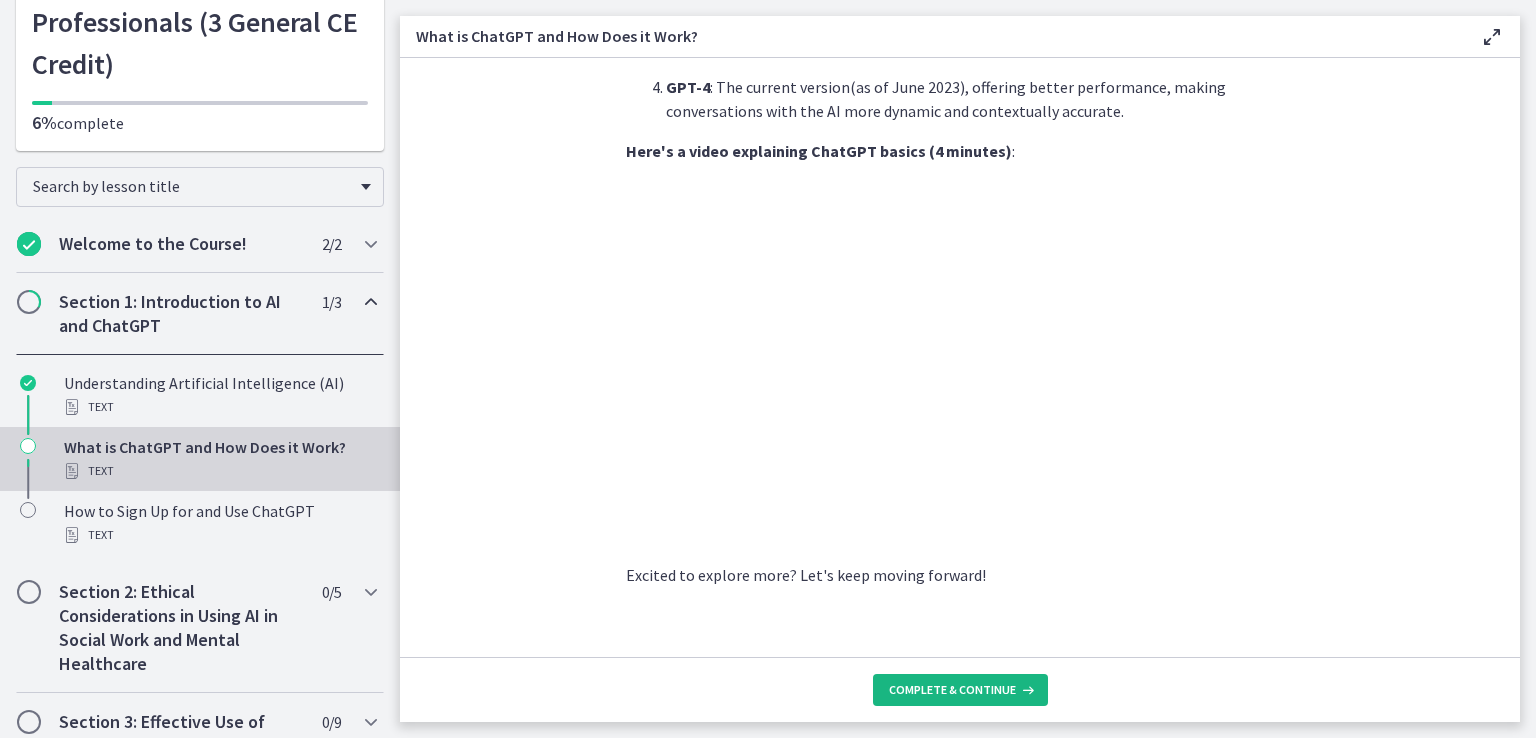 click on "Complete & continue" at bounding box center [952, 690] 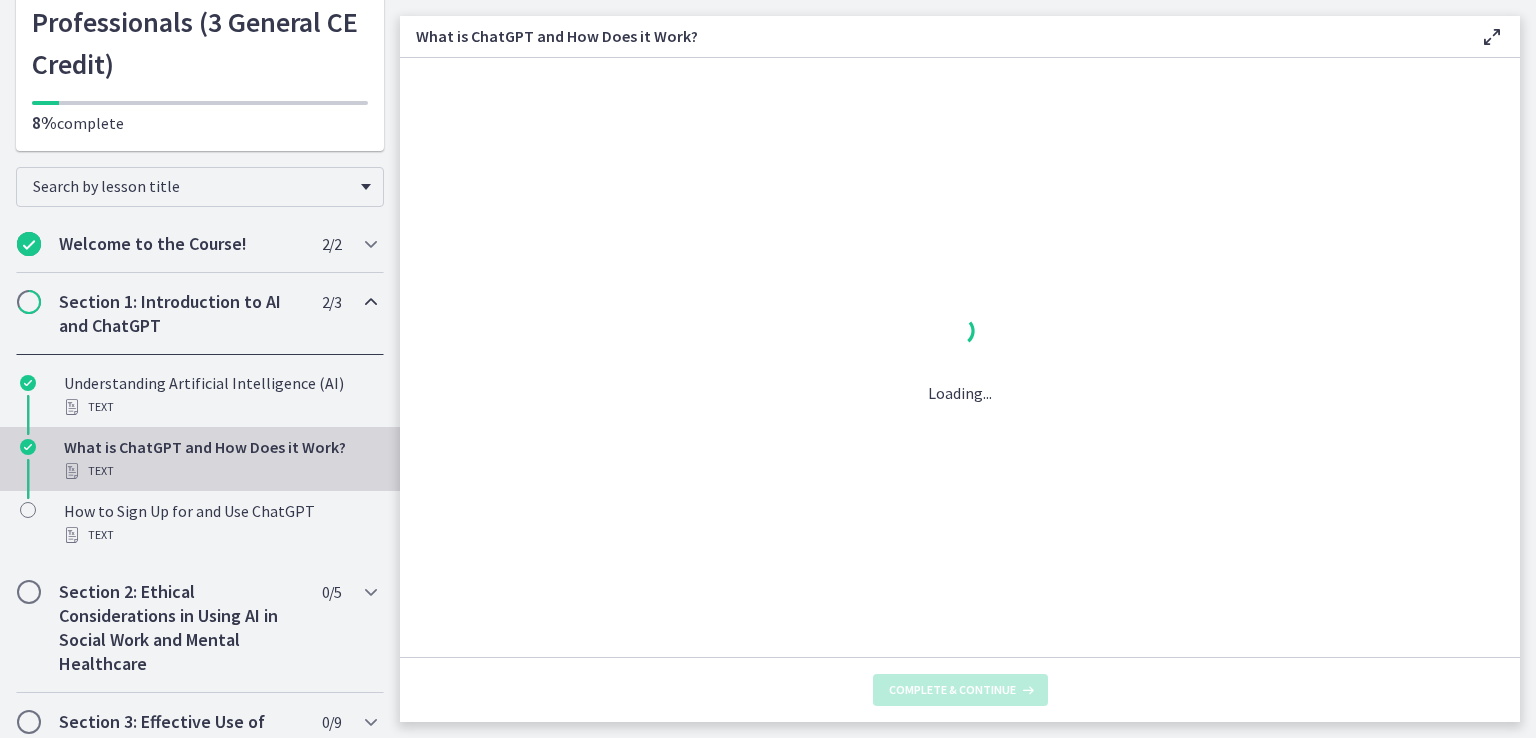 scroll, scrollTop: 0, scrollLeft: 0, axis: both 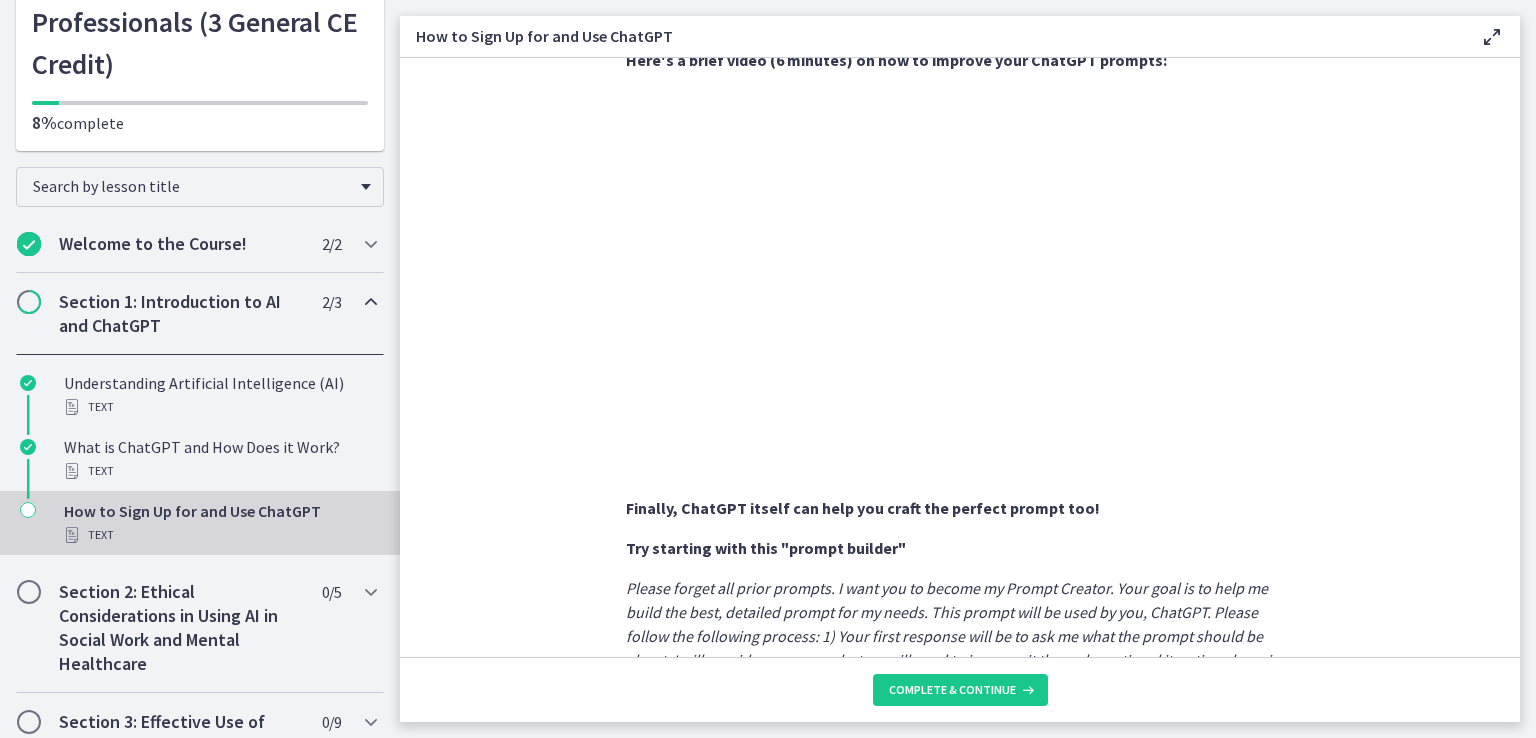 click on "Sign Up : Visit OpenAI's  website , click on the 'Sign Up' button, and fill in your details. It's free to use, but there are options to upgrade if you'd like access to the newest models and other benefits.
Accessing ChatGPT : Once you've signed in, you'll land on the ChatGPT interface.
Using ChatGPT : To start a conversation, type a prompt into the text box and press 'Enter'. For example, as a Social Worker, you might ask, "What resources can I provide a client dealing with financial hardship?"
Remember, the specificity of your input determines the quality of the AI's response. Use detailed prompts to guide the conversation.
Having writer's block thinking of the perfect prompt?  Check out the "Bonus" section at the end of this course for some inspiration!
Here's a brief video (6 minutes) on how to improve your ChatGPT prompts:
Finally, ChatGPT itself can help you craft the perfect prompt too!" at bounding box center [960, 357] 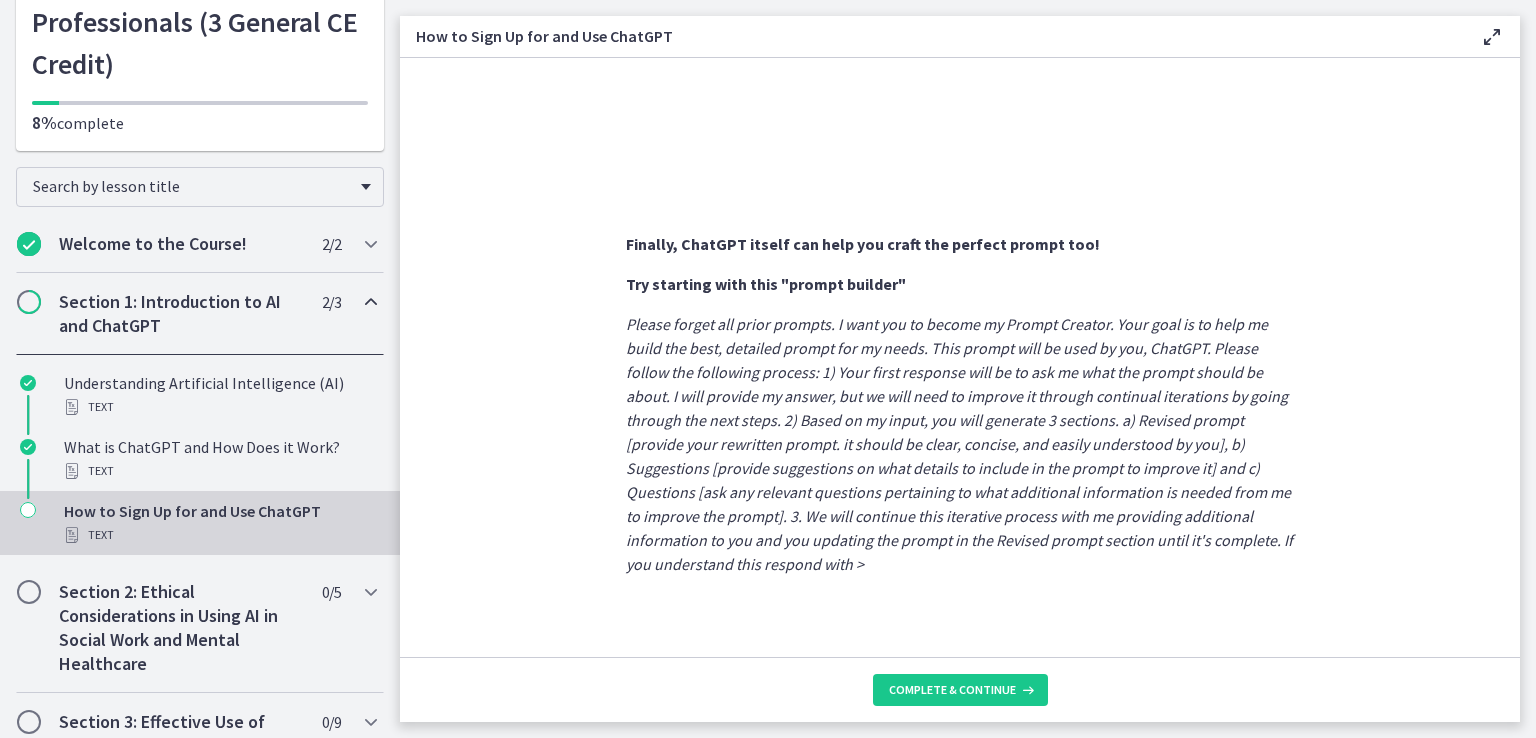scroll, scrollTop: 1077, scrollLeft: 0, axis: vertical 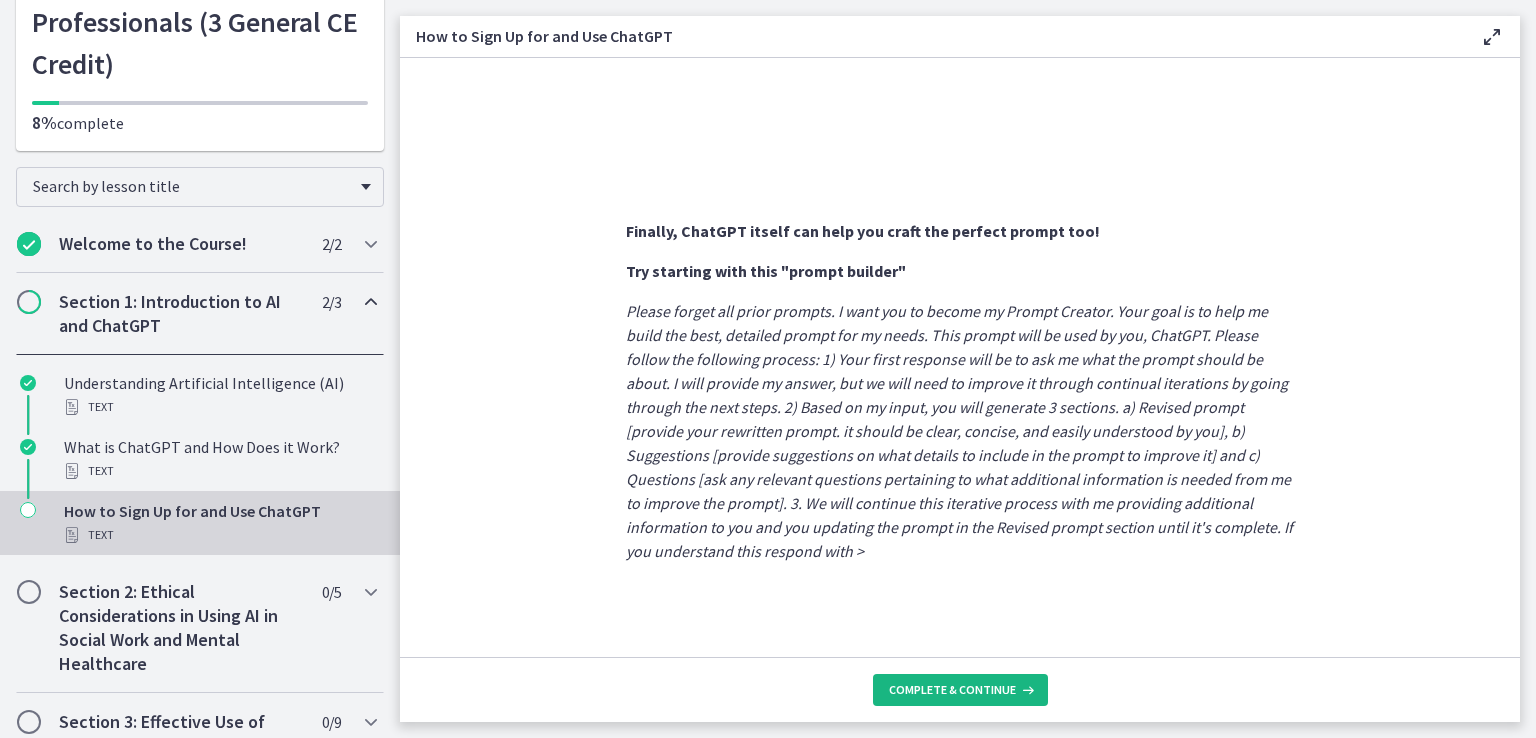 click on "Complete & continue" at bounding box center (952, 690) 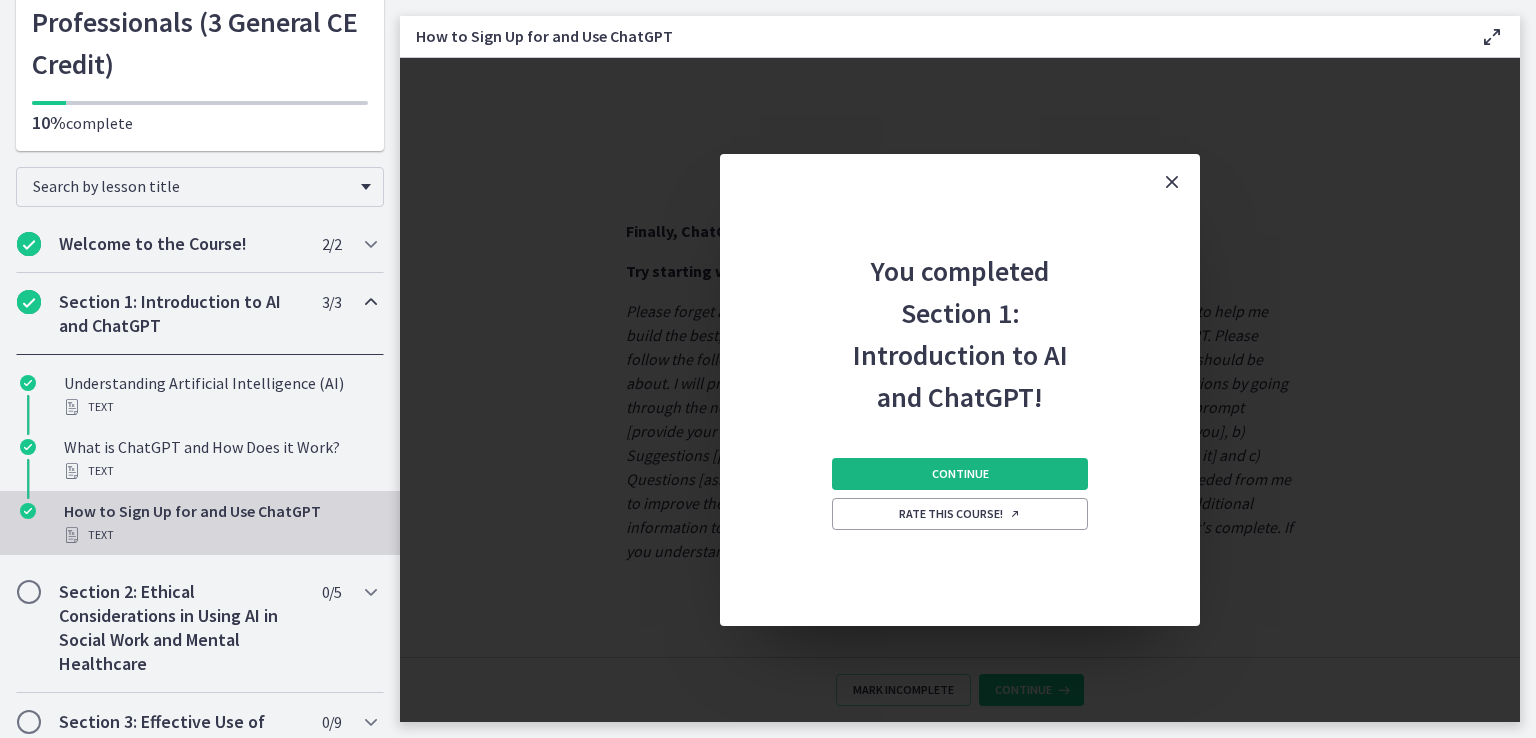 click on "Continue" at bounding box center (960, 474) 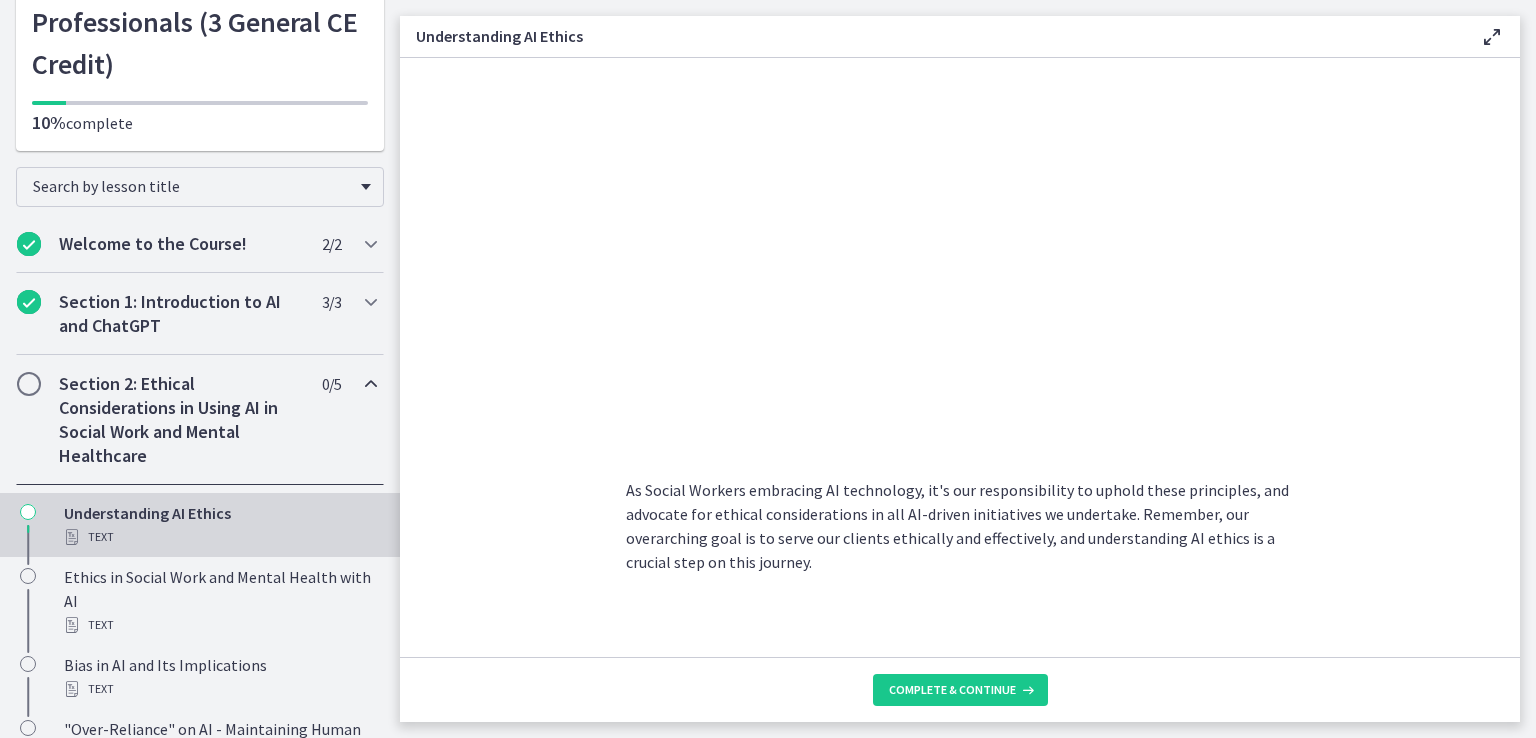 scroll, scrollTop: 999, scrollLeft: 0, axis: vertical 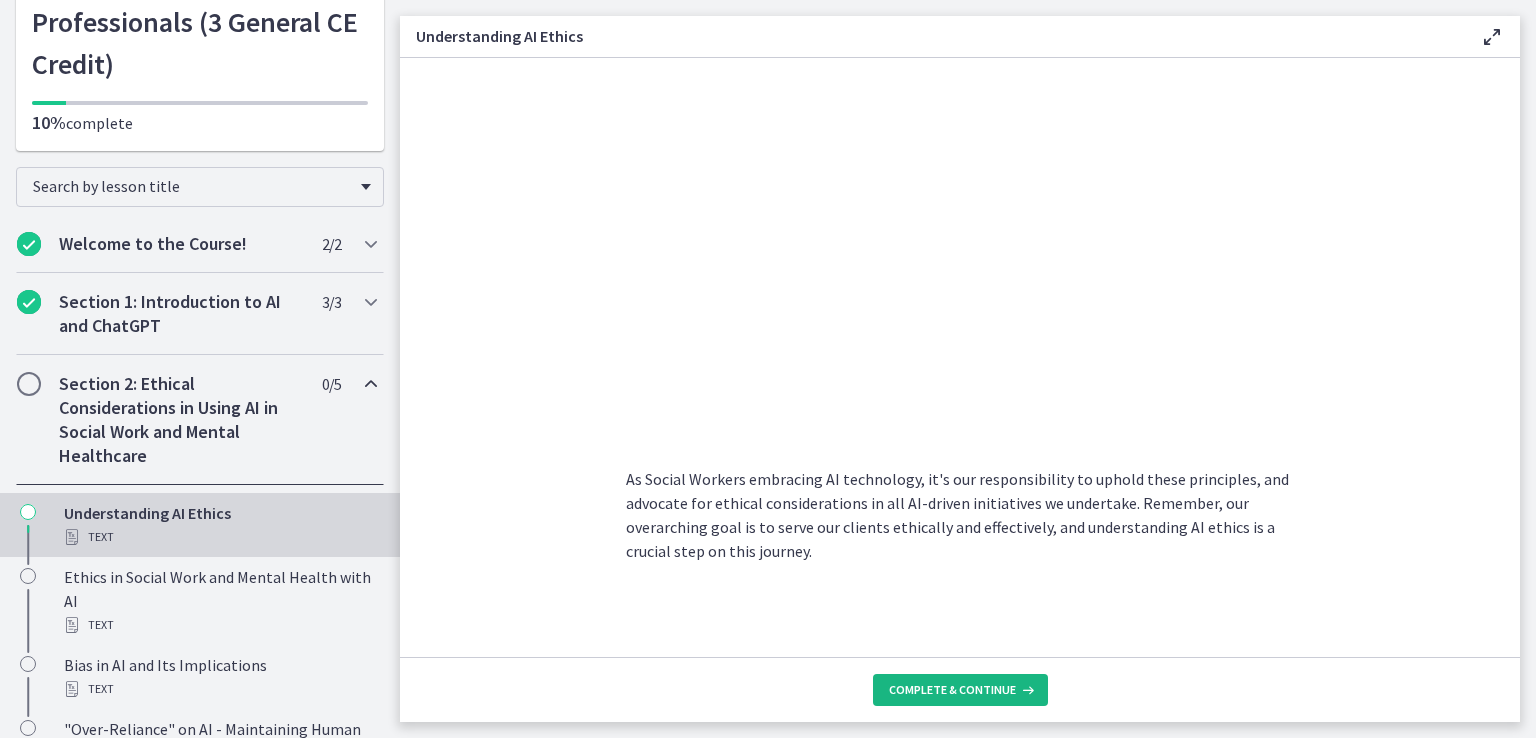 click on "Complete & continue" at bounding box center [952, 690] 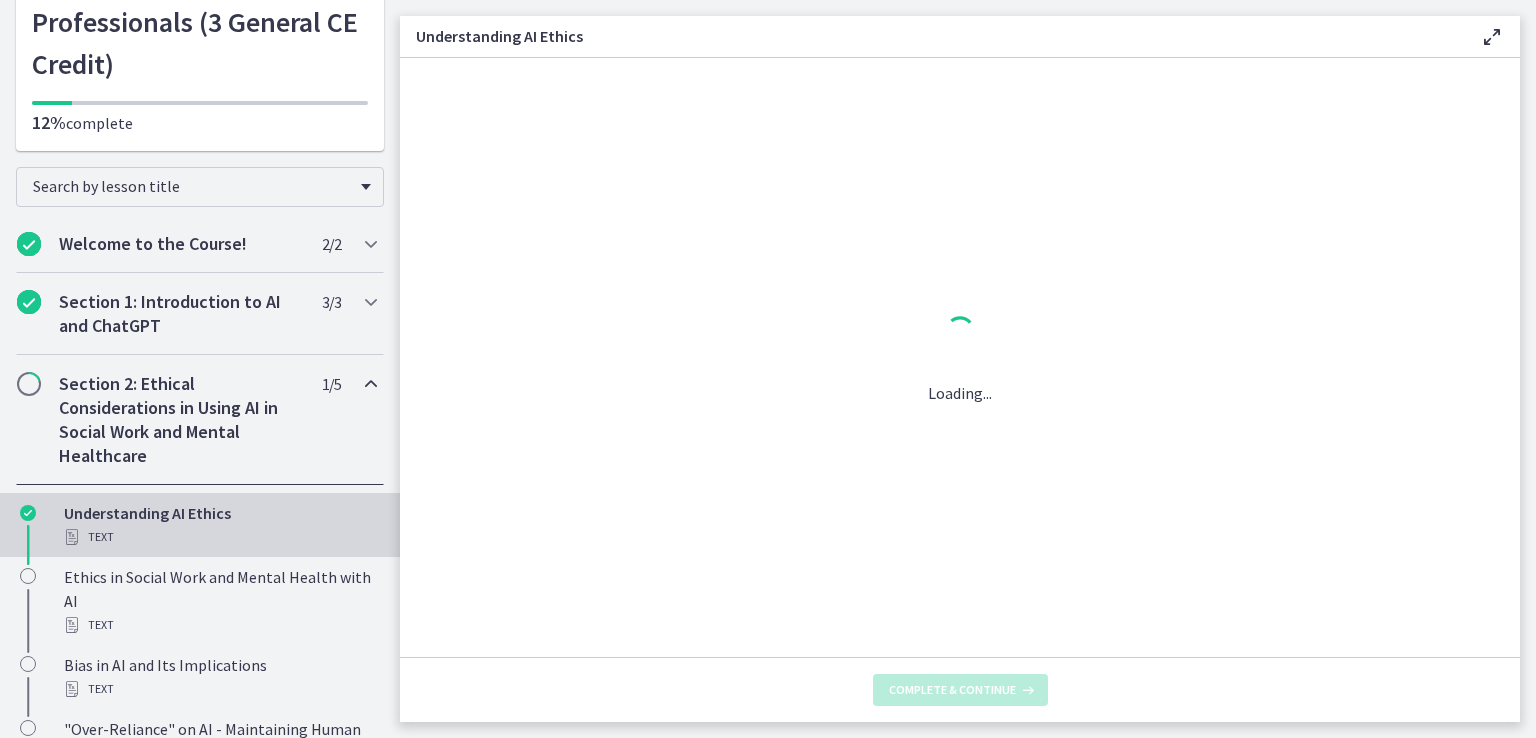 scroll, scrollTop: 0, scrollLeft: 0, axis: both 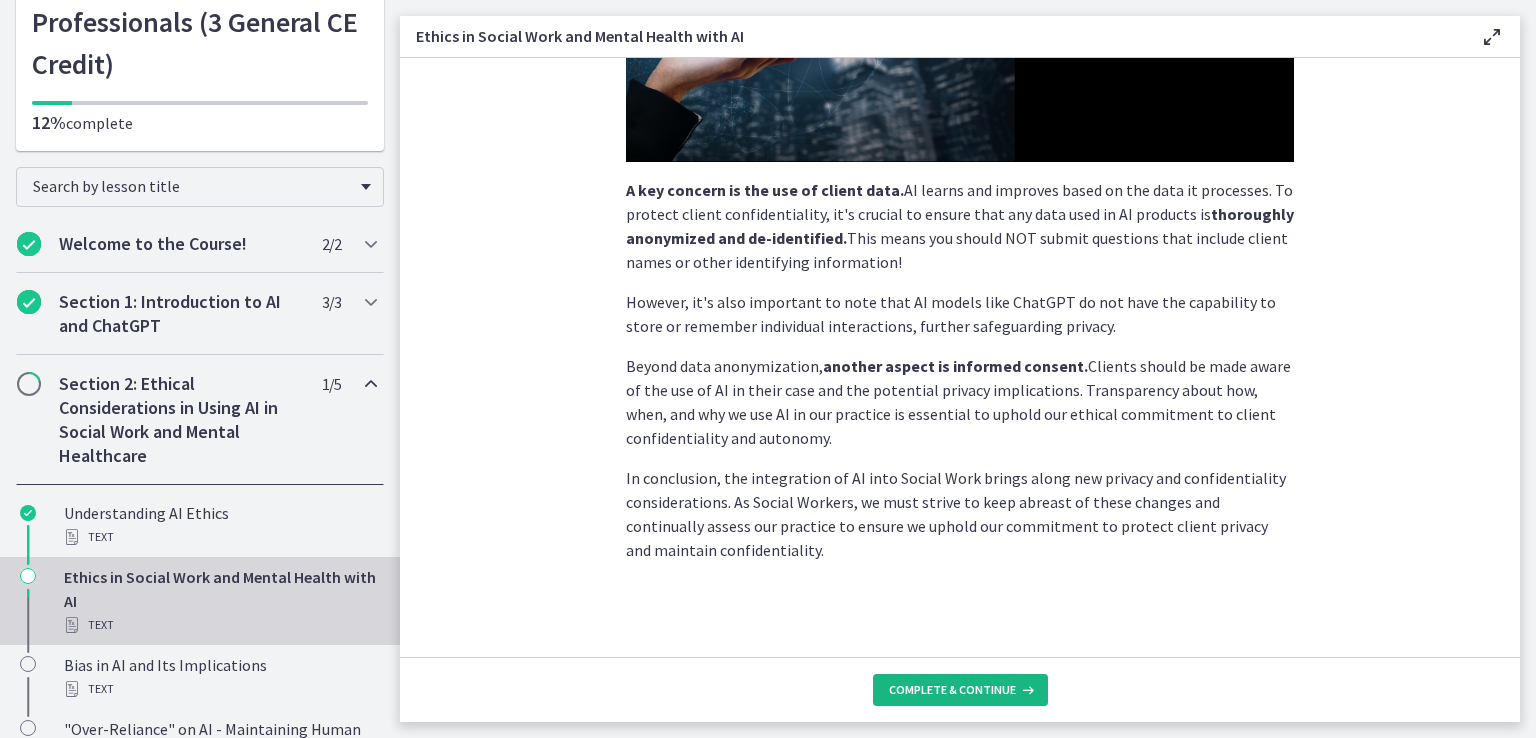 click on "Complete & continue" at bounding box center (952, 690) 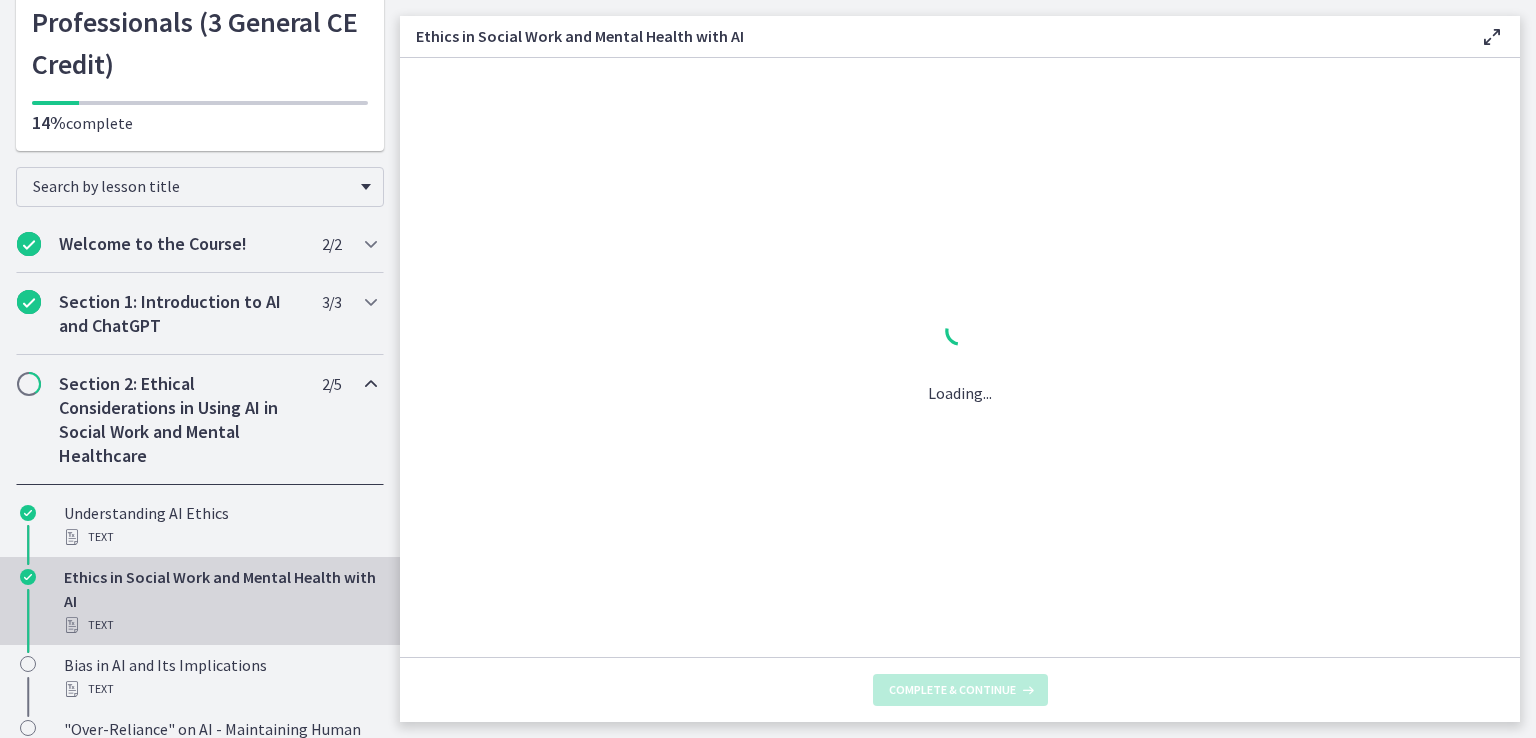 scroll, scrollTop: 0, scrollLeft: 0, axis: both 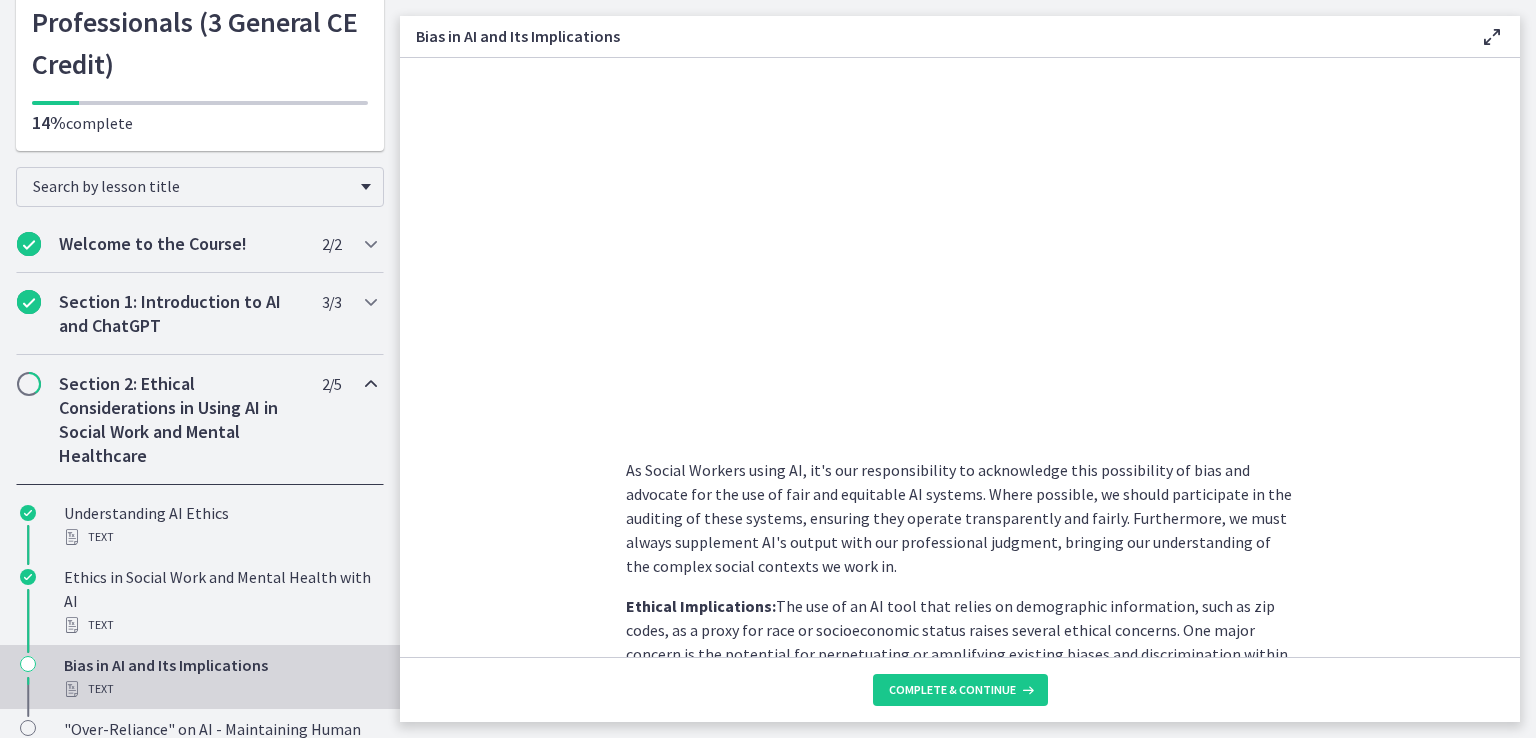 click on "AI systems like ChatGPT learn from vast amounts of data. If this data contains inherent societal or cultural biases, AI can inadvertently learn, replicate, and even amplify these biases.  This is a significant concern when using AI in Social Work, a field committed to promoting fairness and equality.
Bias in AI could lead to skewed outputs, leading to inaccurate or discriminatory practices. For instance, an AI tool used for risk assessment in child welfare  might unintentionally flag certain demographic groups as higher risk  due to underlying bias in the data it was trained on.
It's essential to critically assess AI tools for potential bias:
Are they learning from balanced, fair, and representative datasets?
Does the AI's output reflect unintended discrimination or prejudice?
Learn More About Algorithmic Bias in AI in this TED Talk (8 minutes):
Ethical Implications:
Impact on Clients and Service Delivery:" at bounding box center (960, 357) 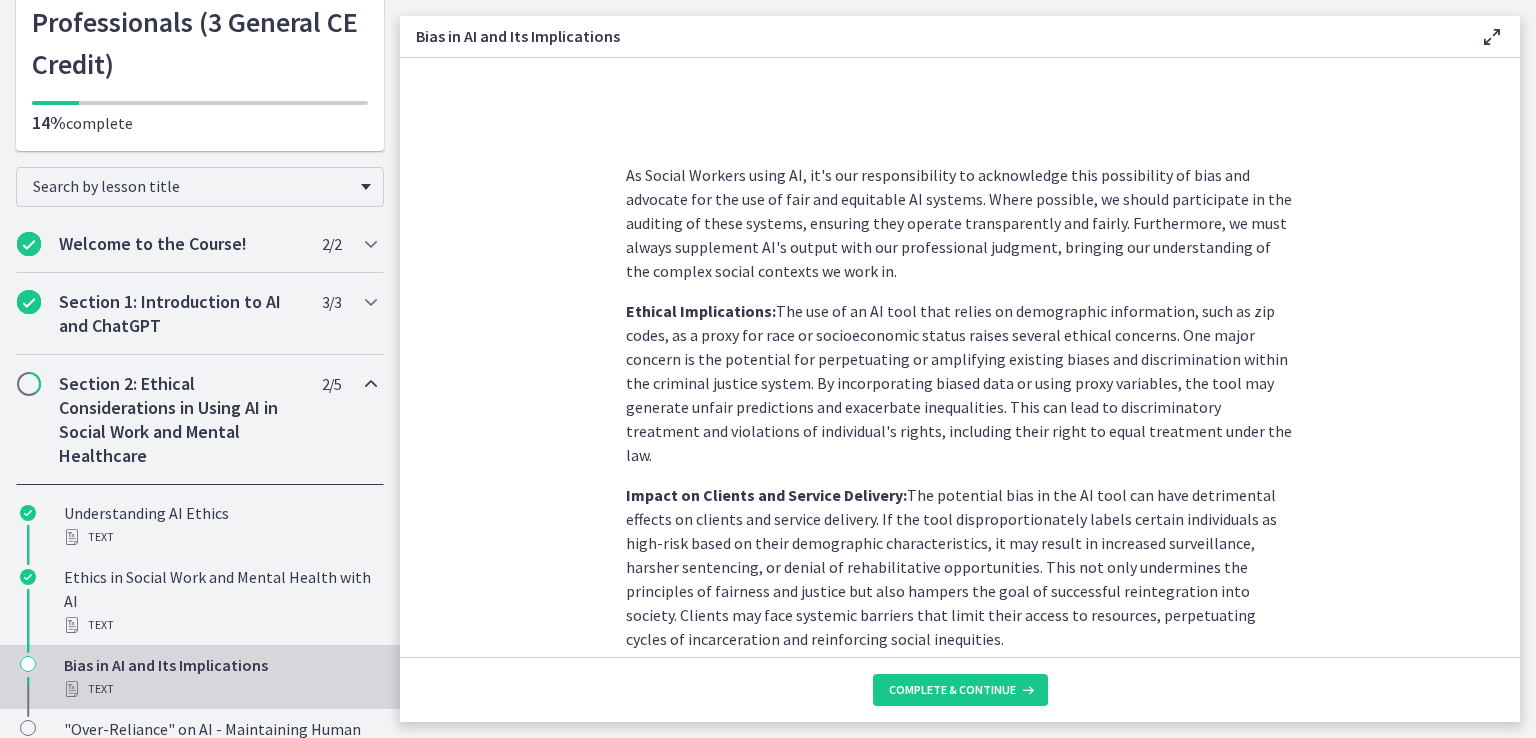 scroll, scrollTop: 1100, scrollLeft: 0, axis: vertical 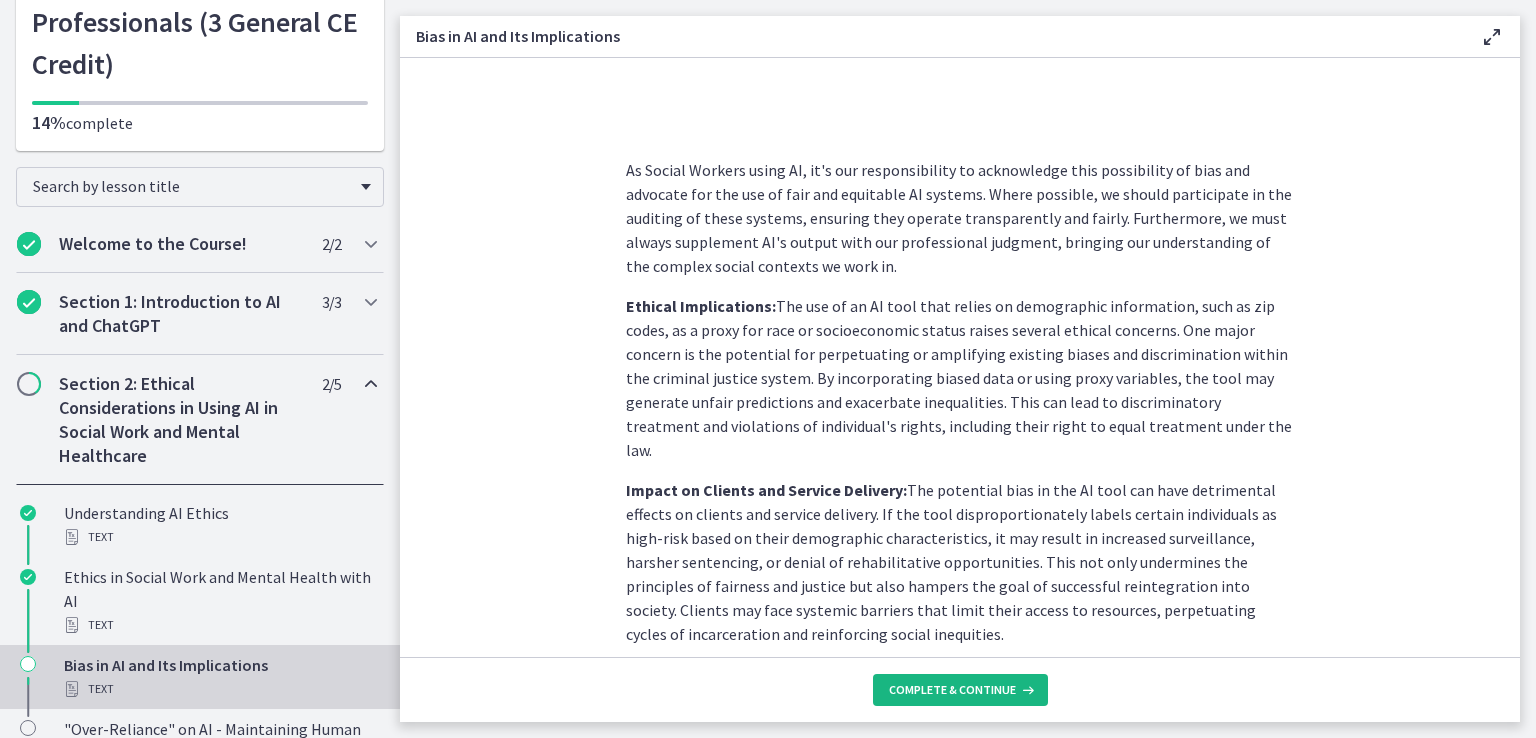 click on "Complete & continue" at bounding box center [952, 690] 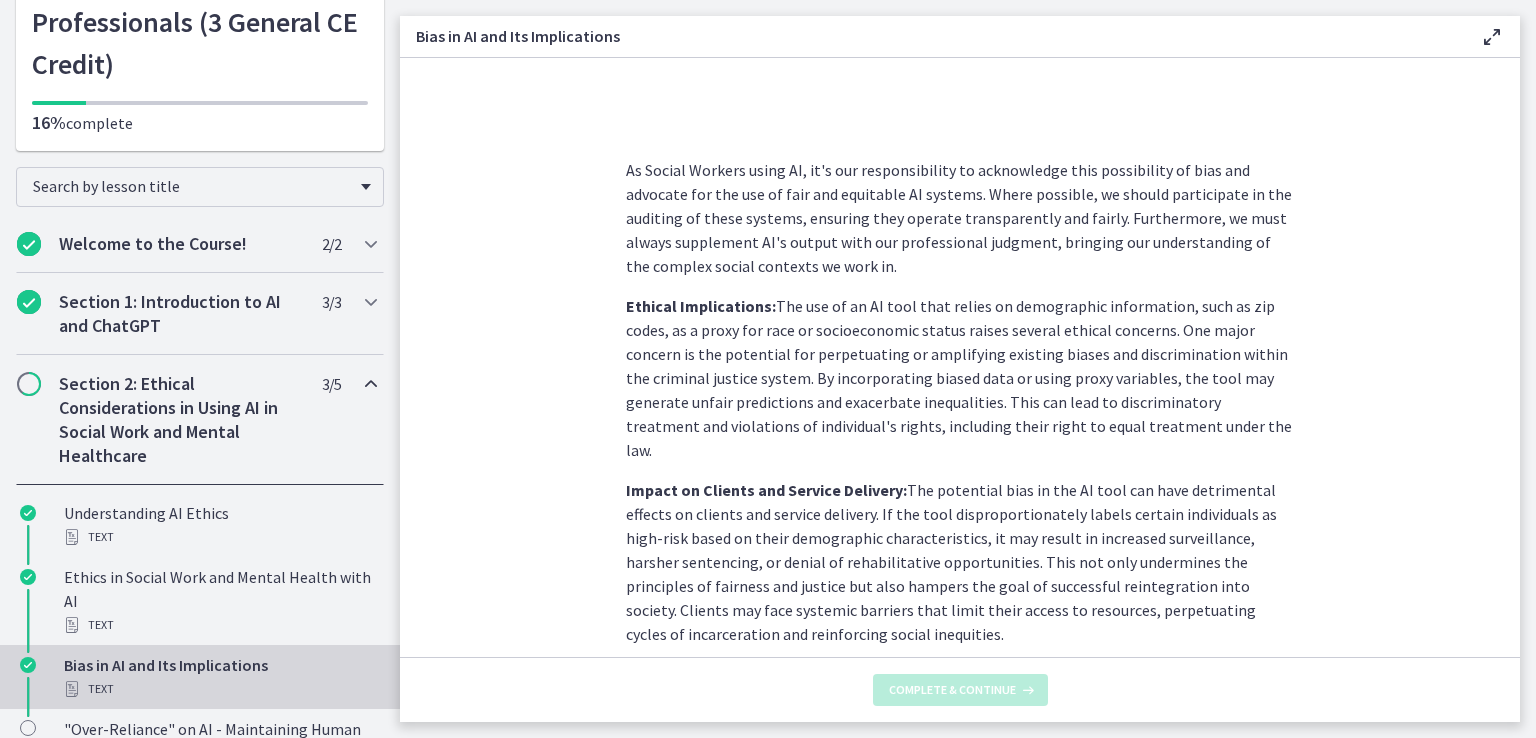 scroll, scrollTop: 0, scrollLeft: 0, axis: both 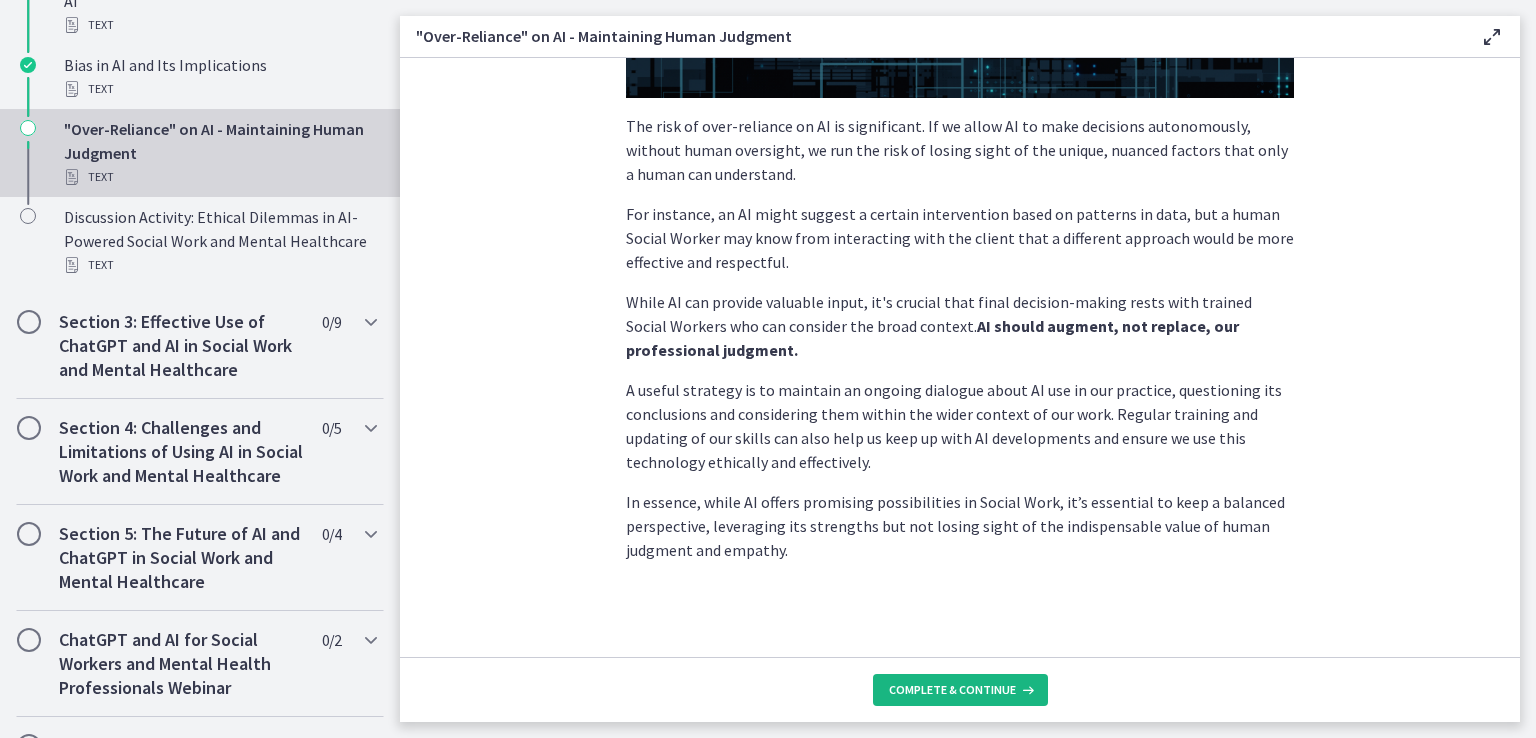 click on "Complete & continue" at bounding box center (952, 690) 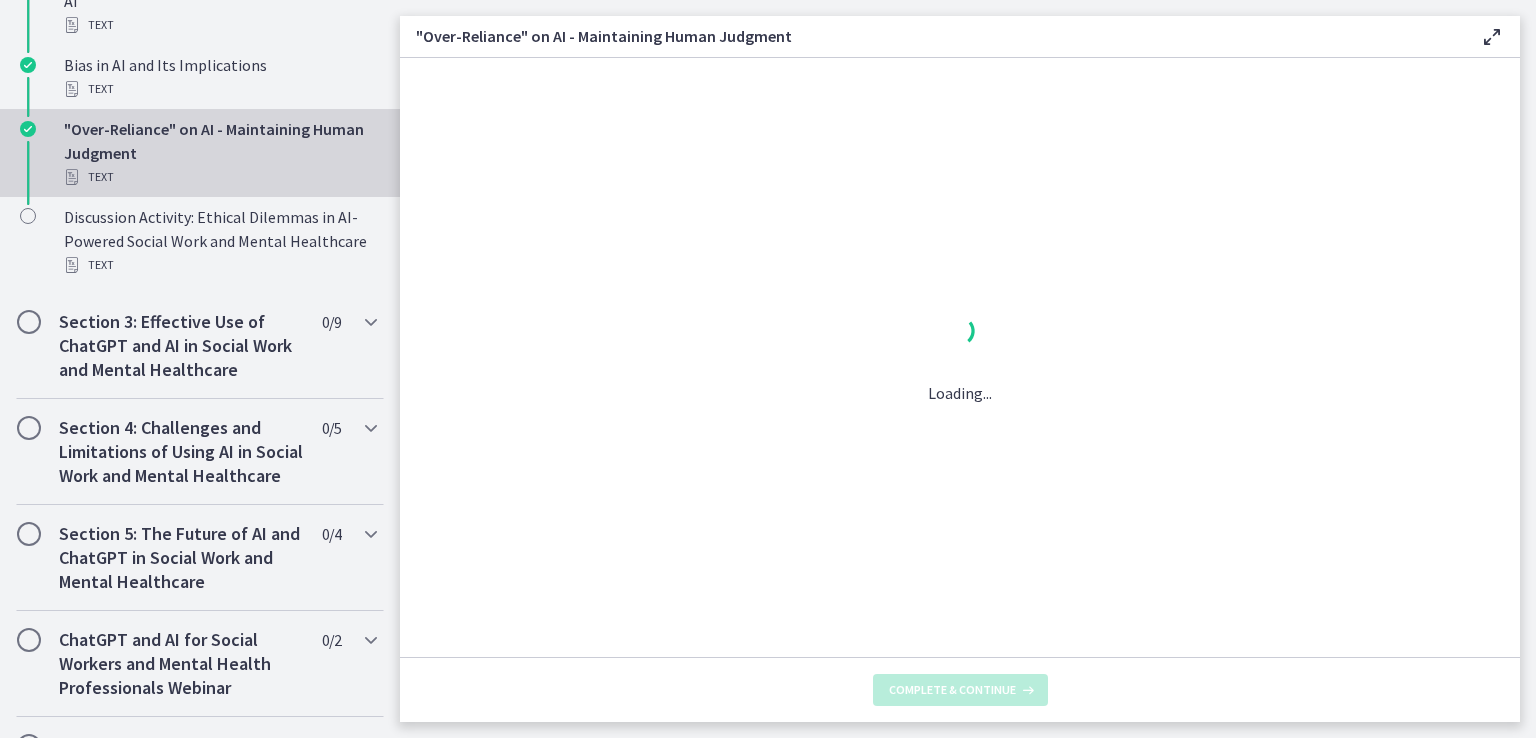 scroll, scrollTop: 0, scrollLeft: 0, axis: both 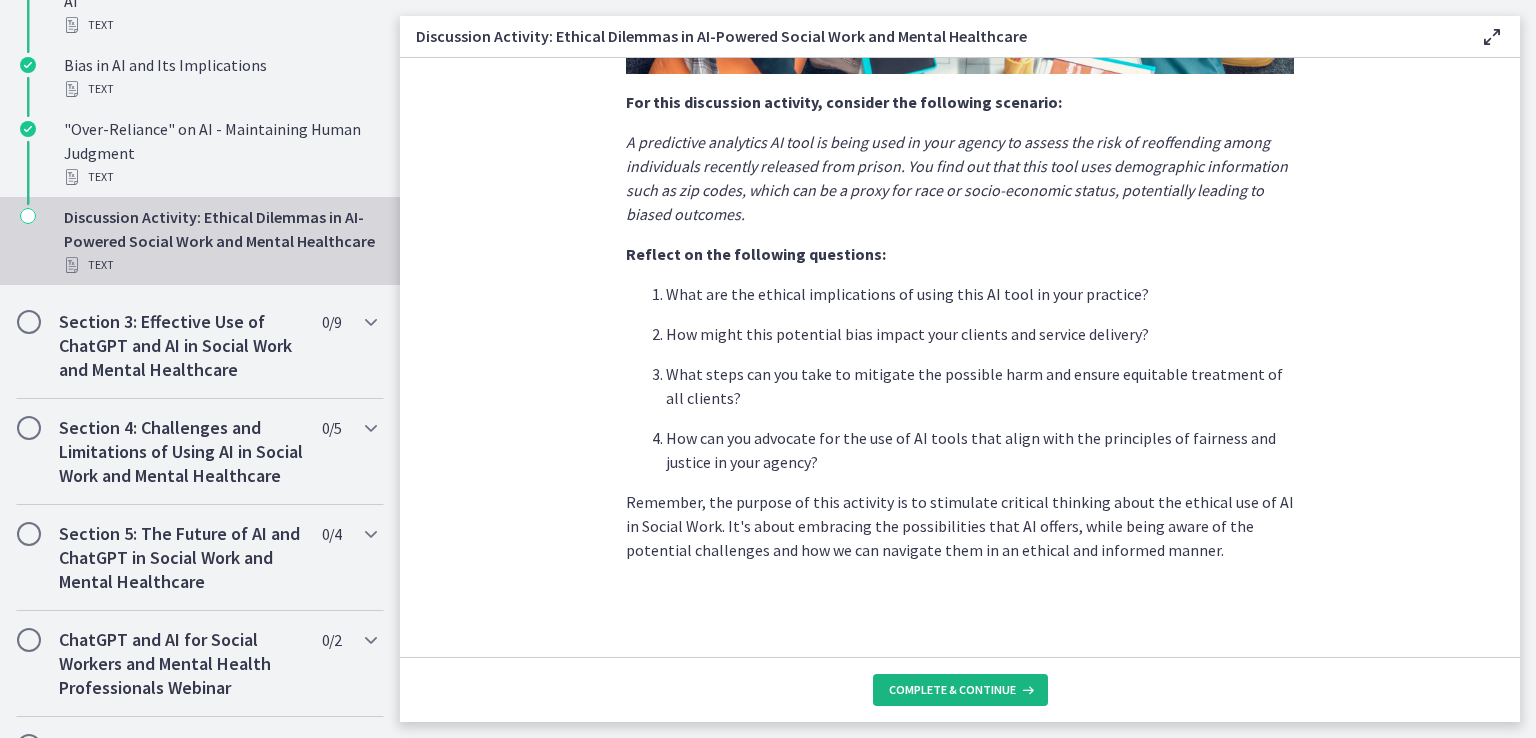 click on "Complete & continue" at bounding box center (952, 690) 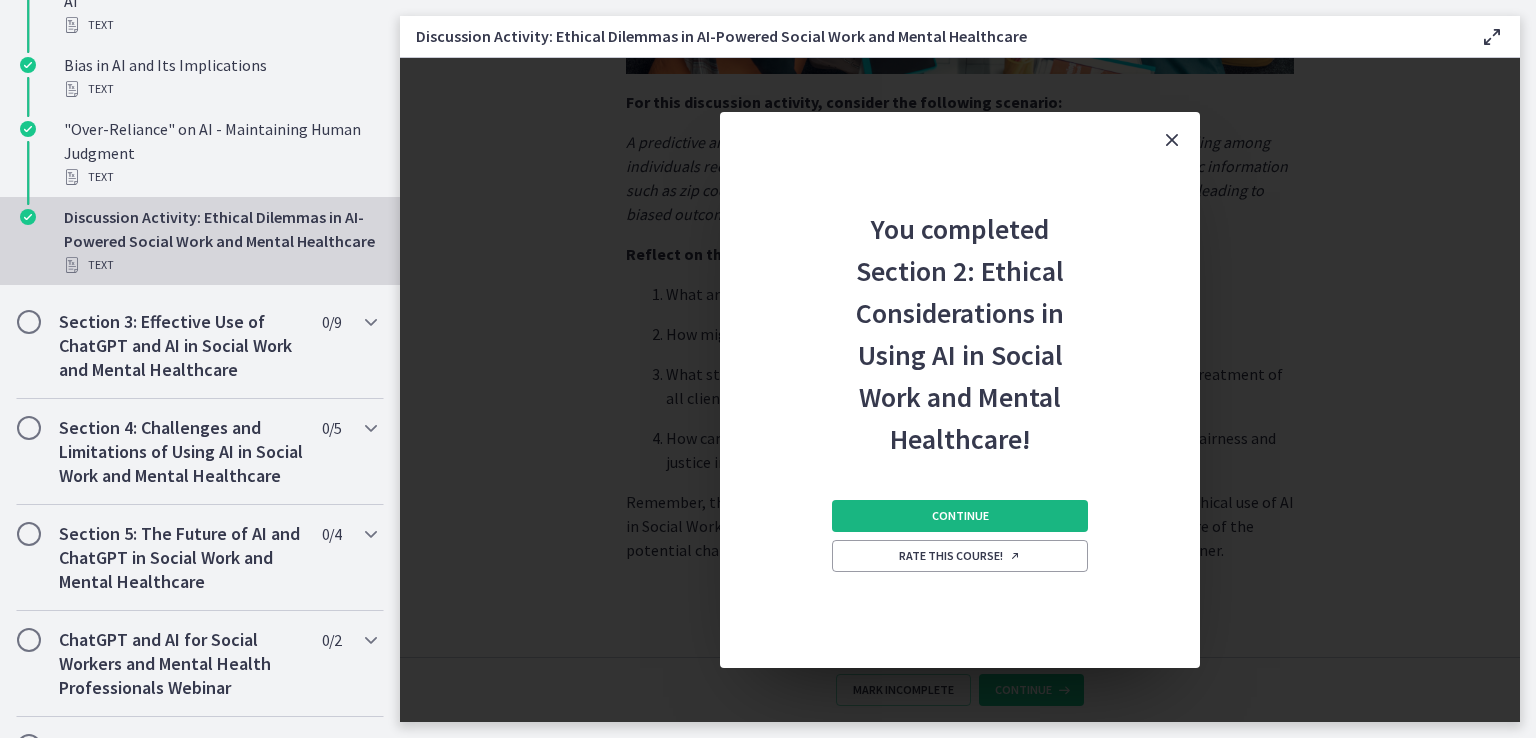 click on "Continue" at bounding box center (960, 516) 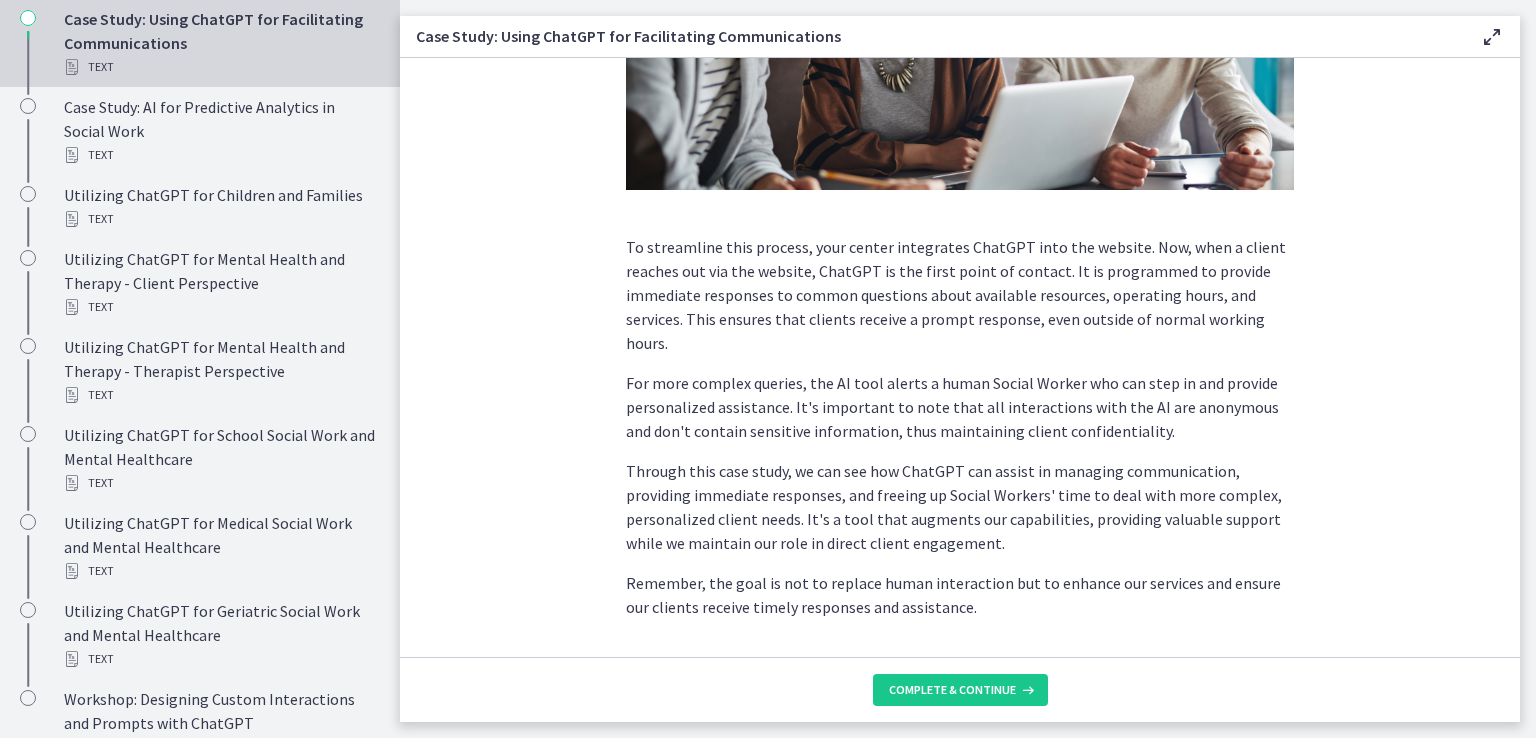 scroll, scrollTop: 509, scrollLeft: 0, axis: vertical 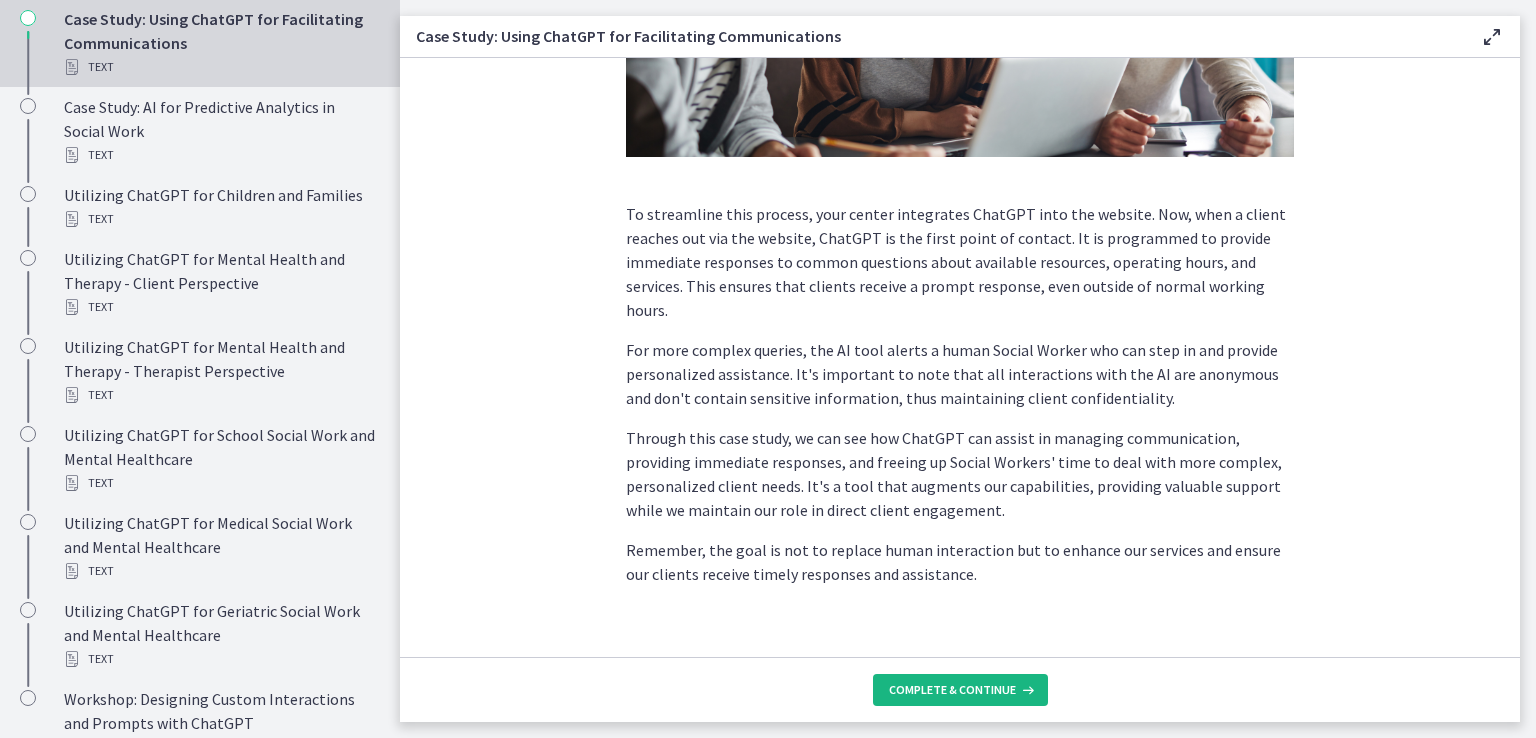 click on "Complete & continue" at bounding box center (952, 690) 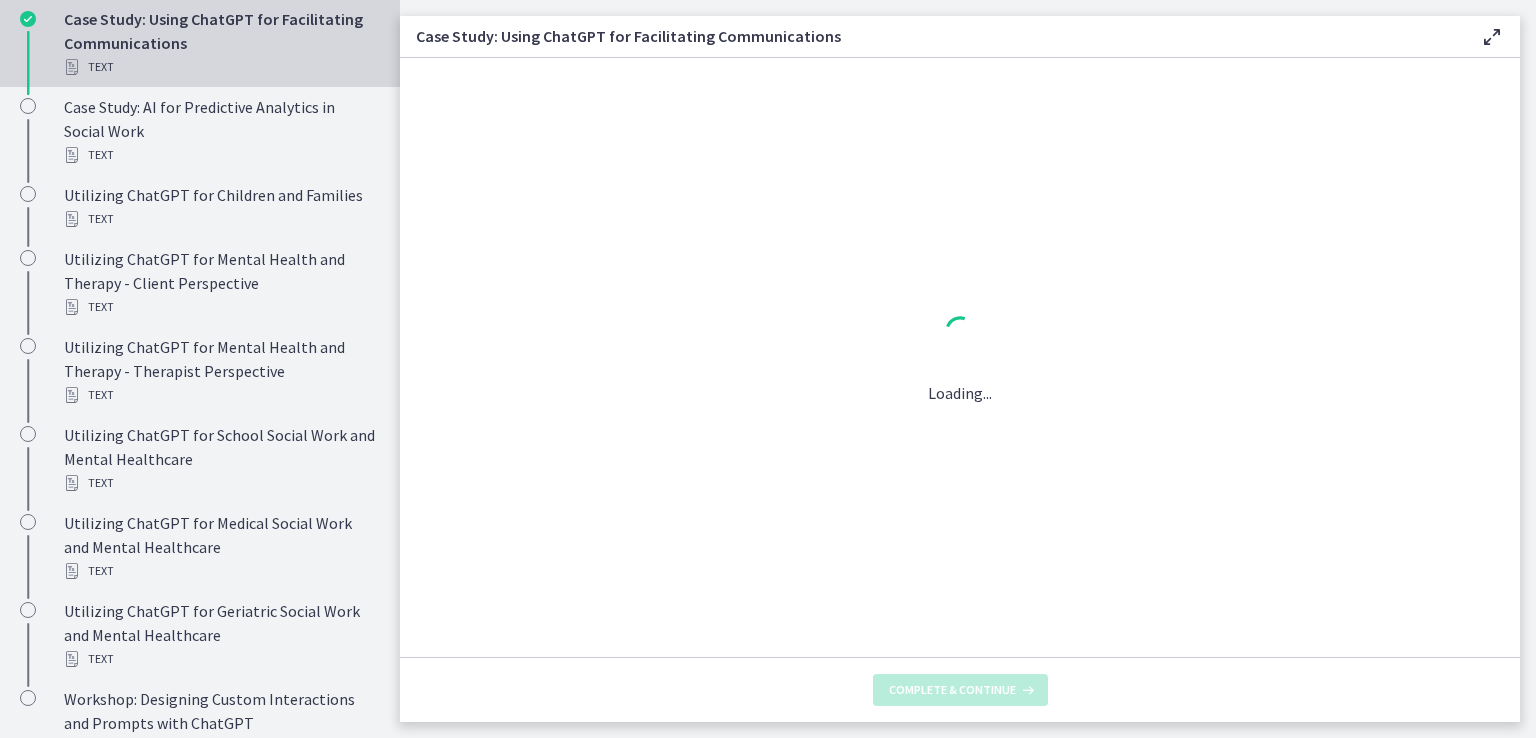 scroll, scrollTop: 0, scrollLeft: 0, axis: both 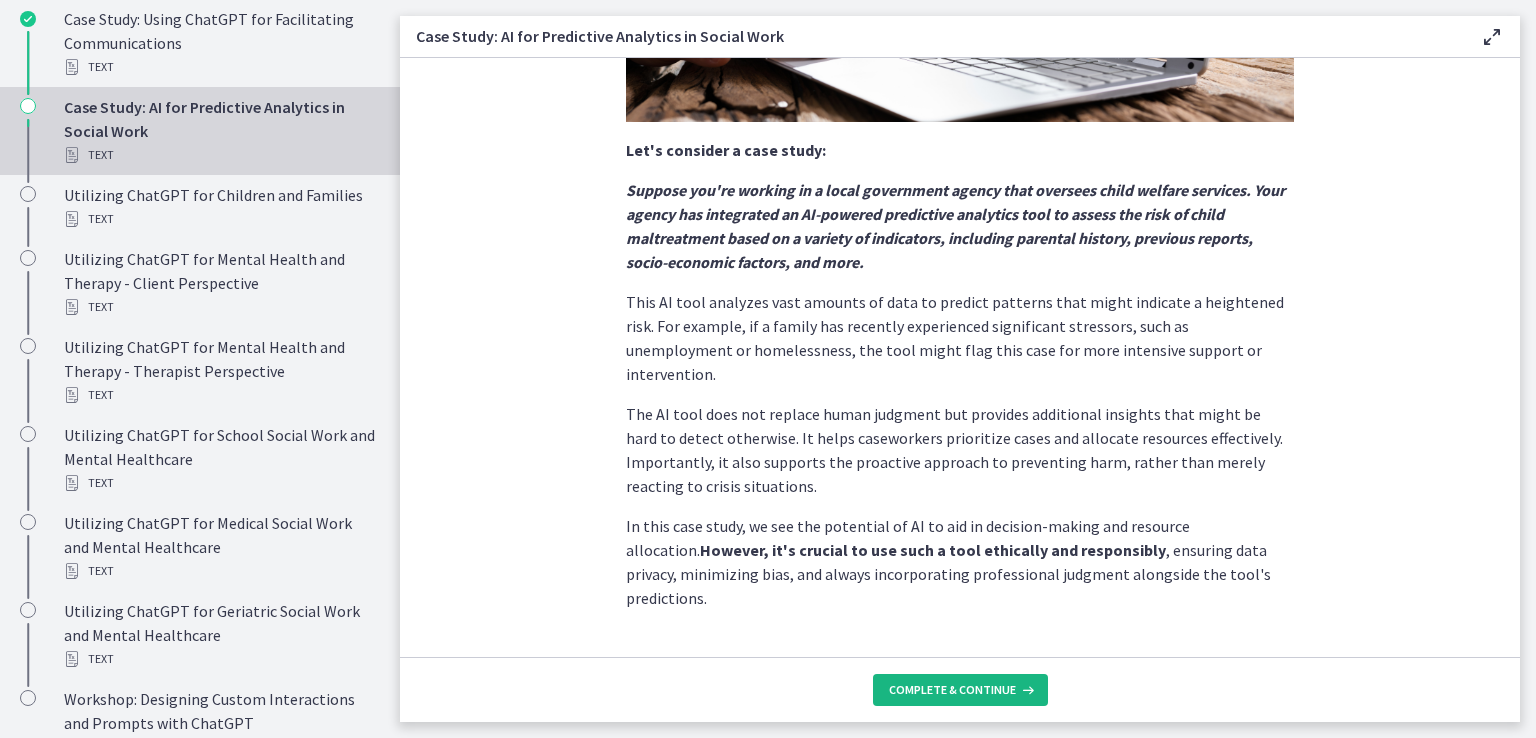 click on "Complete & continue" at bounding box center (952, 690) 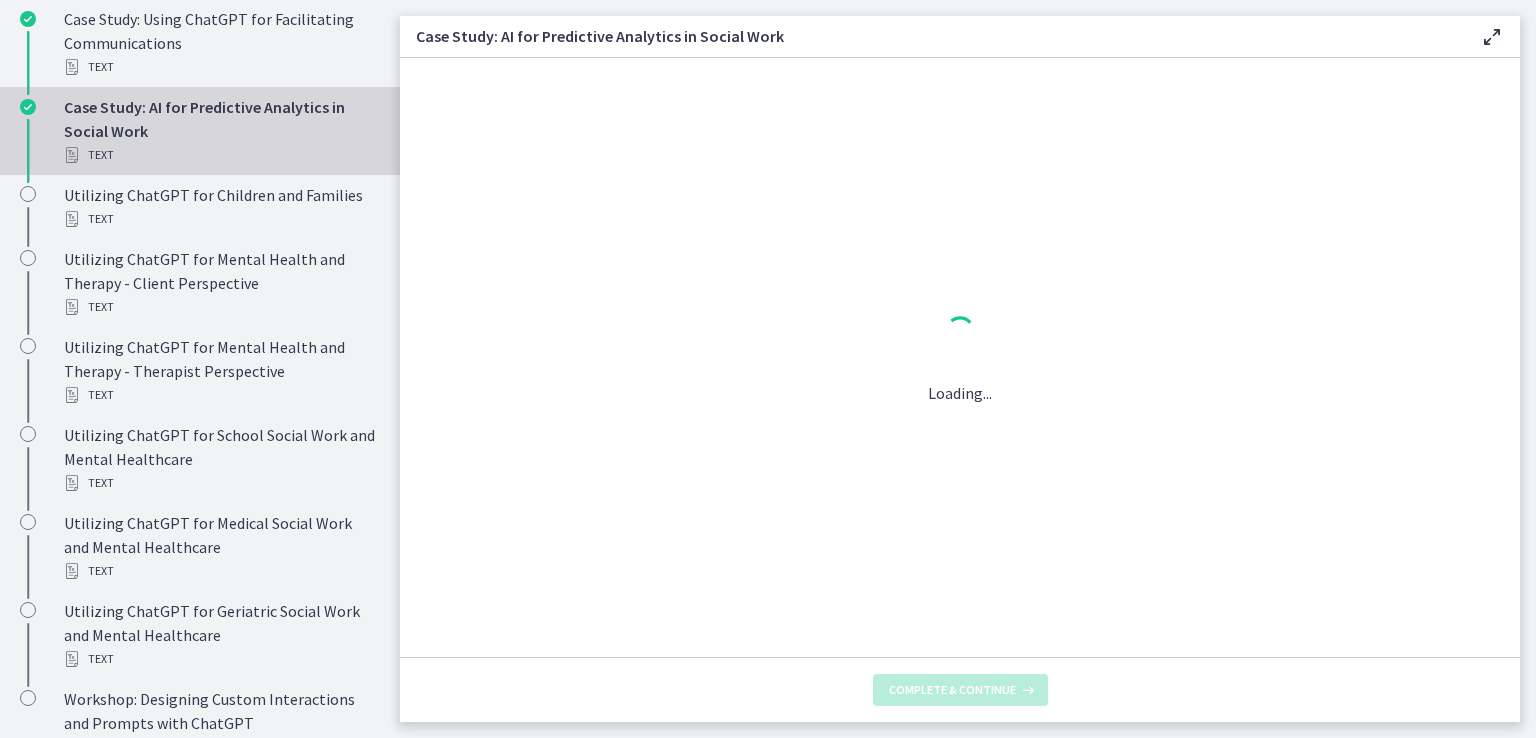 scroll, scrollTop: 0, scrollLeft: 0, axis: both 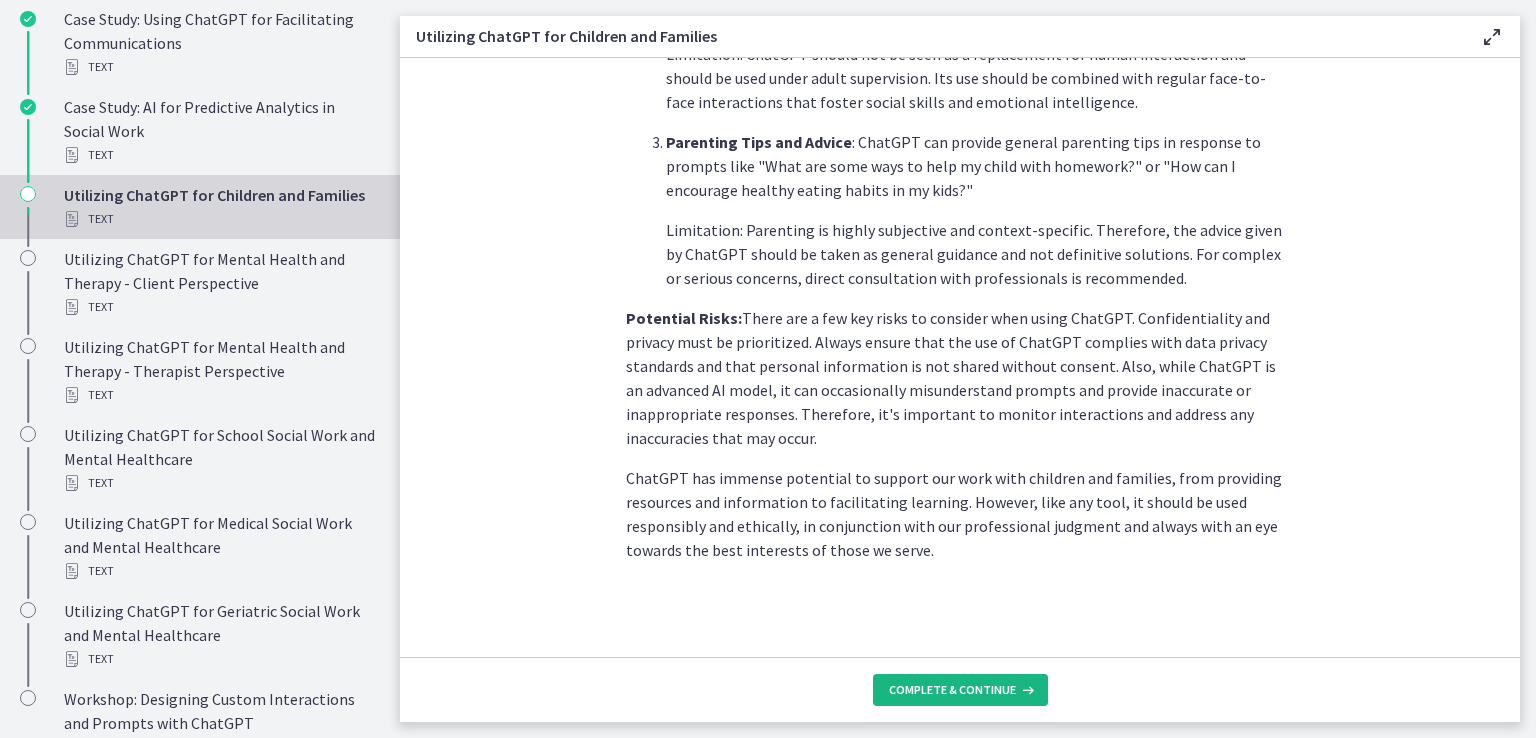 click on "Complete & continue" at bounding box center [960, 690] 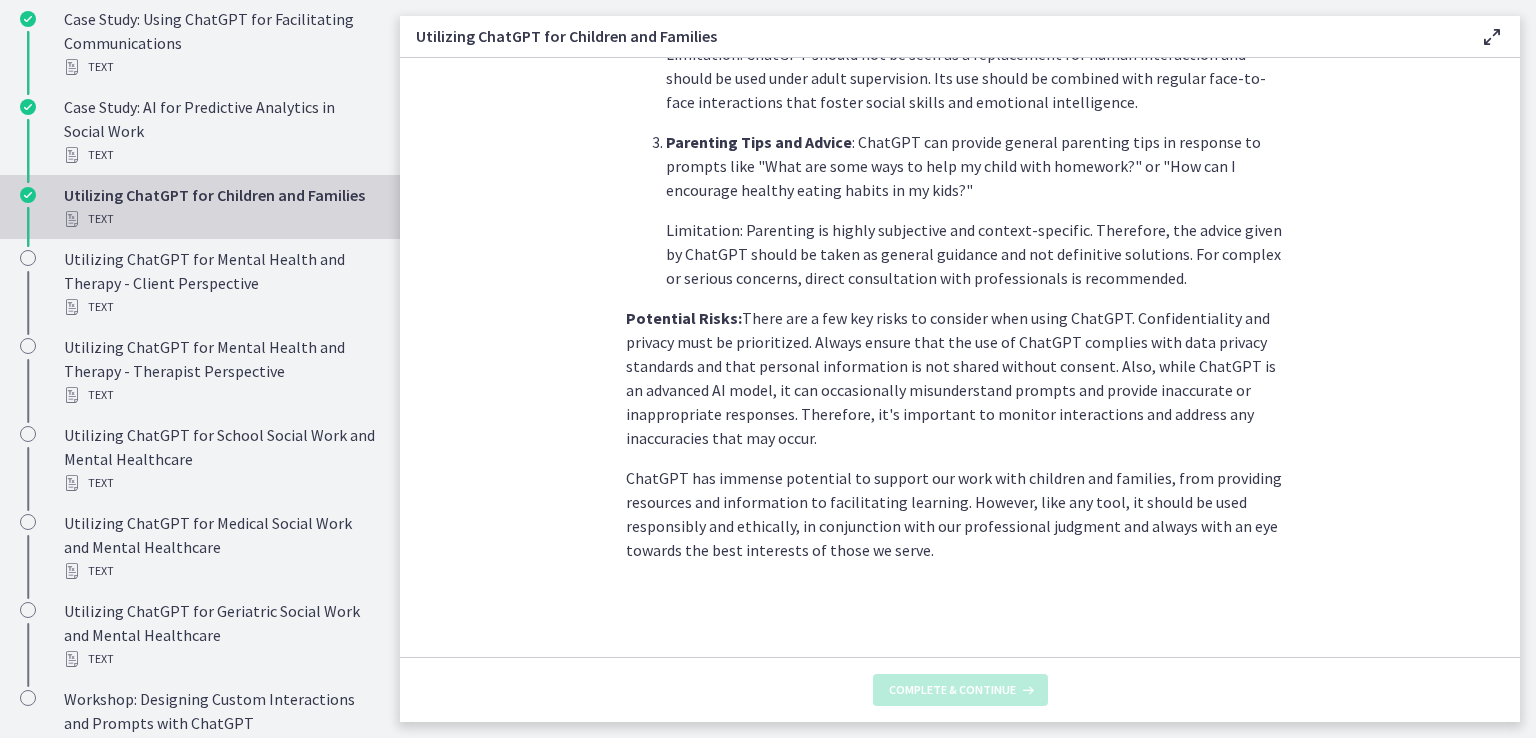 scroll, scrollTop: 0, scrollLeft: 0, axis: both 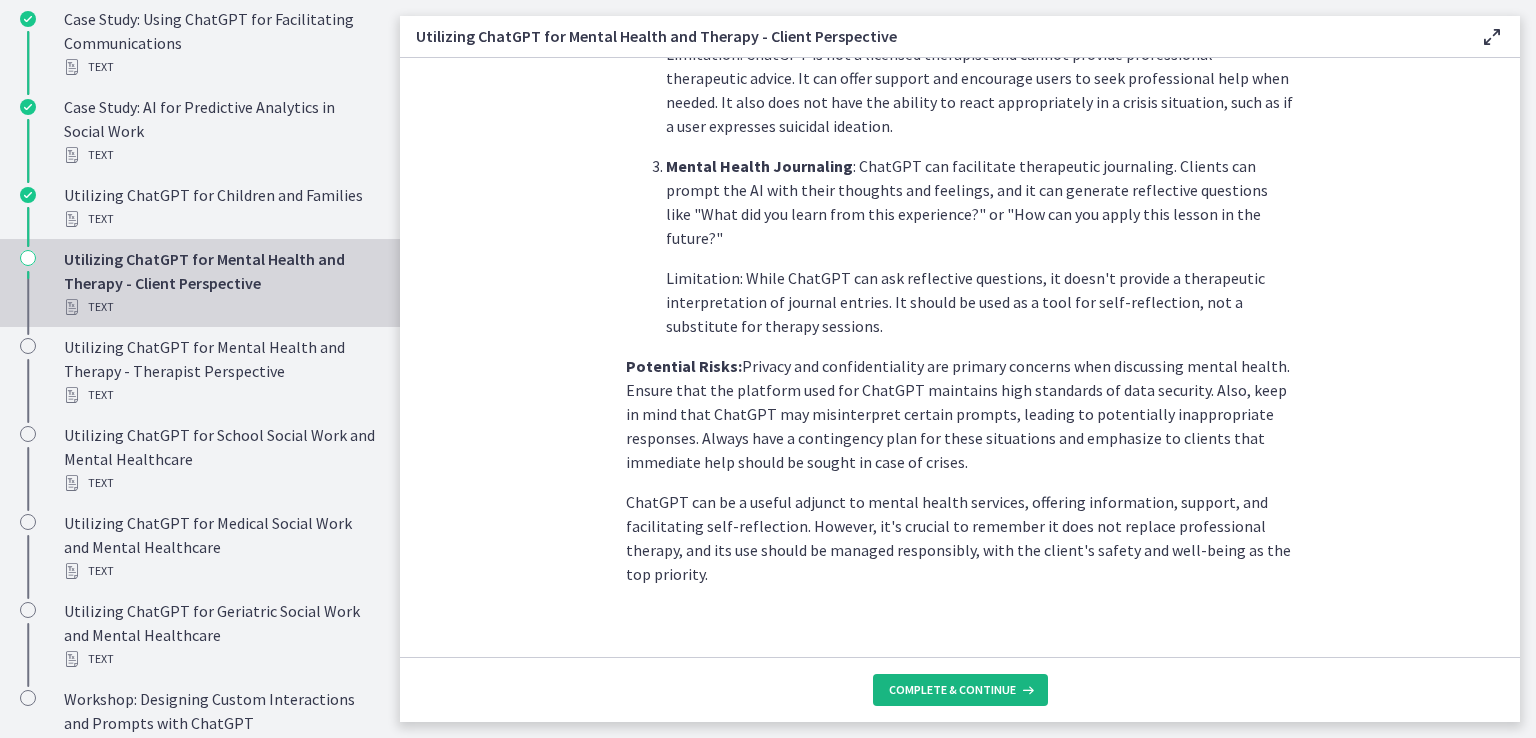 click on "Complete & continue" at bounding box center [952, 690] 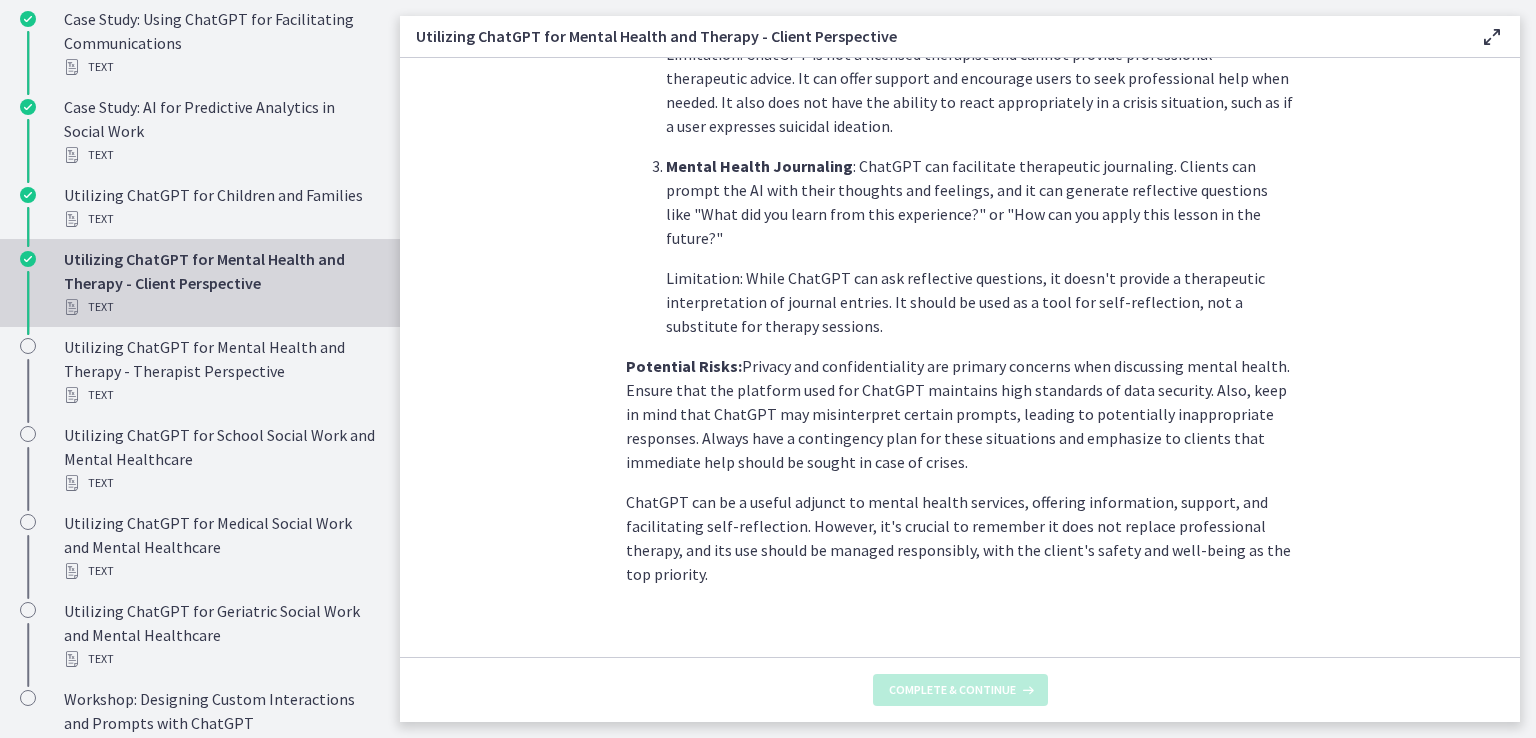 scroll, scrollTop: 0, scrollLeft: 0, axis: both 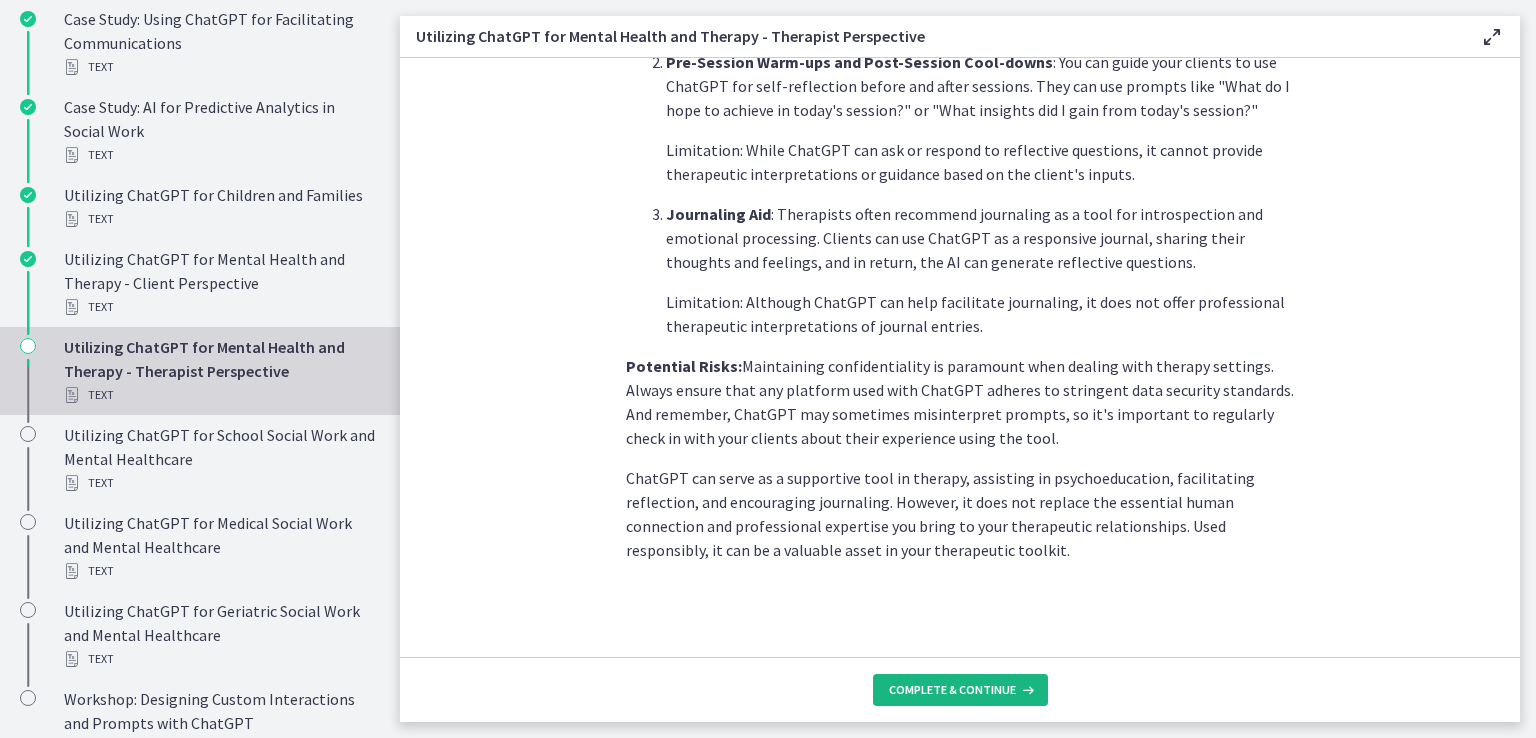 click on "Complete & continue" at bounding box center (952, 690) 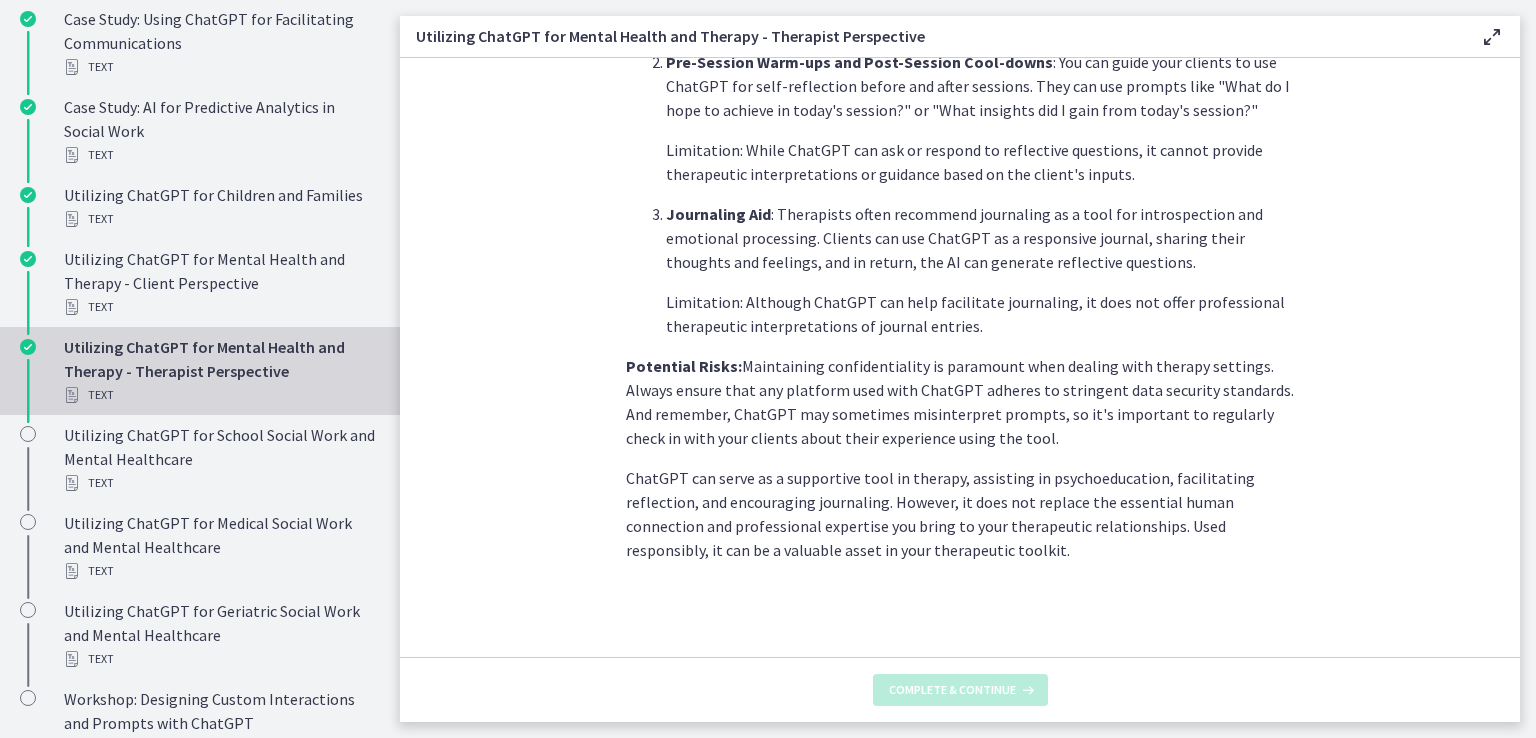 scroll, scrollTop: 0, scrollLeft: 0, axis: both 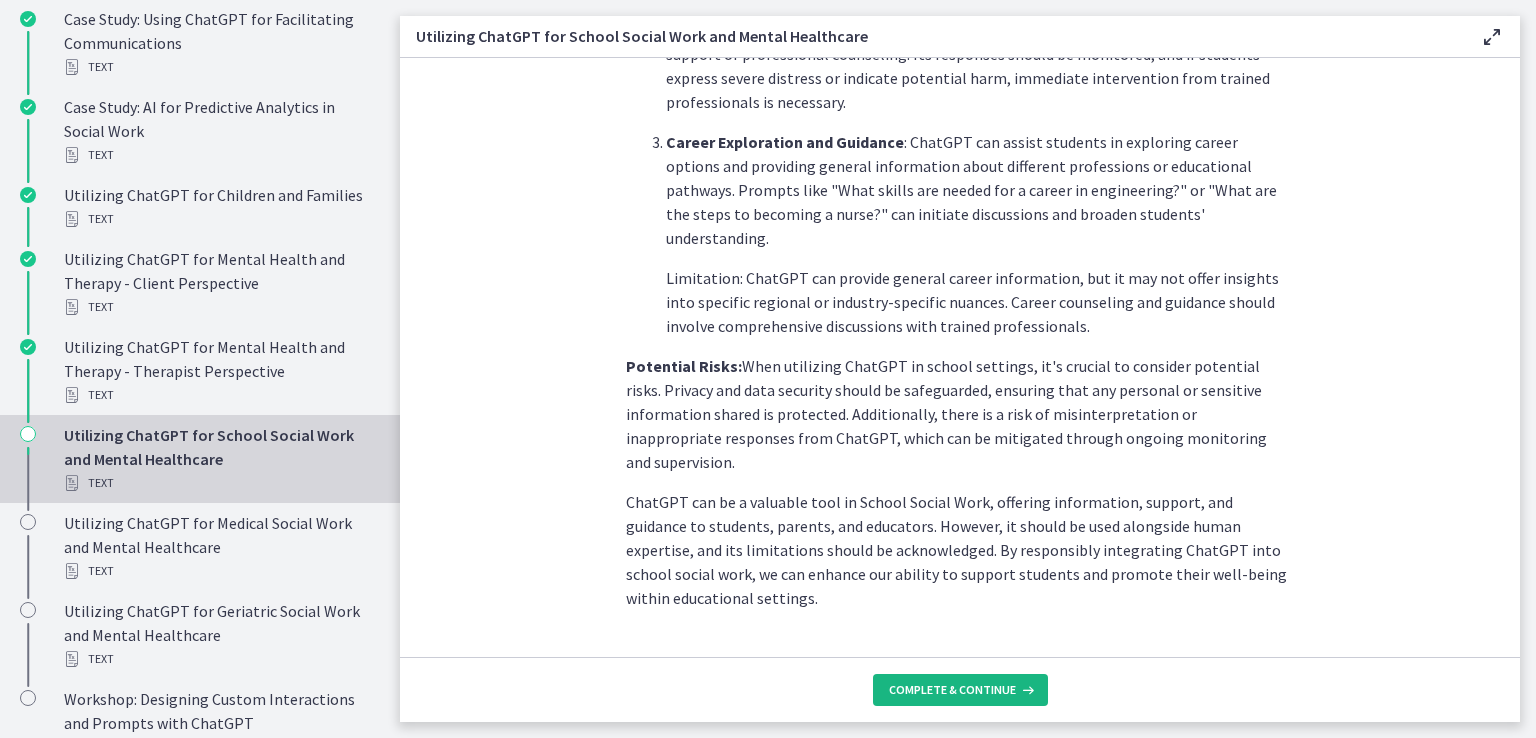 click on "Complete & continue" at bounding box center [960, 690] 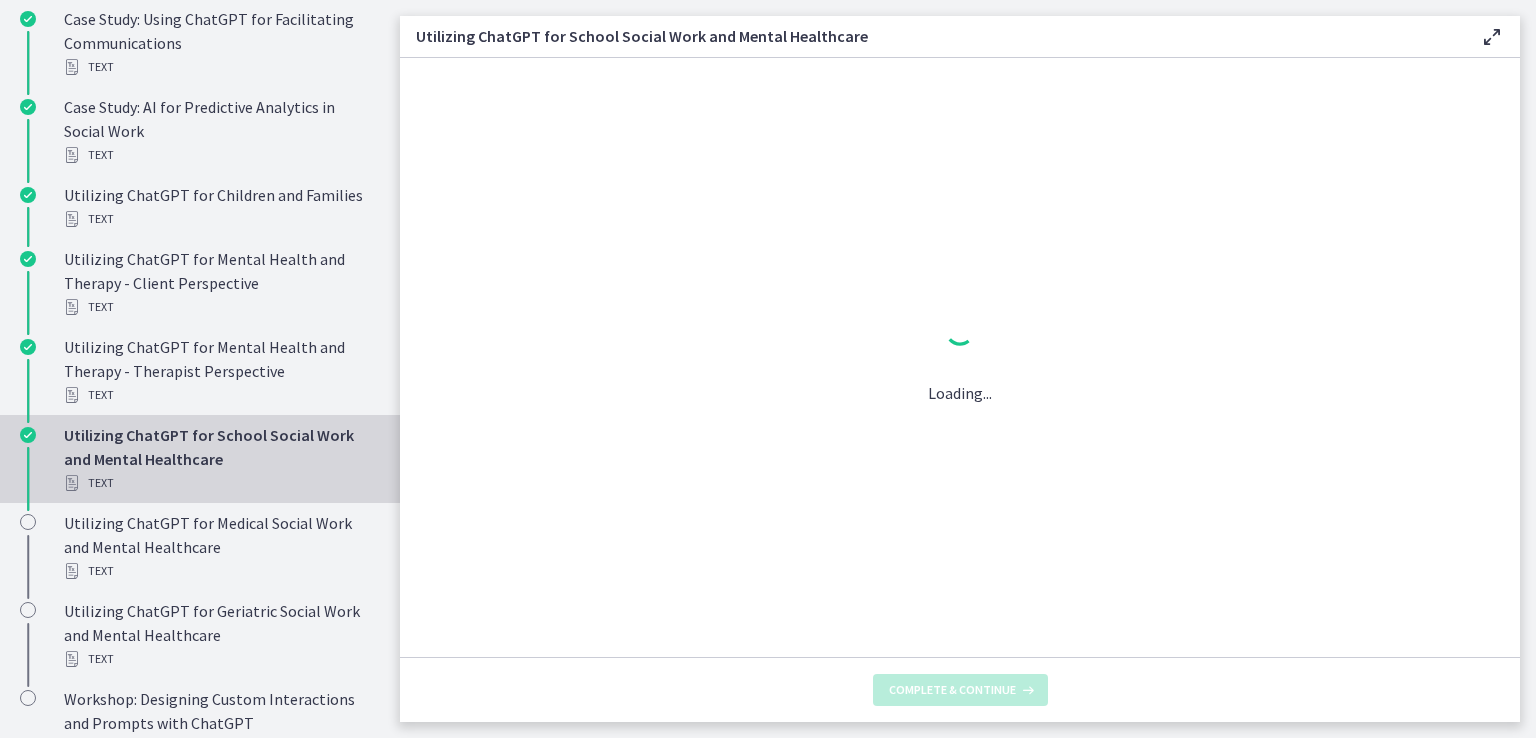 scroll, scrollTop: 0, scrollLeft: 0, axis: both 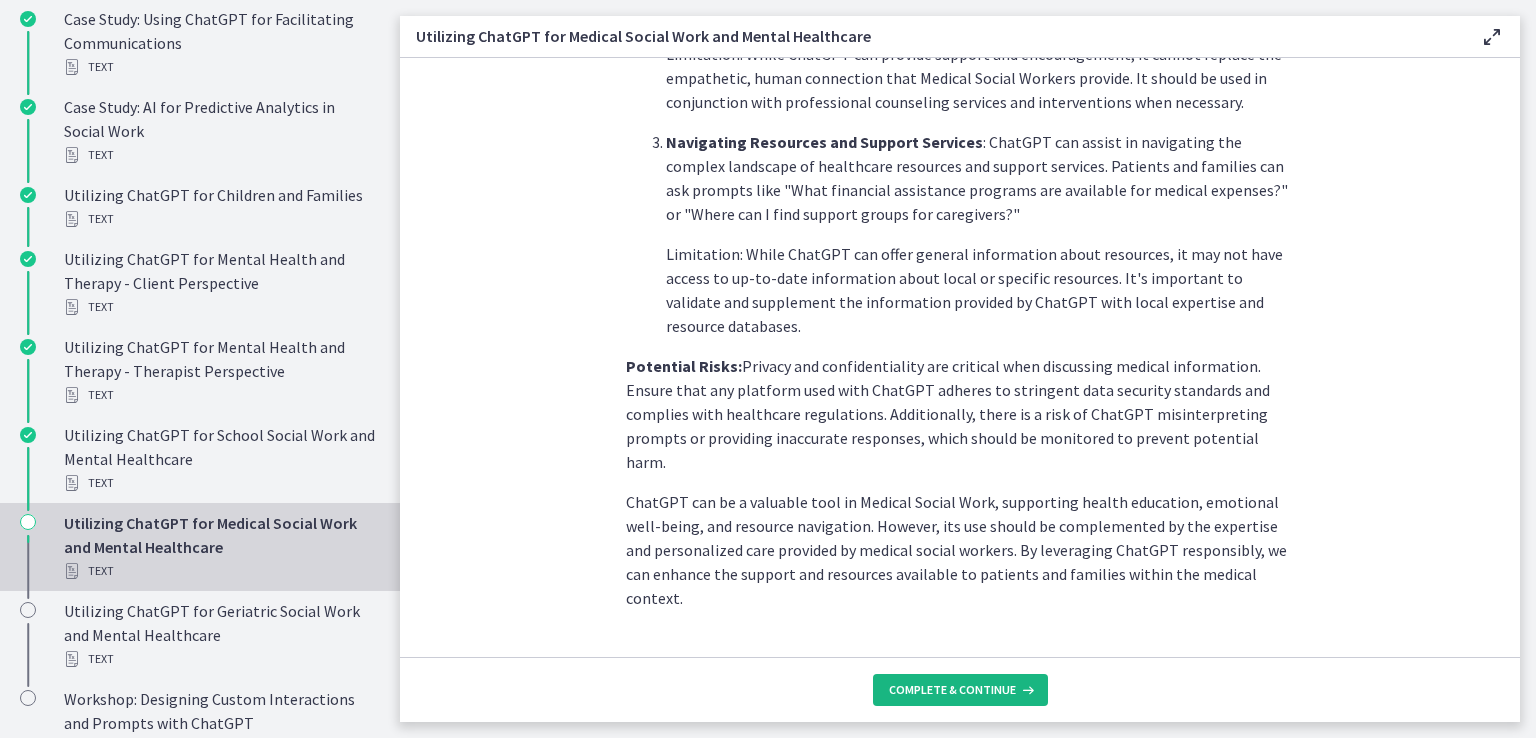 click on "Complete & continue" at bounding box center (952, 690) 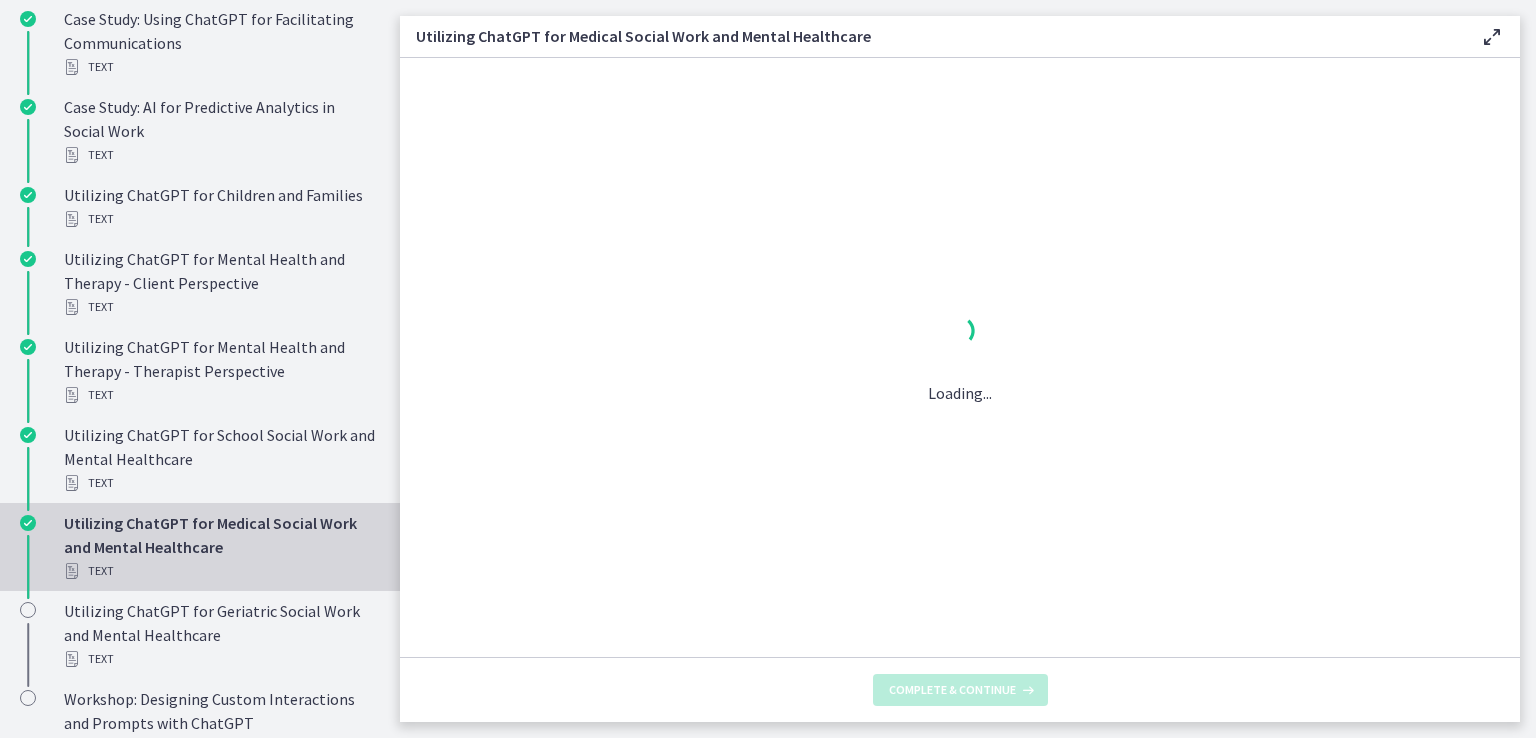 scroll, scrollTop: 0, scrollLeft: 0, axis: both 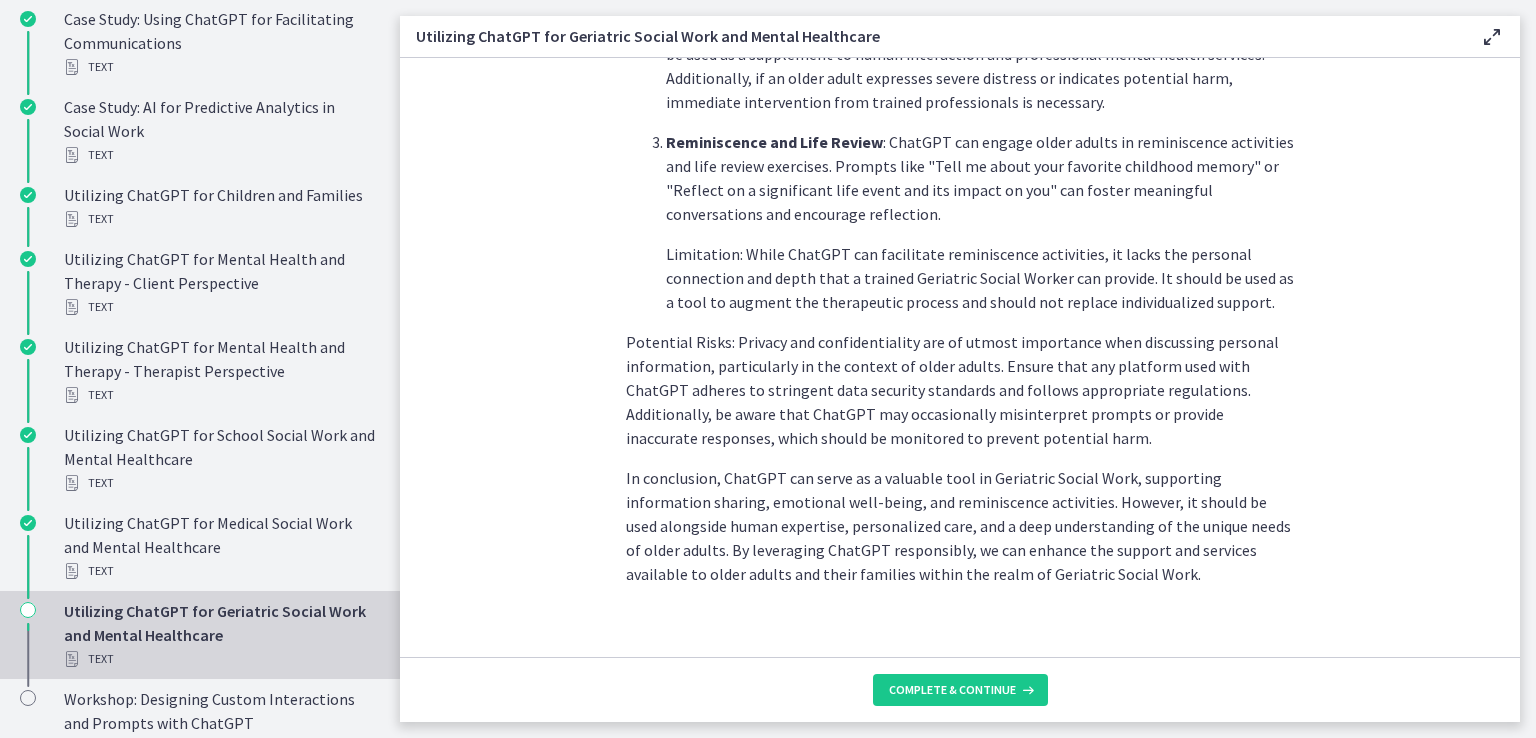 click on "Complete & continue" at bounding box center [960, 689] 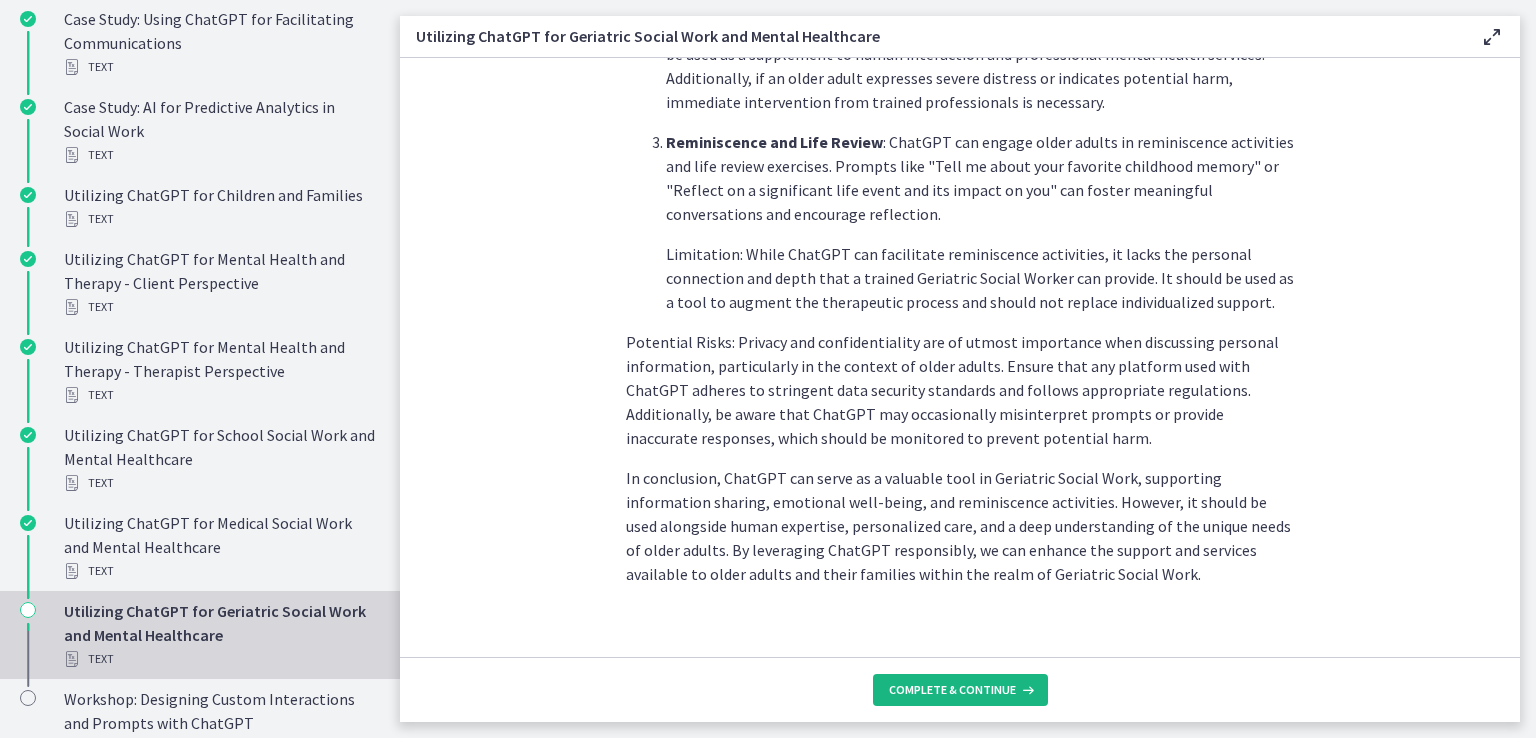 click on "Complete & continue" at bounding box center (952, 690) 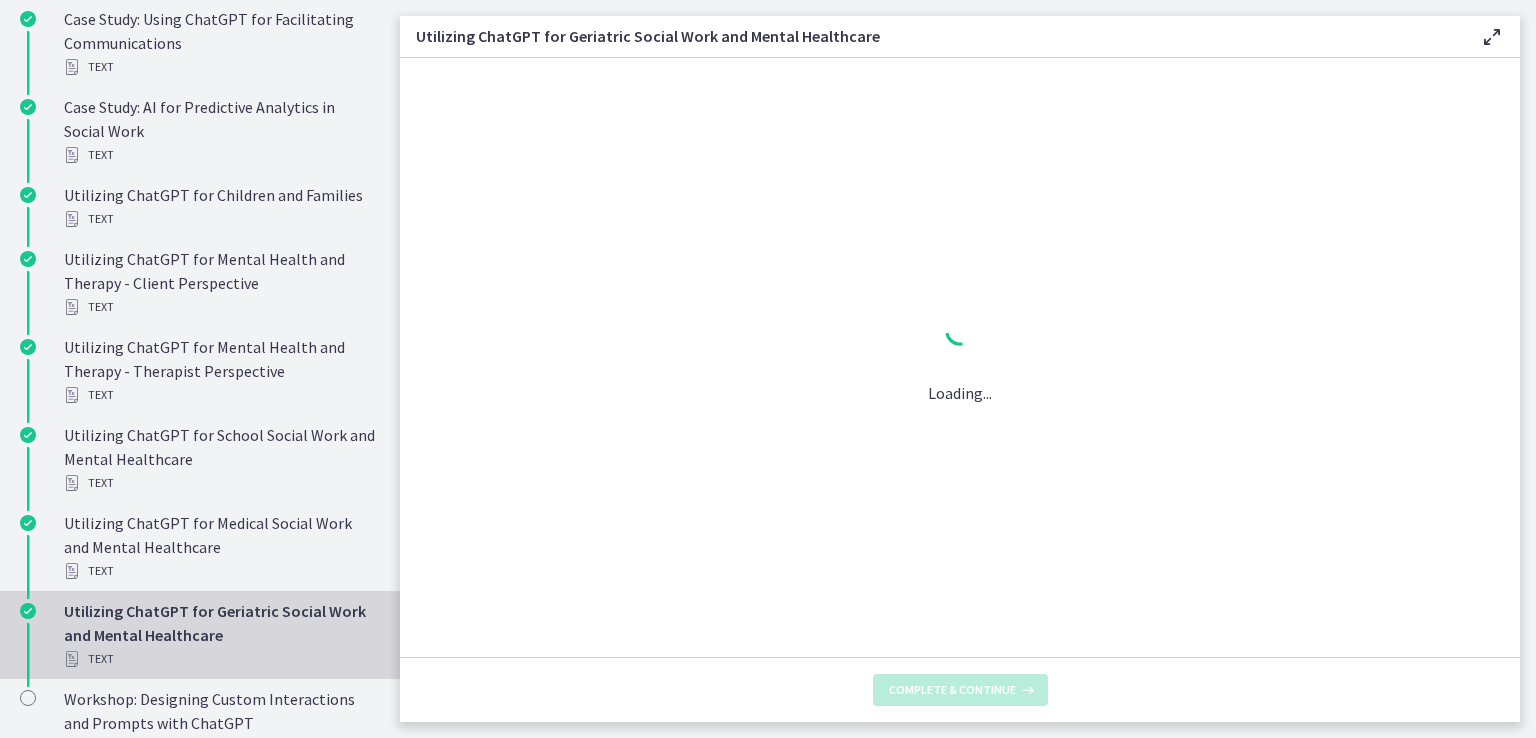 scroll, scrollTop: 0, scrollLeft: 0, axis: both 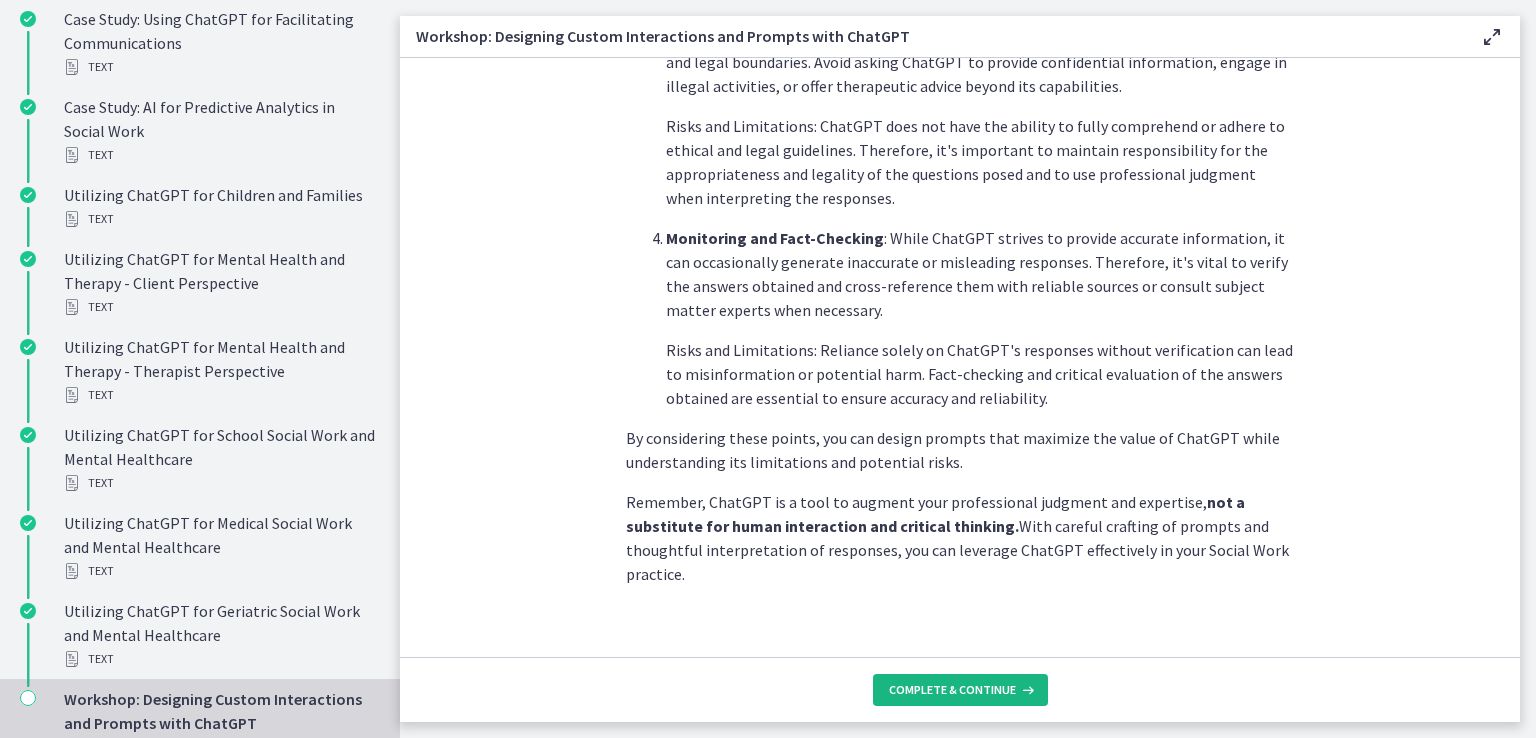 click on "Complete & continue" at bounding box center (952, 690) 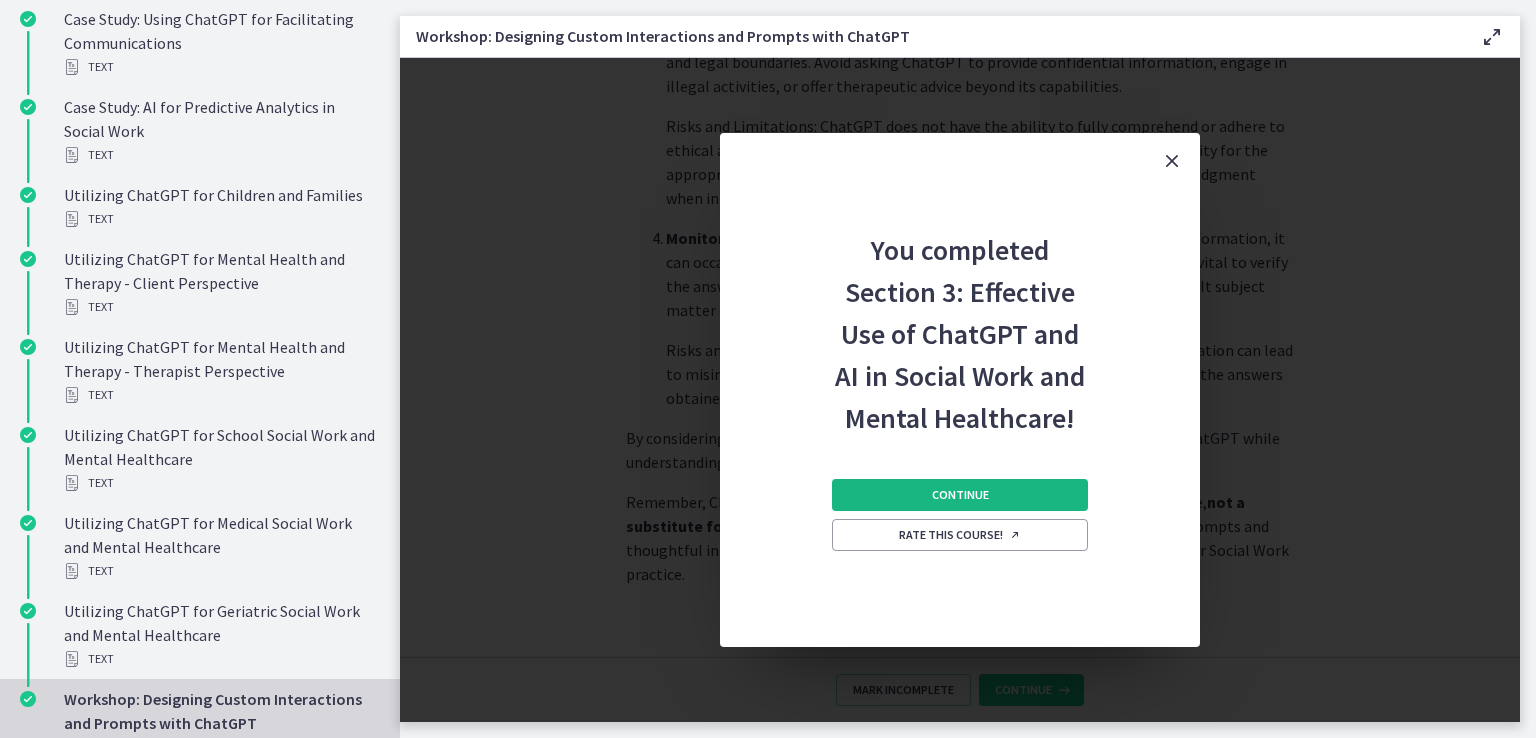 click on "Continue" at bounding box center [960, 495] 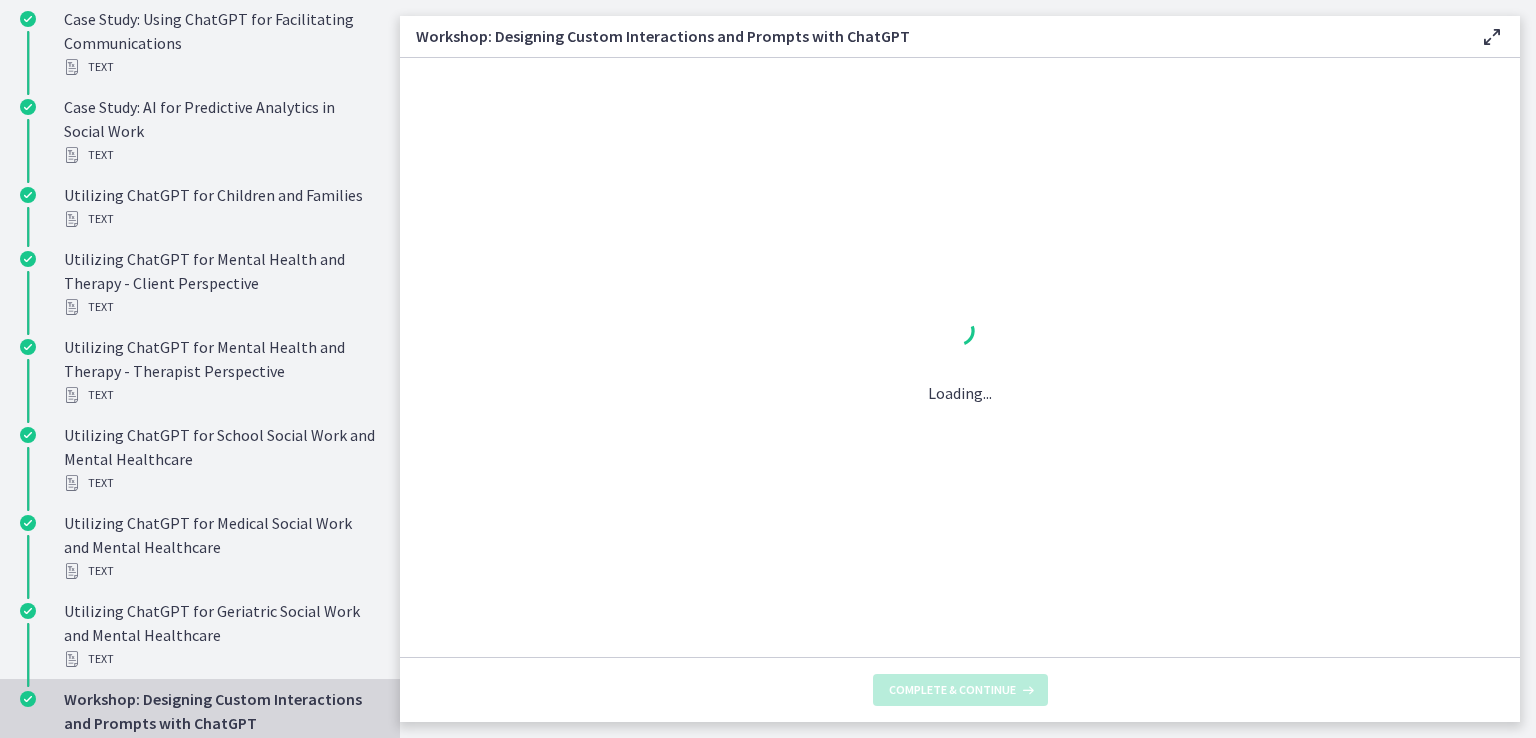 scroll, scrollTop: 0, scrollLeft: 0, axis: both 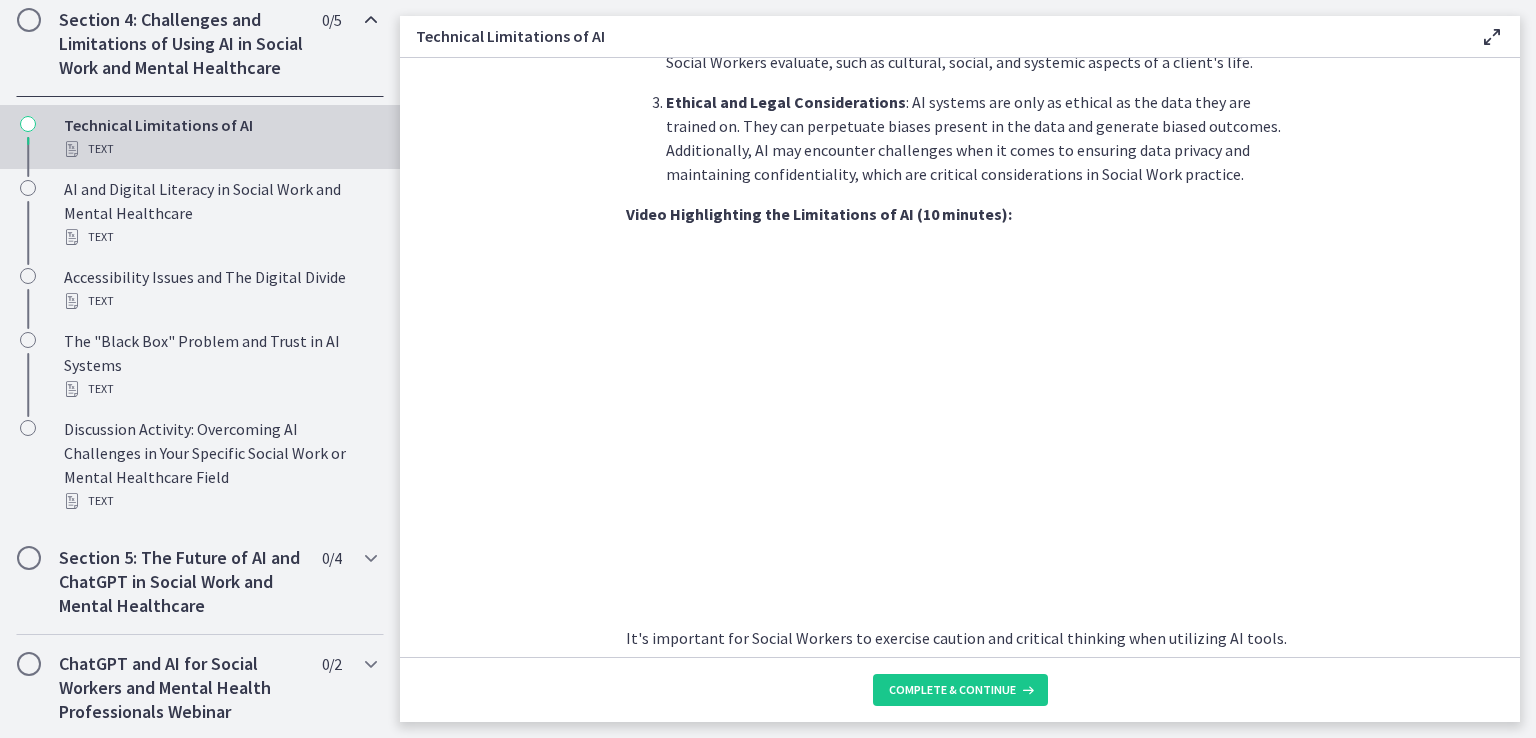 click on "As Social Workers, understanding these limitations is crucial to effectively utilize AI tools and manage expectations in our practice. Let's explore the areas where AI excels and where it currently falls short.
Pattern Recognition and Data Processing : AI excels at tasks that involve pattern recognition and processing large amounts of data. It can quickly identify trends, extract insights, and detect patterns that may not be apparent to human observers. For example, AI algorithms can analyze vast datasets to identify risk factors for certain social issues or inform decision-making processes.
Language Processing and Natural Language Understanding
Repetitive and Routine Tasks : AI is well-suited for automating repetitive and routine tasks, such as data entry, scheduling, and basic administrative functions. By delegating these tasks to AI systems, Social Workers can free up time for more complex and meaningful client interactions." at bounding box center (960, 357) 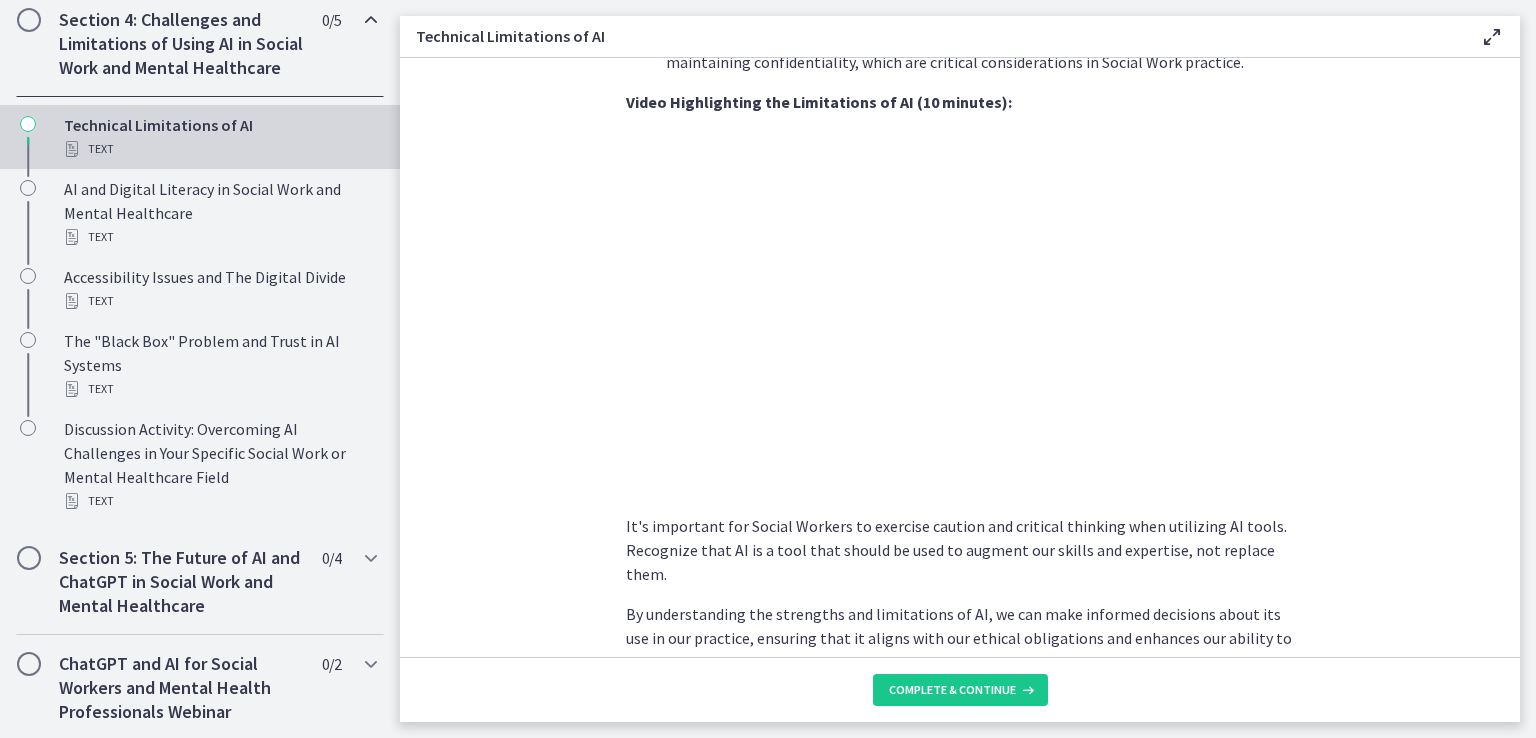 scroll, scrollTop: 1400, scrollLeft: 0, axis: vertical 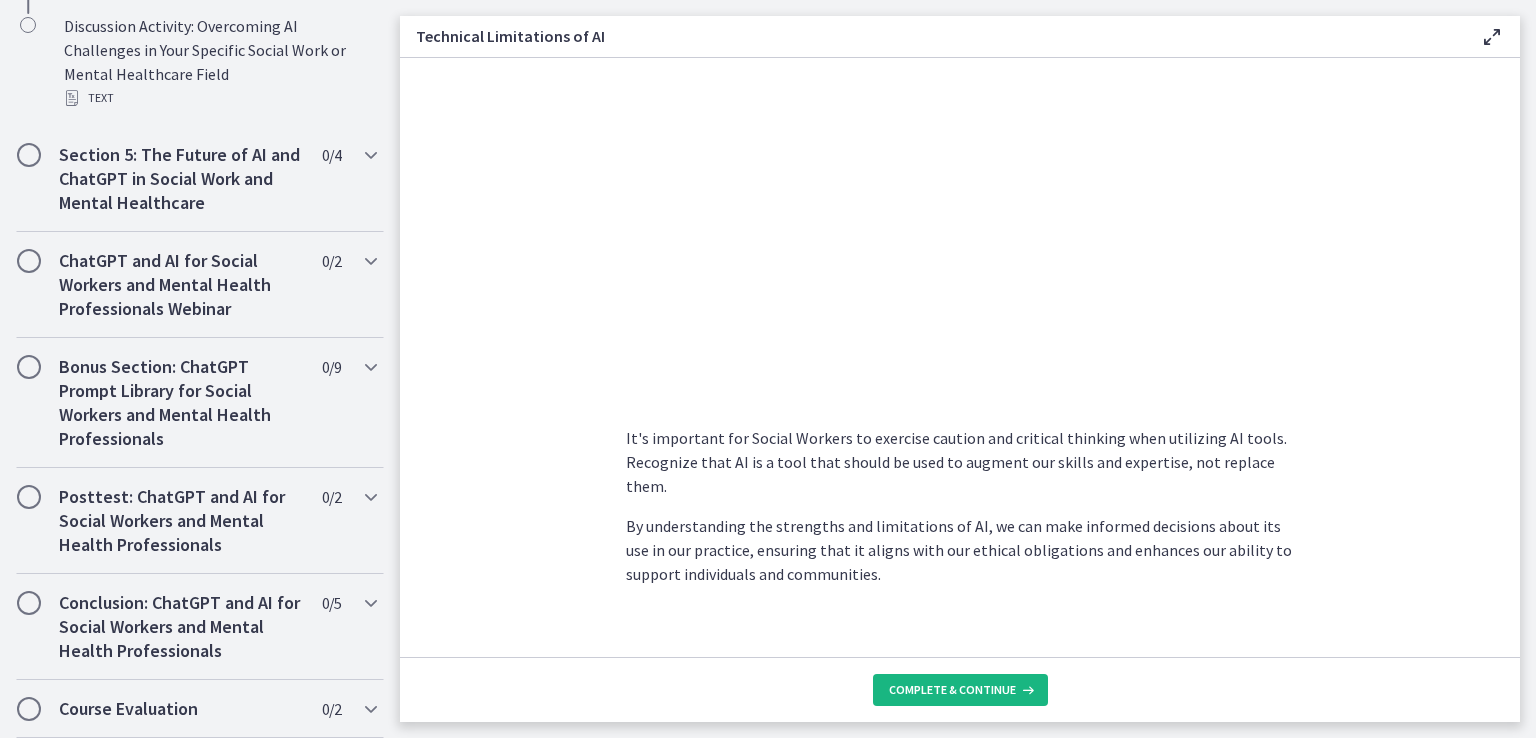 click on "Complete & continue" at bounding box center [952, 690] 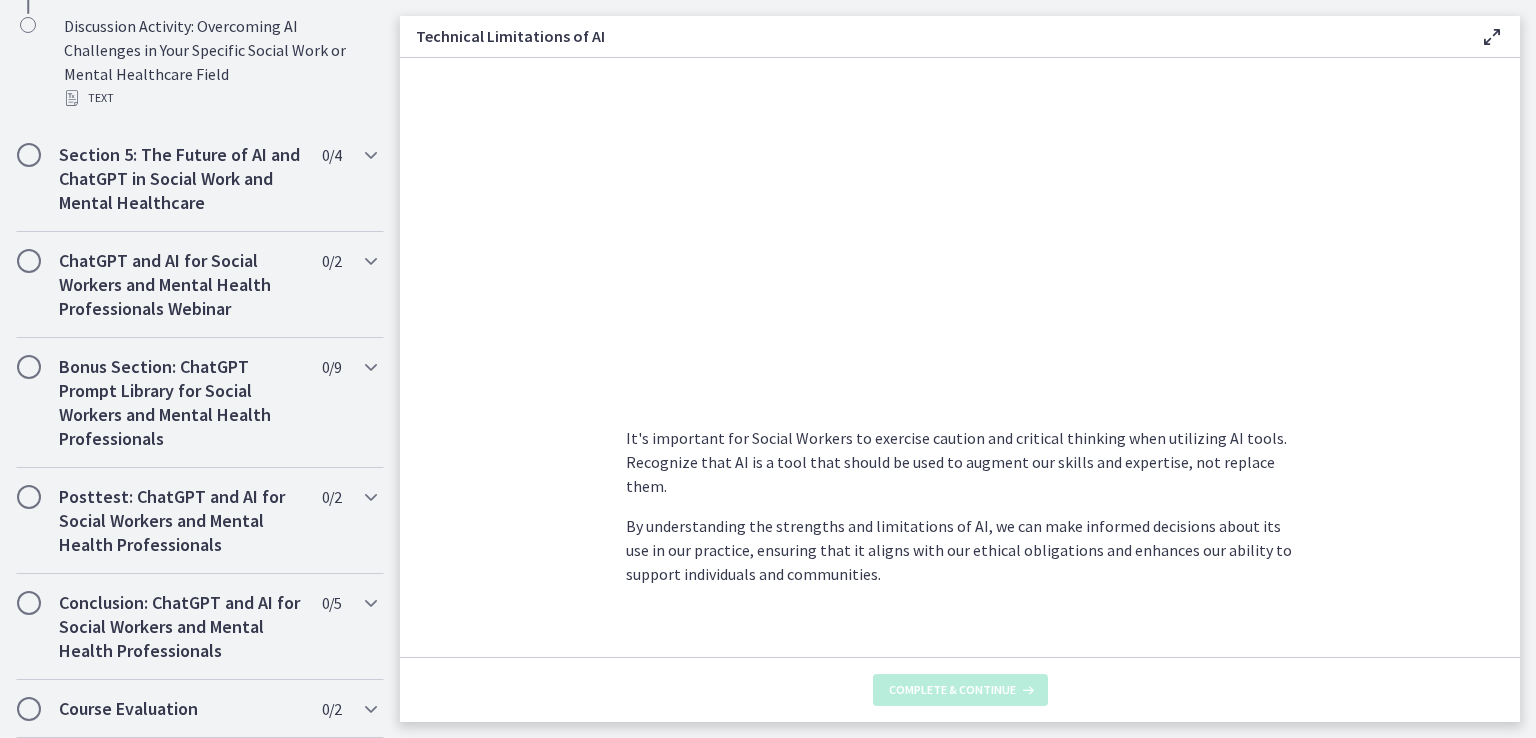 scroll, scrollTop: 0, scrollLeft: 0, axis: both 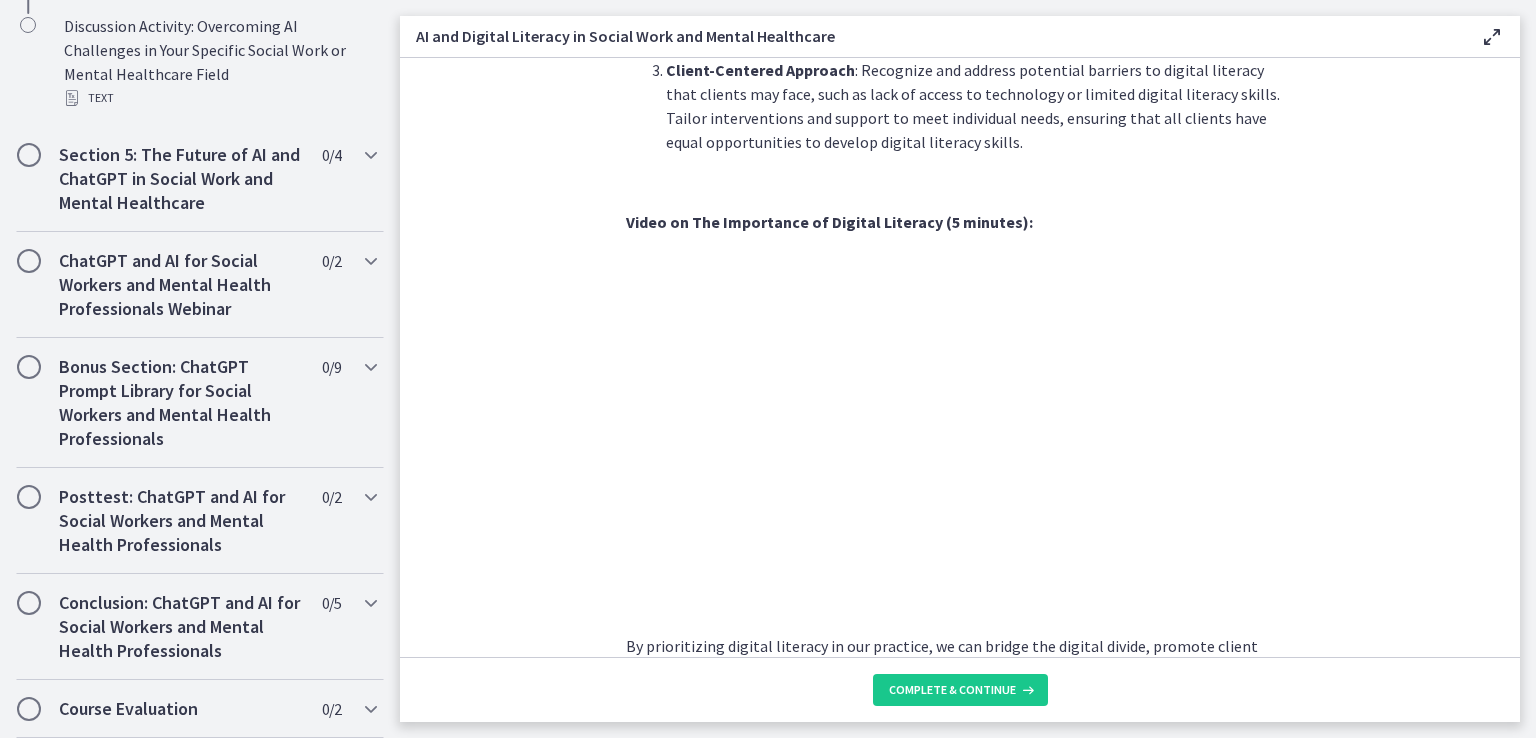 click on "In today's rapidly advancing digital age, understanding and promoting digital literacy is crucial for both Social Workers and their clients. Let's explore why digital literacy is so important in our field.
For Social Workers:
Enhanced Professional Practice : Digital literacy equips Social Workers with the skills and knowledge needed to navigate digital platforms, utilize online resources, and effectively communicate with clients through various digital channels. It expands our professional toolkit, enabling us to adapt to the evolving landscape of Social Work practice.
Access to Information and Resources : Digital literacy empowers Social Workers to access a wealth of information, research, and best practices available online. By effectively searching, evaluating, and utilizing online resources, we can enhance our knowledge base and provide up-to-date information and evidence-based interventions to our clients.
For Clients:" at bounding box center [960, 357] 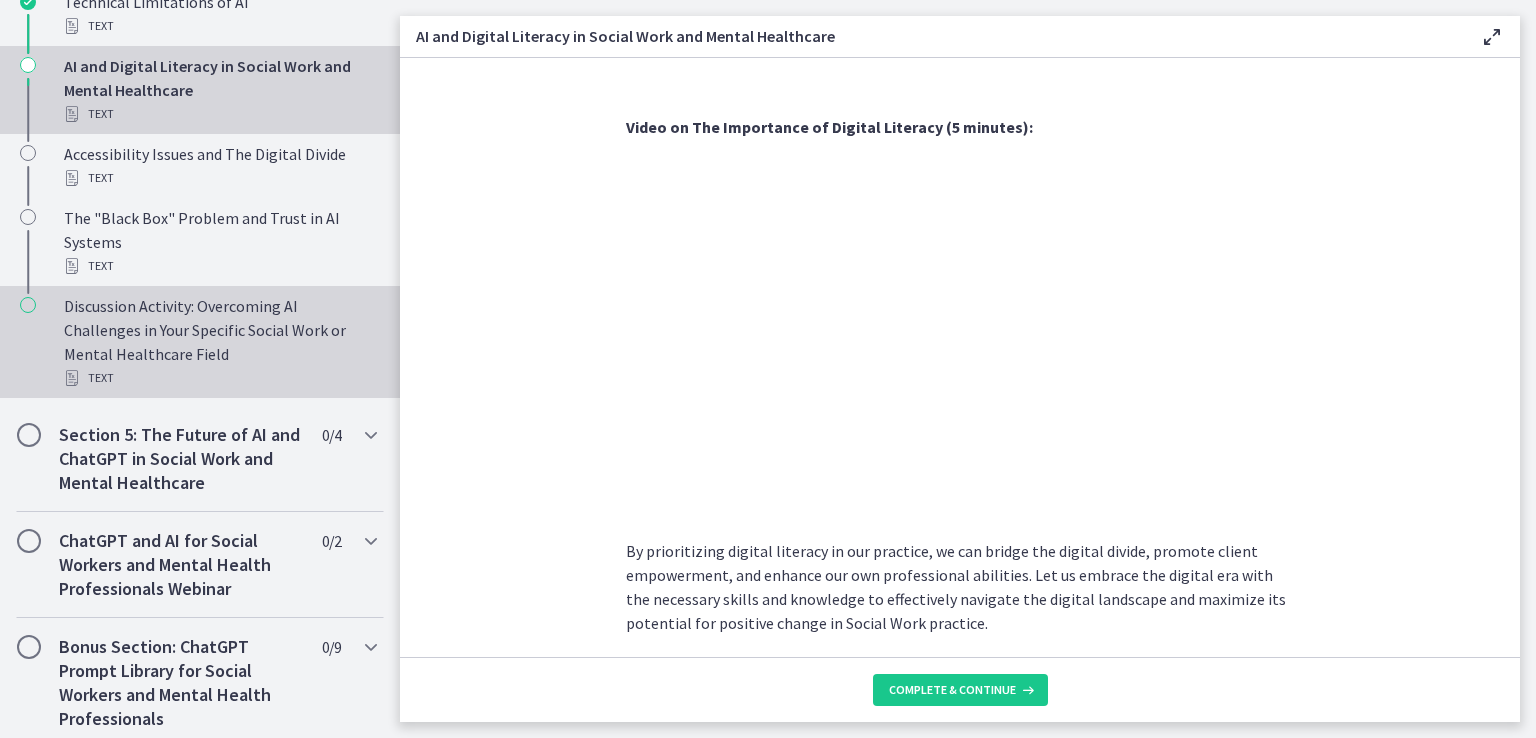 scroll, scrollTop: 931, scrollLeft: 0, axis: vertical 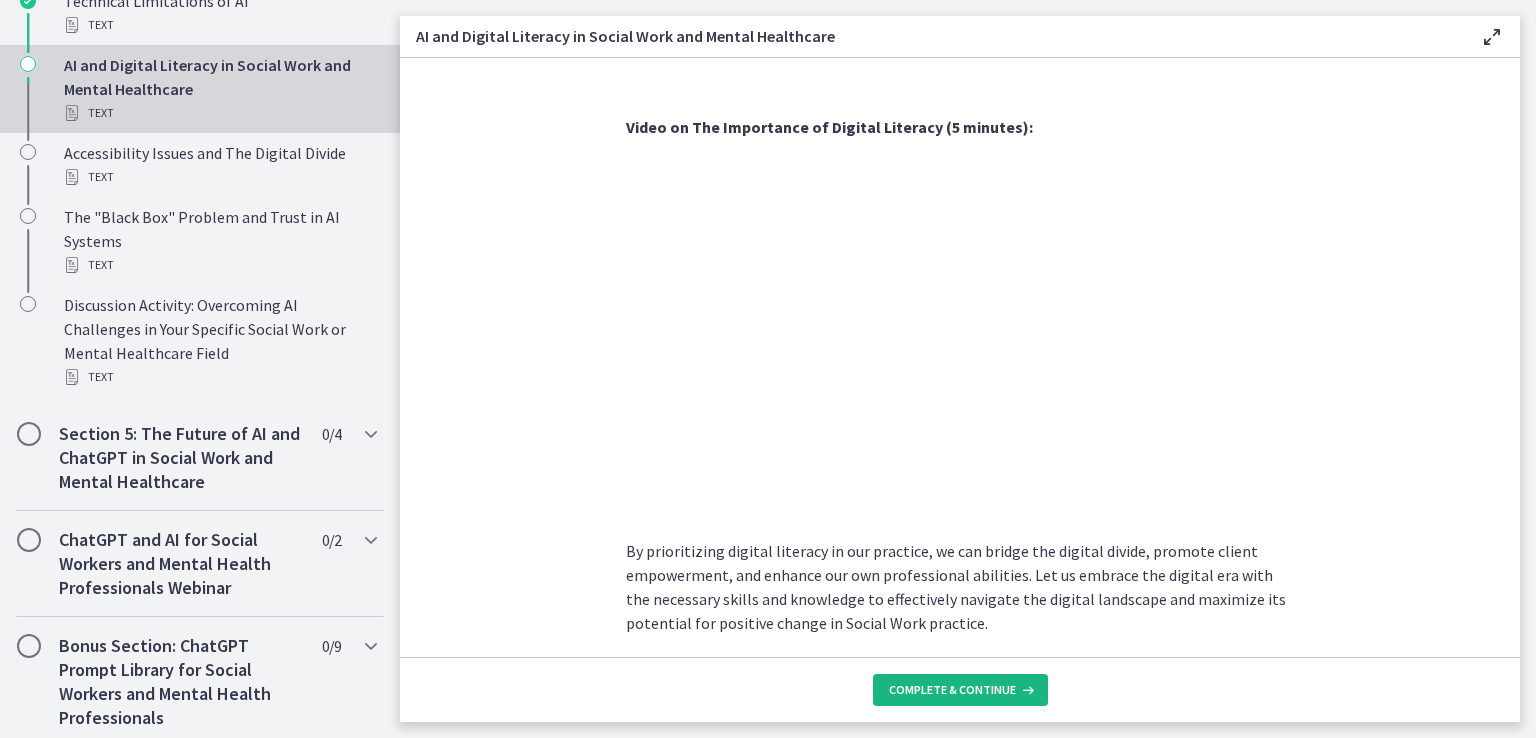 click on "Complete & continue" at bounding box center (952, 690) 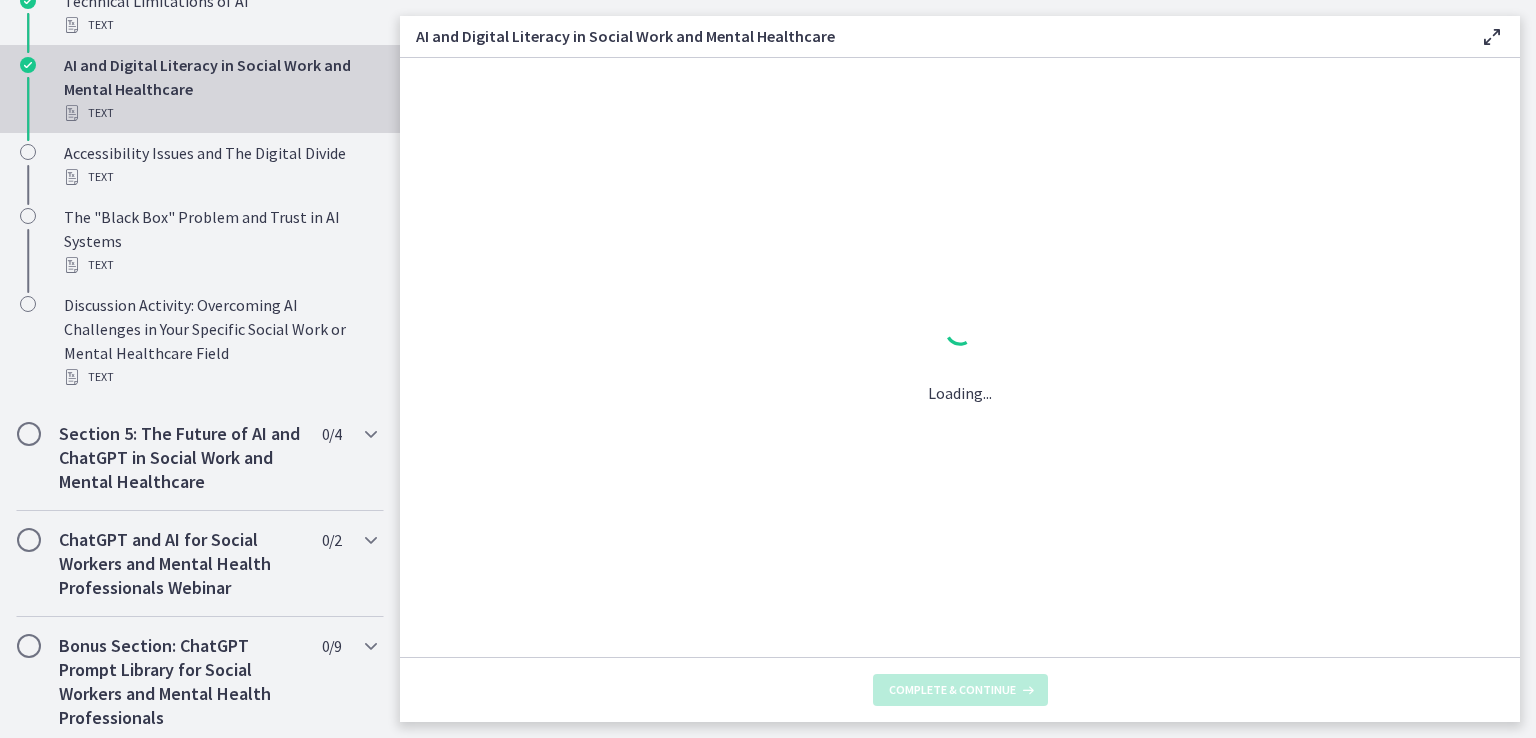 scroll, scrollTop: 0, scrollLeft: 0, axis: both 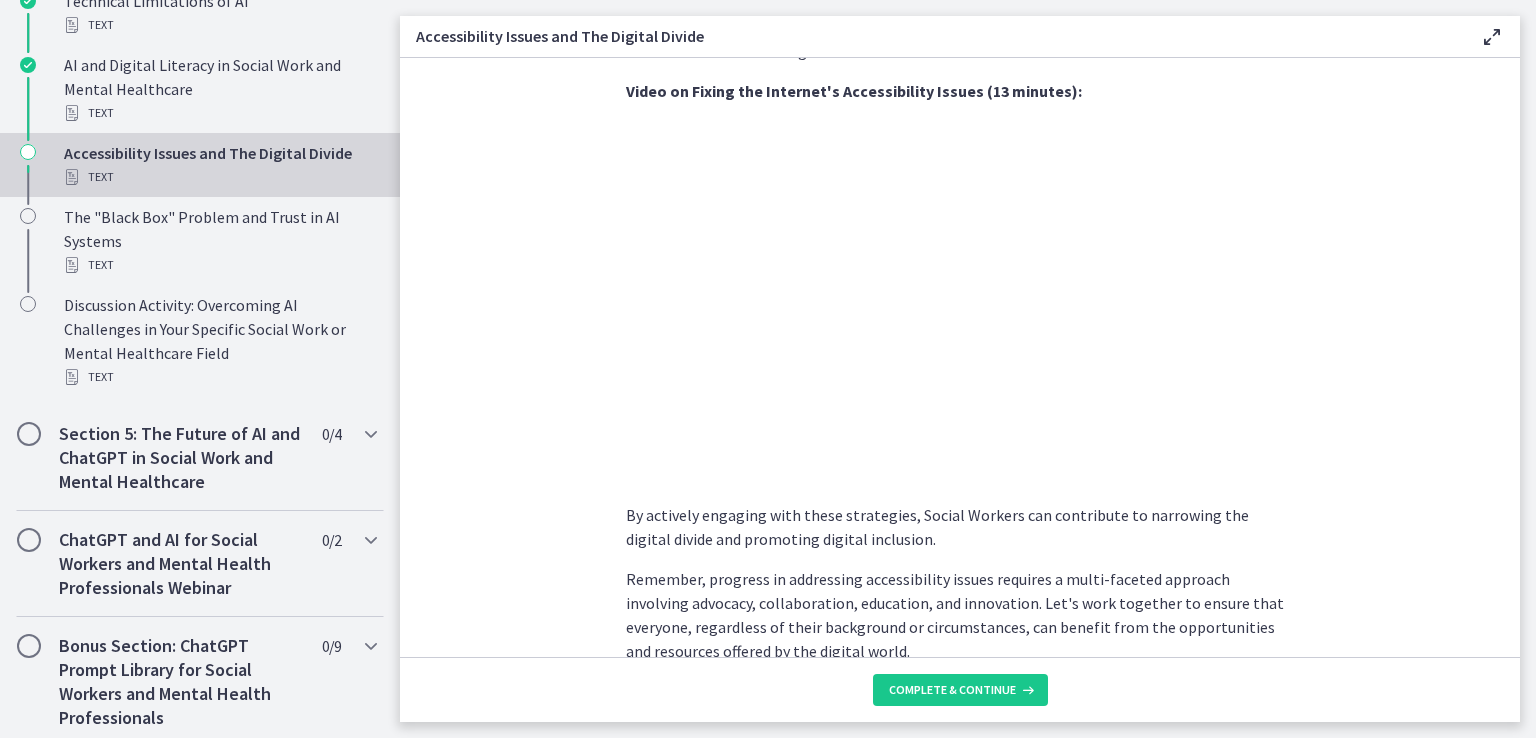 click on "By actively engaging with these strategies, Social Workers can contribute to narrowing the digital divide and promoting digital inclusion." at bounding box center [960, 527] 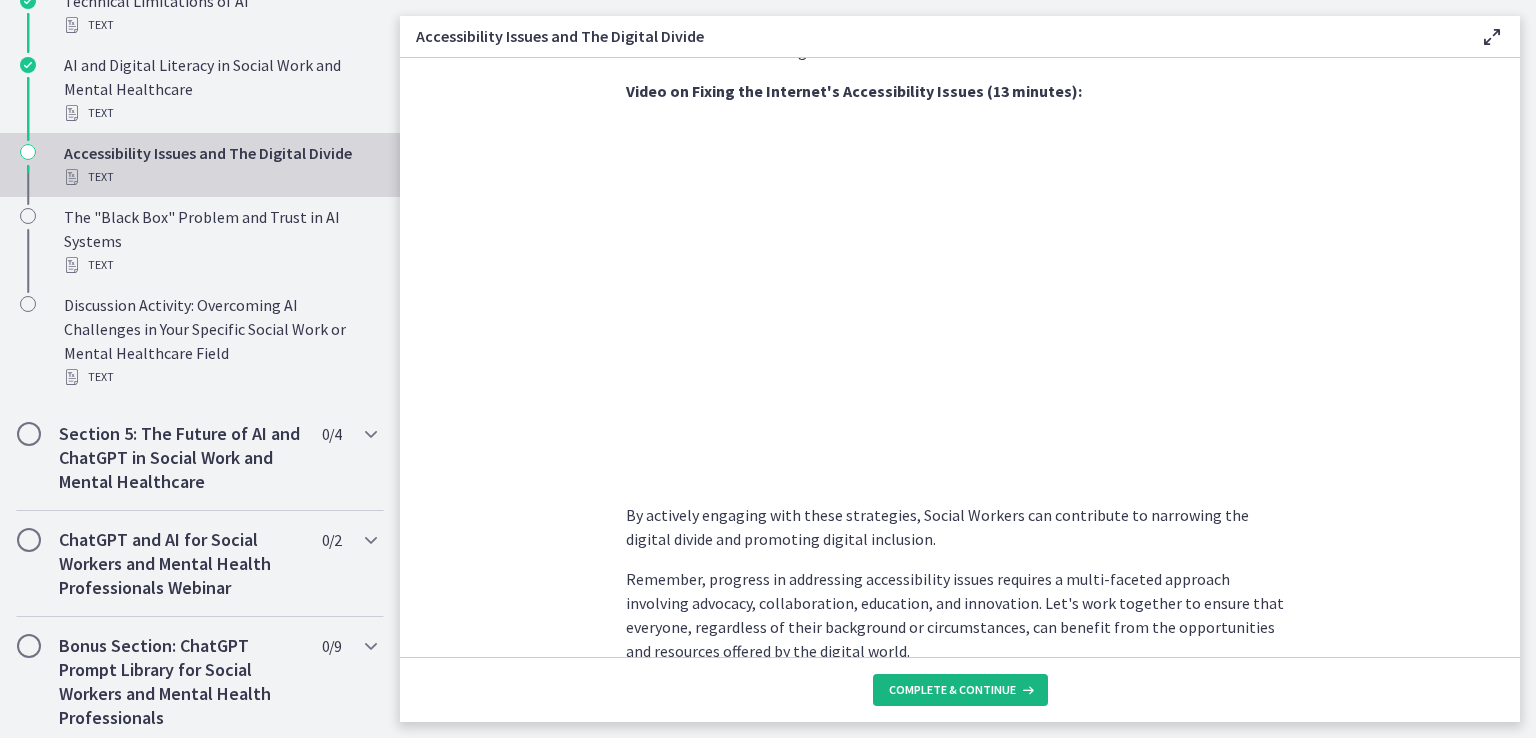 click on "Complete & continue" at bounding box center (952, 690) 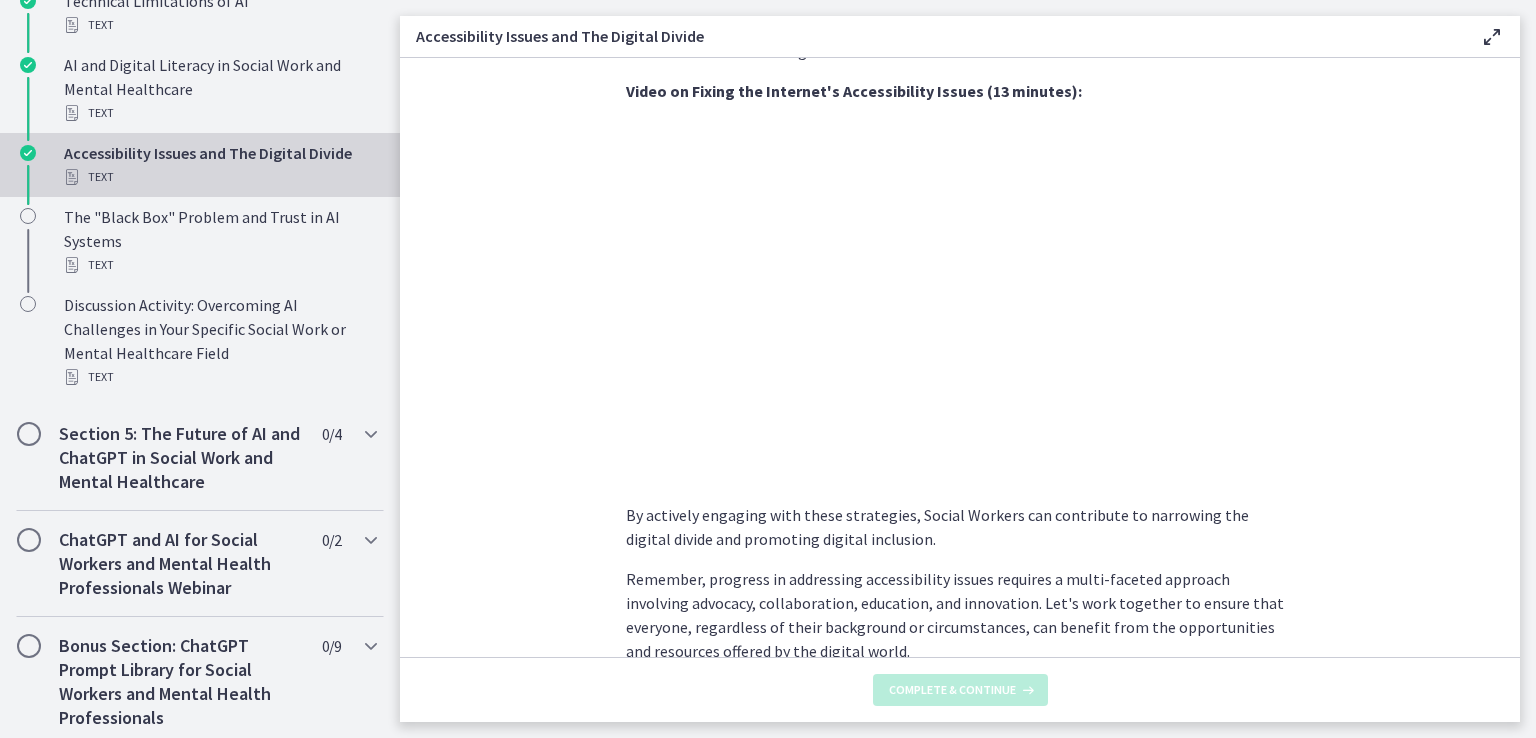 scroll, scrollTop: 0, scrollLeft: 0, axis: both 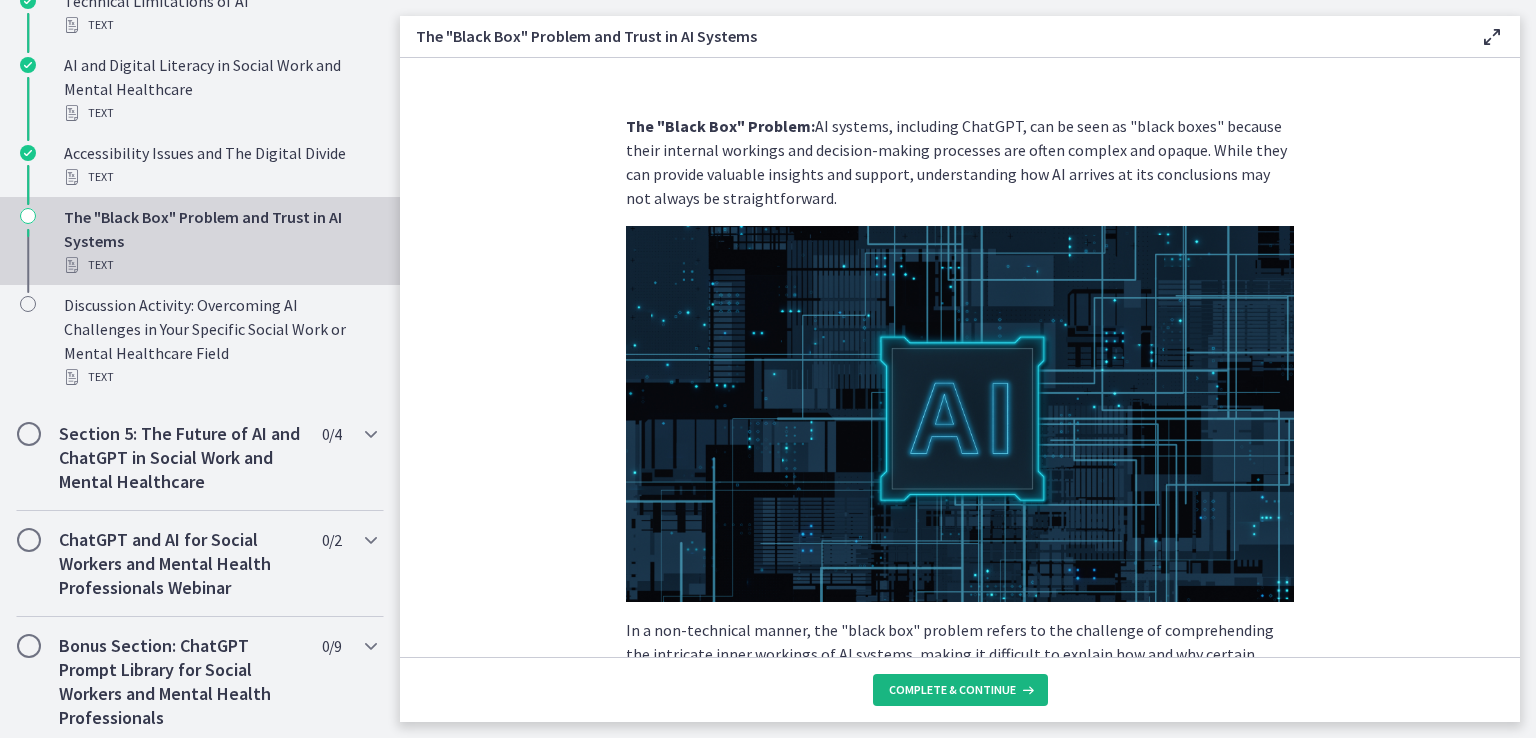 click on "Complete & continue" at bounding box center (952, 690) 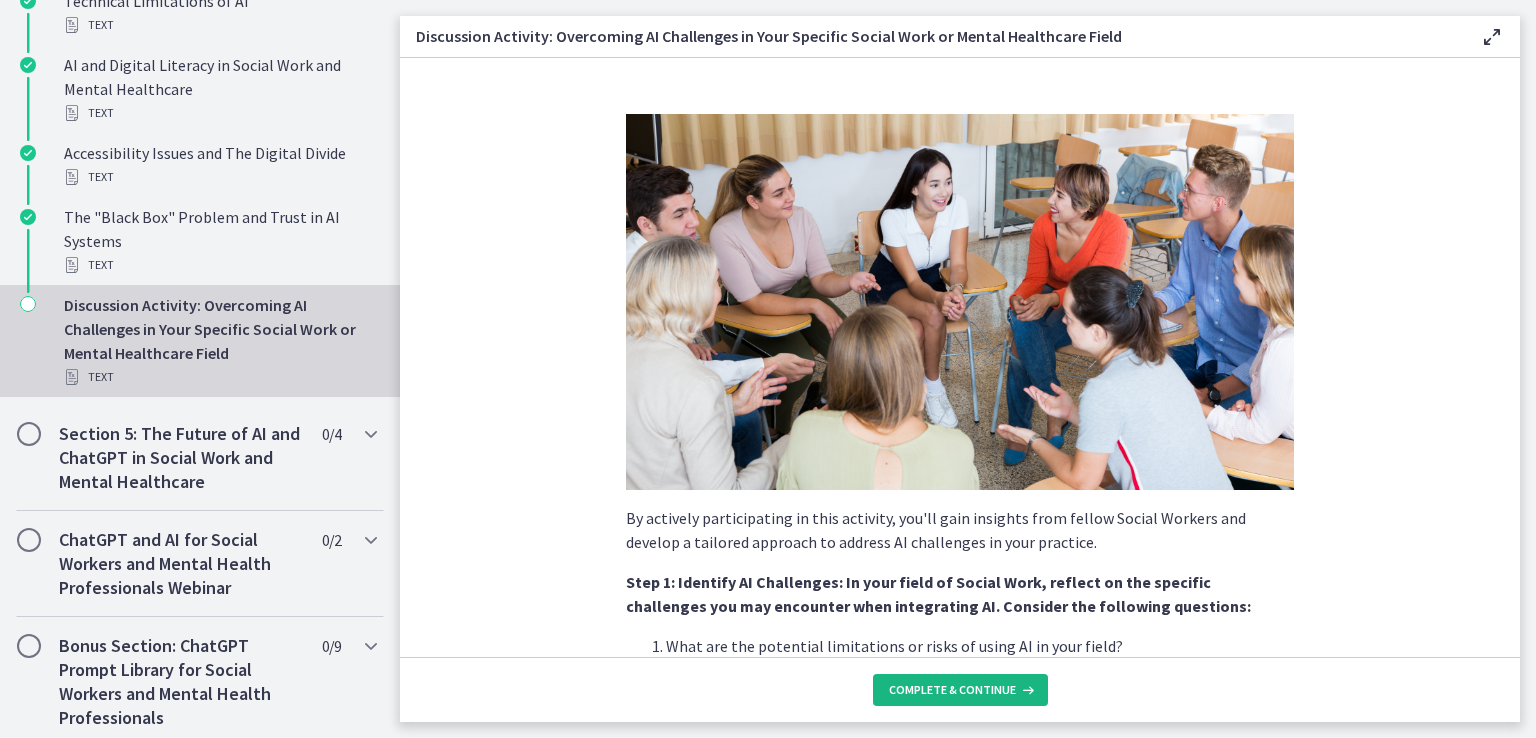 click on "Complete & continue" at bounding box center [952, 690] 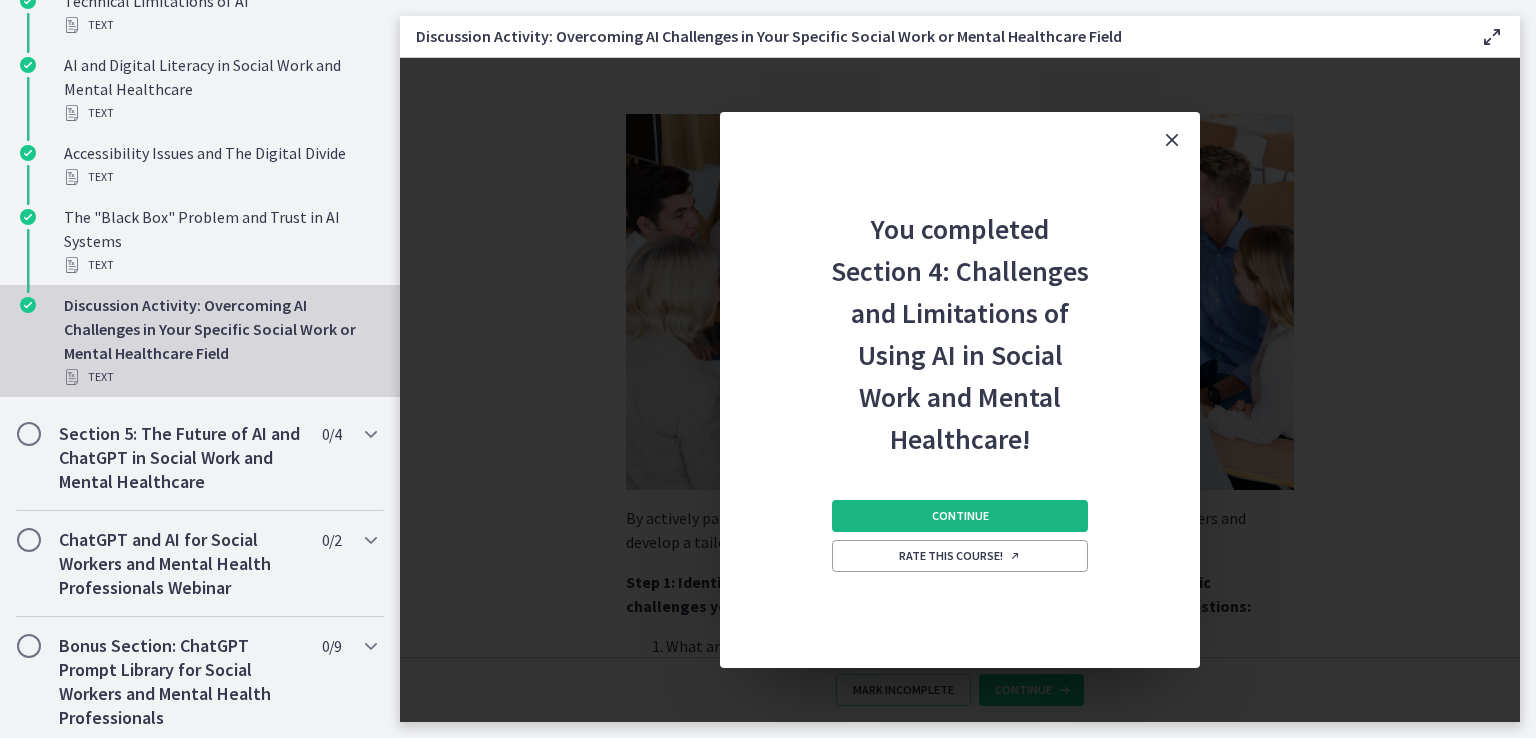 click on "Continue" at bounding box center [960, 516] 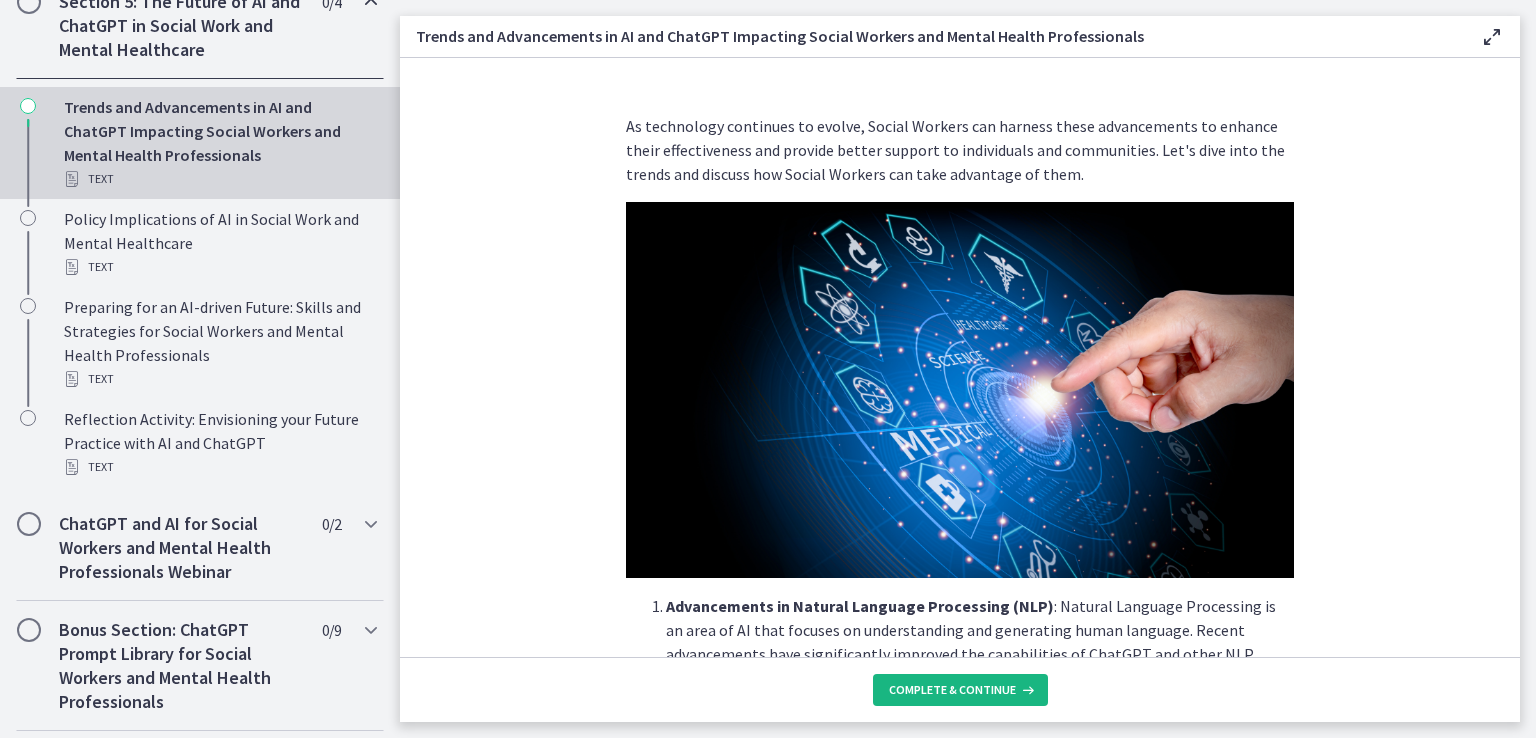 click on "Complete & continue" at bounding box center (952, 690) 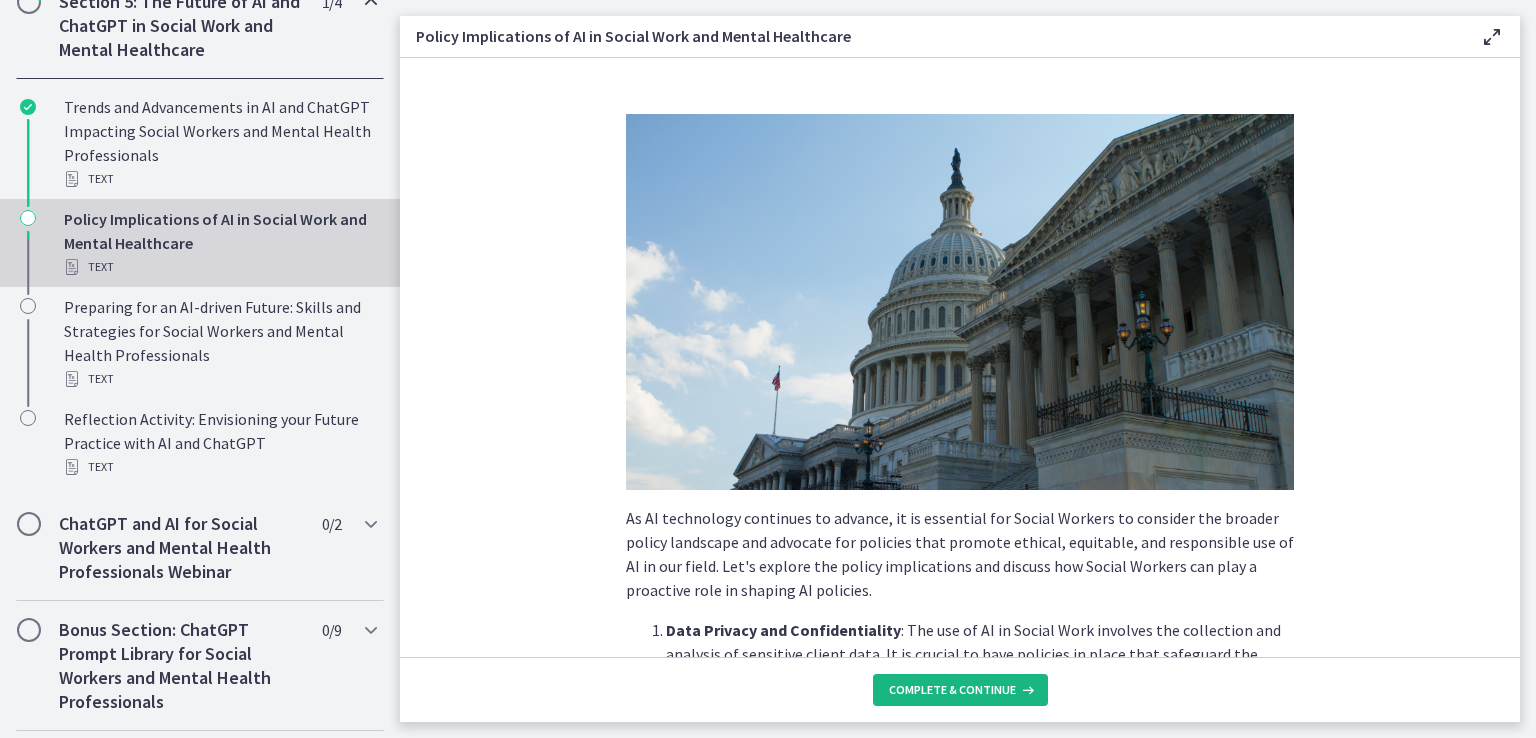 click on "Complete & continue" at bounding box center [952, 690] 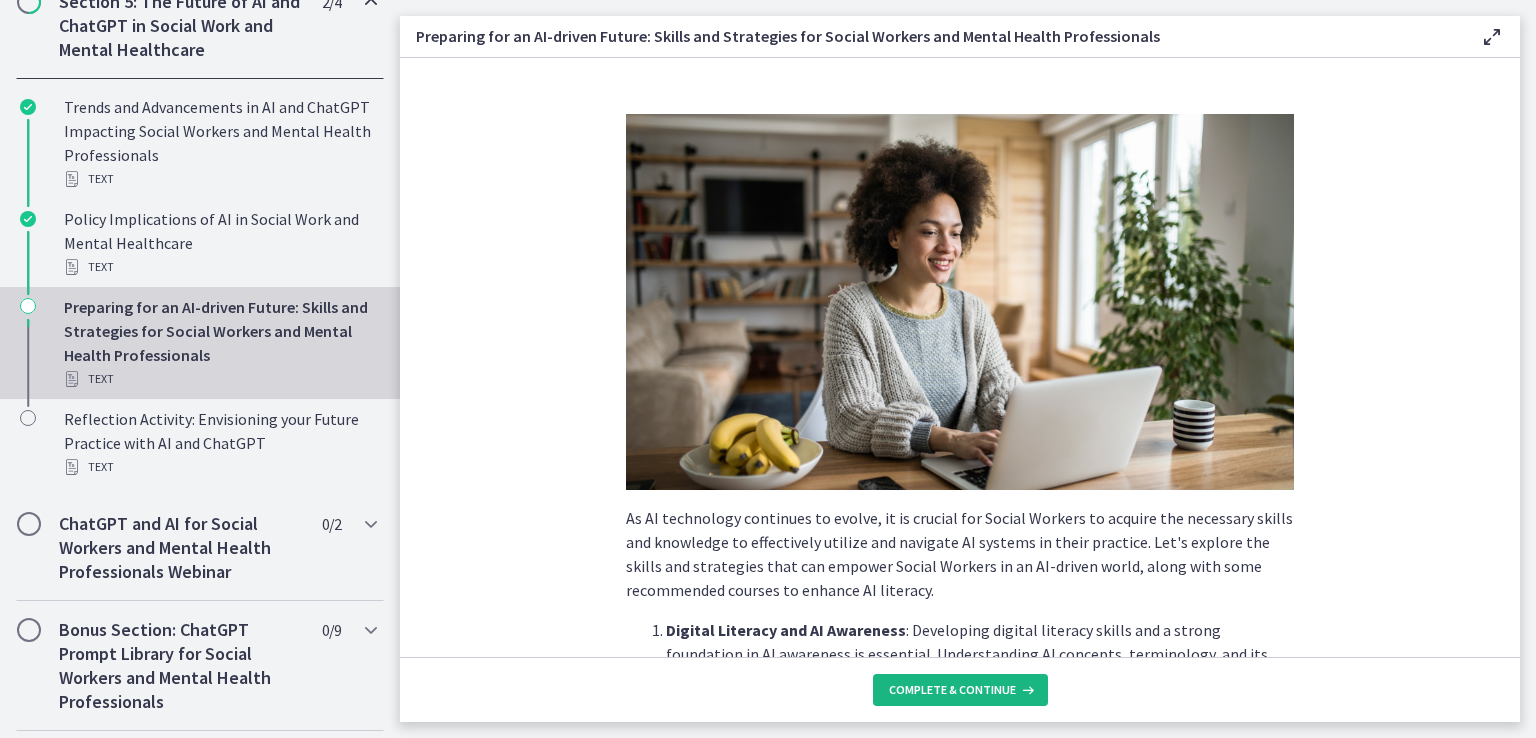 click on "Complete & continue" at bounding box center (952, 690) 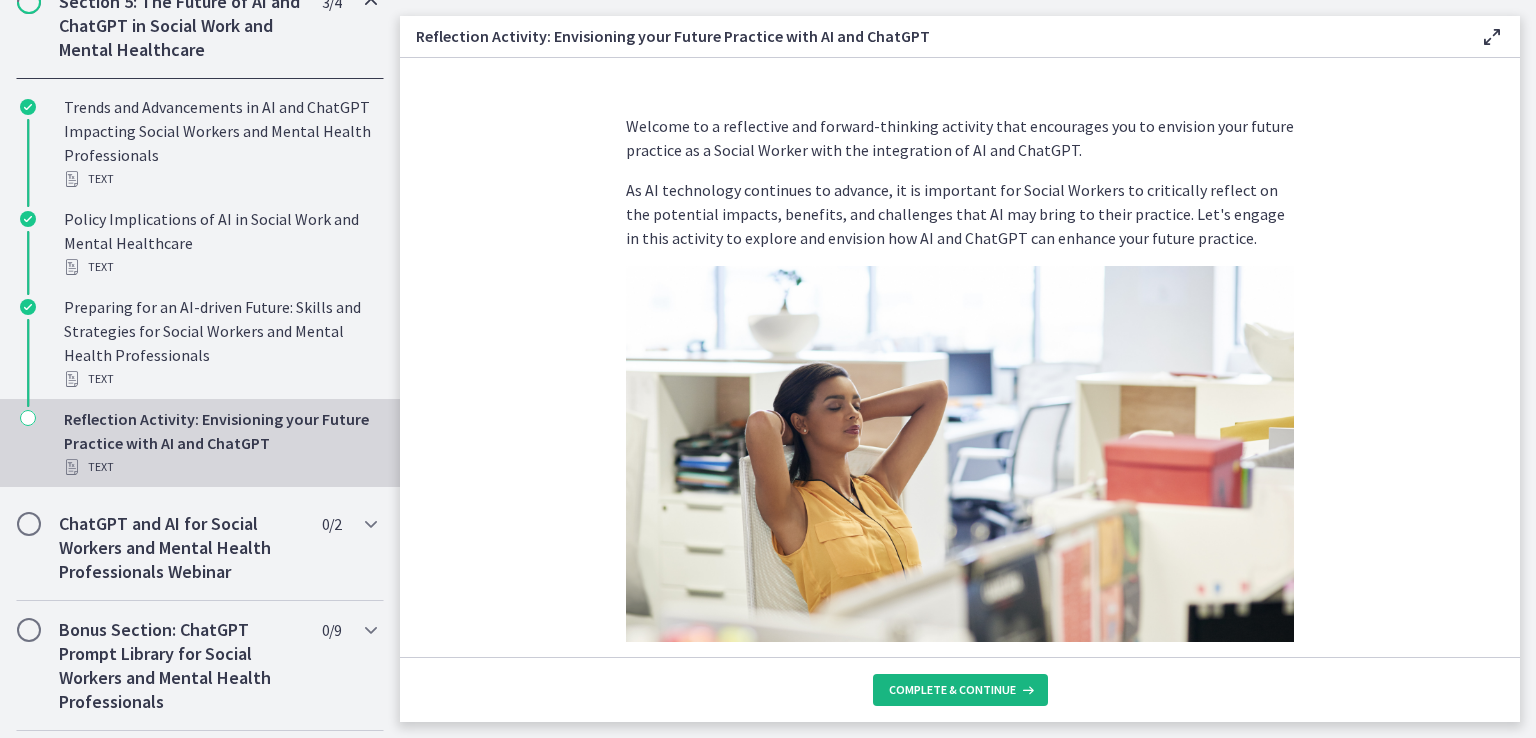 click on "Complete & continue" at bounding box center (952, 690) 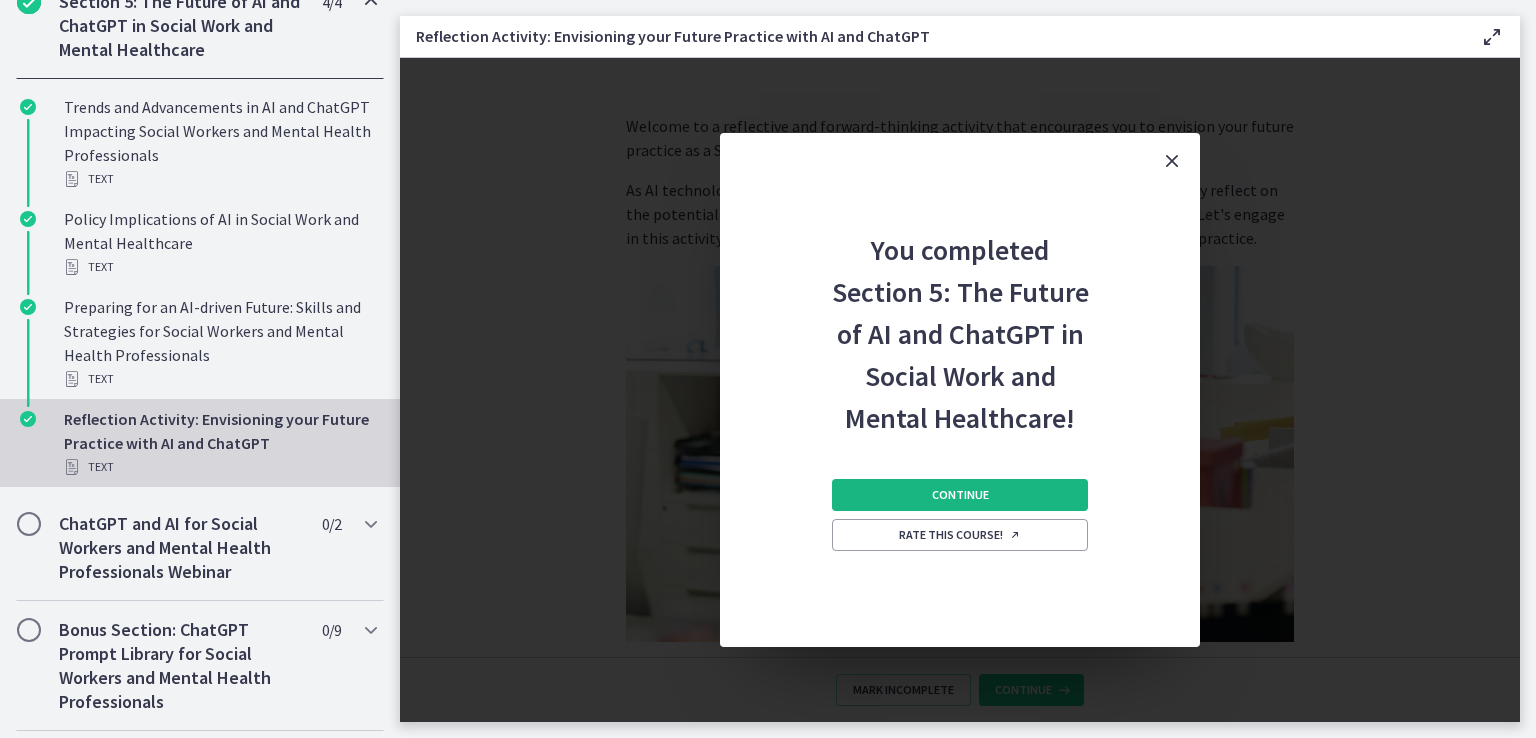 click on "Continue" at bounding box center [960, 495] 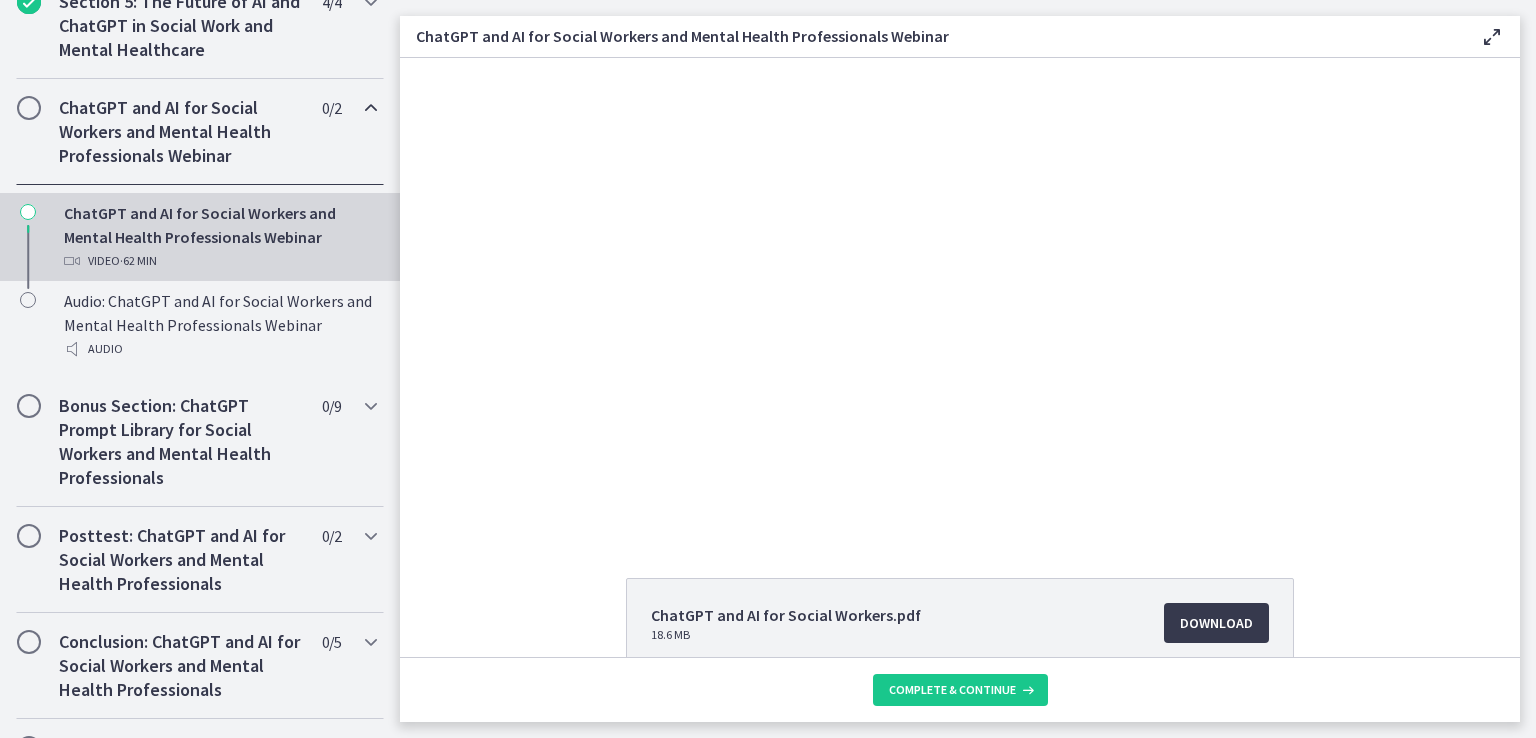 scroll, scrollTop: 0, scrollLeft: 0, axis: both 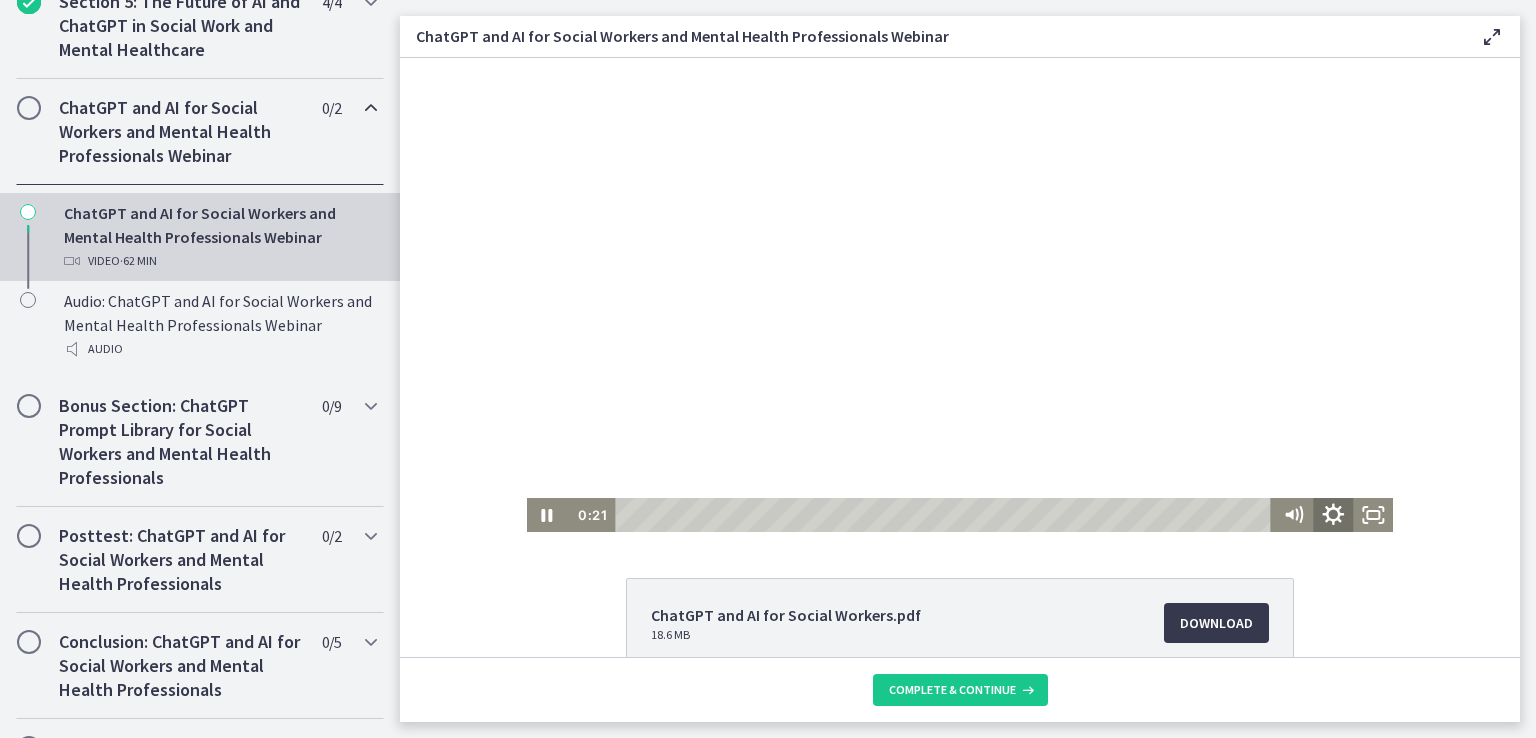 click 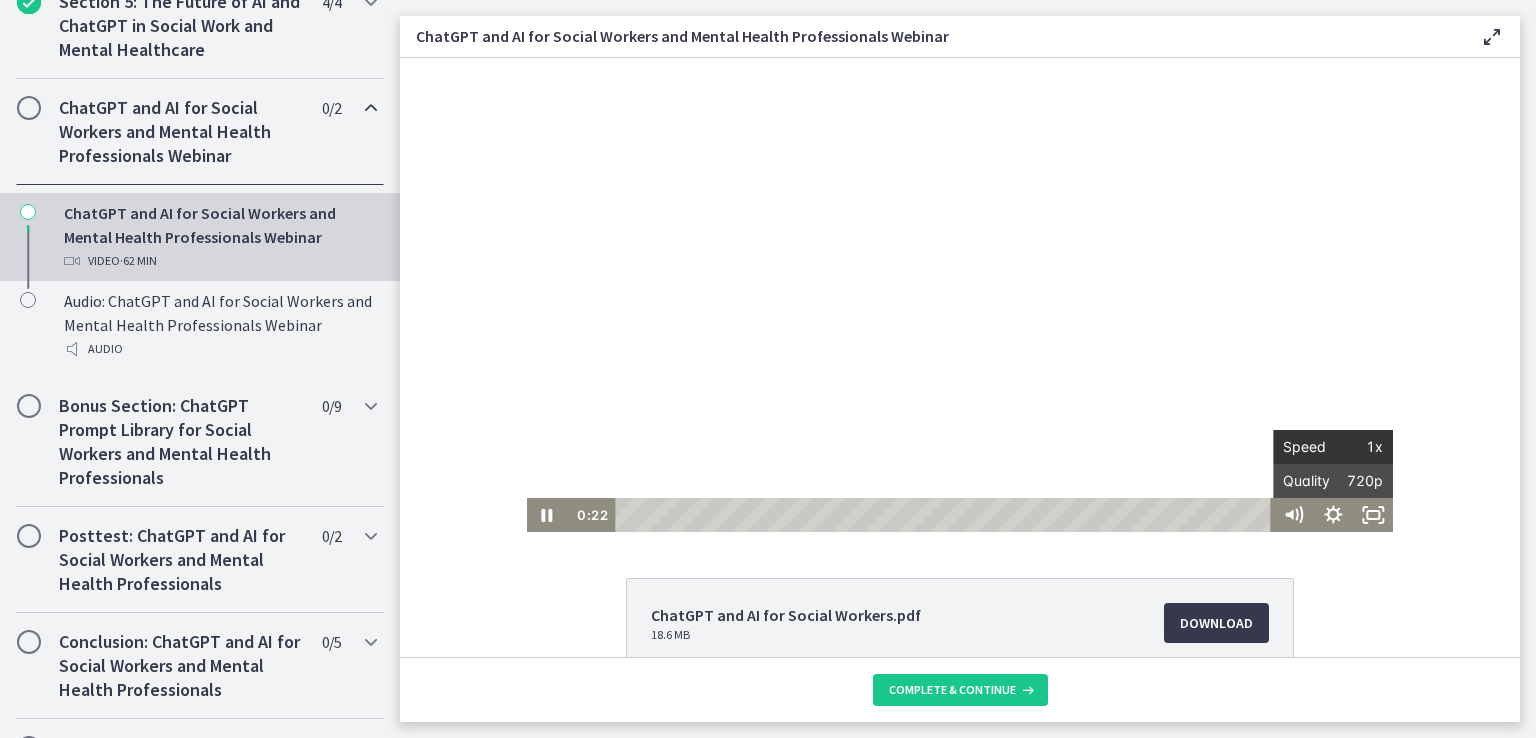 click on "1x" at bounding box center (1358, 447) 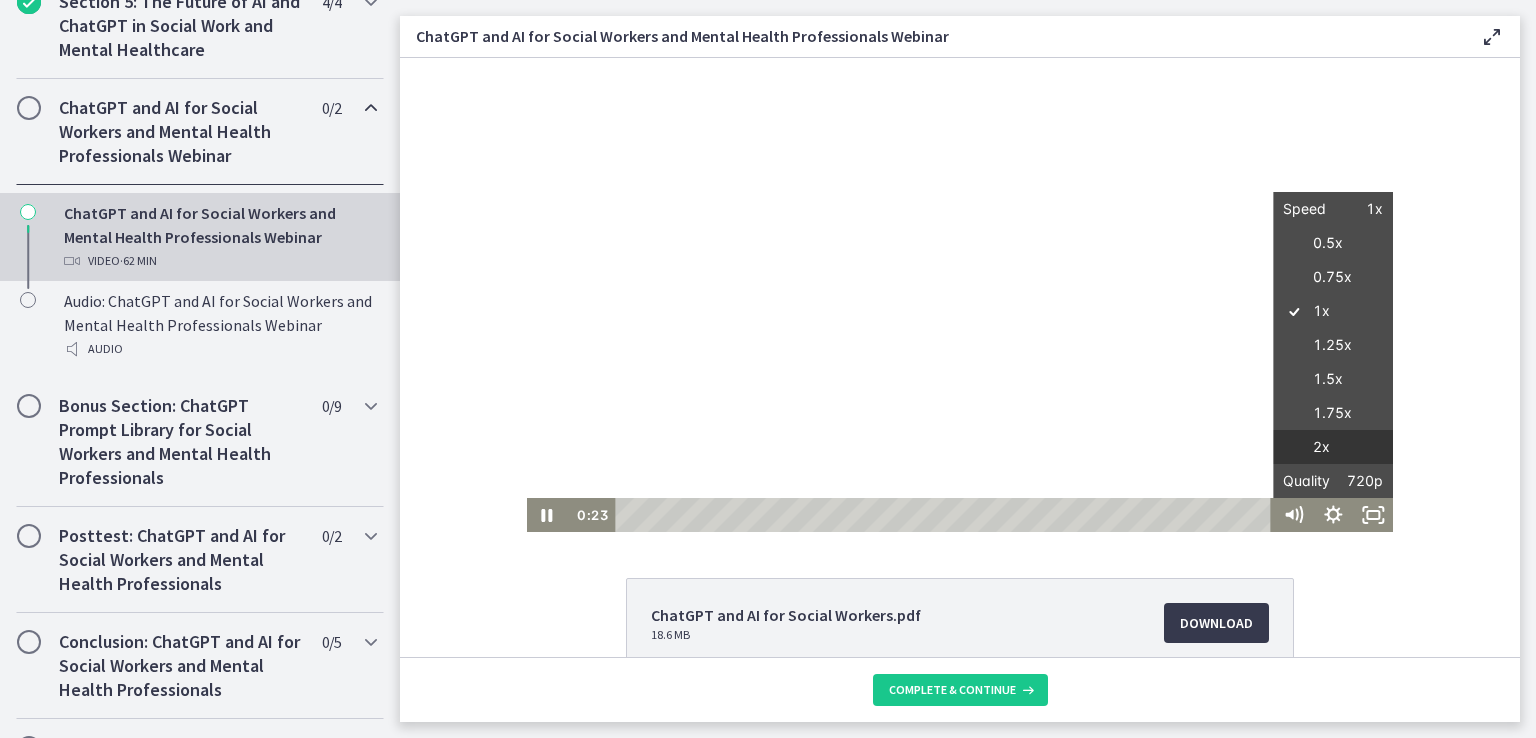 click on "2x" at bounding box center [1333, 447] 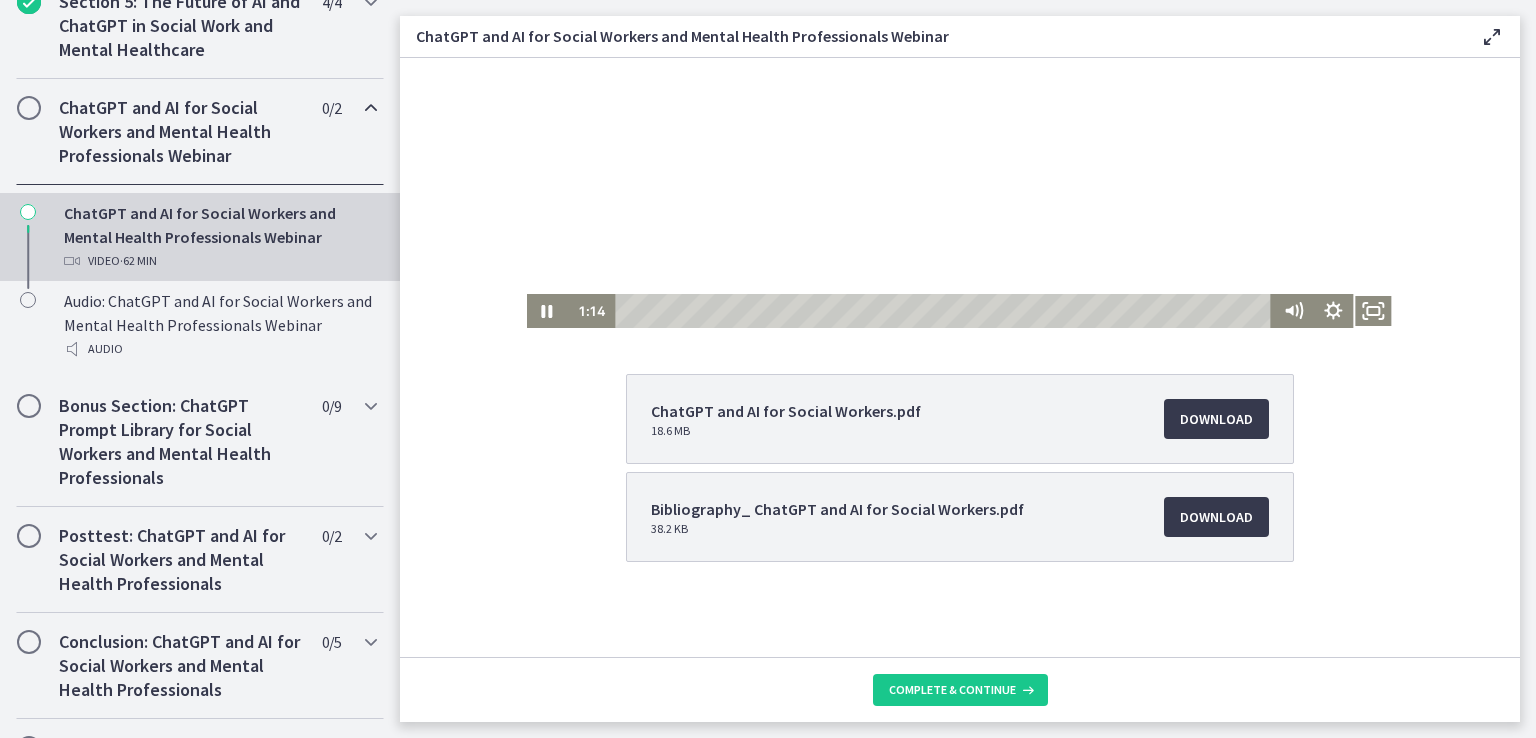 scroll, scrollTop: 204, scrollLeft: 0, axis: vertical 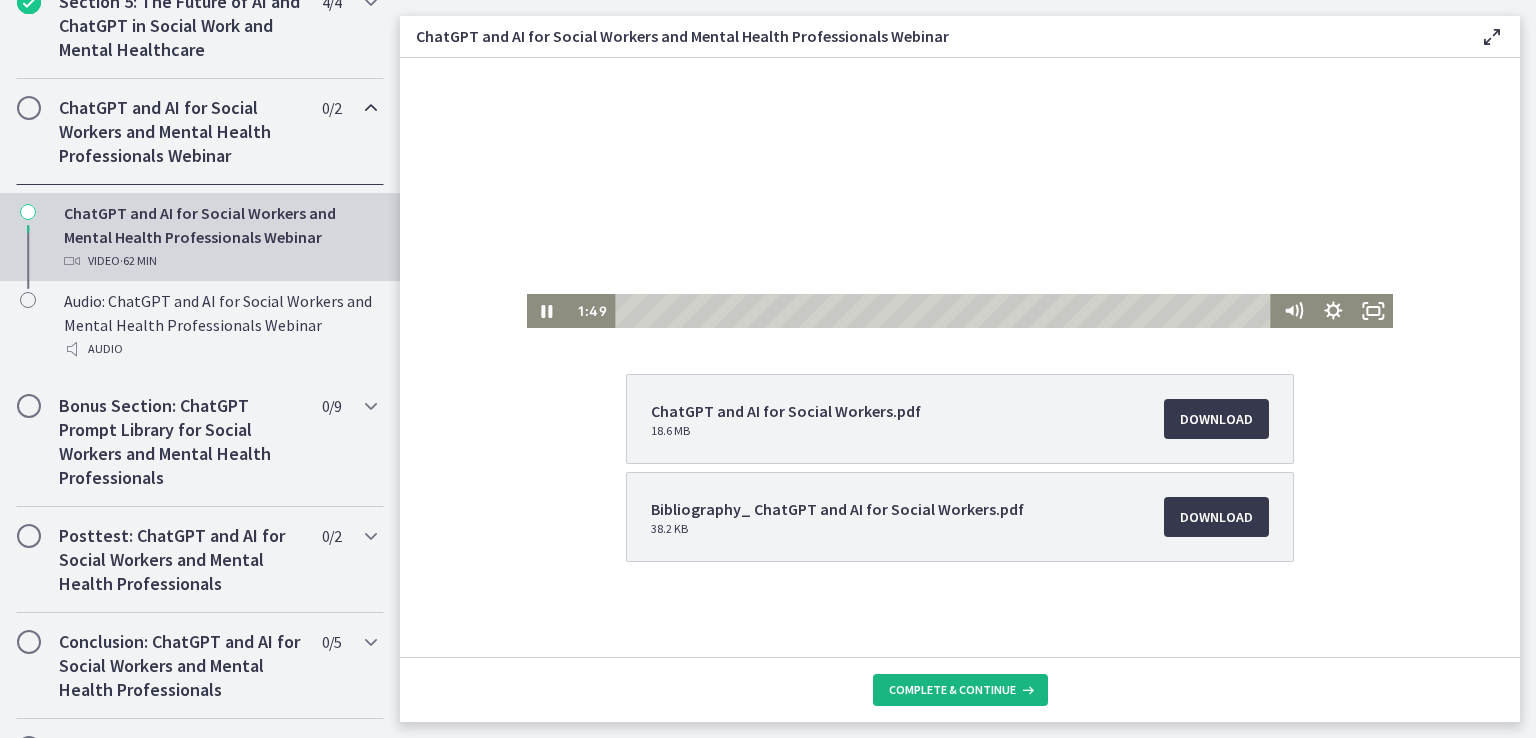 click on "Complete & continue" at bounding box center (952, 690) 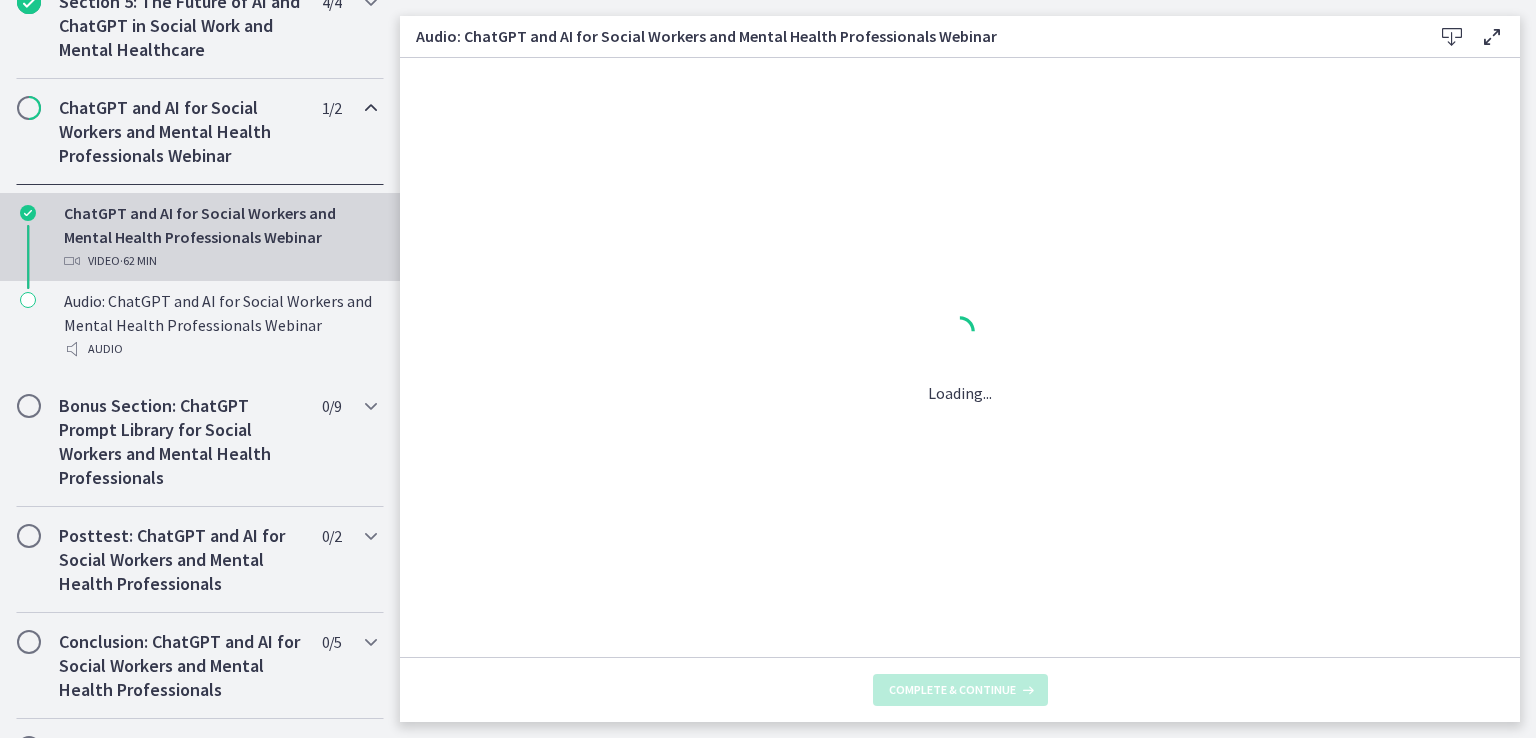 scroll, scrollTop: 0, scrollLeft: 0, axis: both 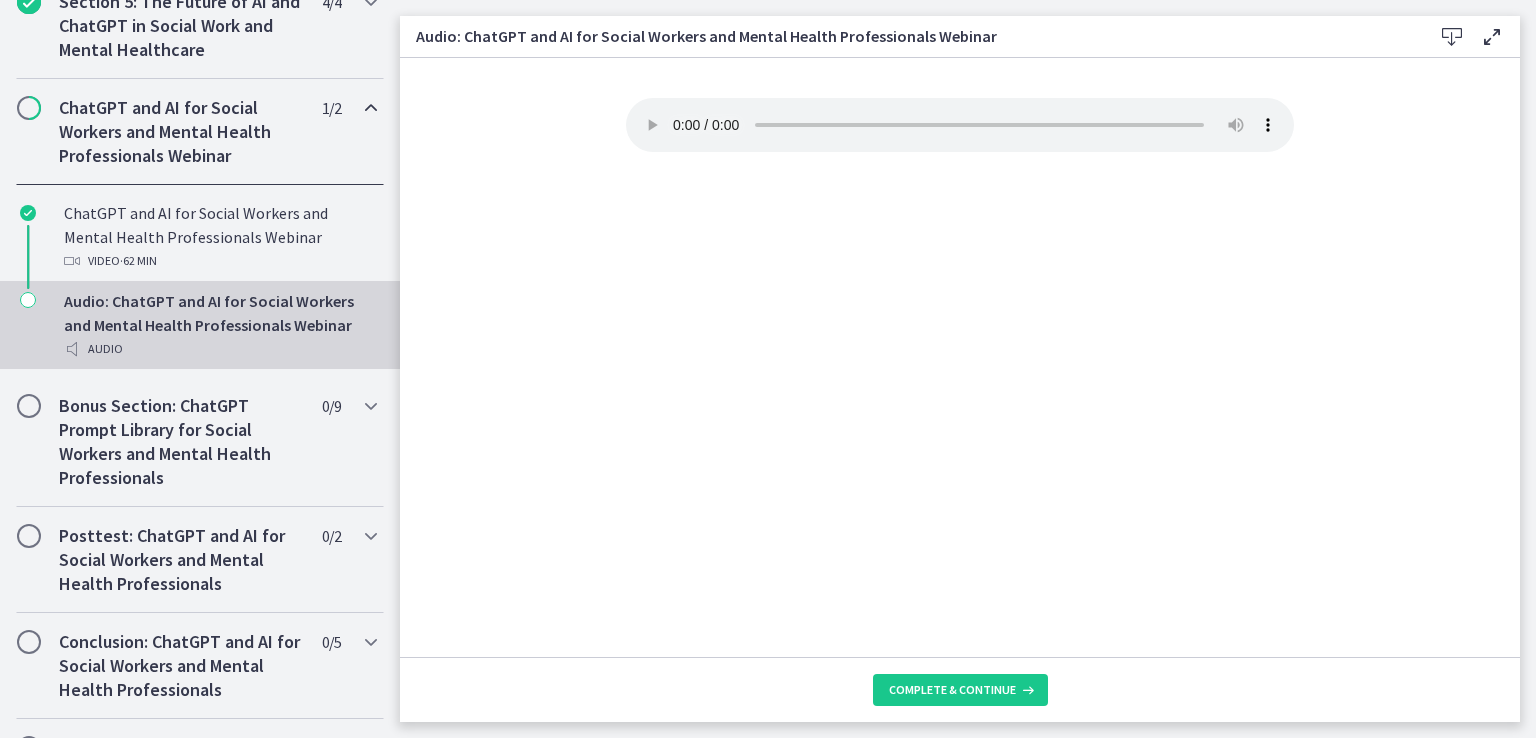 click on "Your browser doesn't support the audio element. Download it
here" 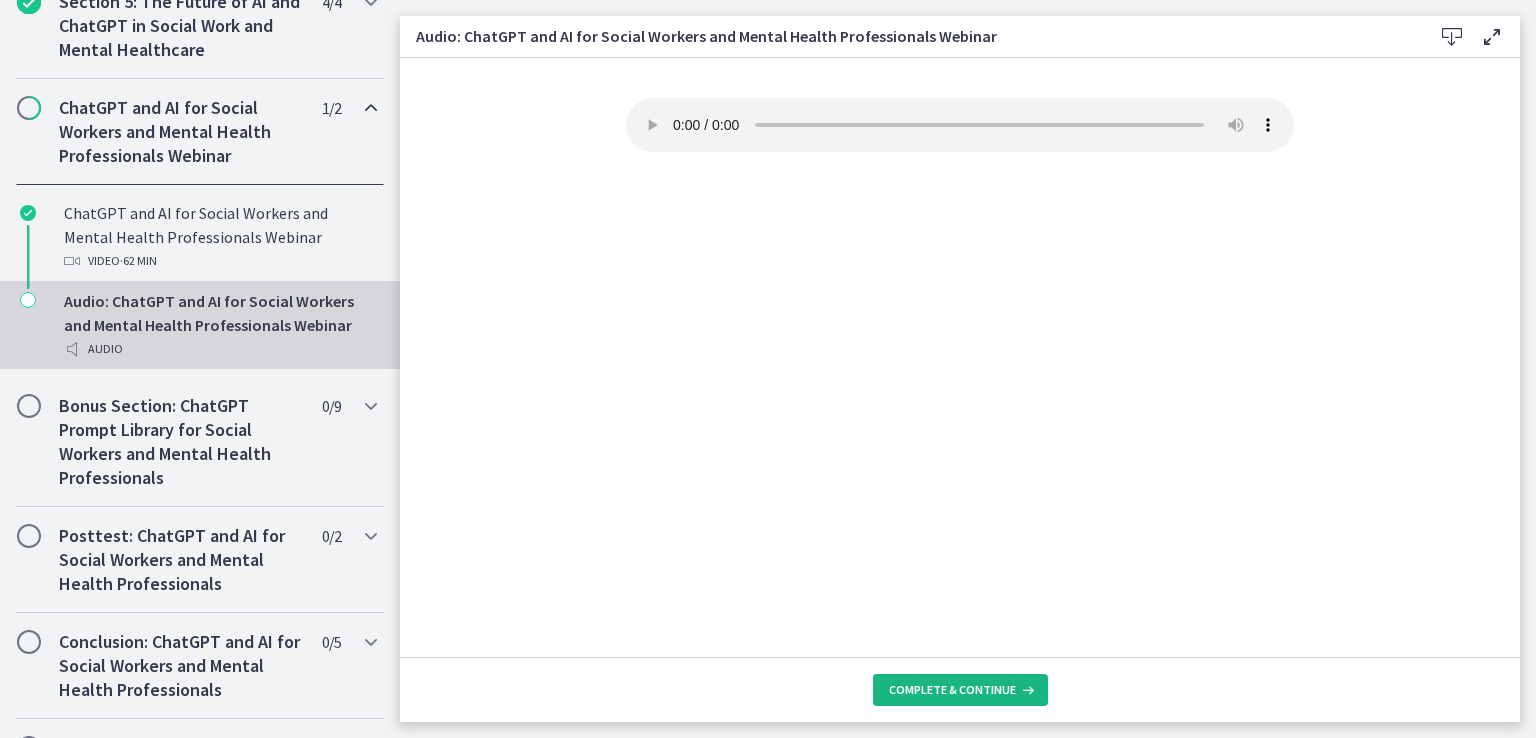 click on "Complete & continue" at bounding box center (960, 690) 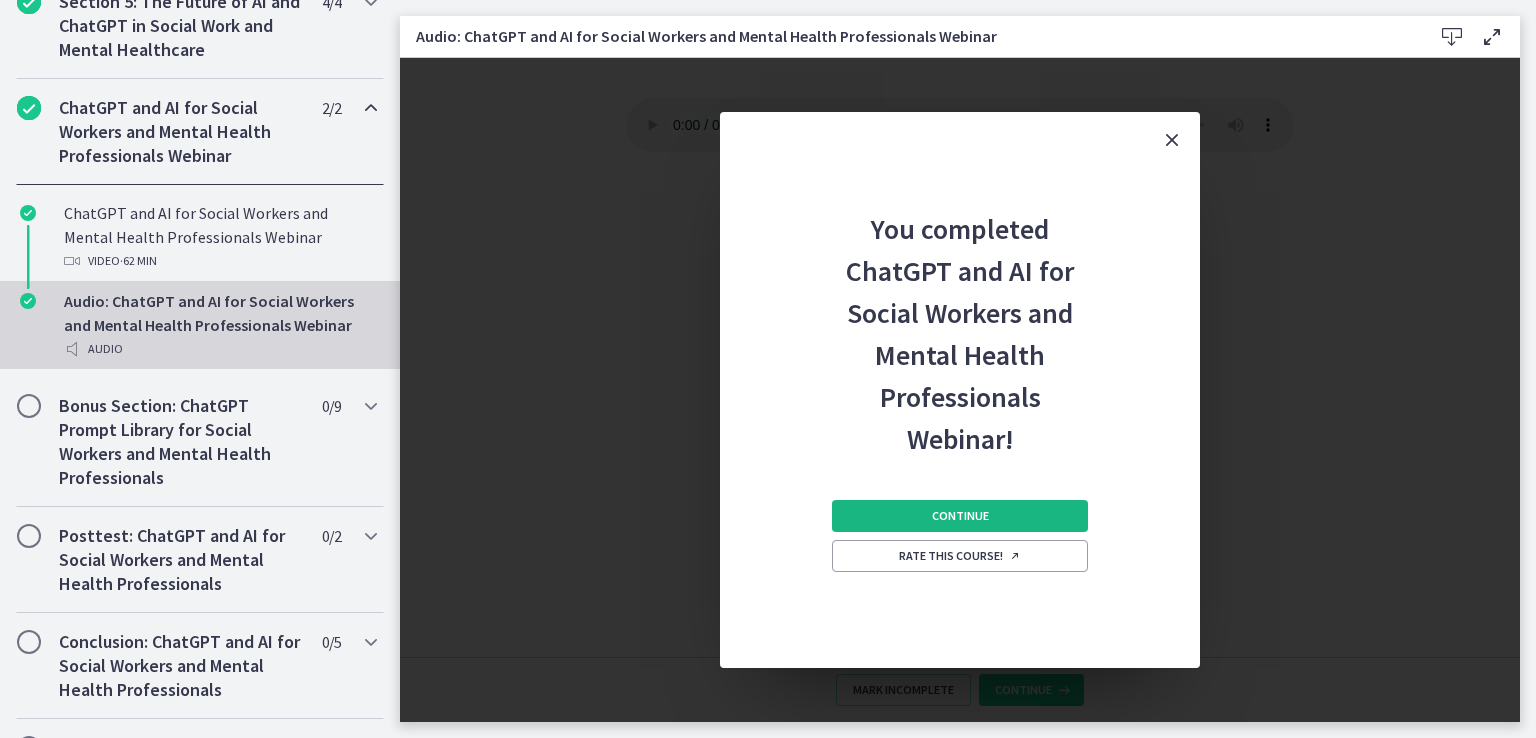click on "Continue" at bounding box center [960, 516] 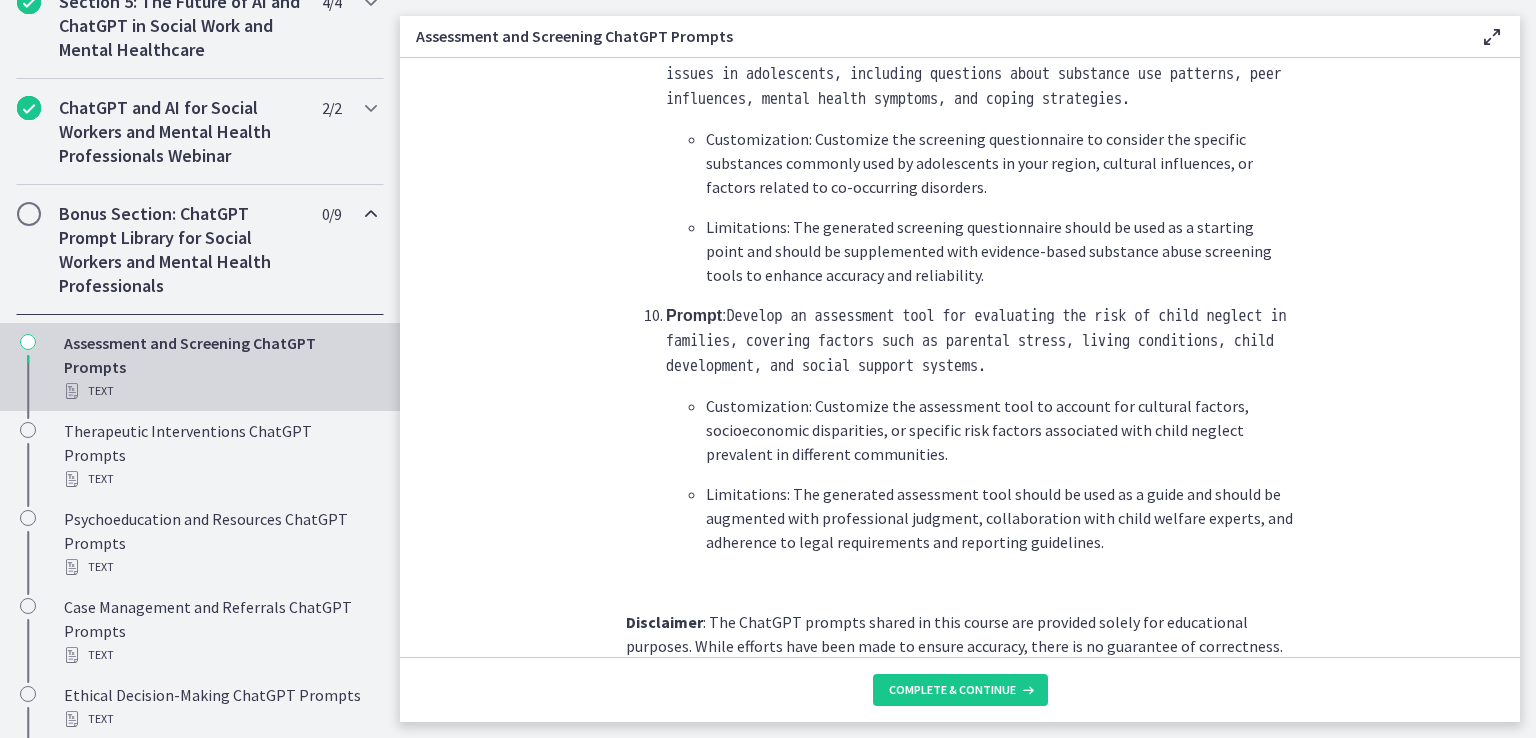 scroll, scrollTop: 2900, scrollLeft: 0, axis: vertical 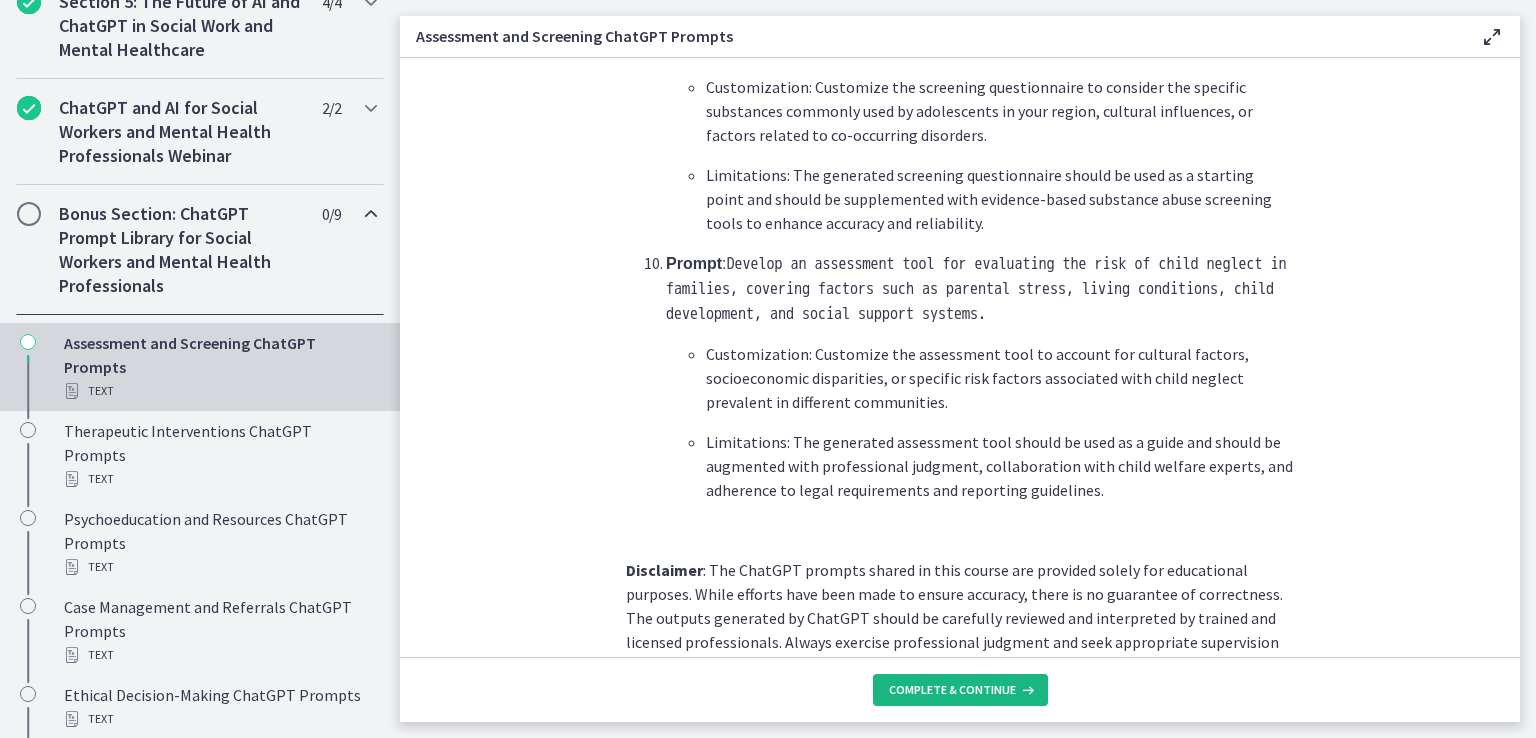 click on "Complete & continue" at bounding box center [952, 690] 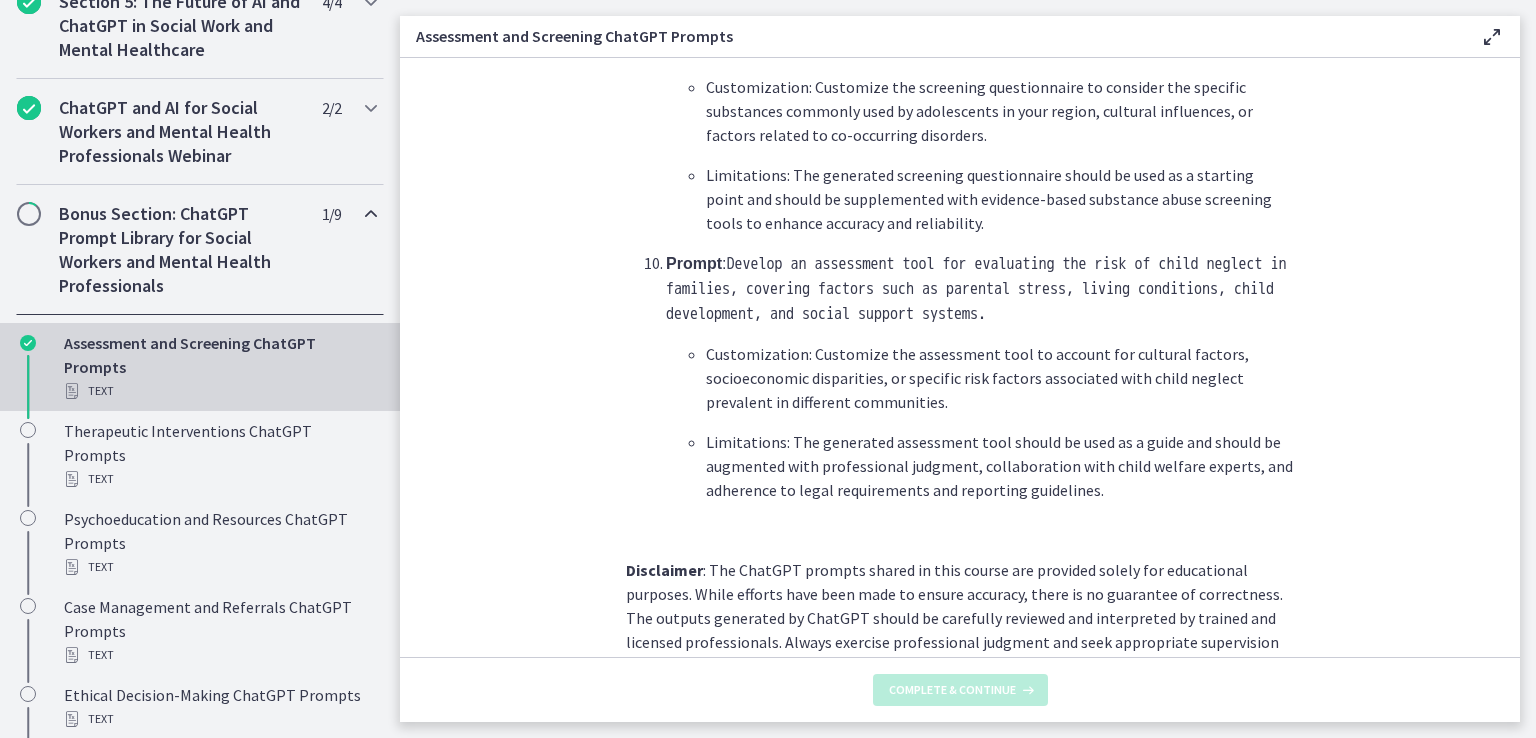 scroll, scrollTop: 0, scrollLeft: 0, axis: both 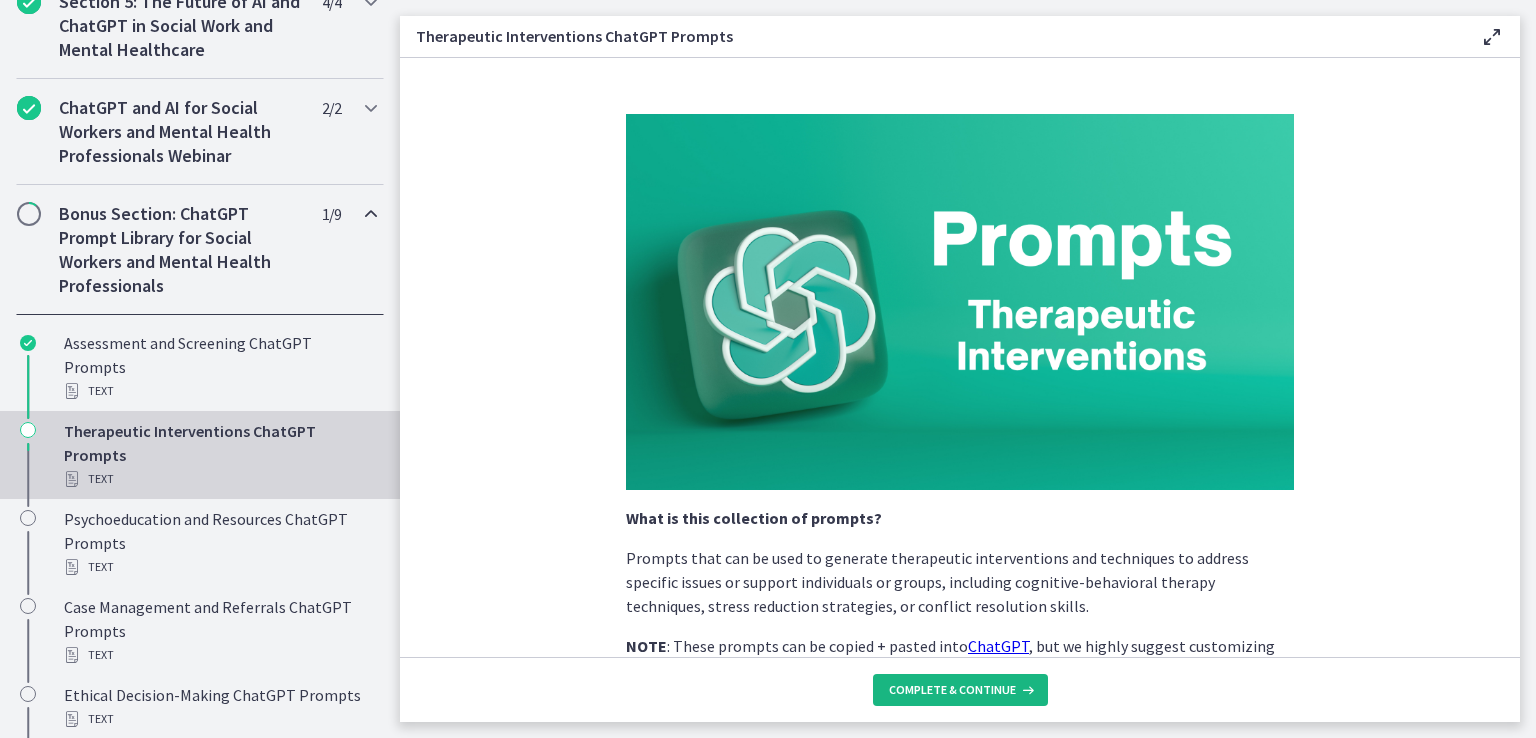 click on "Complete & continue" at bounding box center (952, 690) 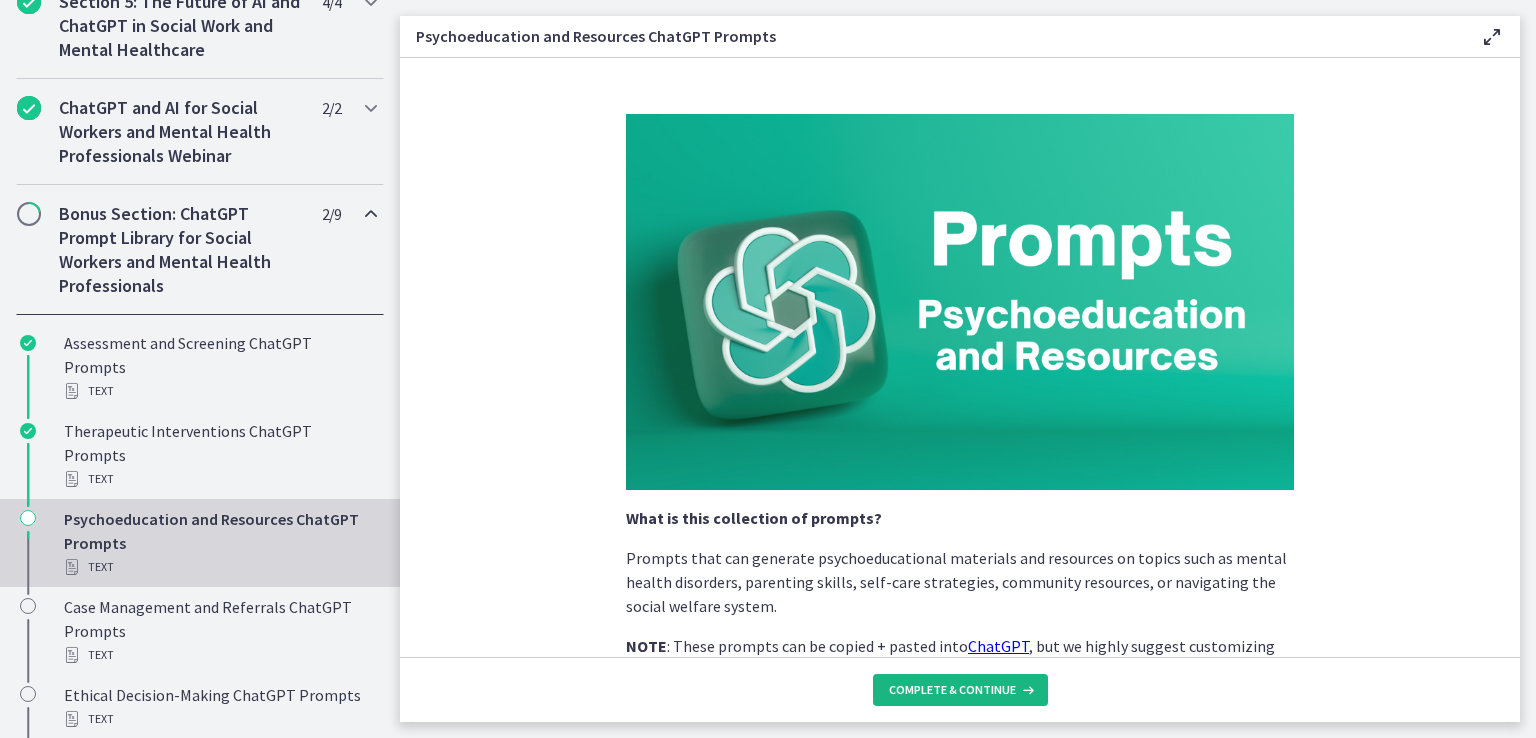 click on "Complete & continue" at bounding box center (952, 690) 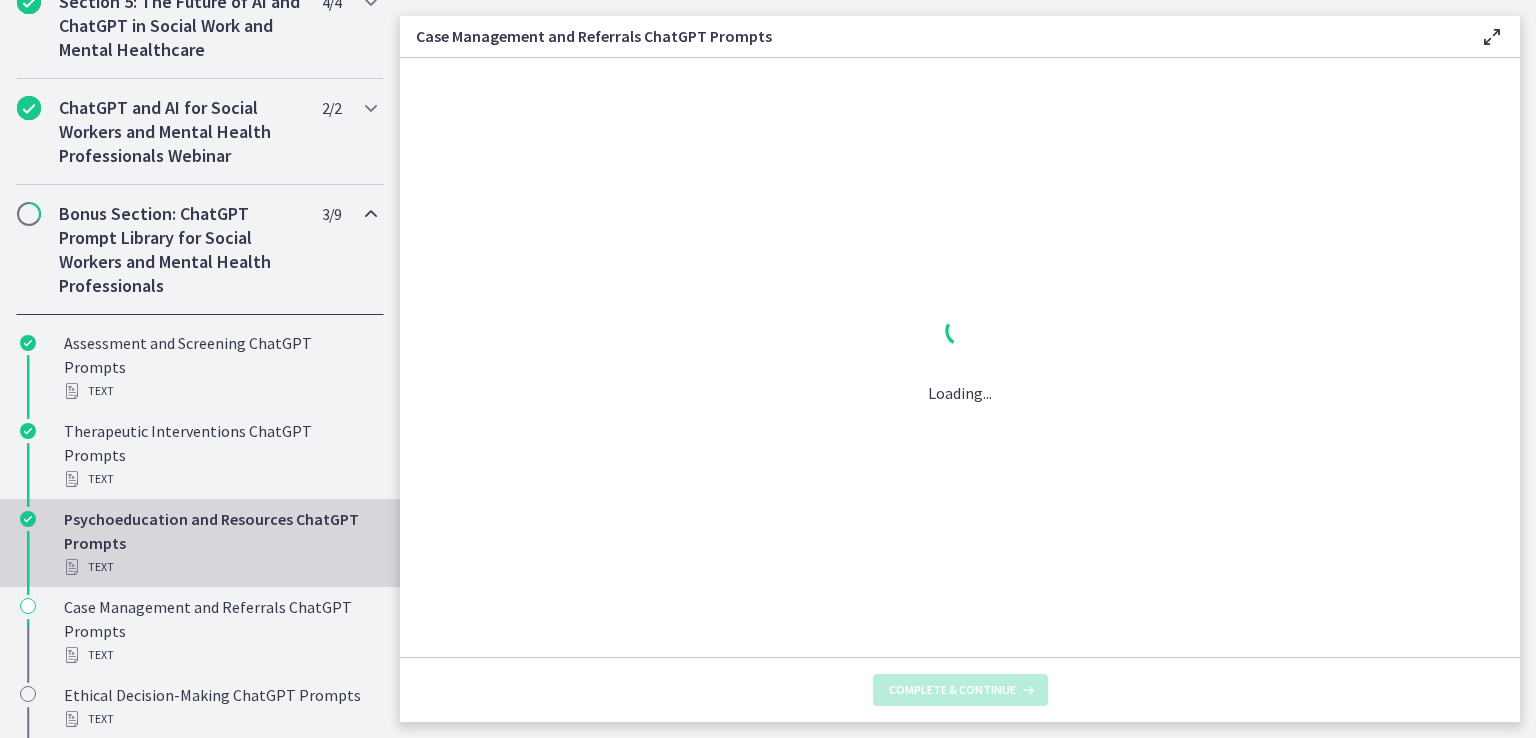 click on "Complete & continue" at bounding box center (952, 690) 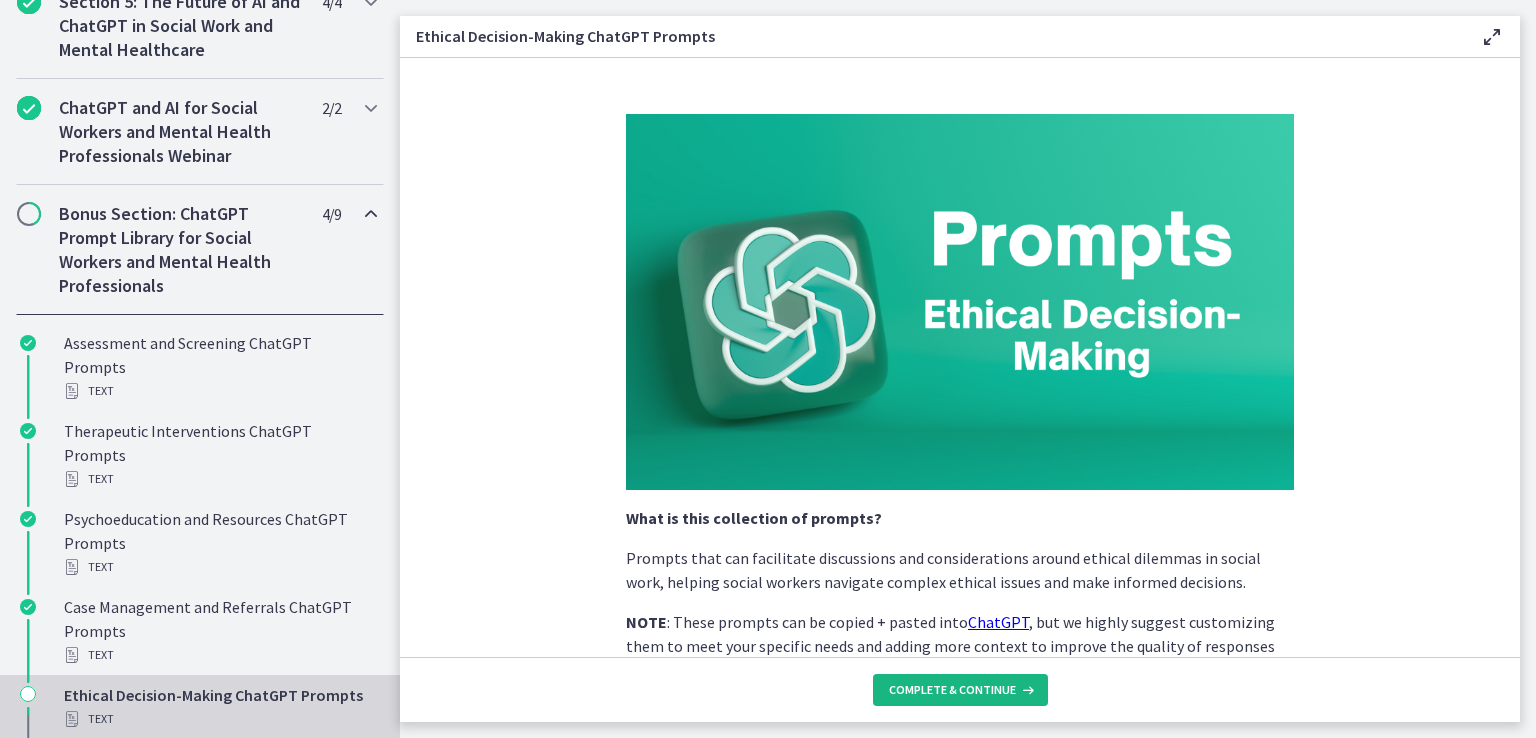 click on "Complete & continue" at bounding box center (952, 690) 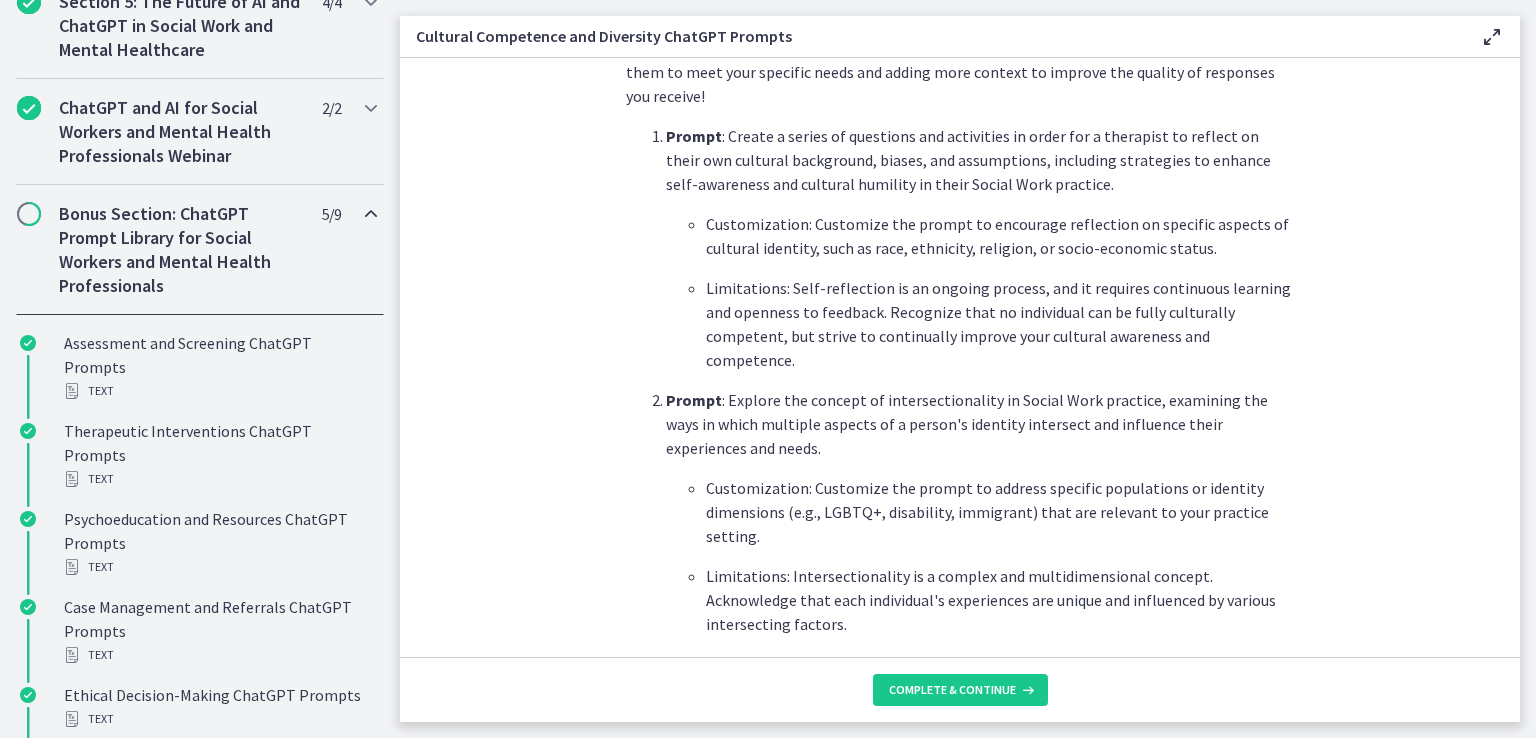 scroll, scrollTop: 700, scrollLeft: 0, axis: vertical 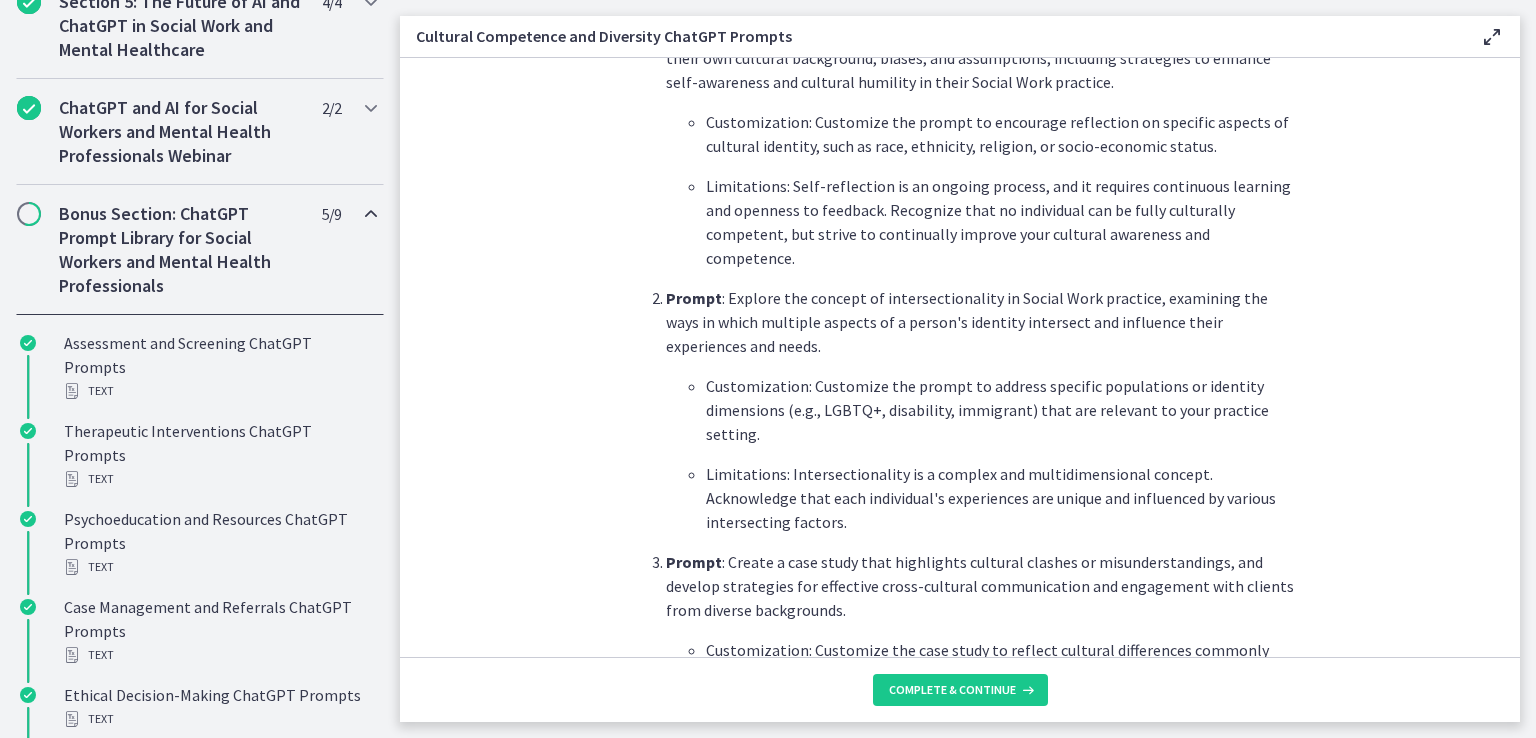 click on "Complete & continue" at bounding box center [960, 689] 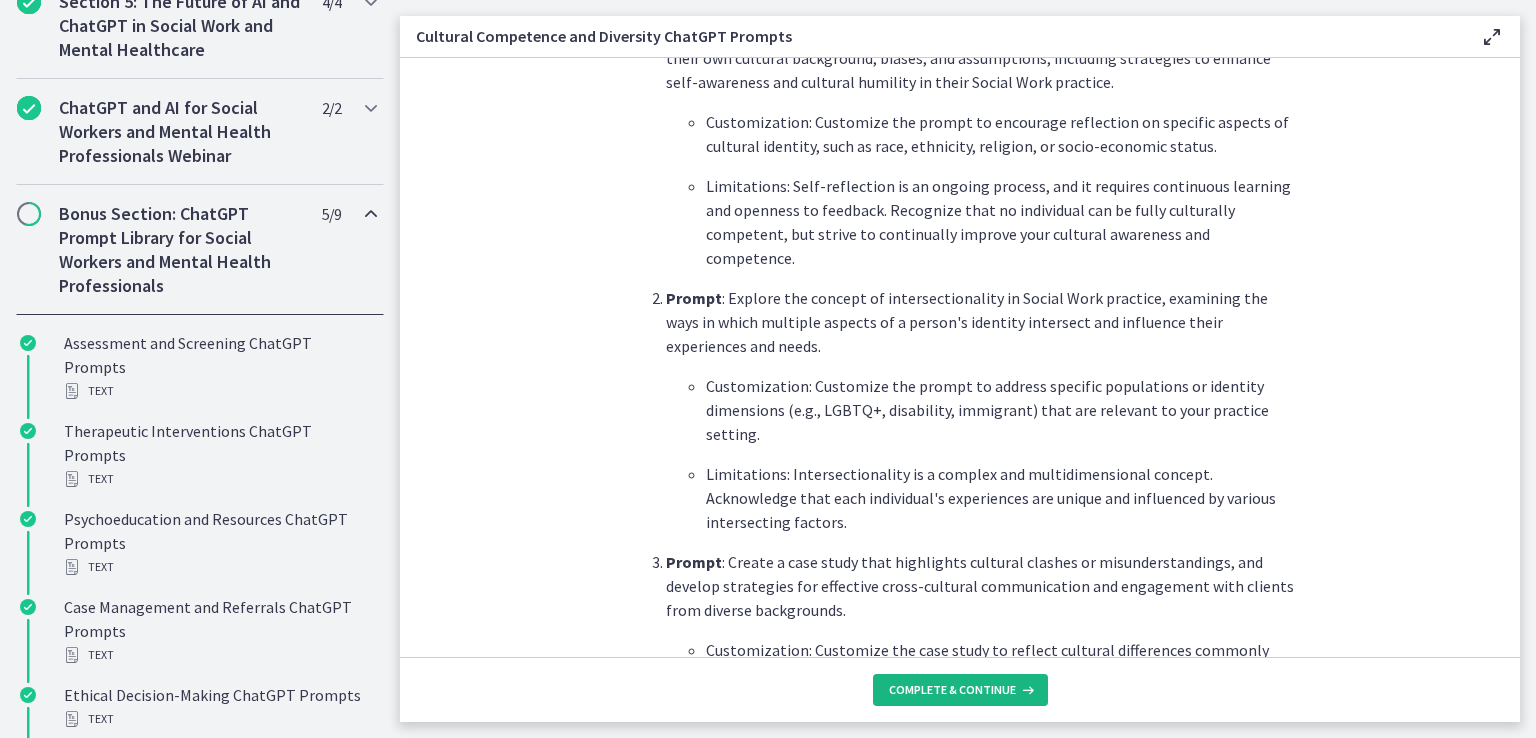 click on "Complete & continue" at bounding box center (952, 690) 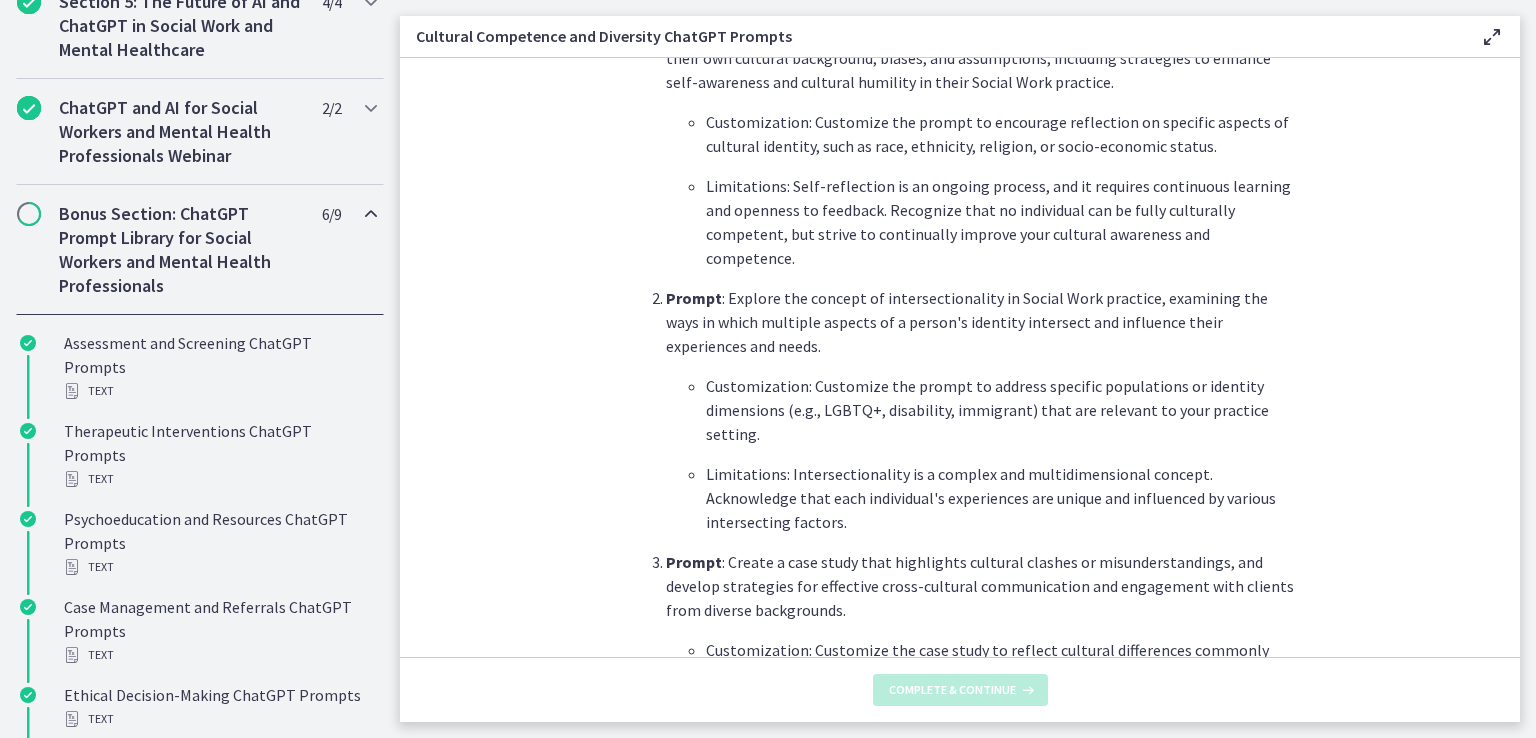 scroll, scrollTop: 0, scrollLeft: 0, axis: both 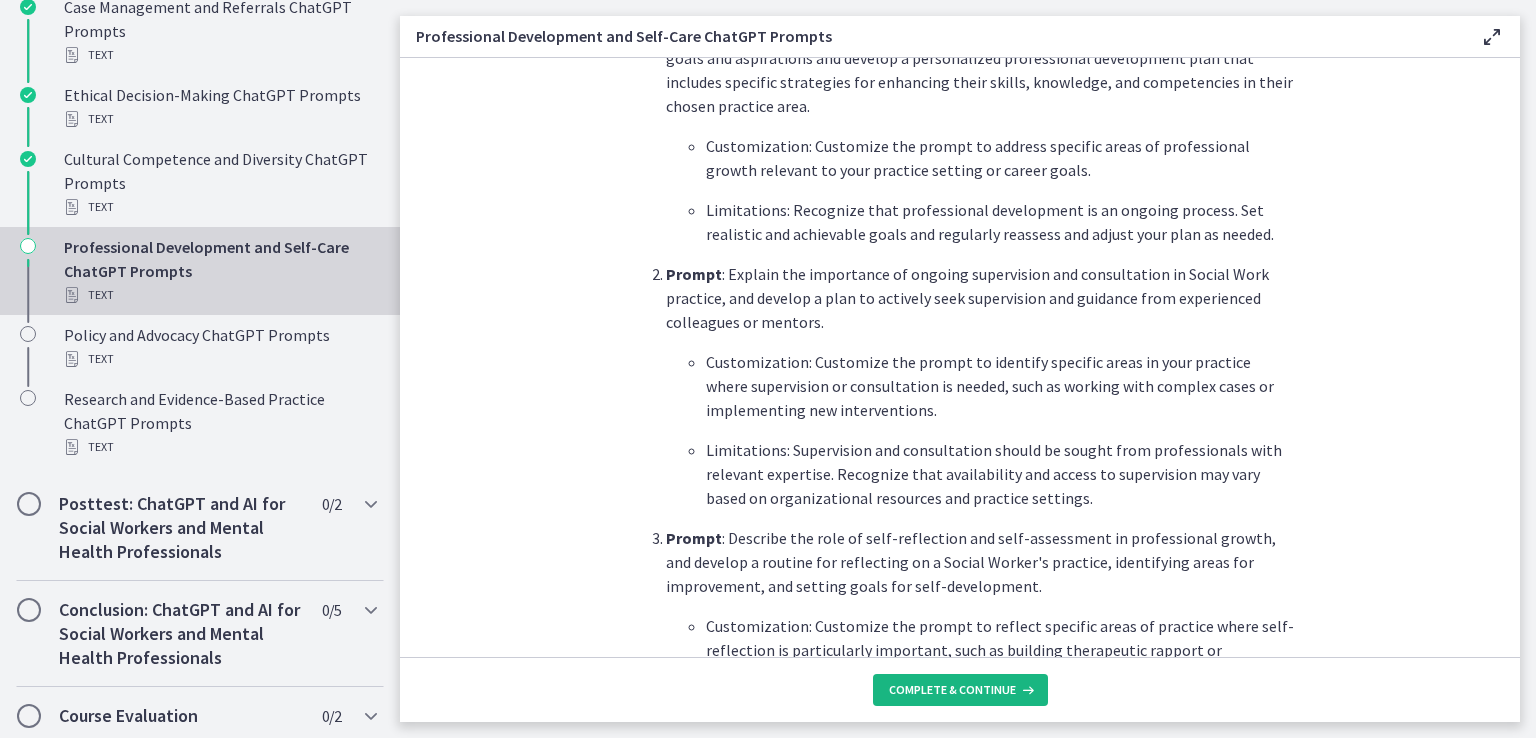 click on "Complete & continue" at bounding box center (960, 690) 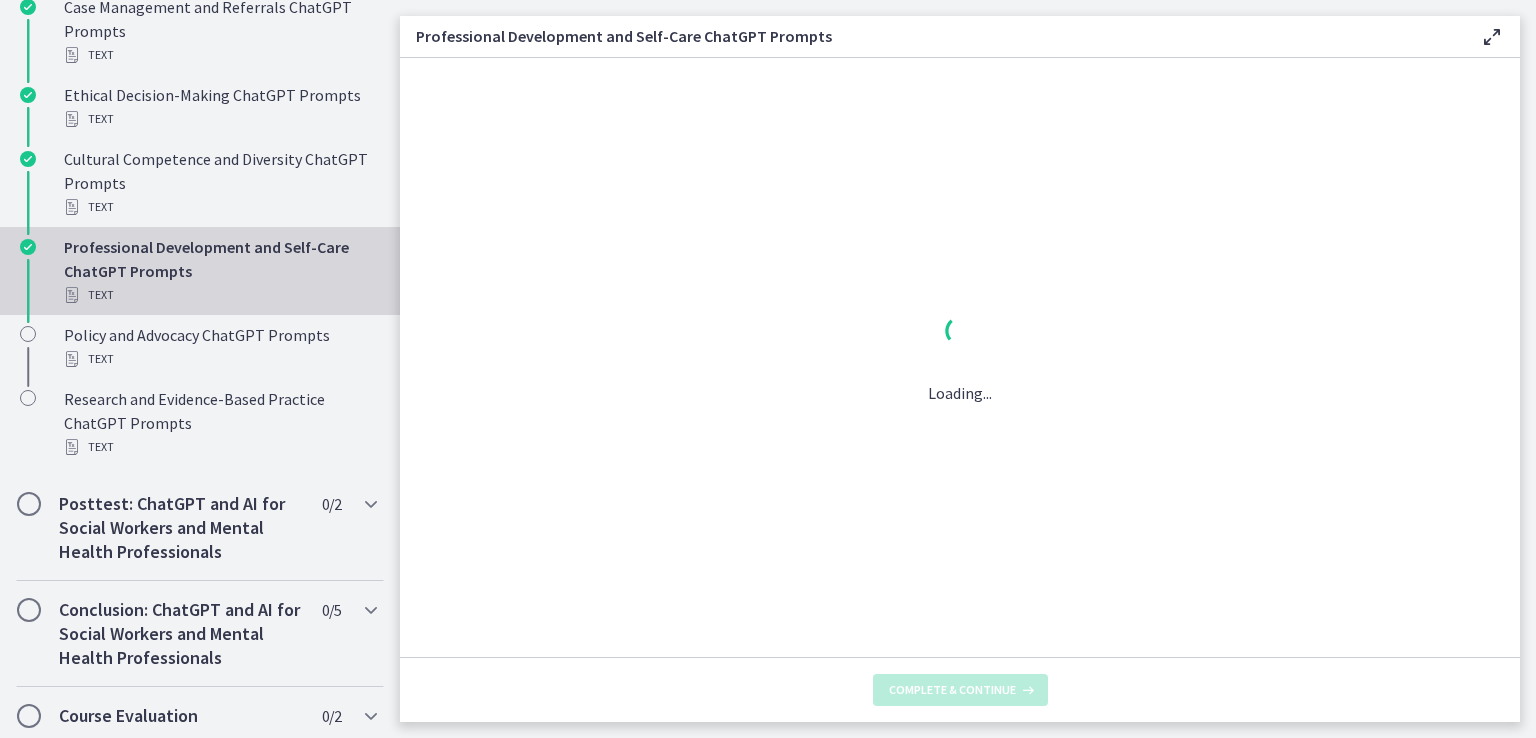 scroll, scrollTop: 0, scrollLeft: 0, axis: both 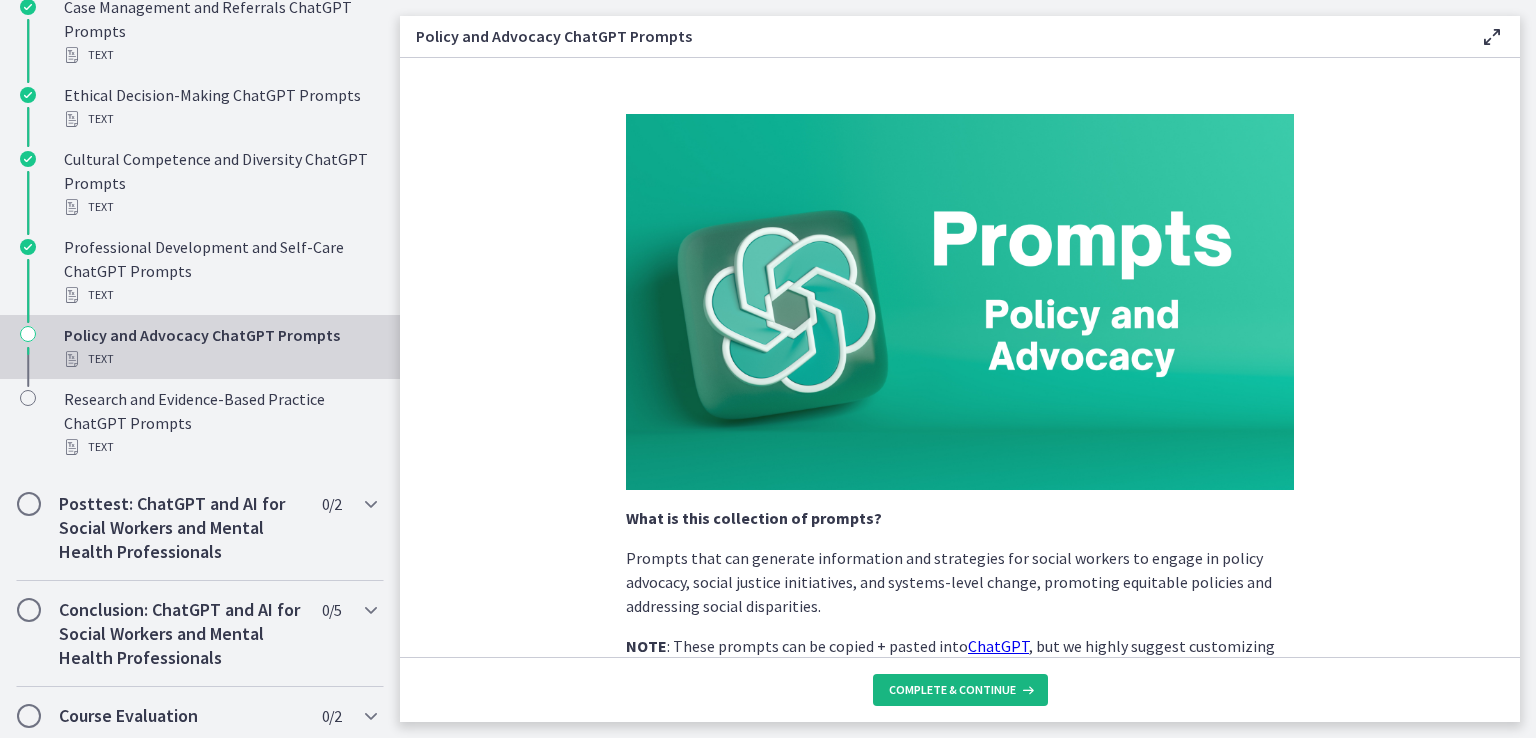 click on "Complete & continue" at bounding box center [952, 690] 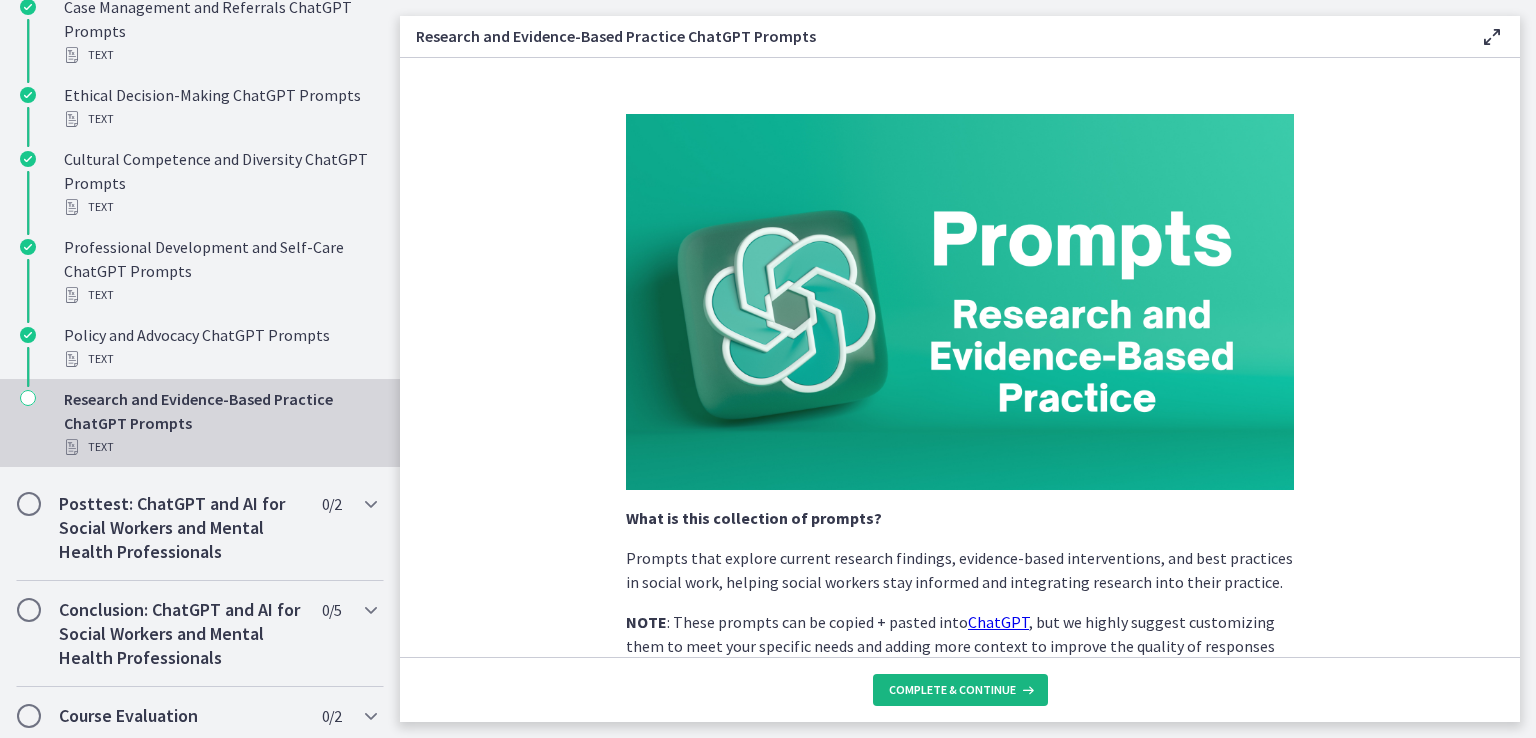 click on "Complete & continue" at bounding box center (952, 690) 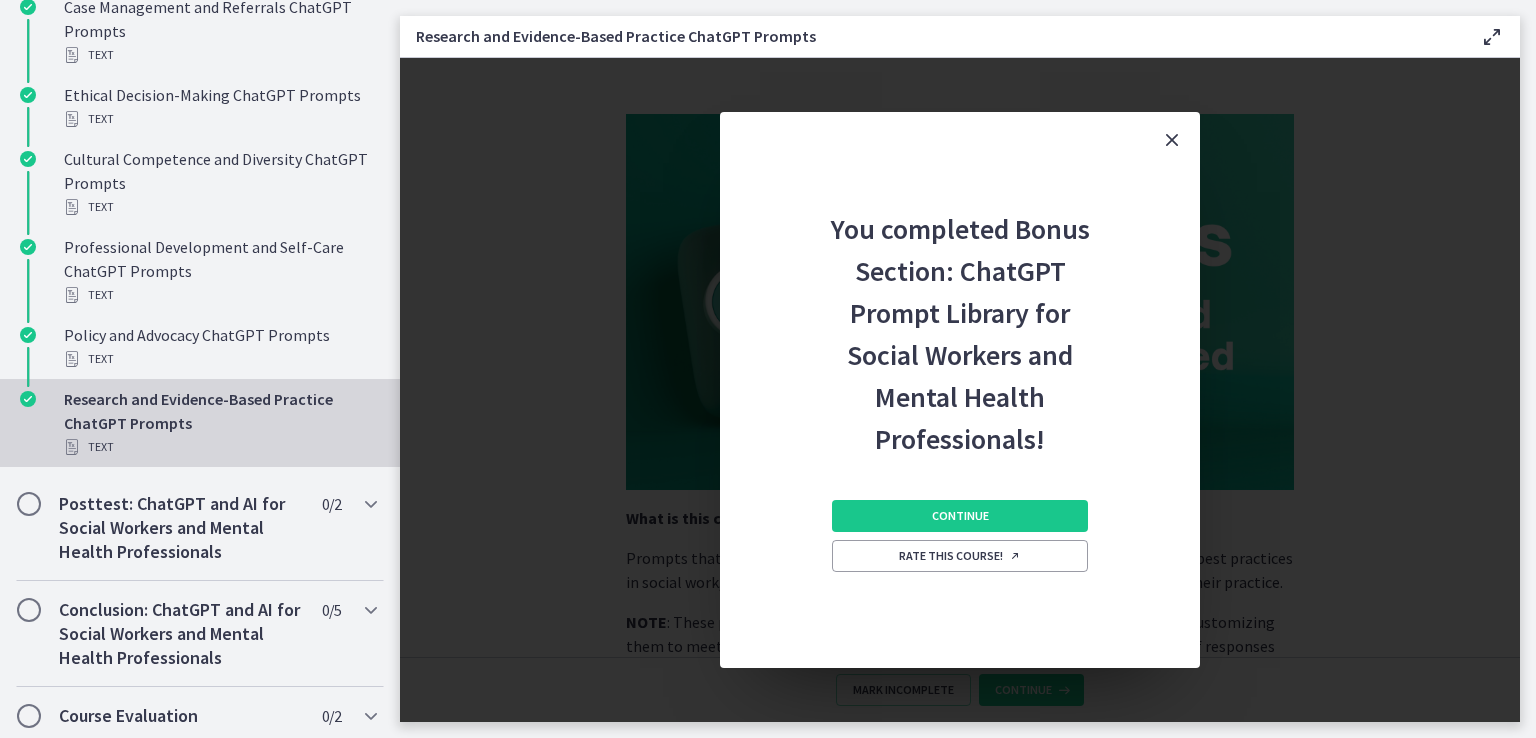 click on "Continue
Rate this course!" at bounding box center [960, 564] 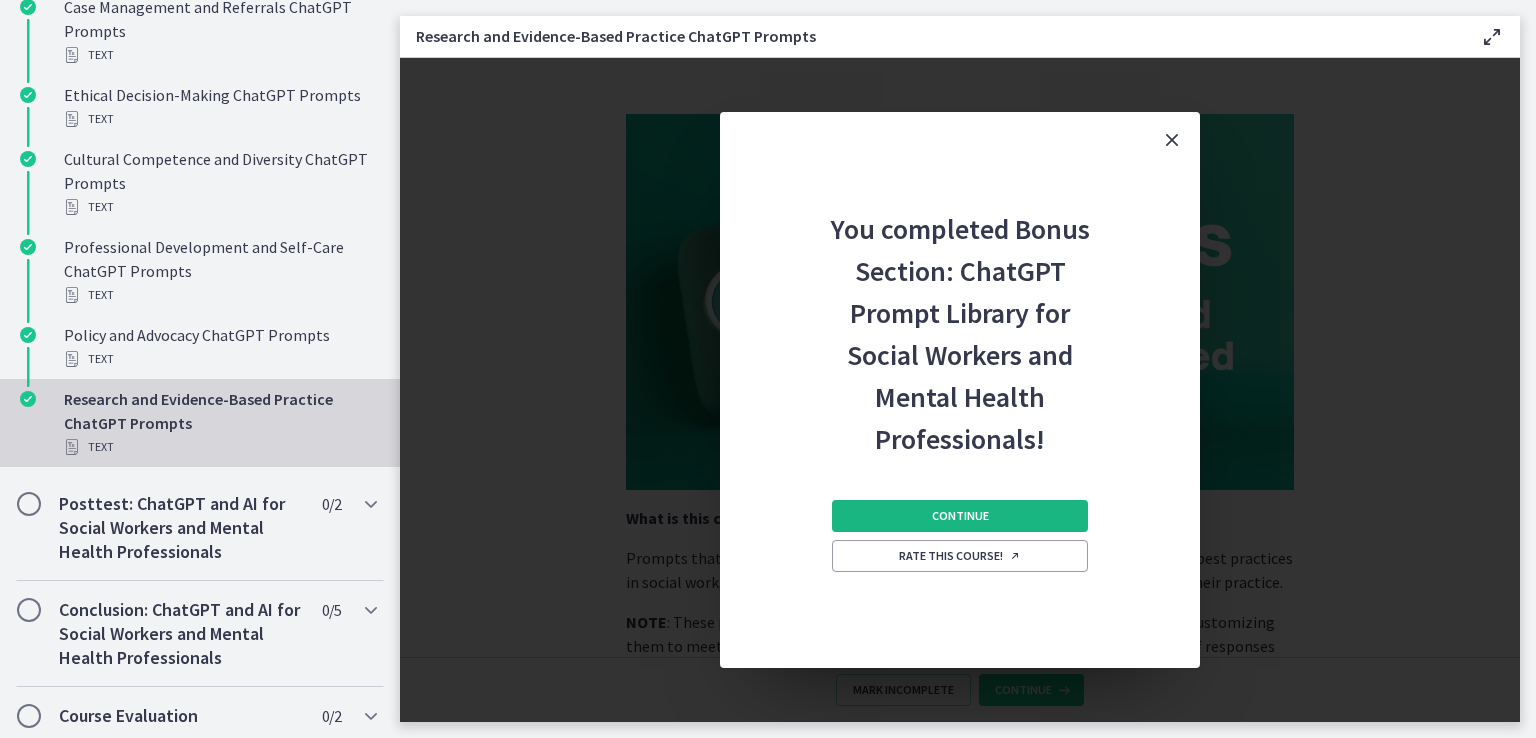 click on "Continue" at bounding box center [960, 516] 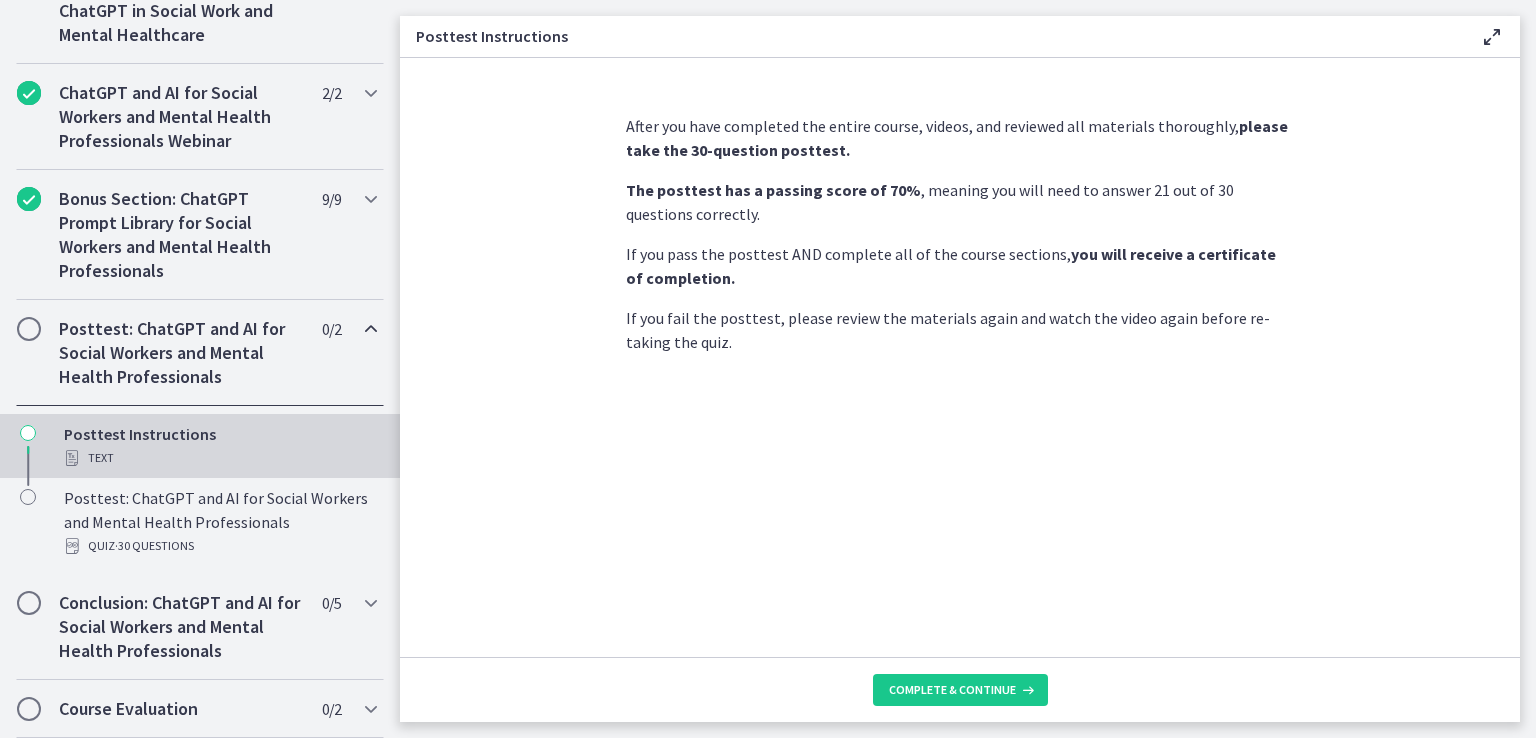 scroll, scrollTop: 967, scrollLeft: 0, axis: vertical 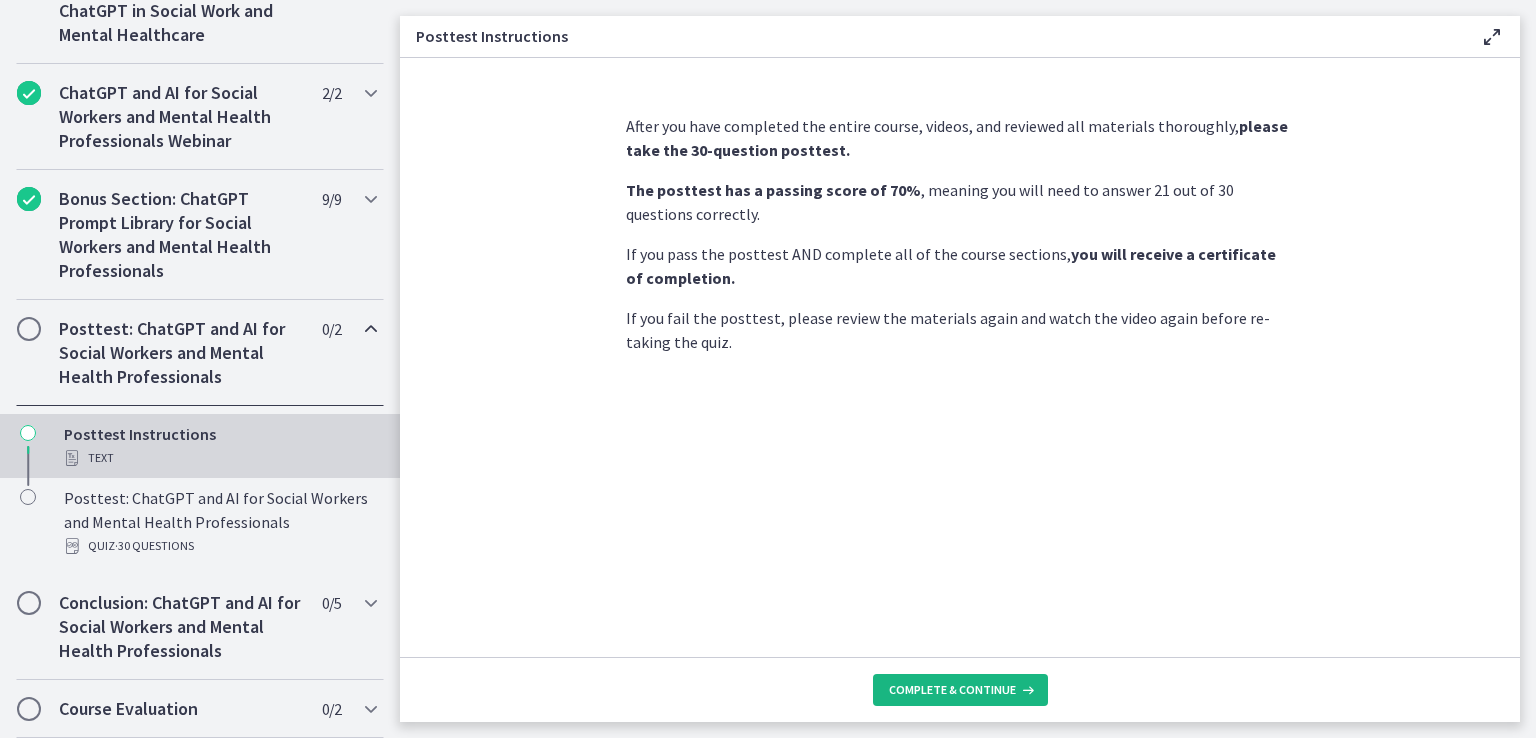 click on "Complete & continue" at bounding box center (952, 690) 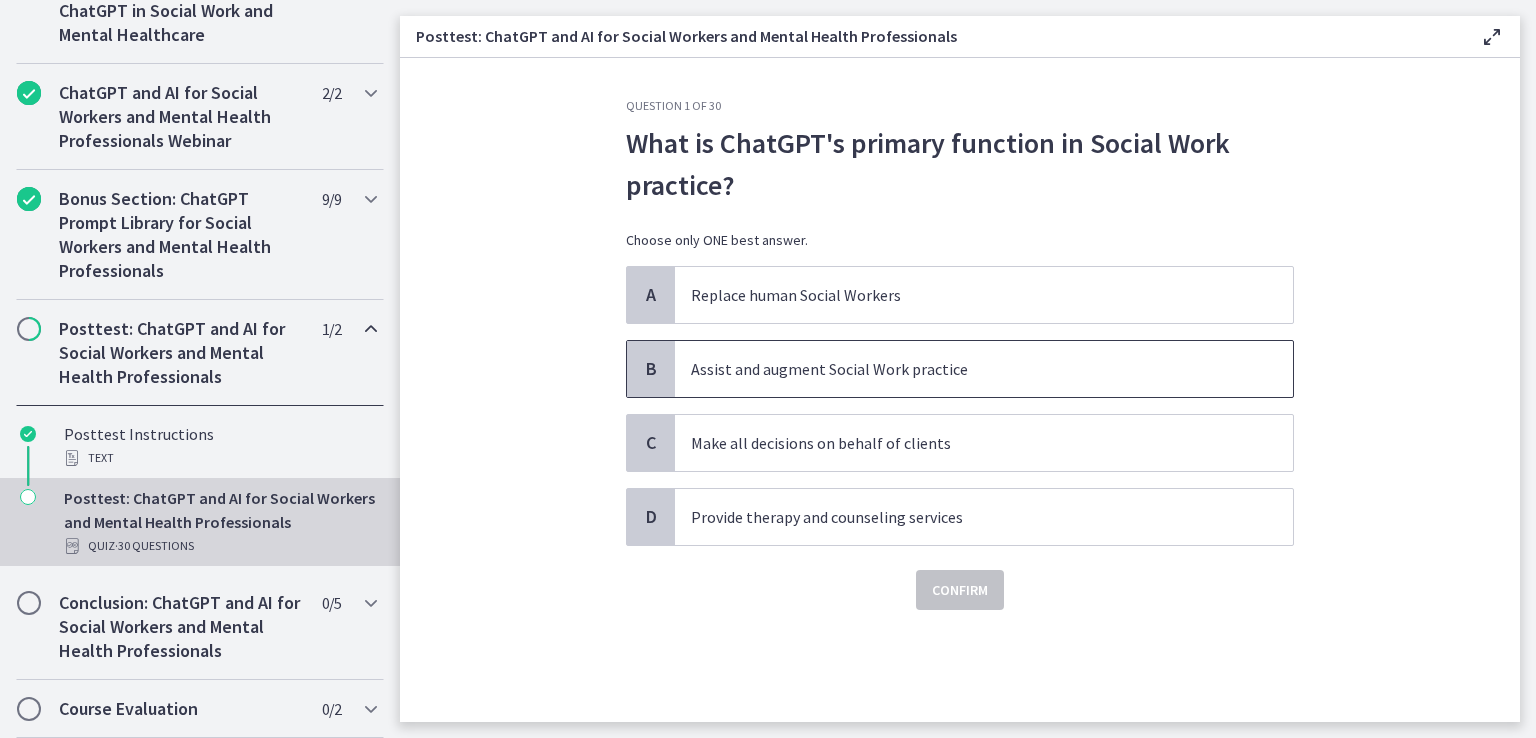click on "Assist and augment Social Work practice" at bounding box center (964, 369) 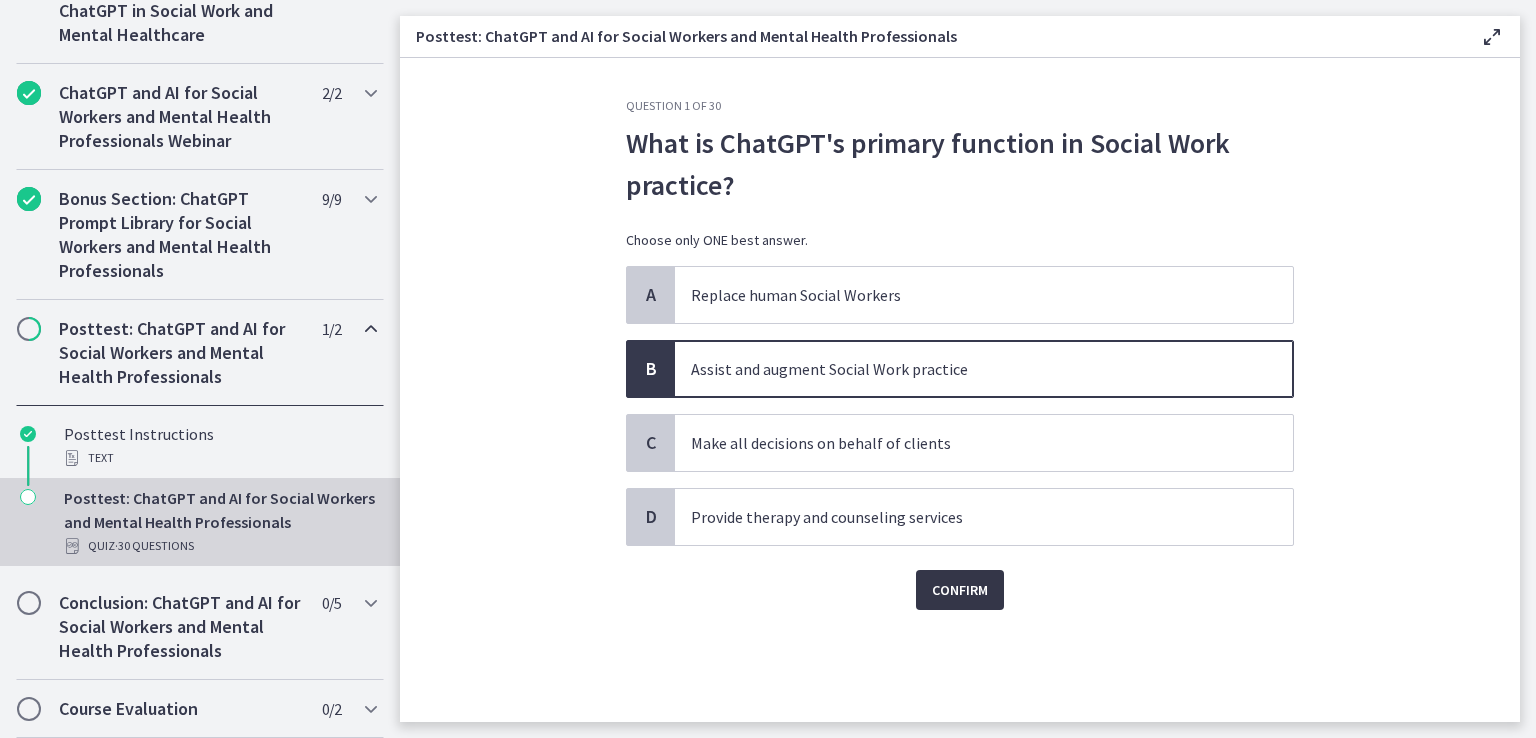 click on "Confirm" at bounding box center [960, 590] 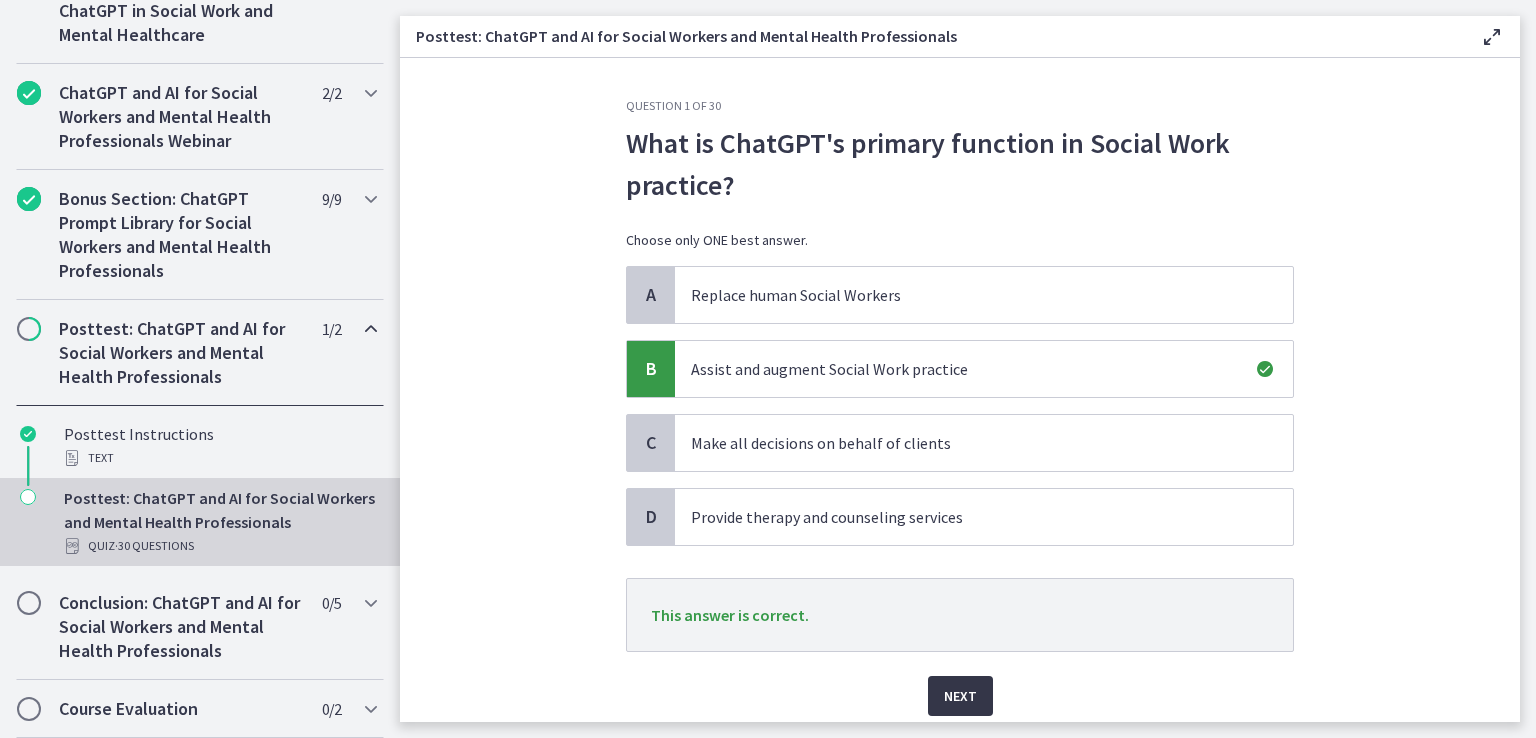 click on "Next" at bounding box center [960, 696] 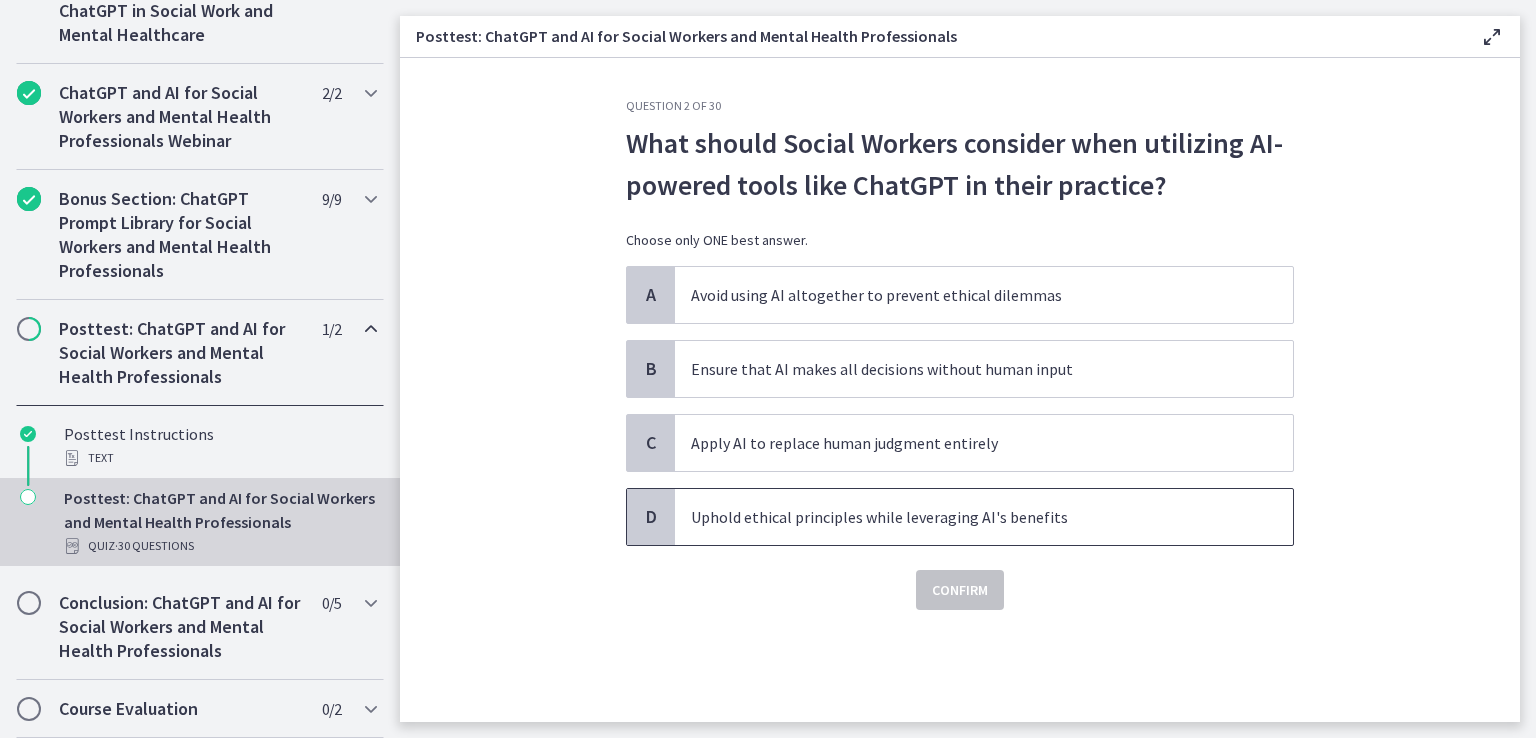 click on "Uphold ethical principles while leveraging AI's benefits" at bounding box center (964, 517) 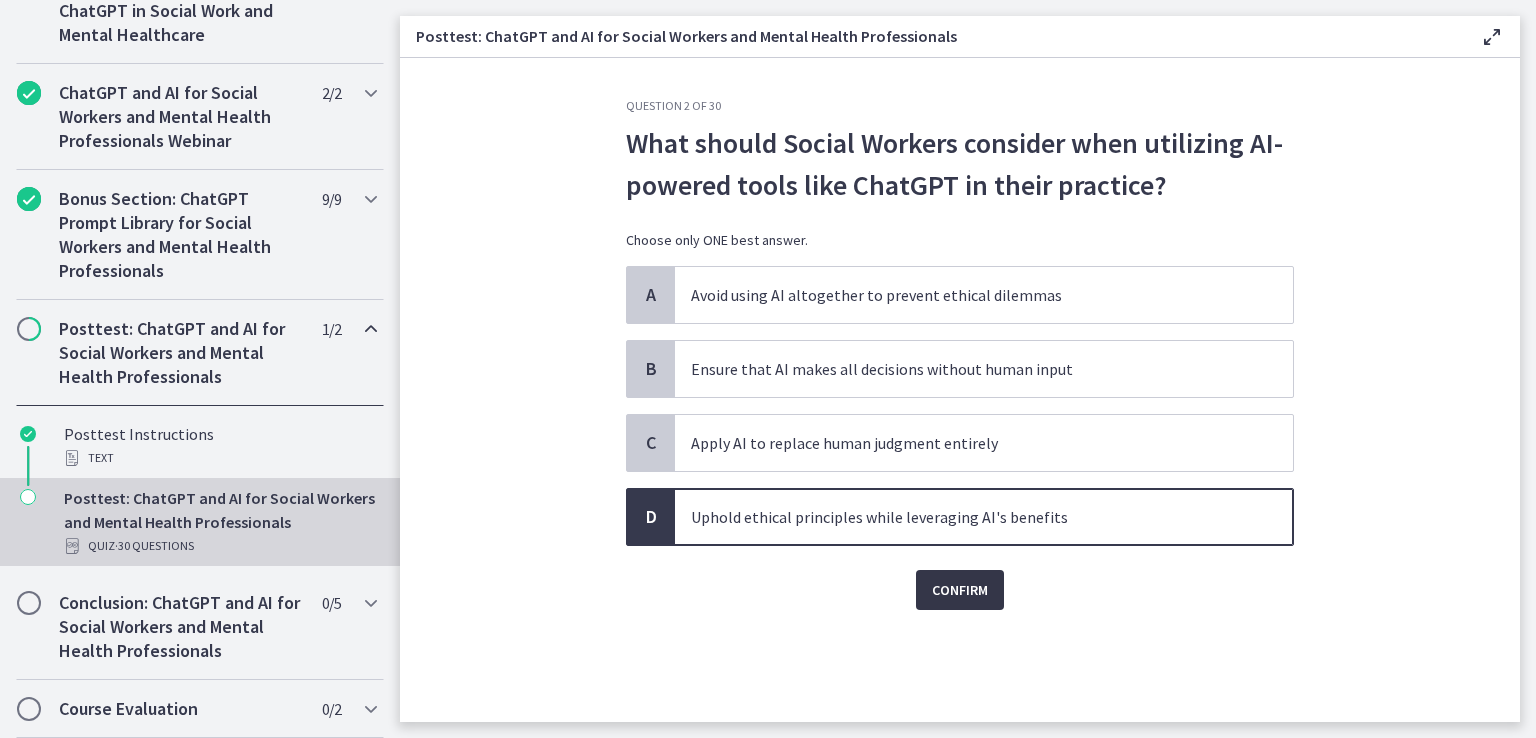 click on "Confirm" at bounding box center (960, 590) 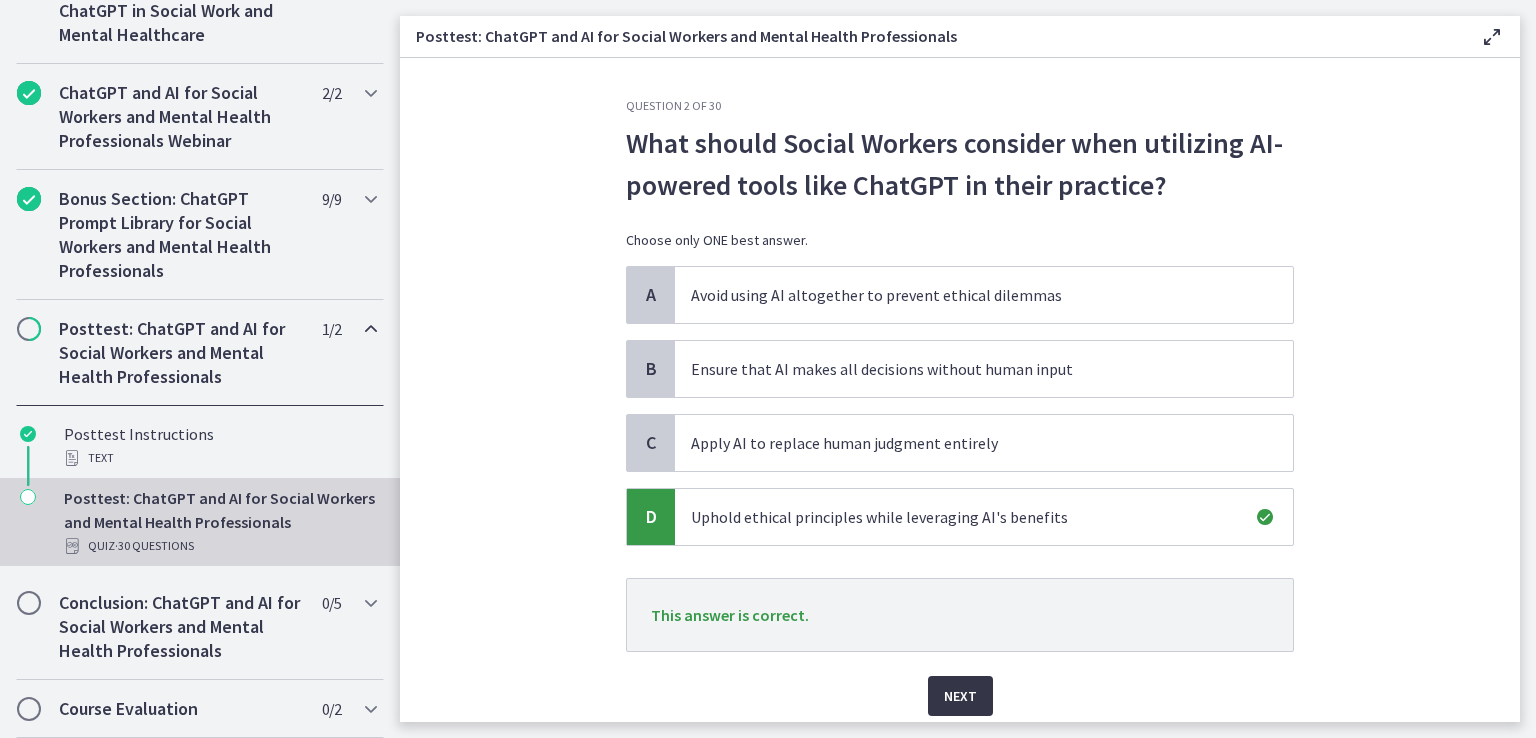 click on "Next" at bounding box center (960, 696) 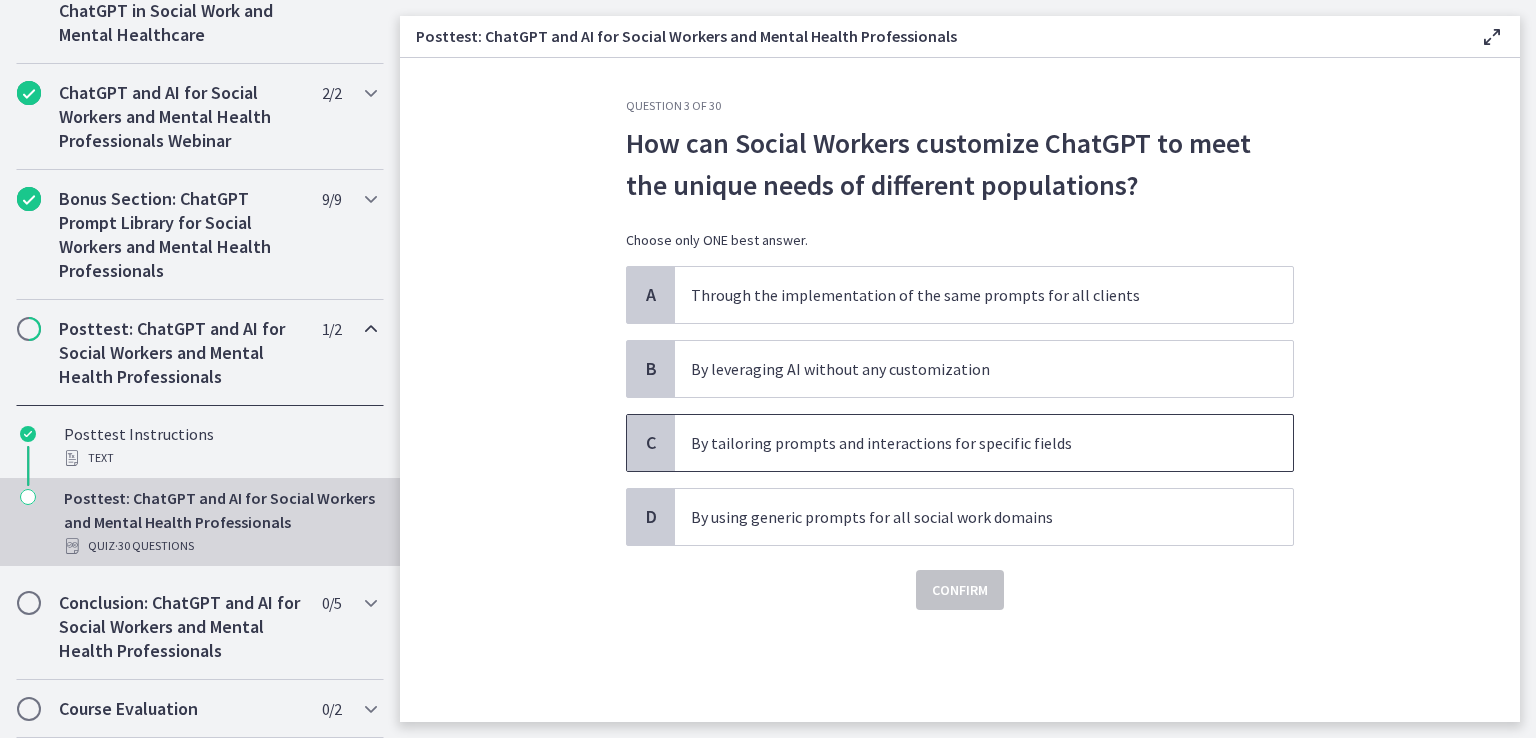 click on "By tailoring prompts and interactions for specific fields" at bounding box center (964, 443) 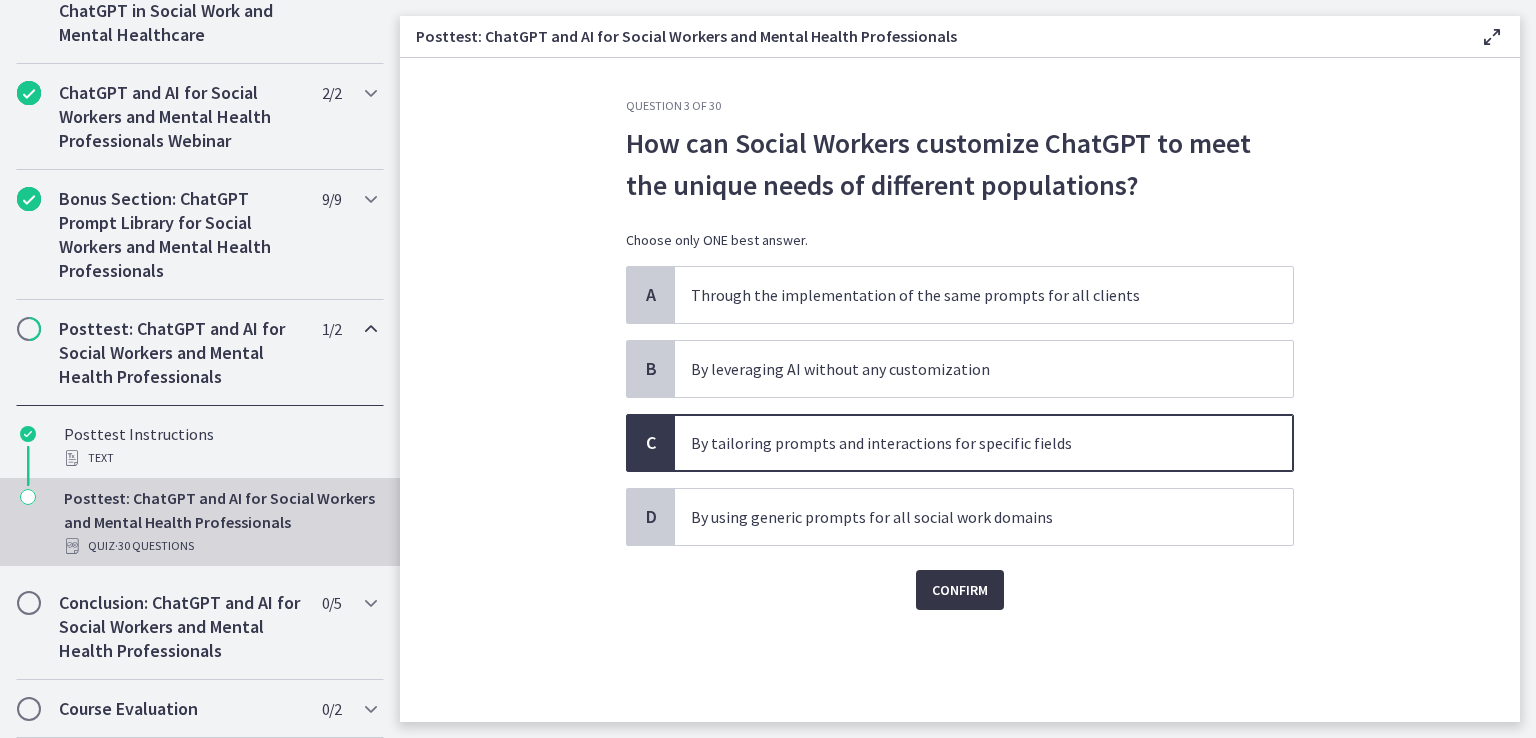 click on "Confirm" at bounding box center (960, 590) 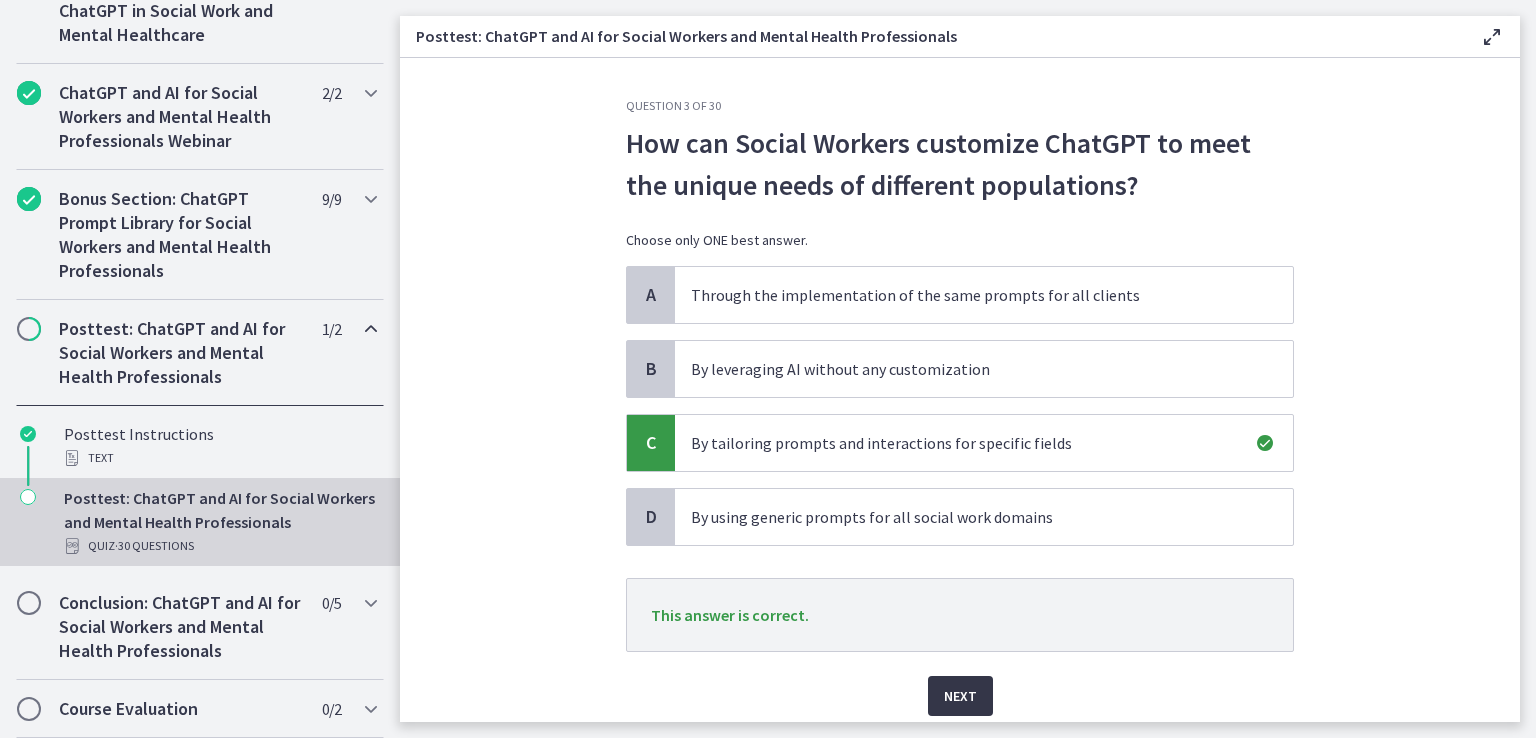 click on "Next" at bounding box center [960, 696] 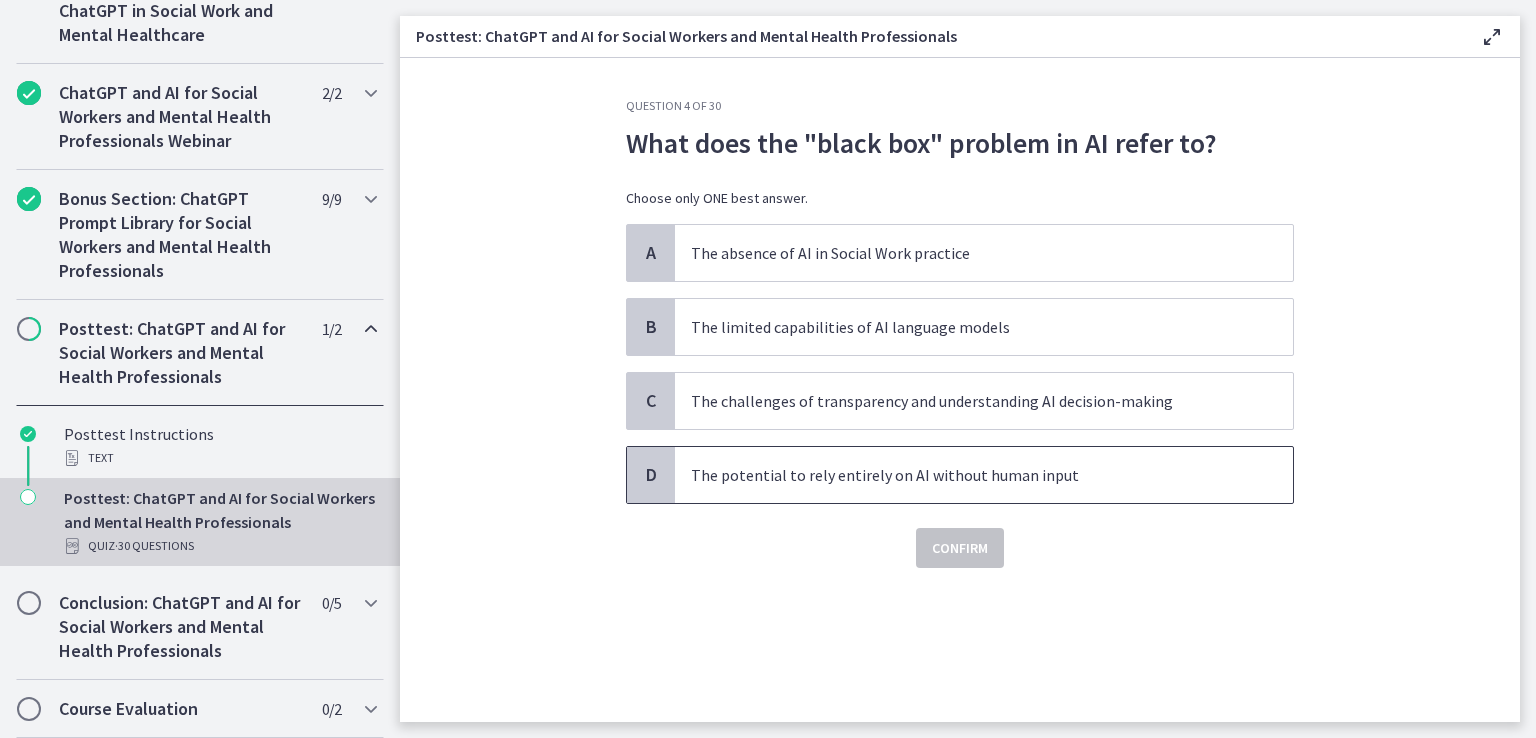 click on "The potential to rely entirely on AI without human input" at bounding box center (964, 475) 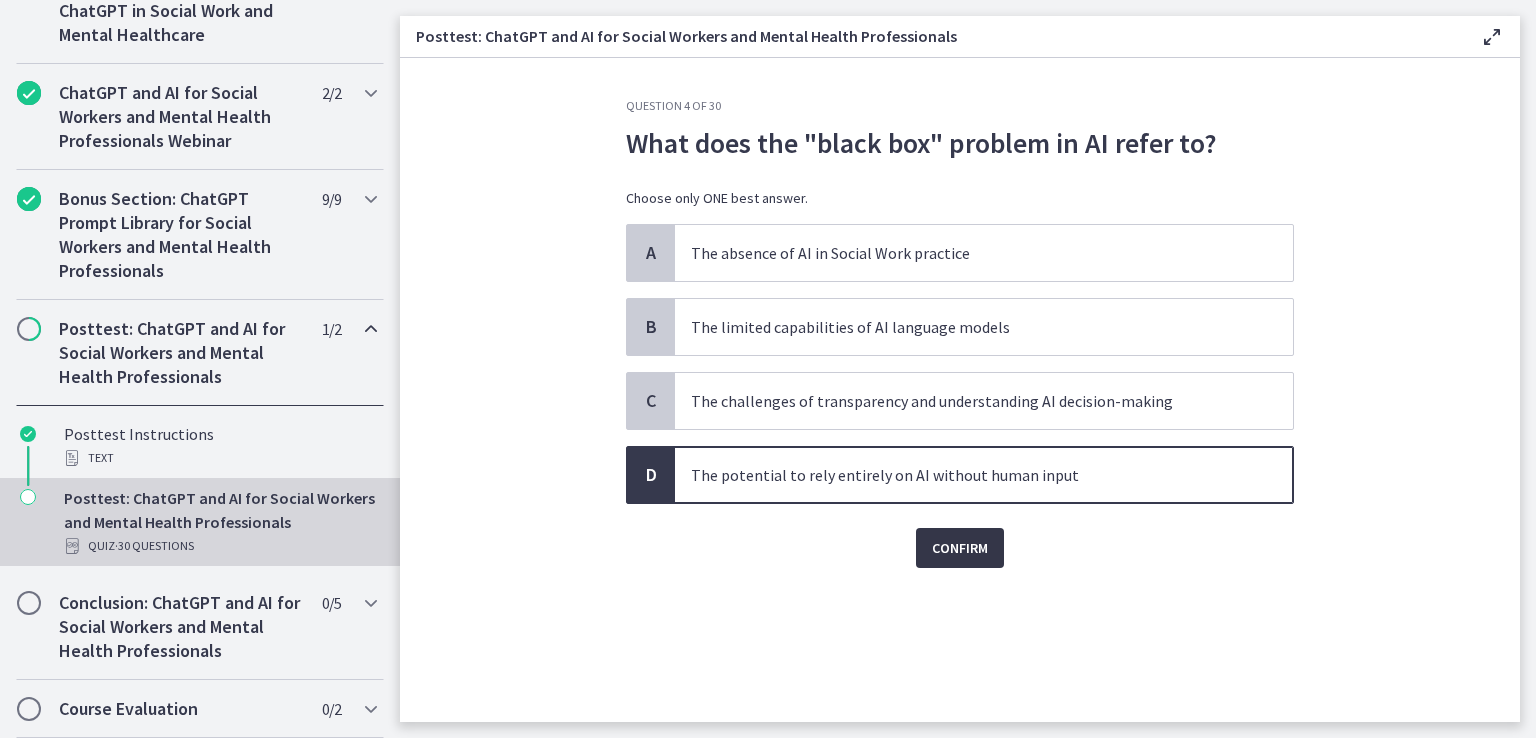 click on "Confirm" at bounding box center [960, 548] 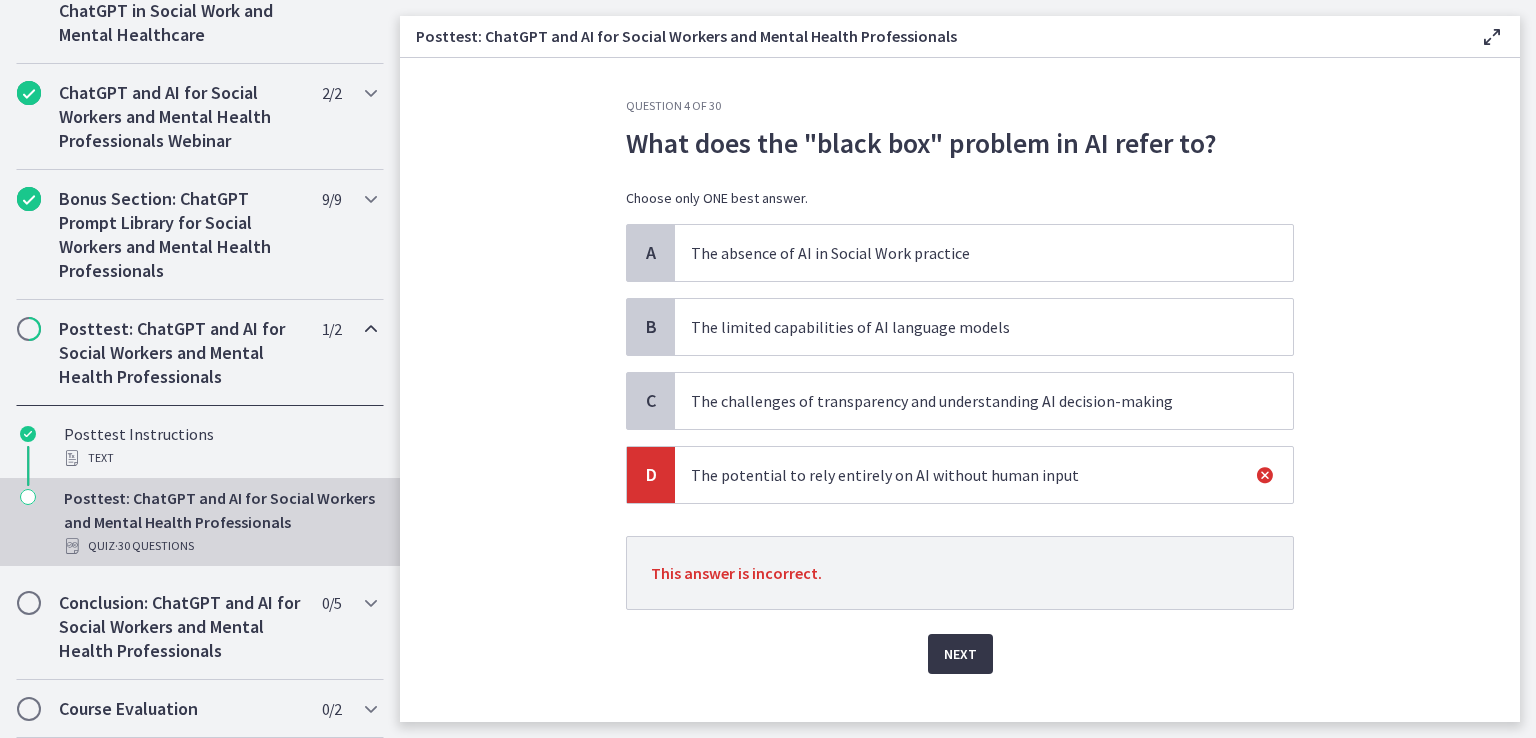 click on "Next" at bounding box center (960, 654) 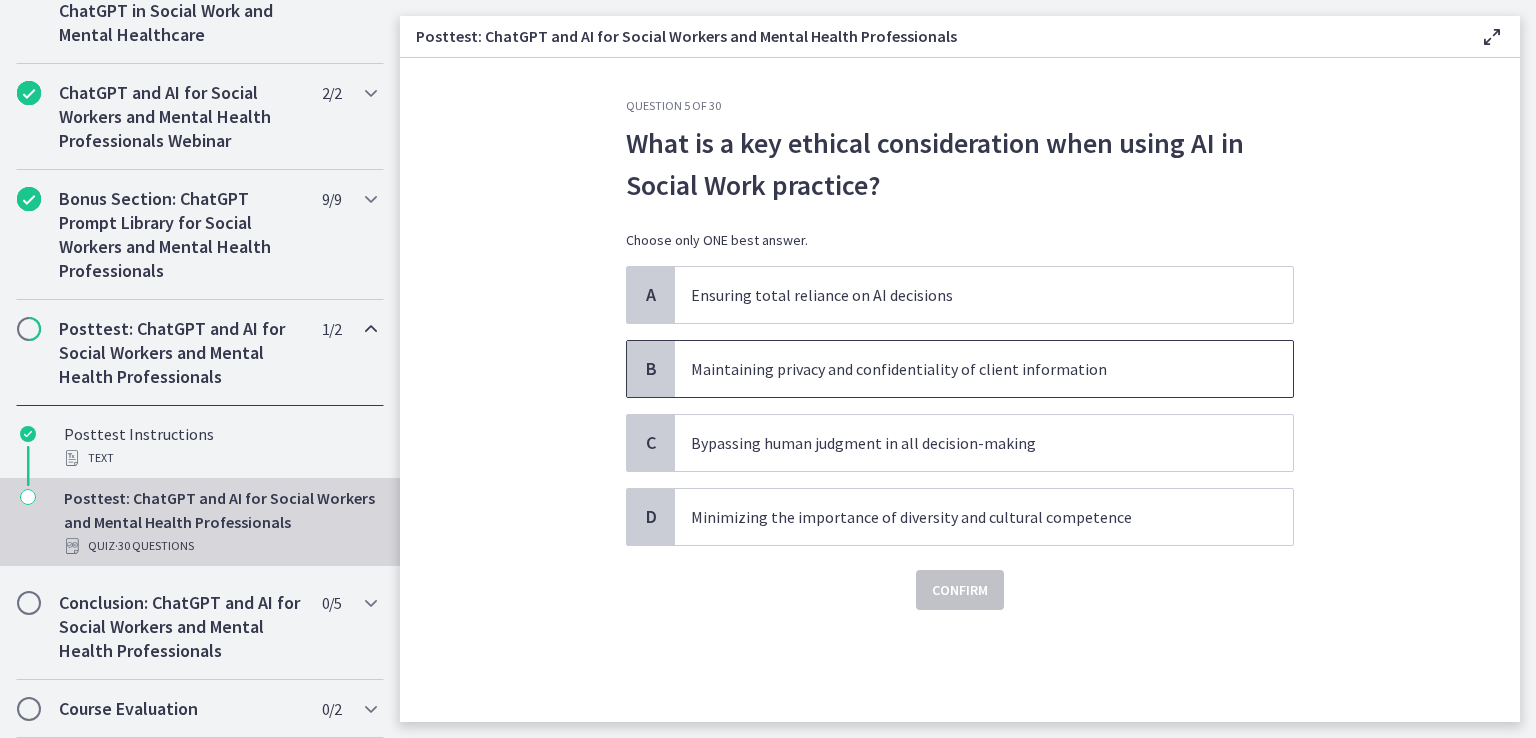 click on "Maintaining privacy and confidentiality of client information" at bounding box center [984, 369] 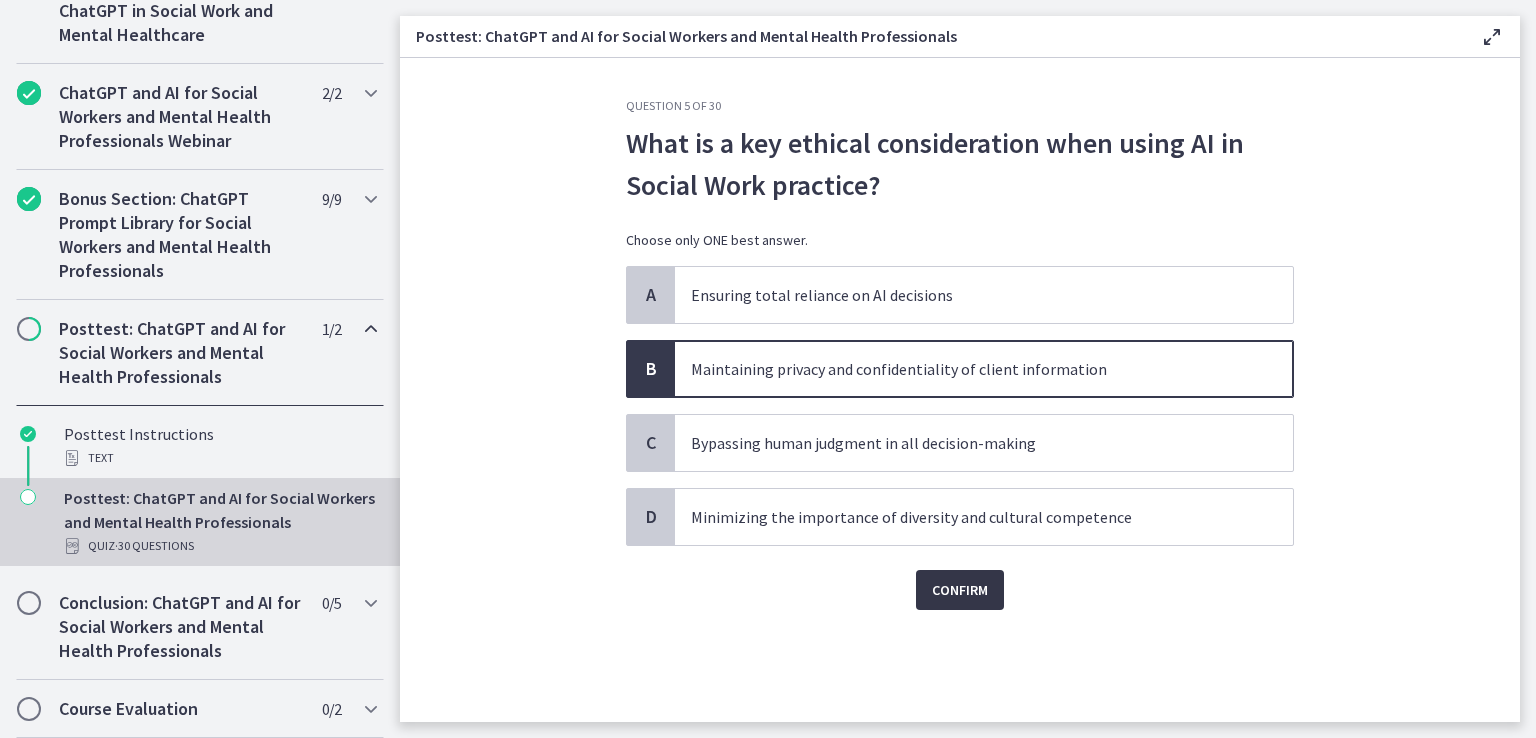 click on "Confirm" at bounding box center [960, 590] 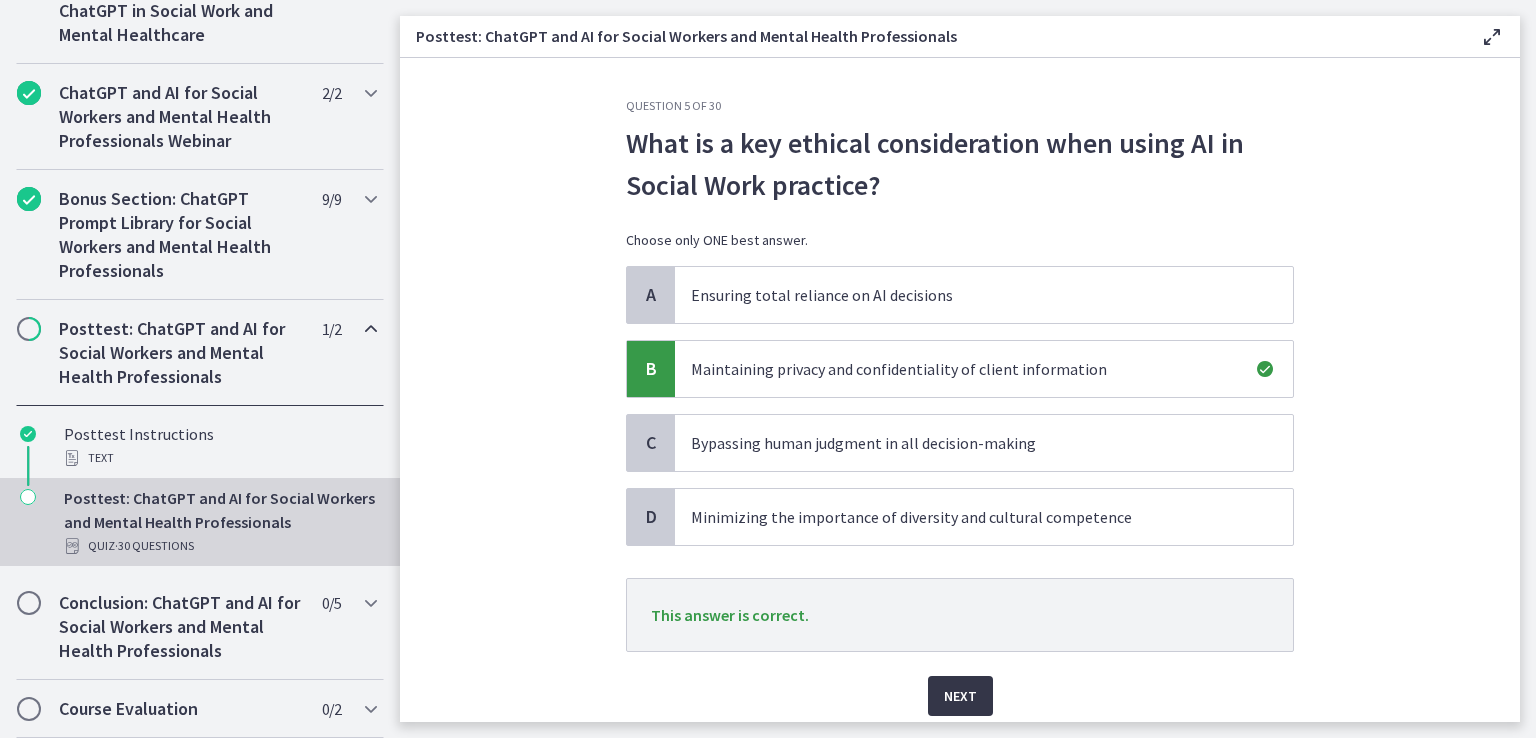 click on "Next" at bounding box center [960, 696] 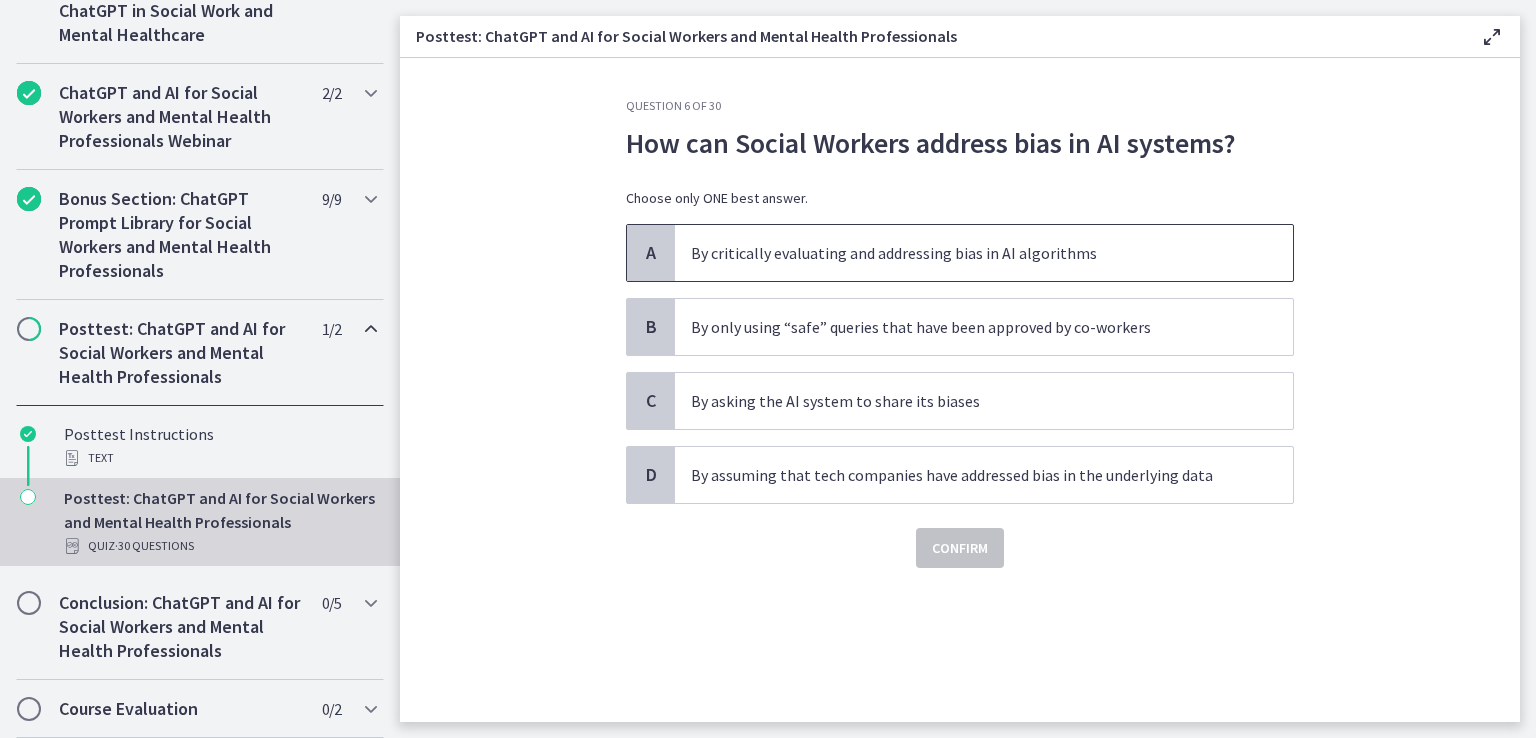 click on "By critically evaluating and addressing bias in AI algorithms" at bounding box center (964, 253) 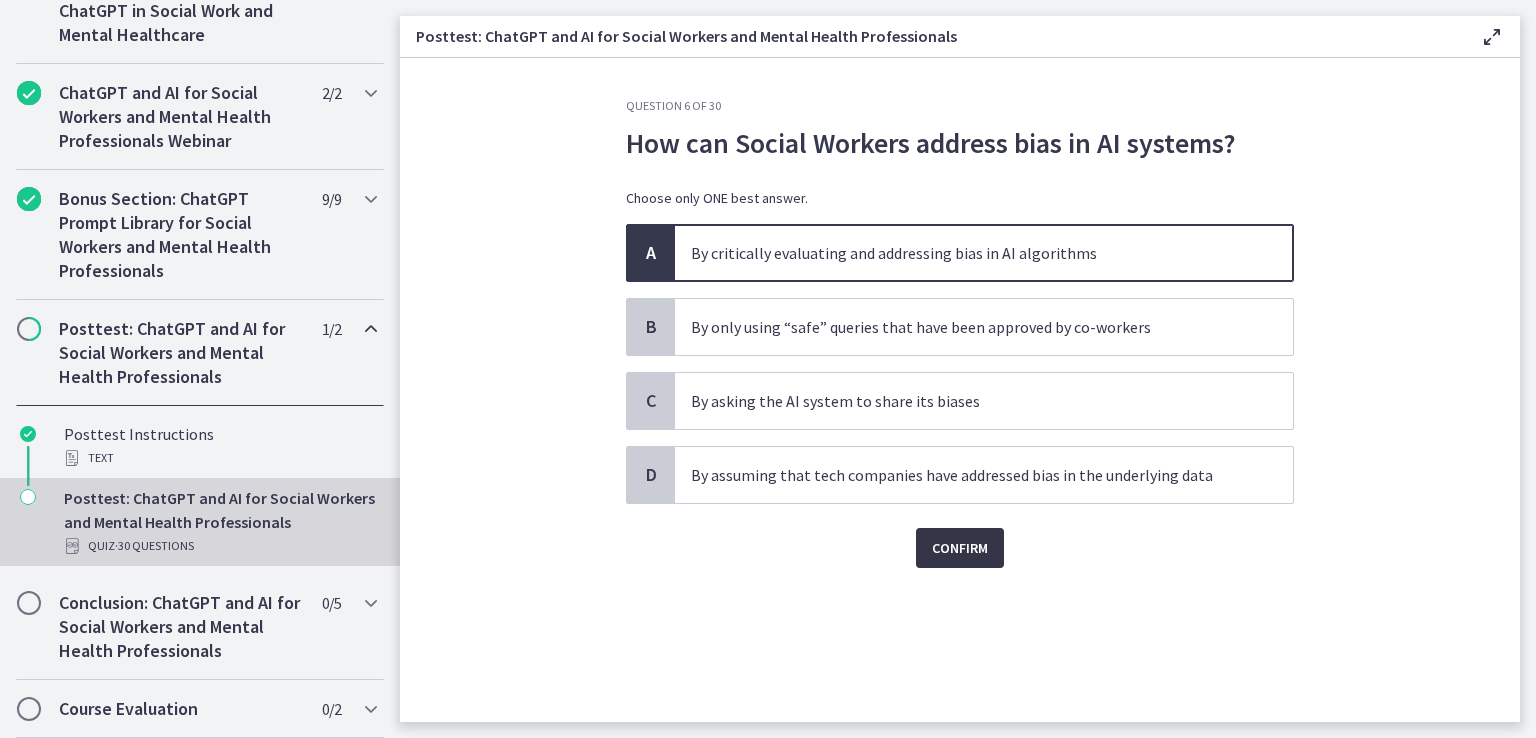 click on "Confirm" at bounding box center (960, 548) 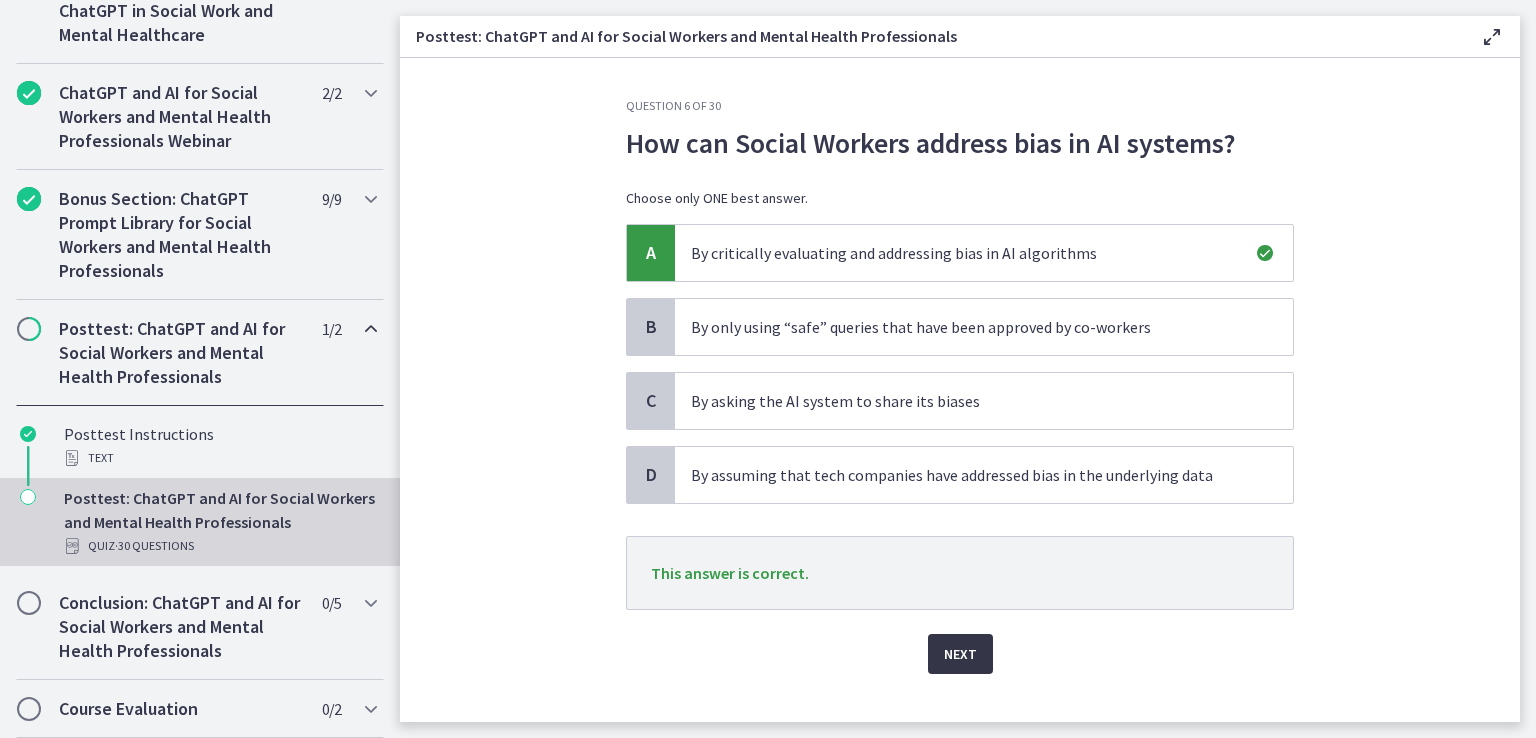 click on "Next" at bounding box center [960, 654] 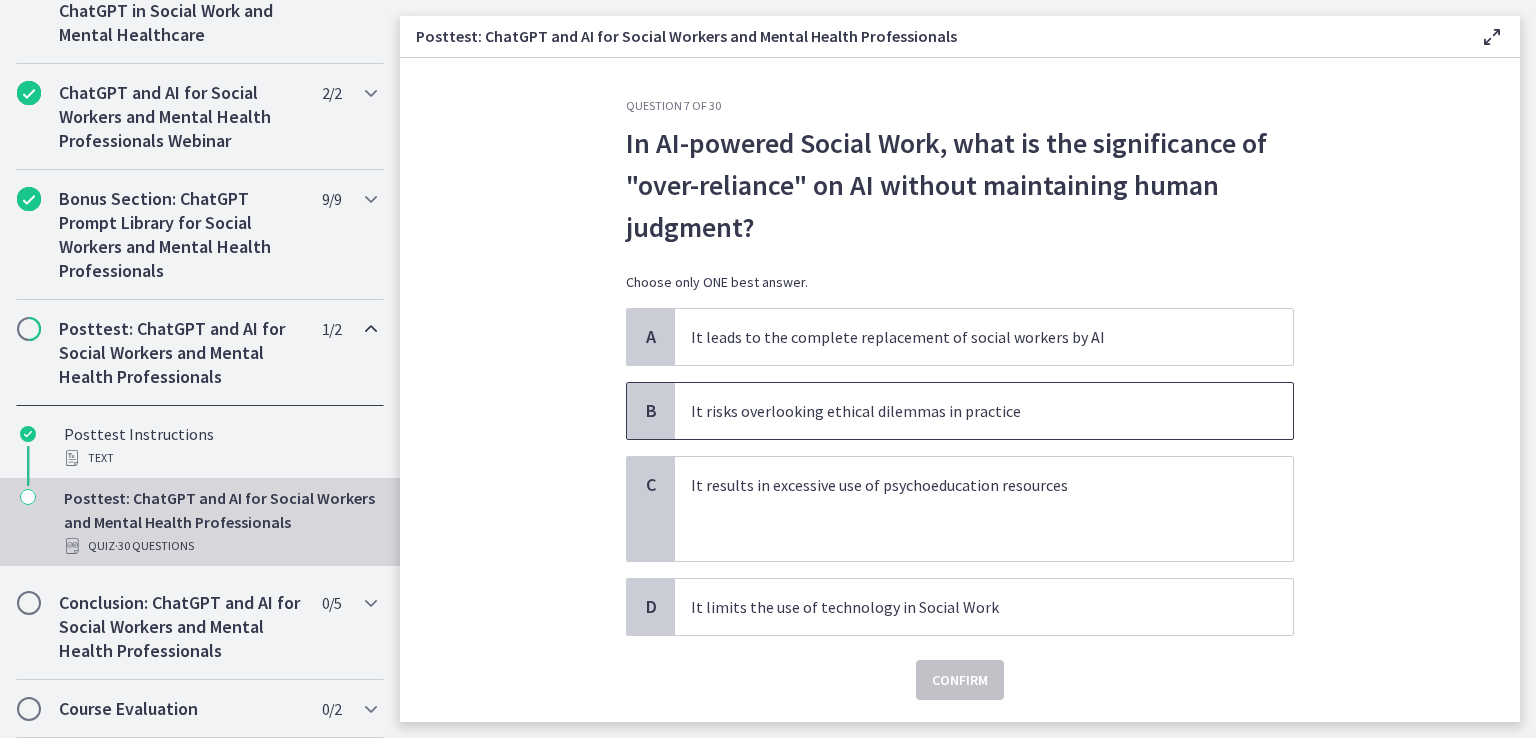 click on "It risks overlooking ethical dilemmas in practice" at bounding box center [964, 411] 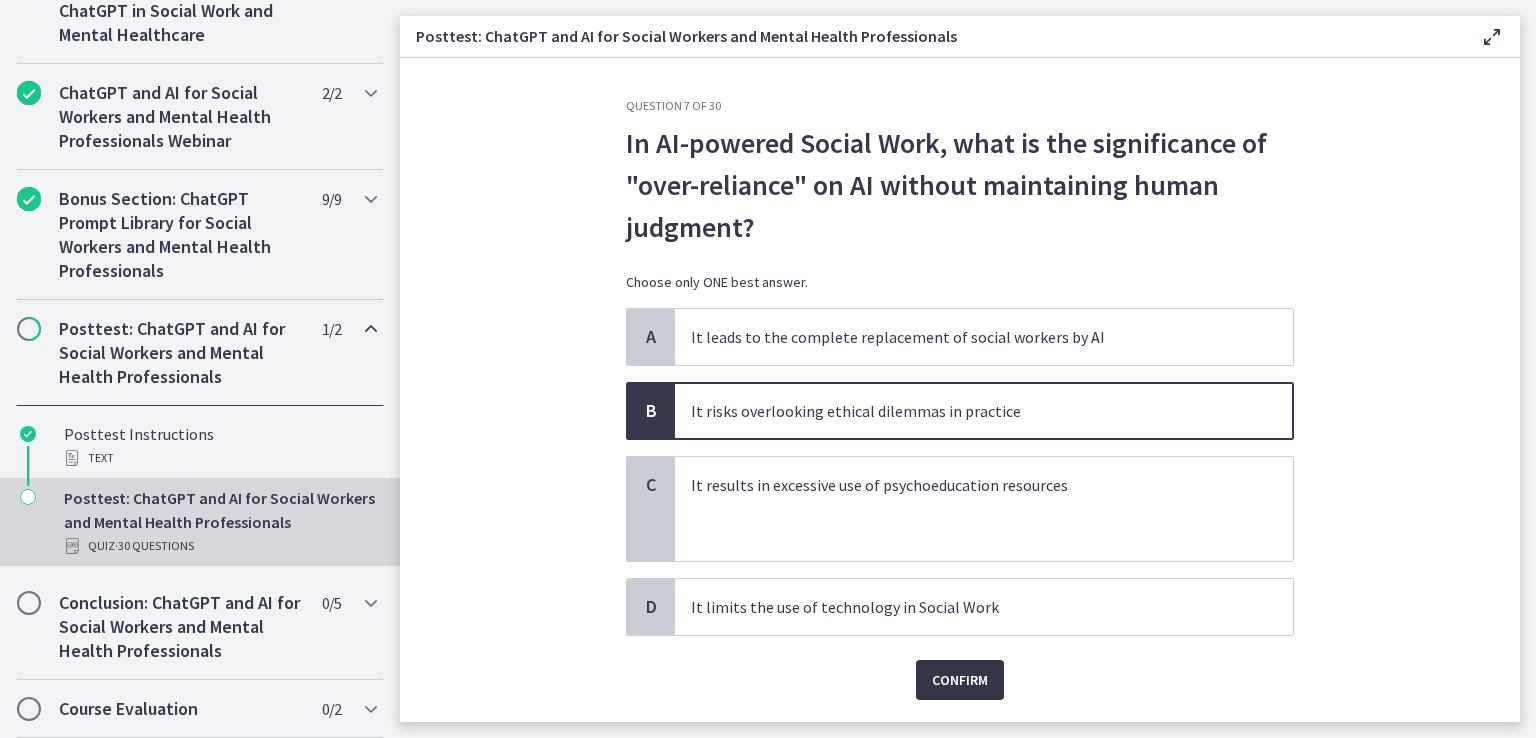 click on "Confirm" at bounding box center [960, 680] 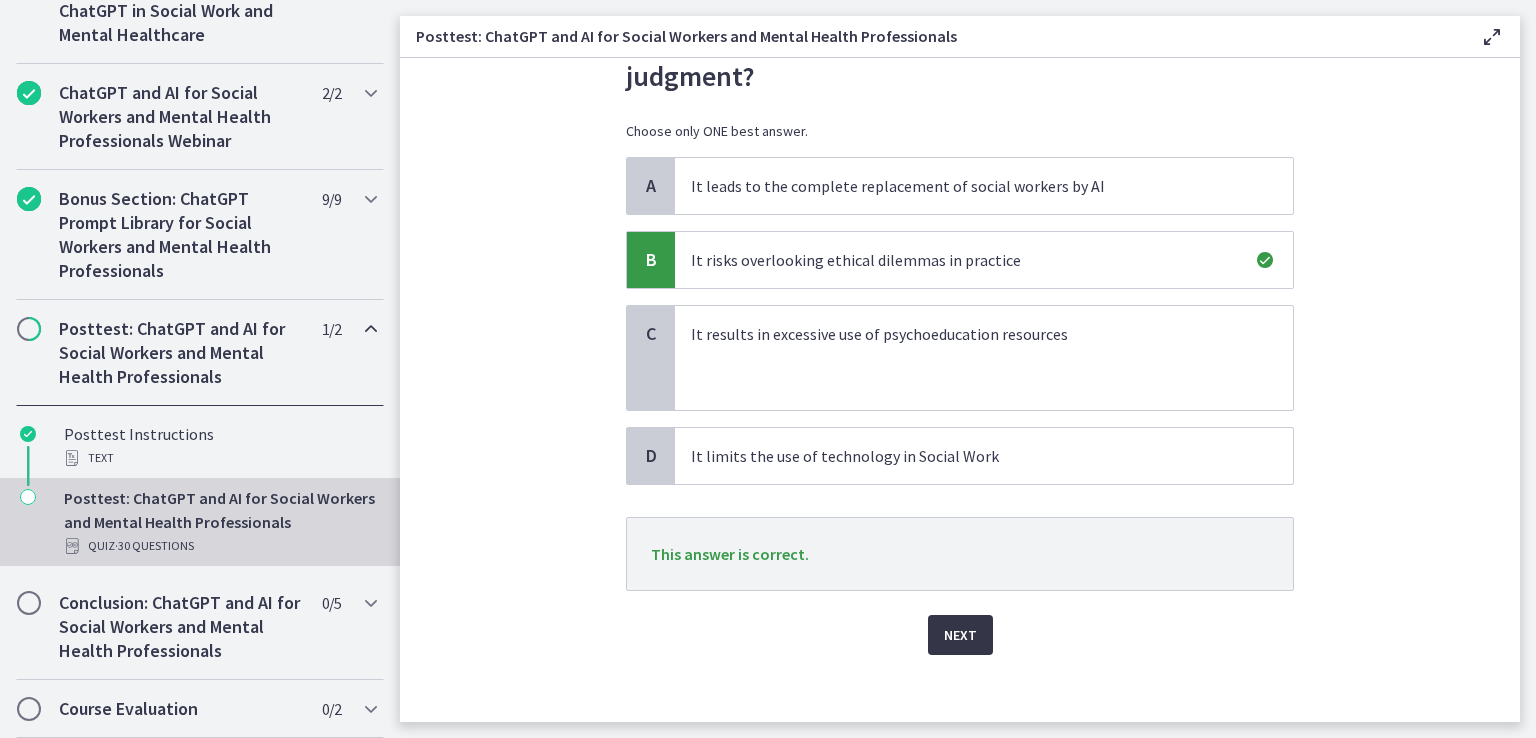 scroll, scrollTop: 162, scrollLeft: 0, axis: vertical 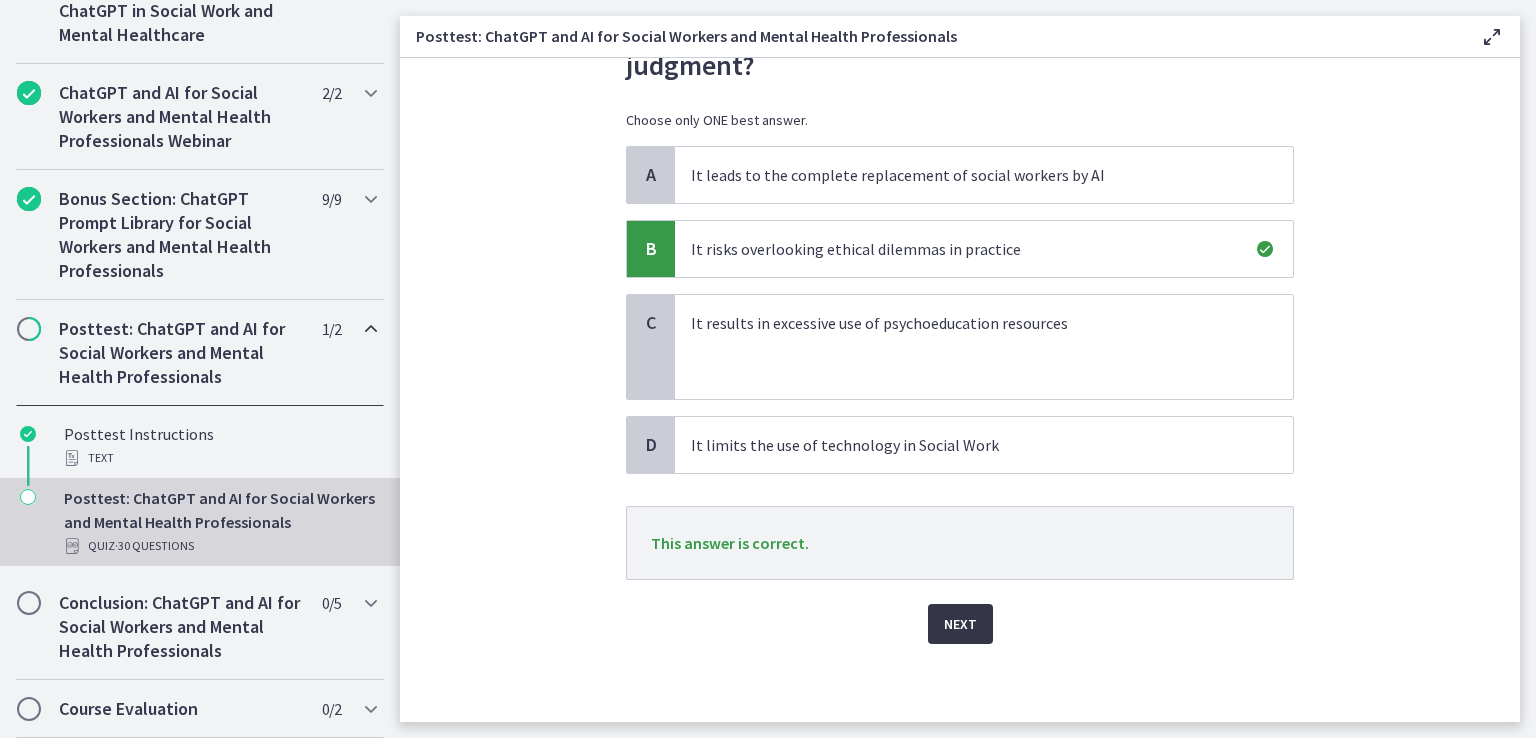 click on "Next" at bounding box center (960, 624) 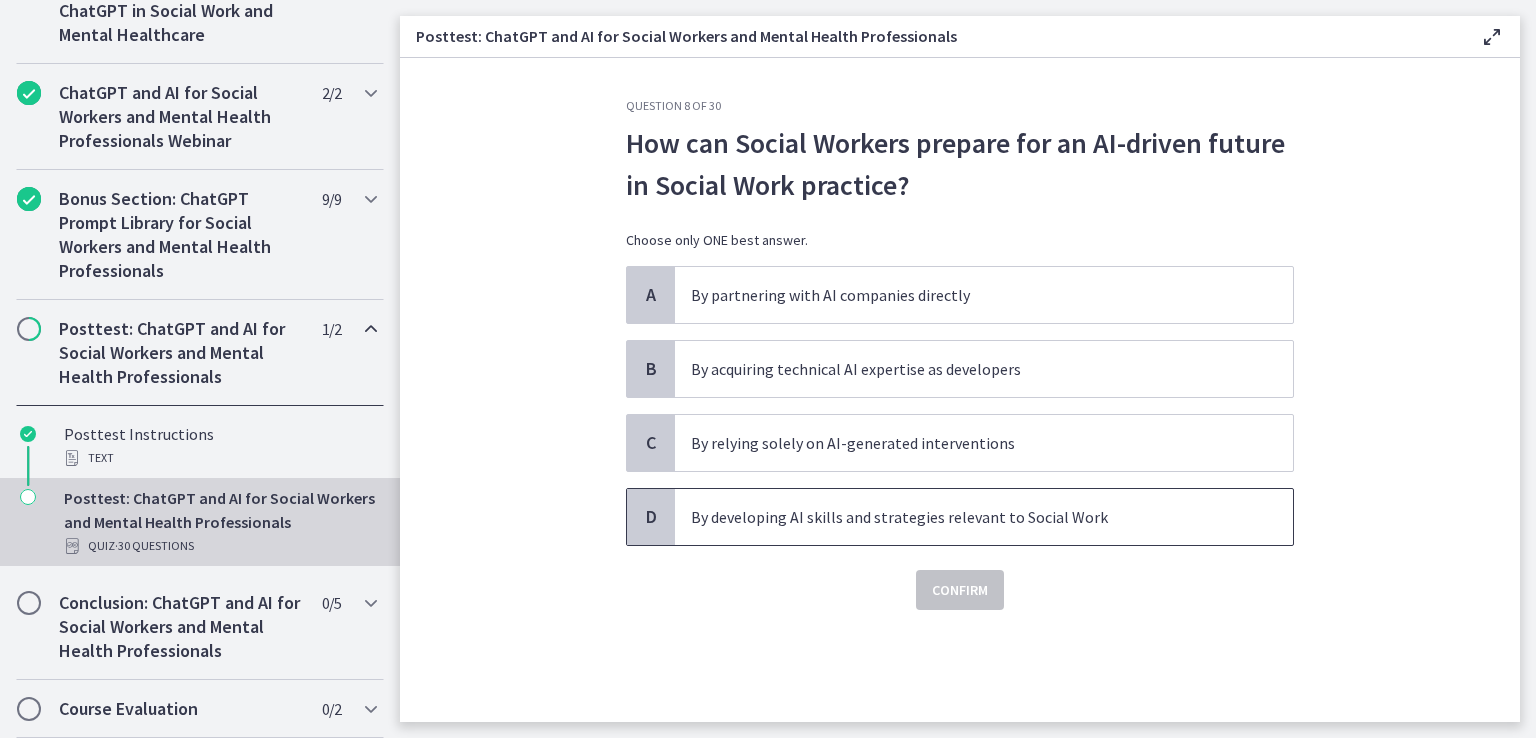 click on "By developing AI skills and strategies relevant to Social Work" at bounding box center [964, 517] 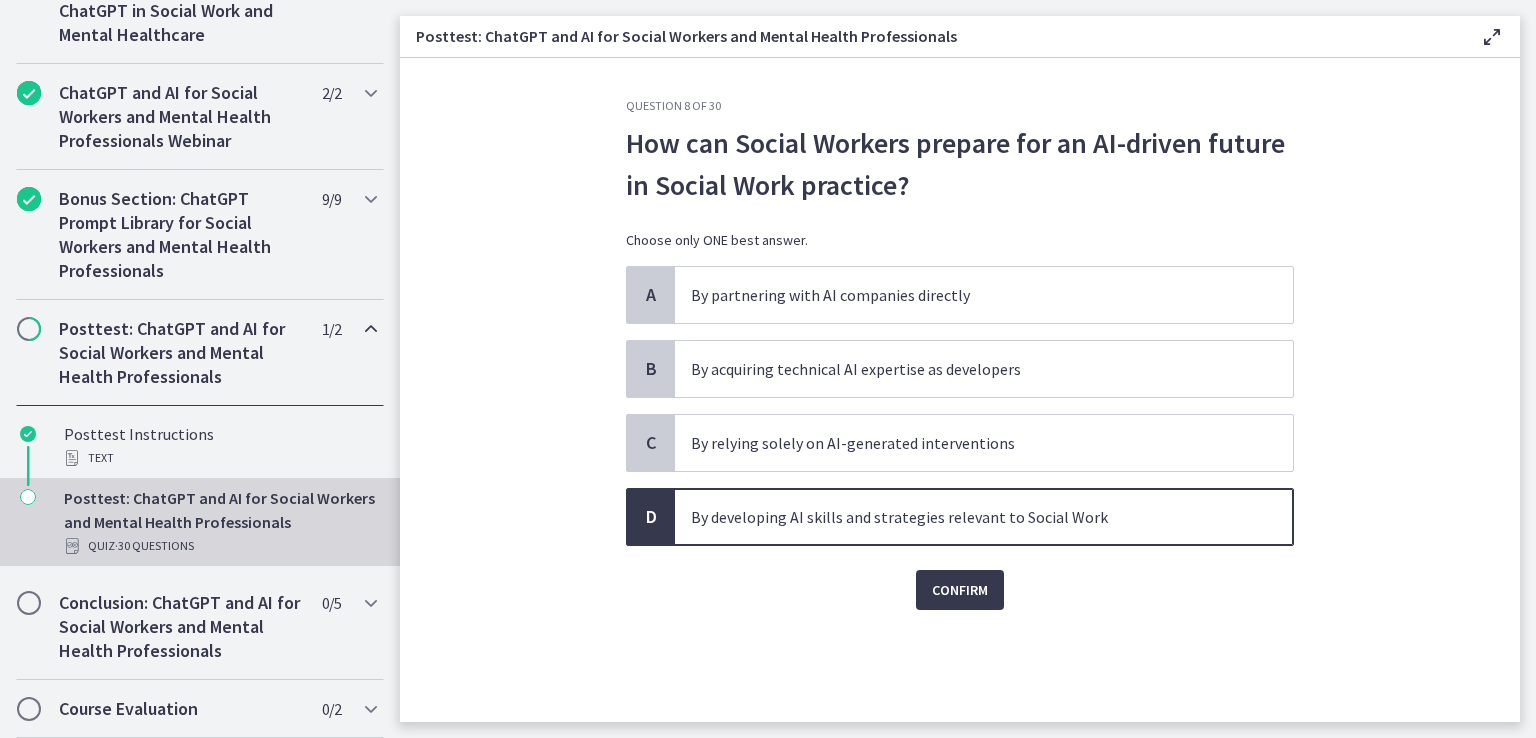 click on "Question   8   of   30
How can Social Workers prepare for an AI-driven future in Social Work practice?
Choose only ONE best answer.
A
By partnering with AI companies directly
B
By acquiring technical AI expertise as developers
C
By relying solely on AI-generated interventions
D
By developing AI skills and strategies relevant to Social Work
Confirm" 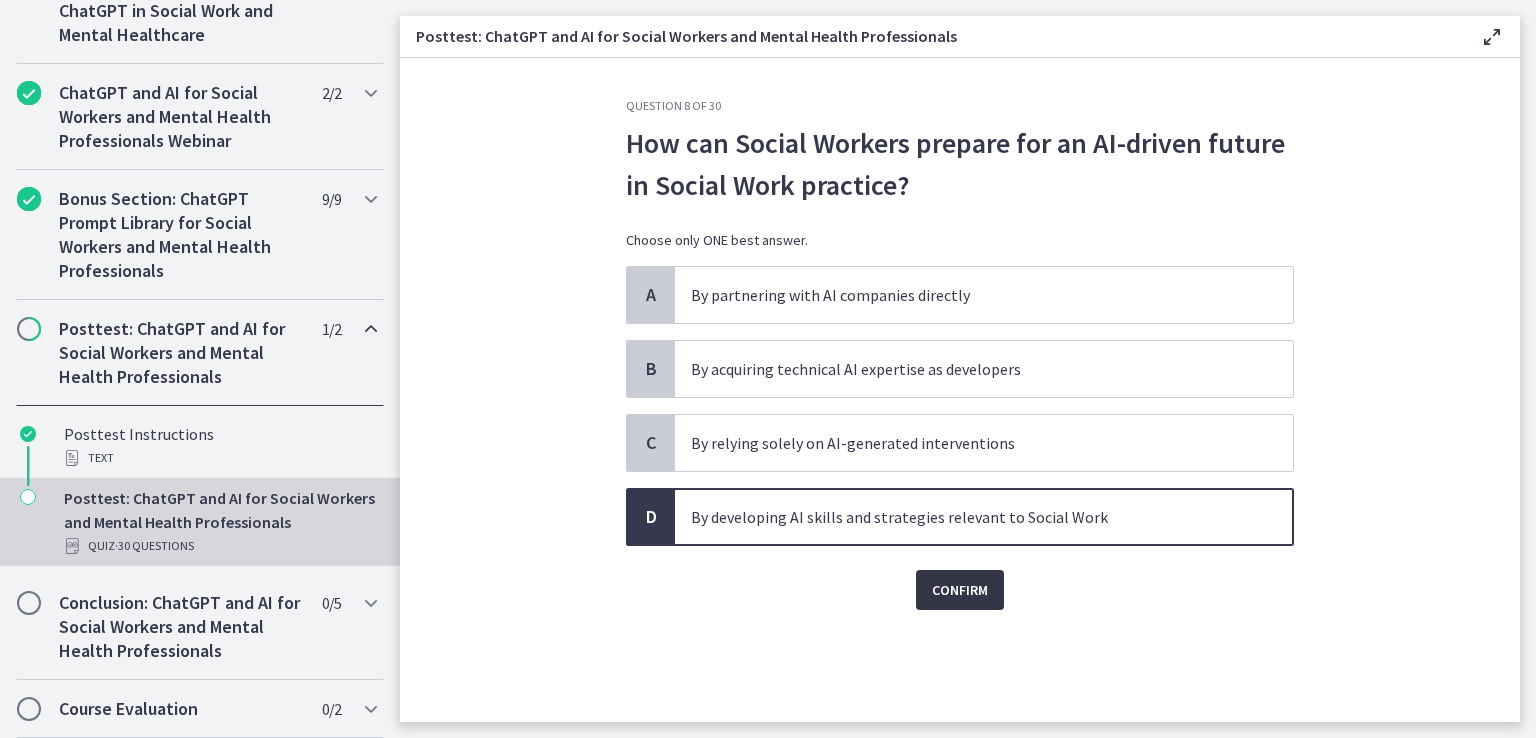 click on "Confirm" at bounding box center [960, 590] 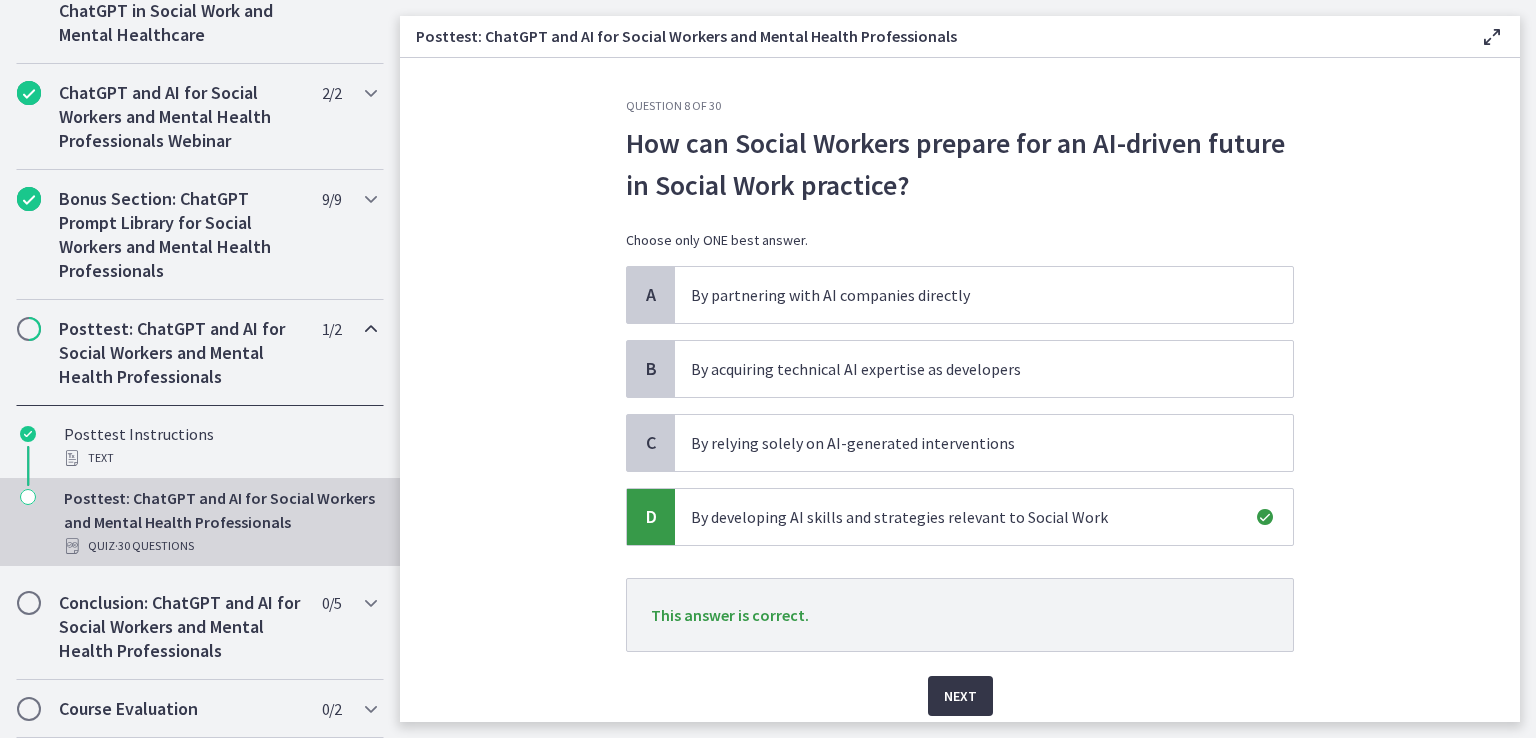 click on "Next" at bounding box center [960, 696] 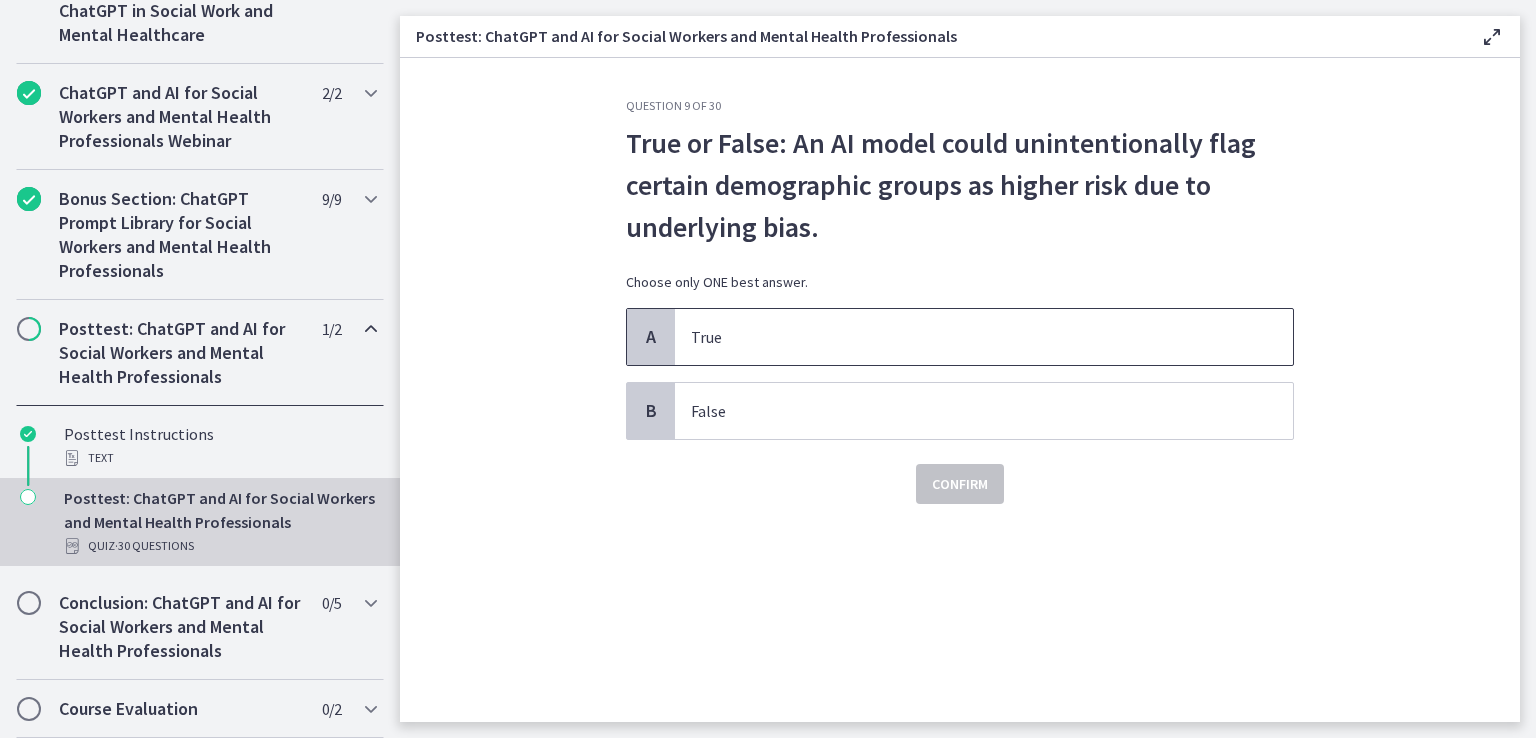 click on "True" at bounding box center (964, 337) 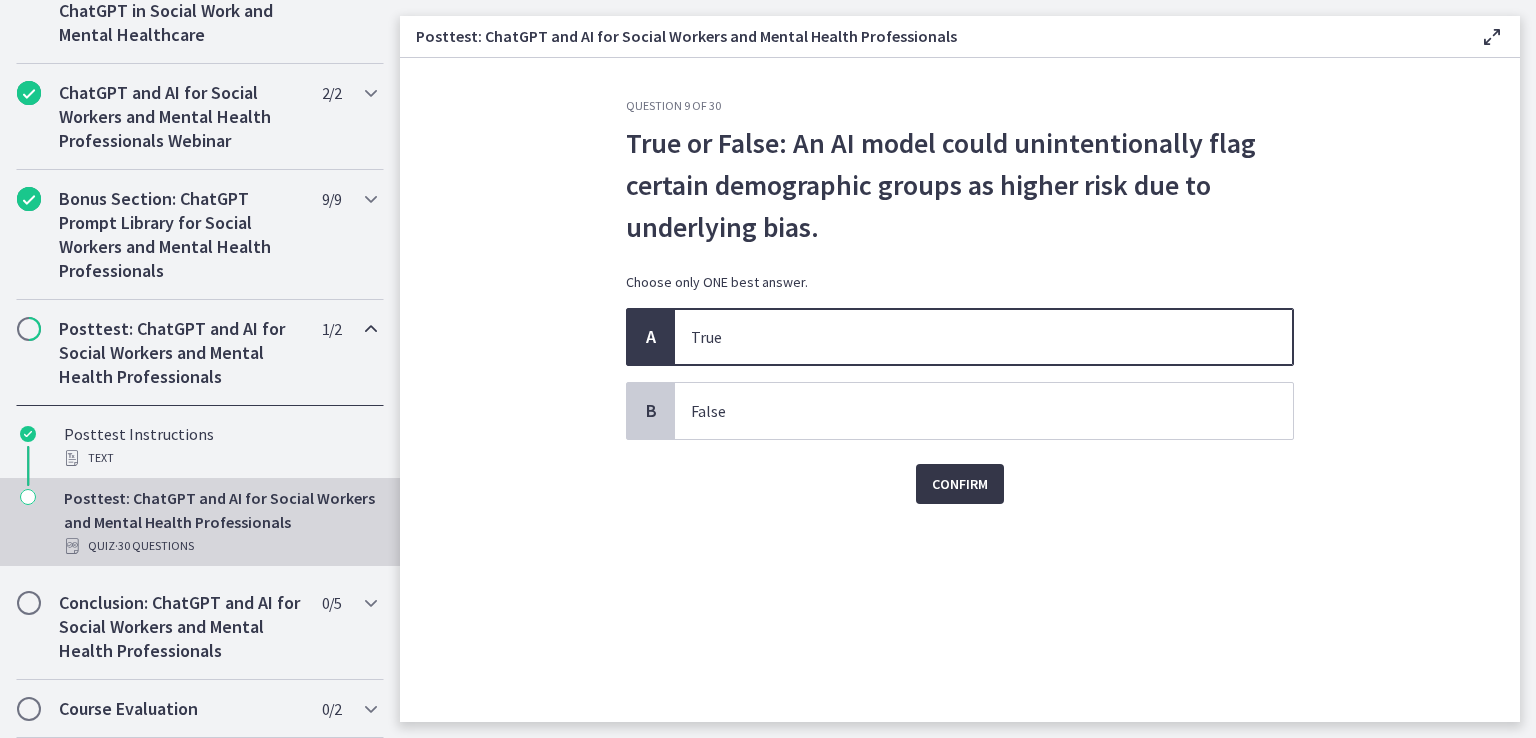 click on "Confirm" at bounding box center [960, 484] 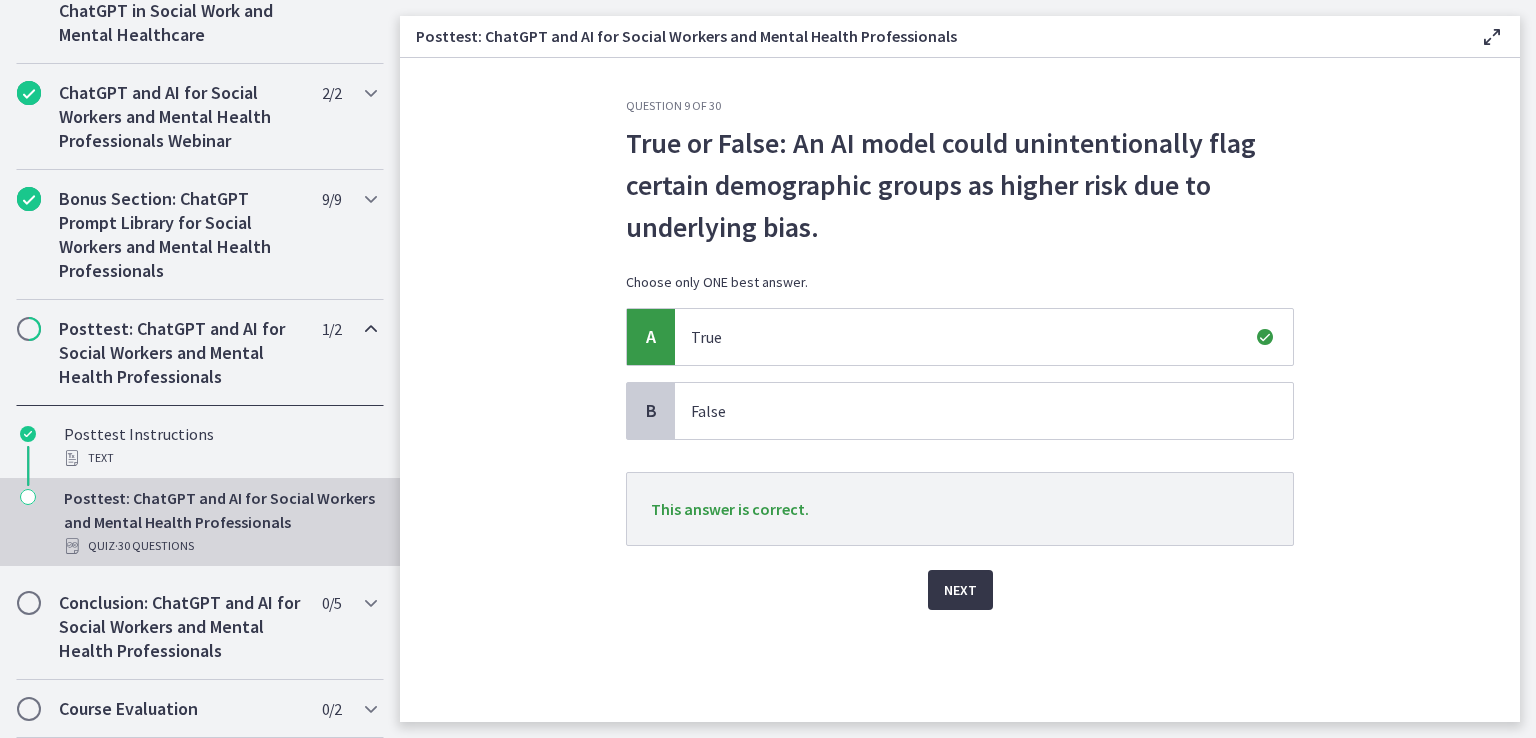 click on "Next" at bounding box center [960, 590] 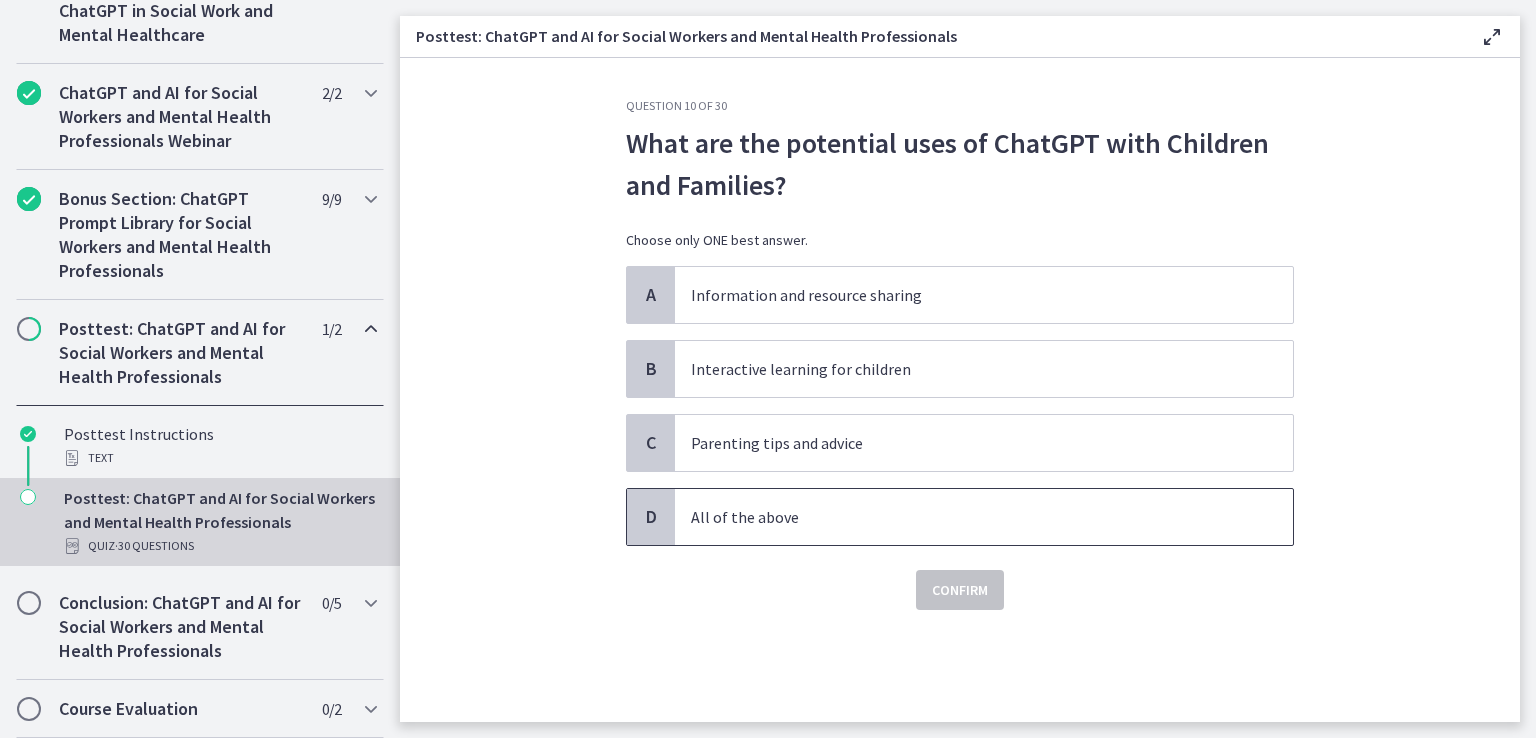 click on "All of the above" at bounding box center (964, 517) 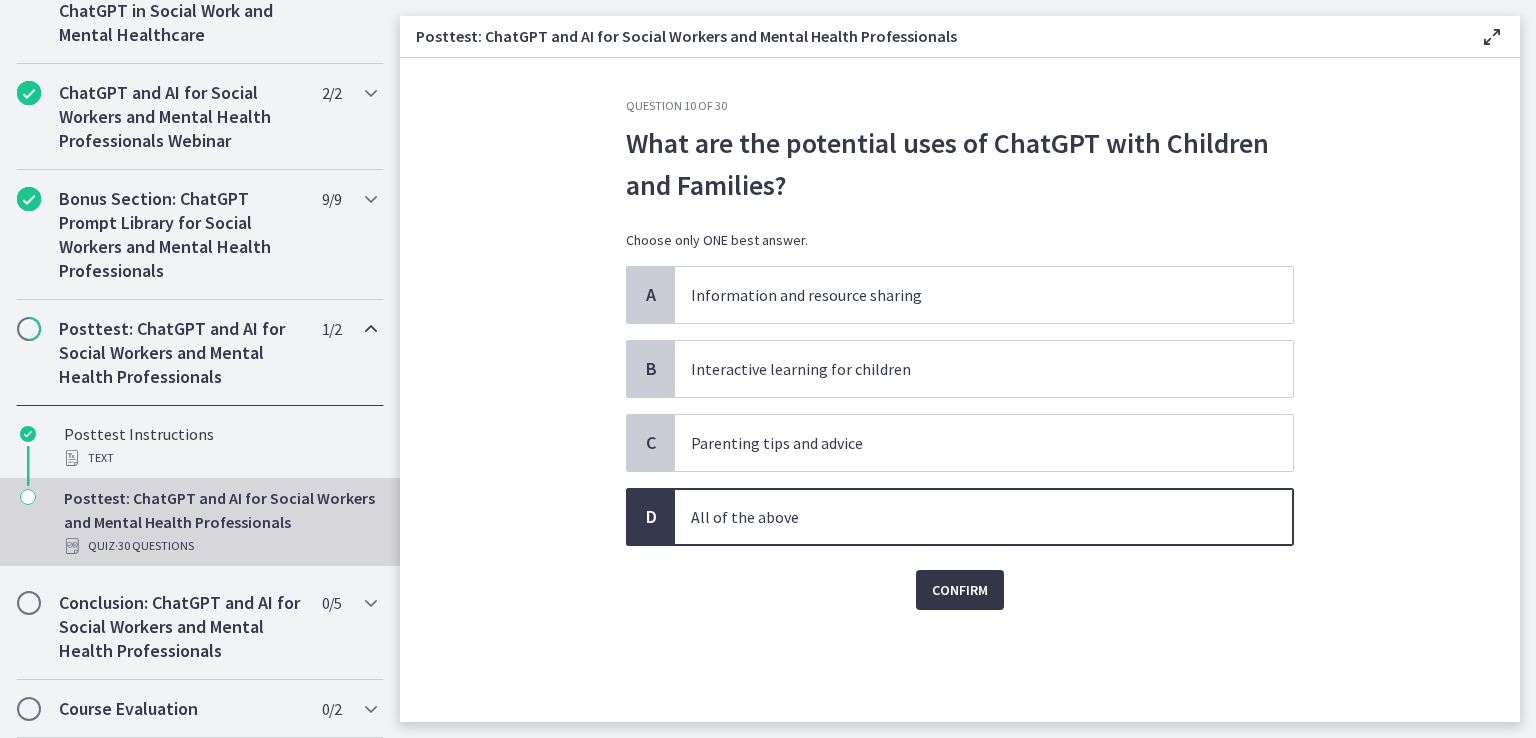 click on "Confirm" at bounding box center (960, 590) 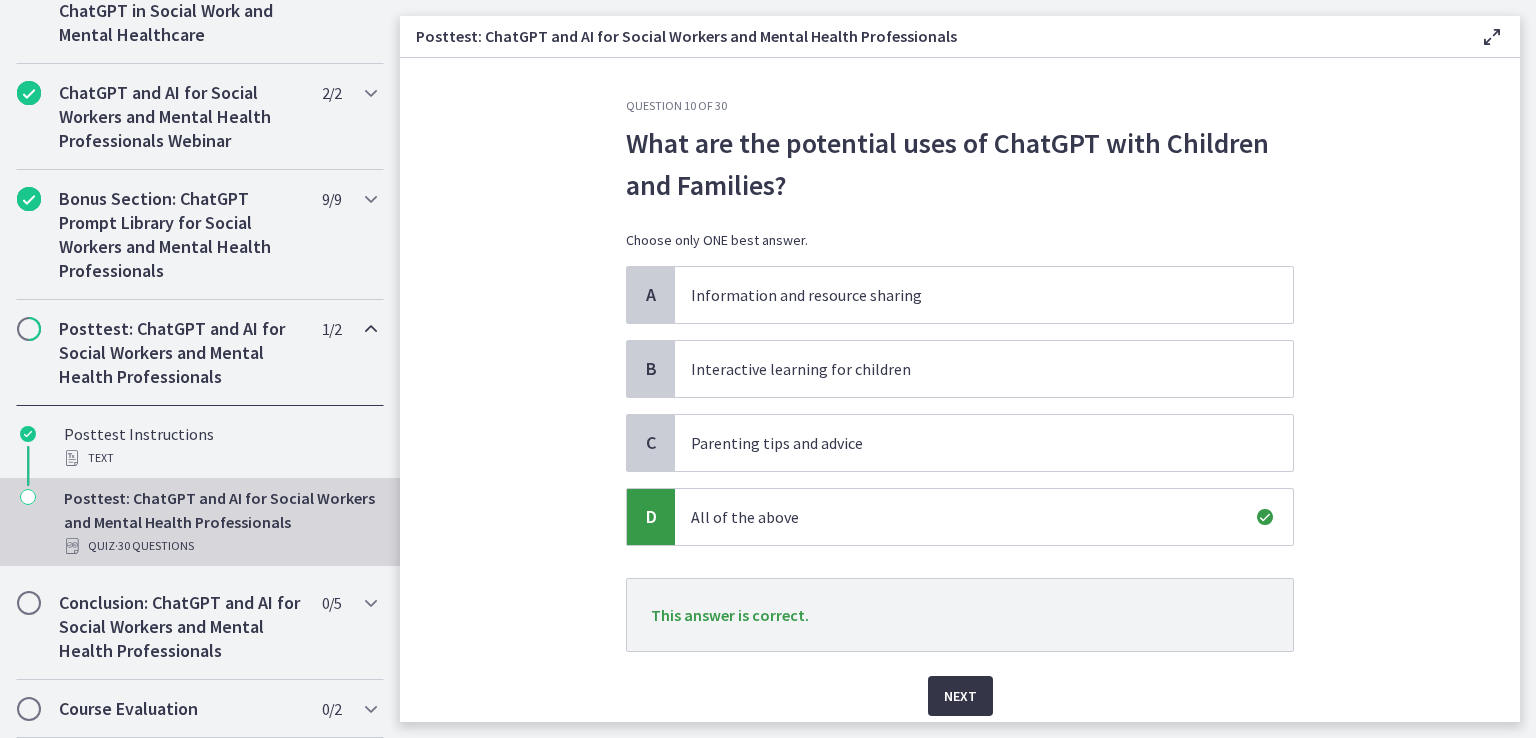 click on "Next" at bounding box center (960, 696) 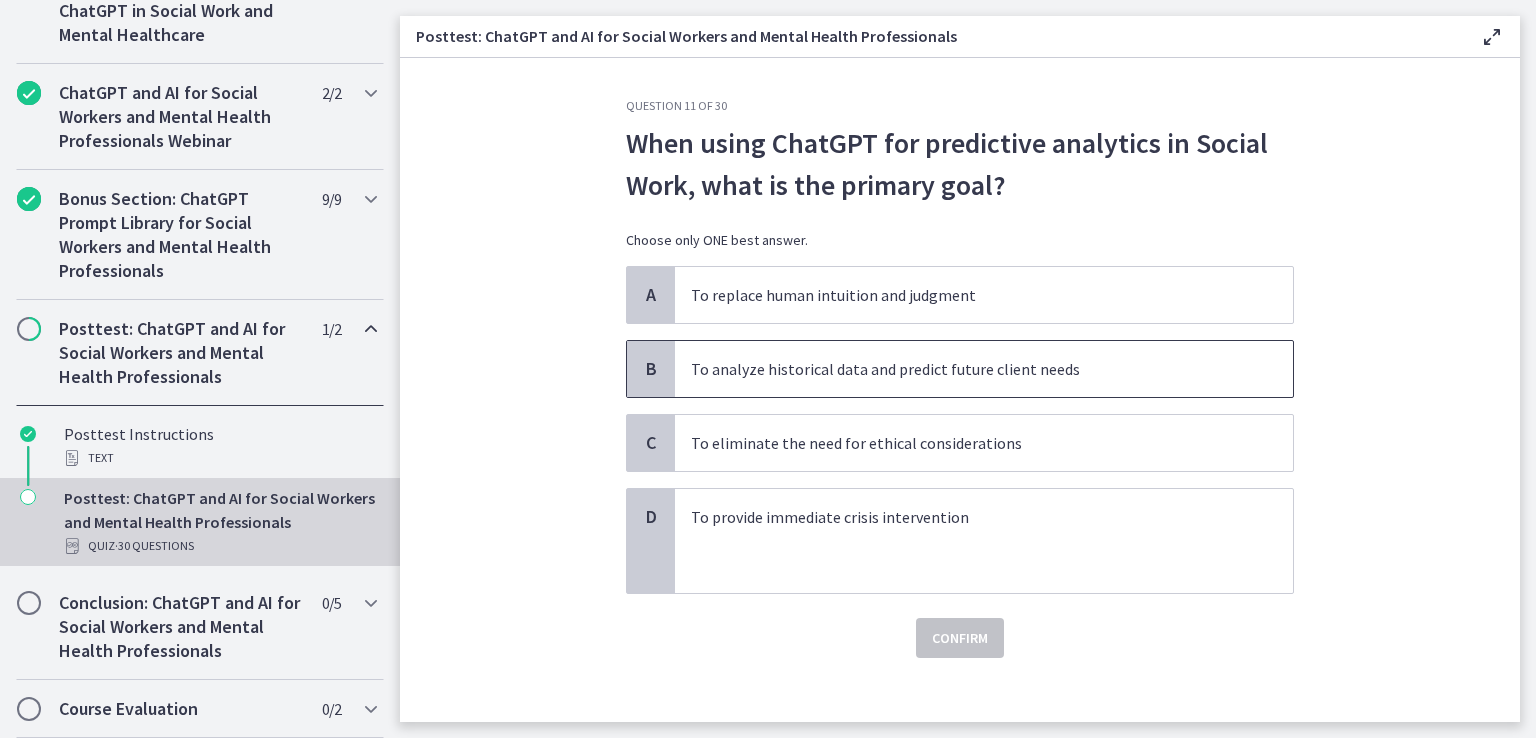 click on "To analyze historical data and predict future client needs" at bounding box center [964, 369] 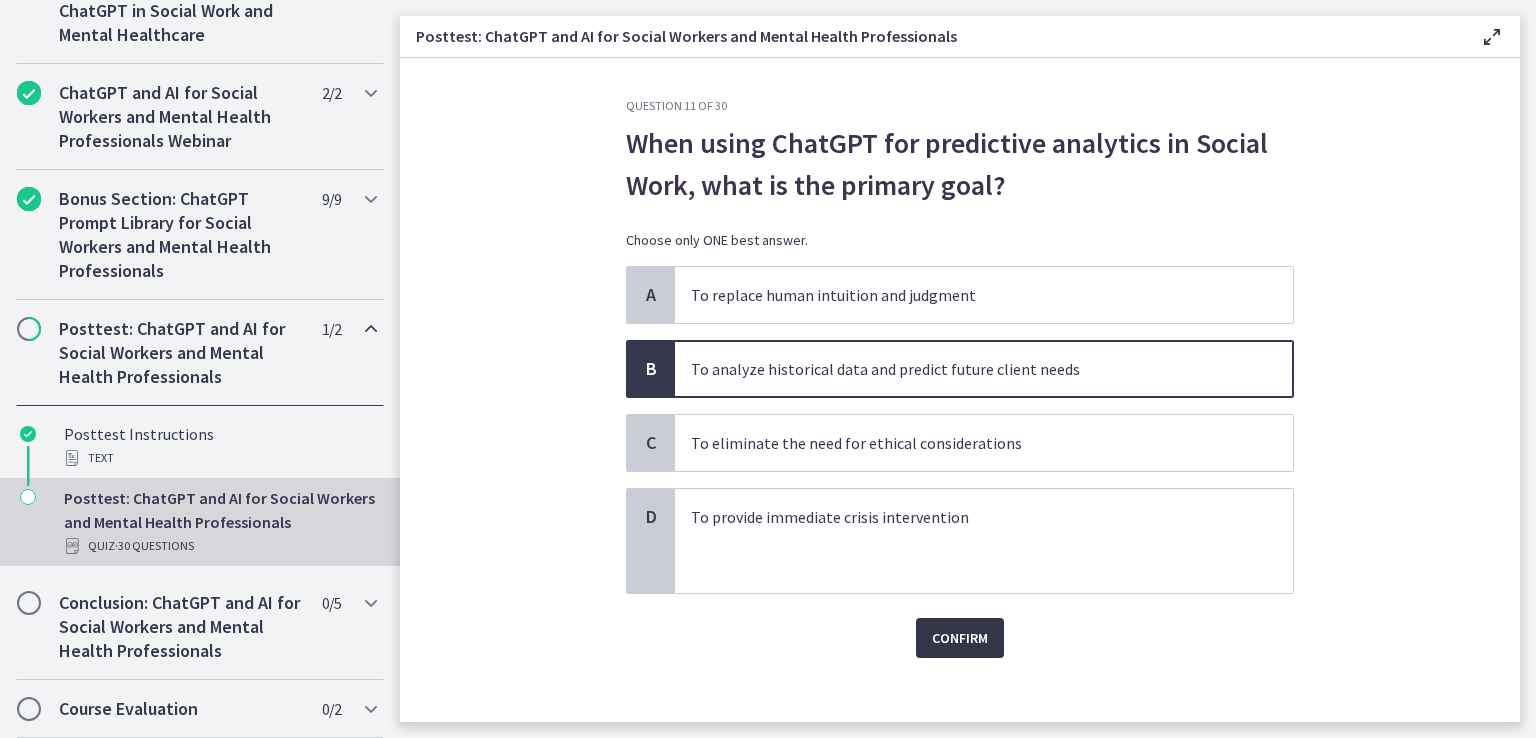 click on "Confirm" at bounding box center (960, 638) 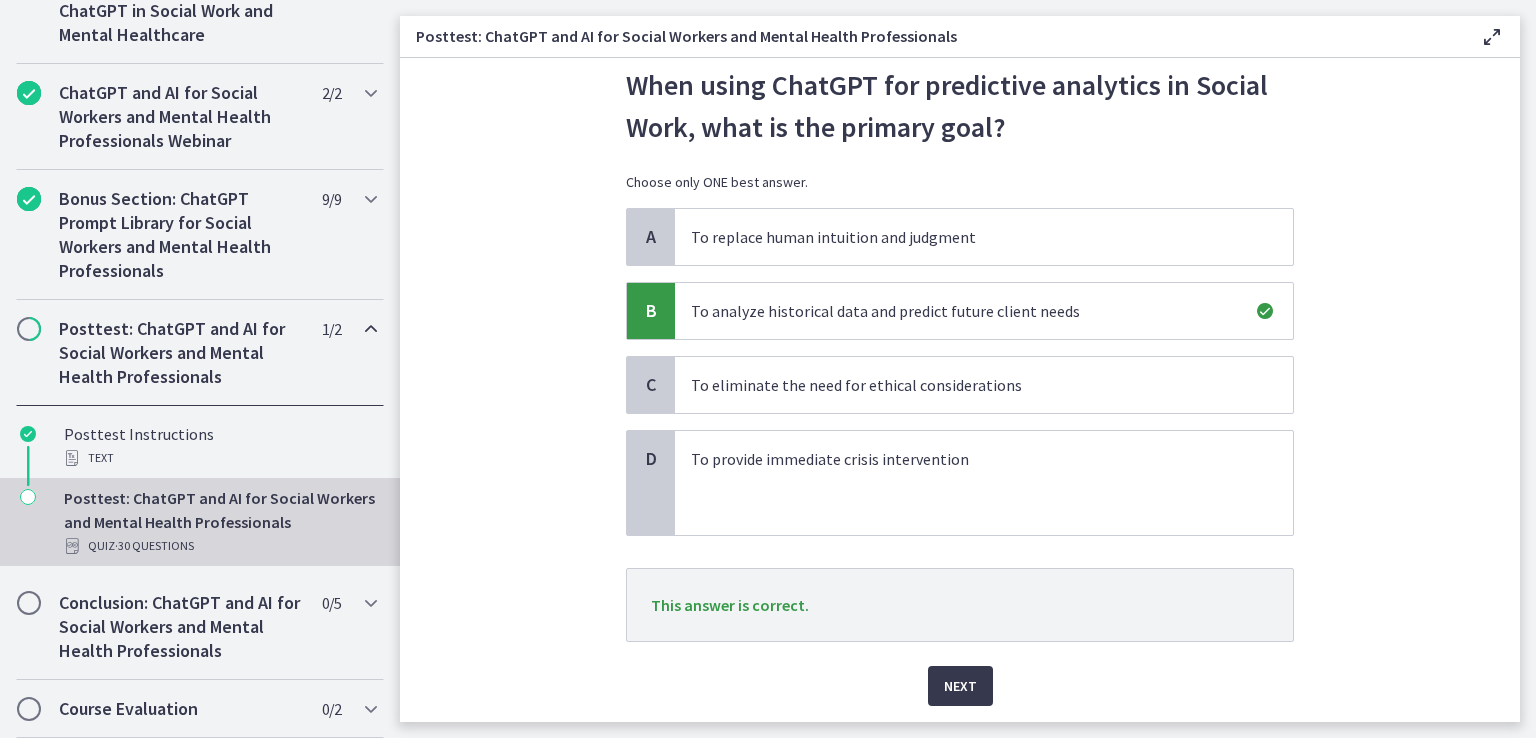 scroll, scrollTop: 120, scrollLeft: 0, axis: vertical 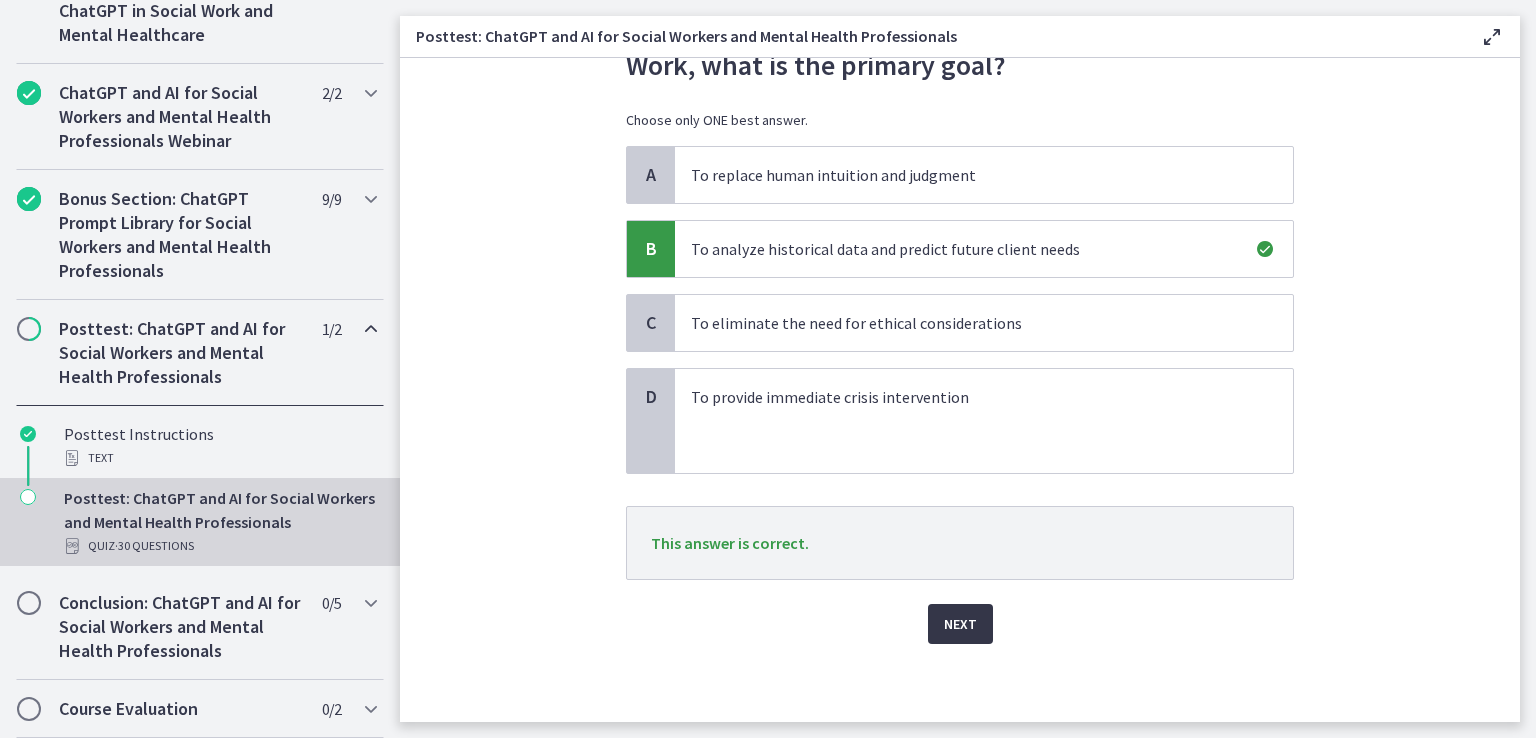 click on "Next" at bounding box center (960, 624) 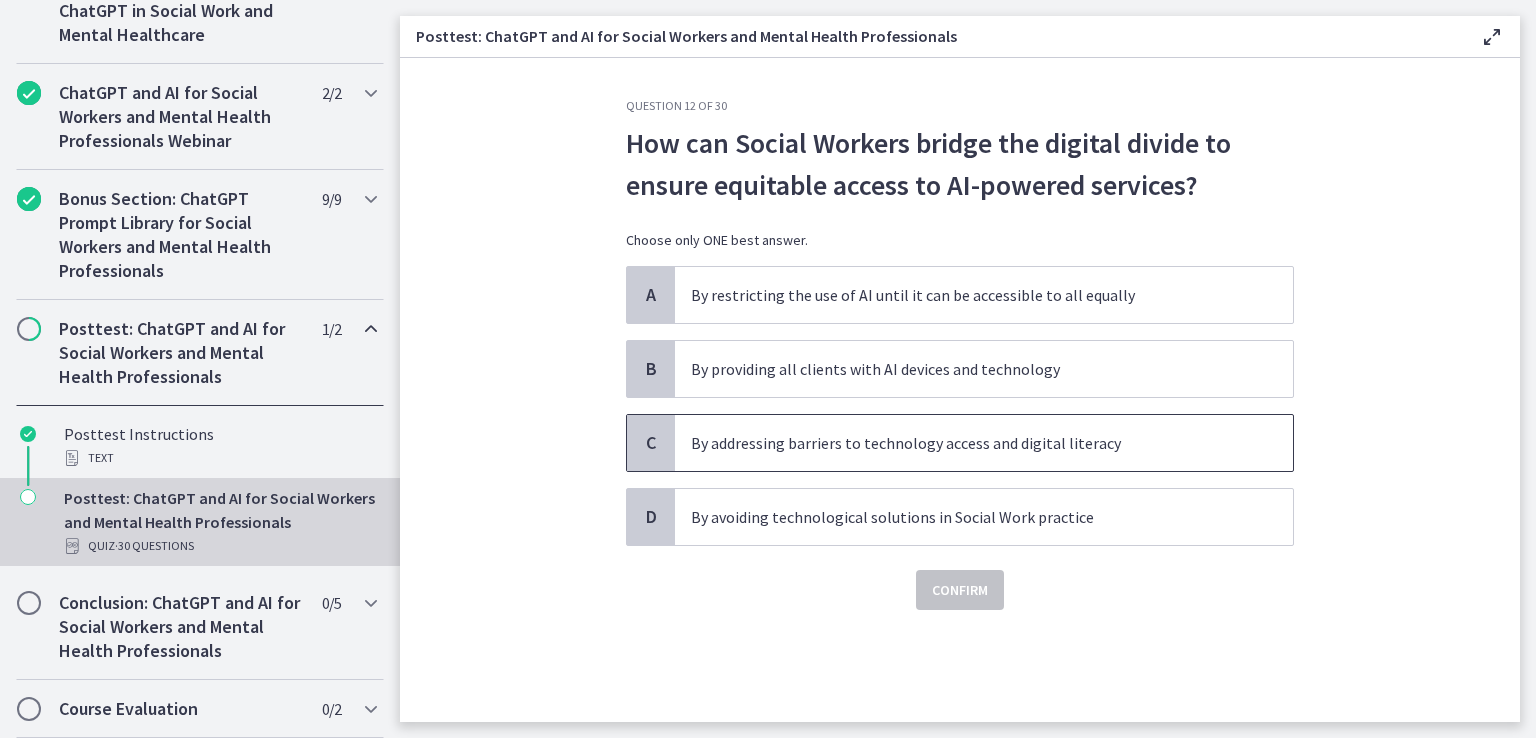 click on "By addressing barriers to technology access and digital literacy" at bounding box center (964, 443) 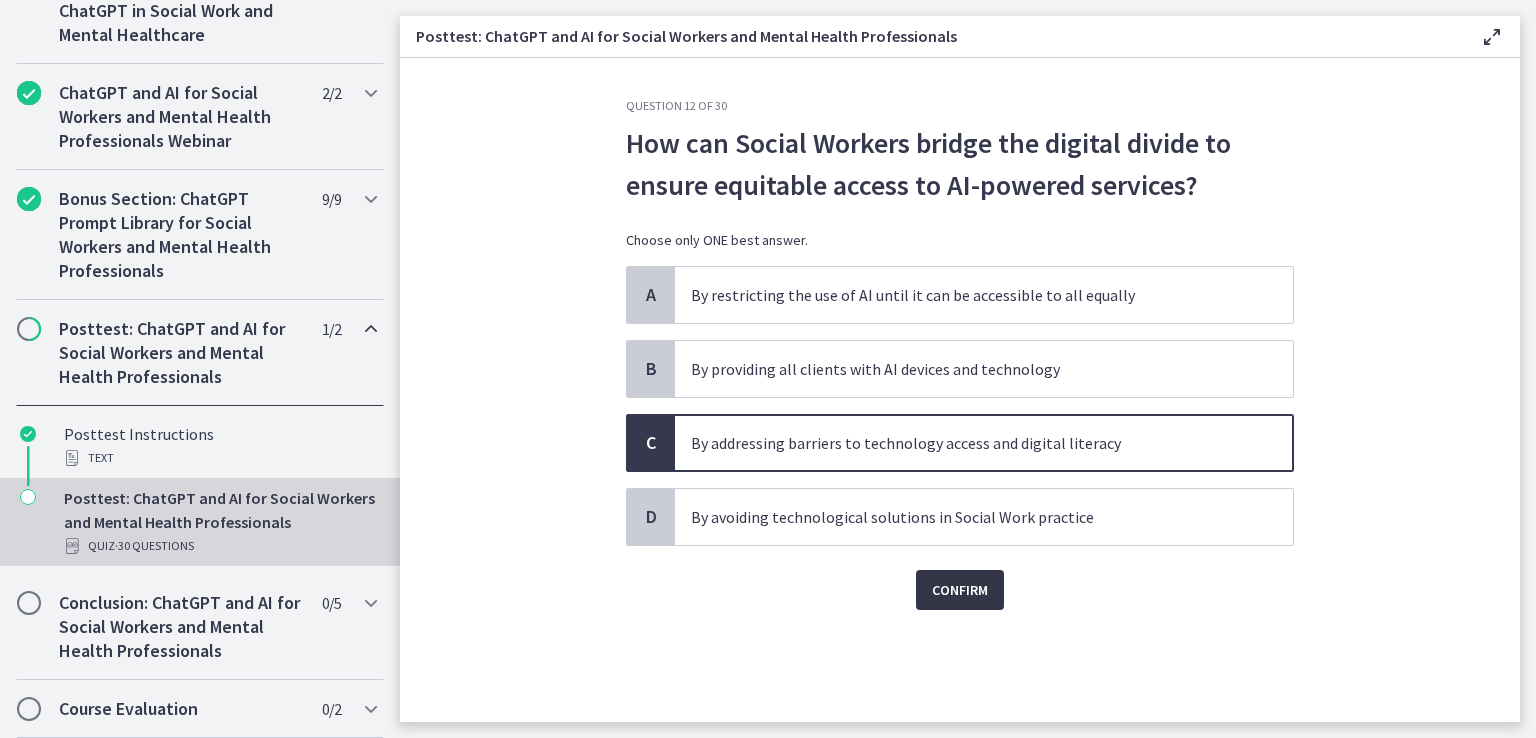 click on "Confirm" at bounding box center [960, 590] 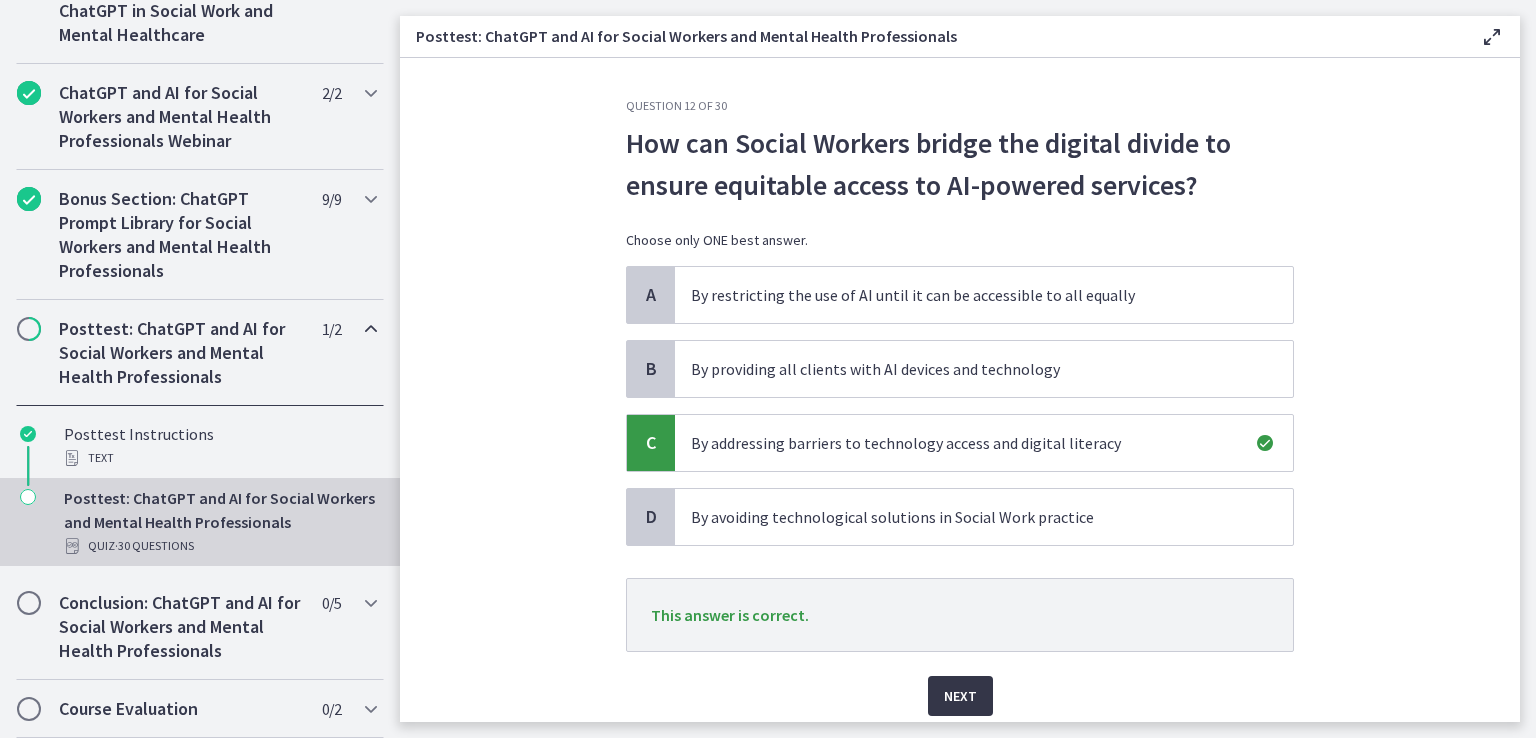 click on "Next" at bounding box center [960, 696] 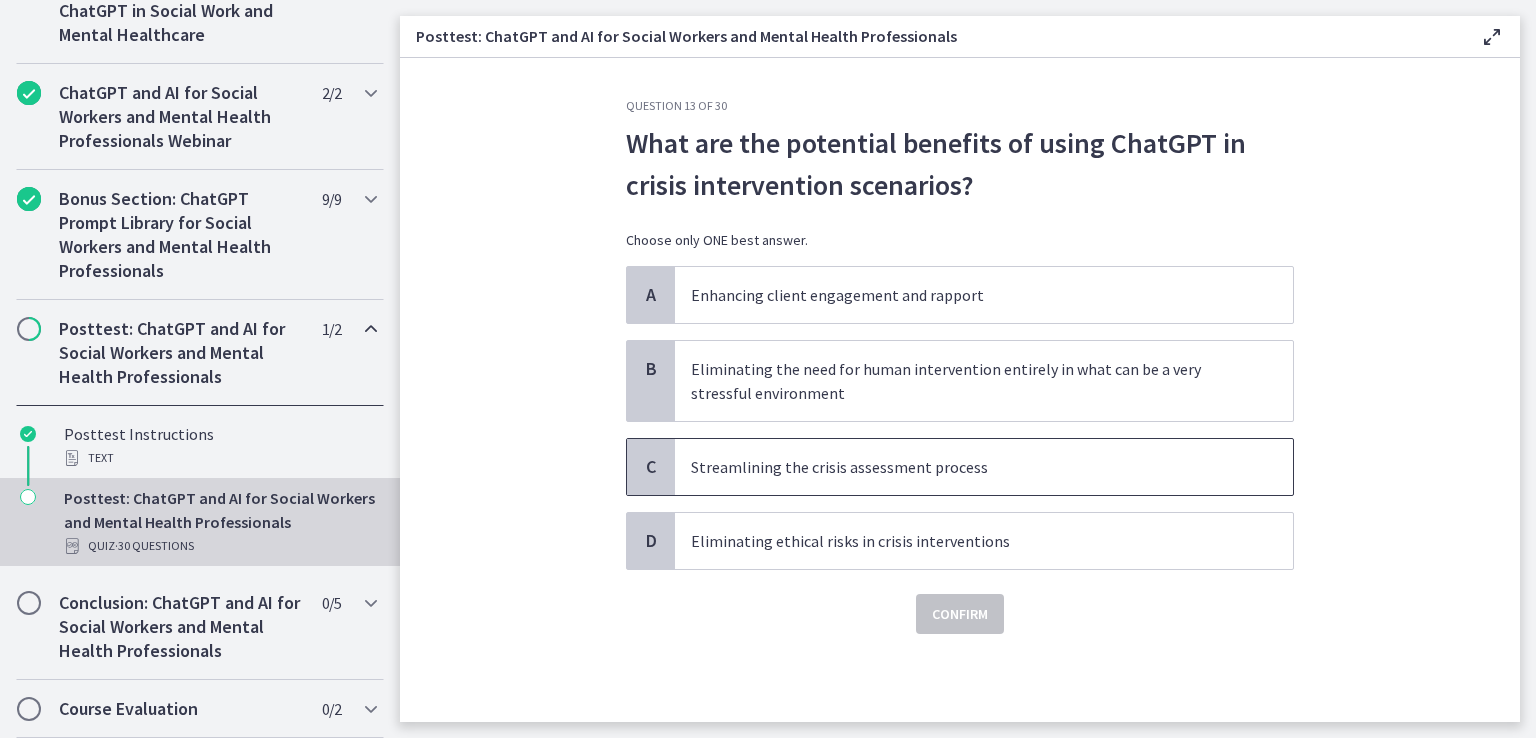 click on "Streamlining the crisis assessment process" at bounding box center [984, 467] 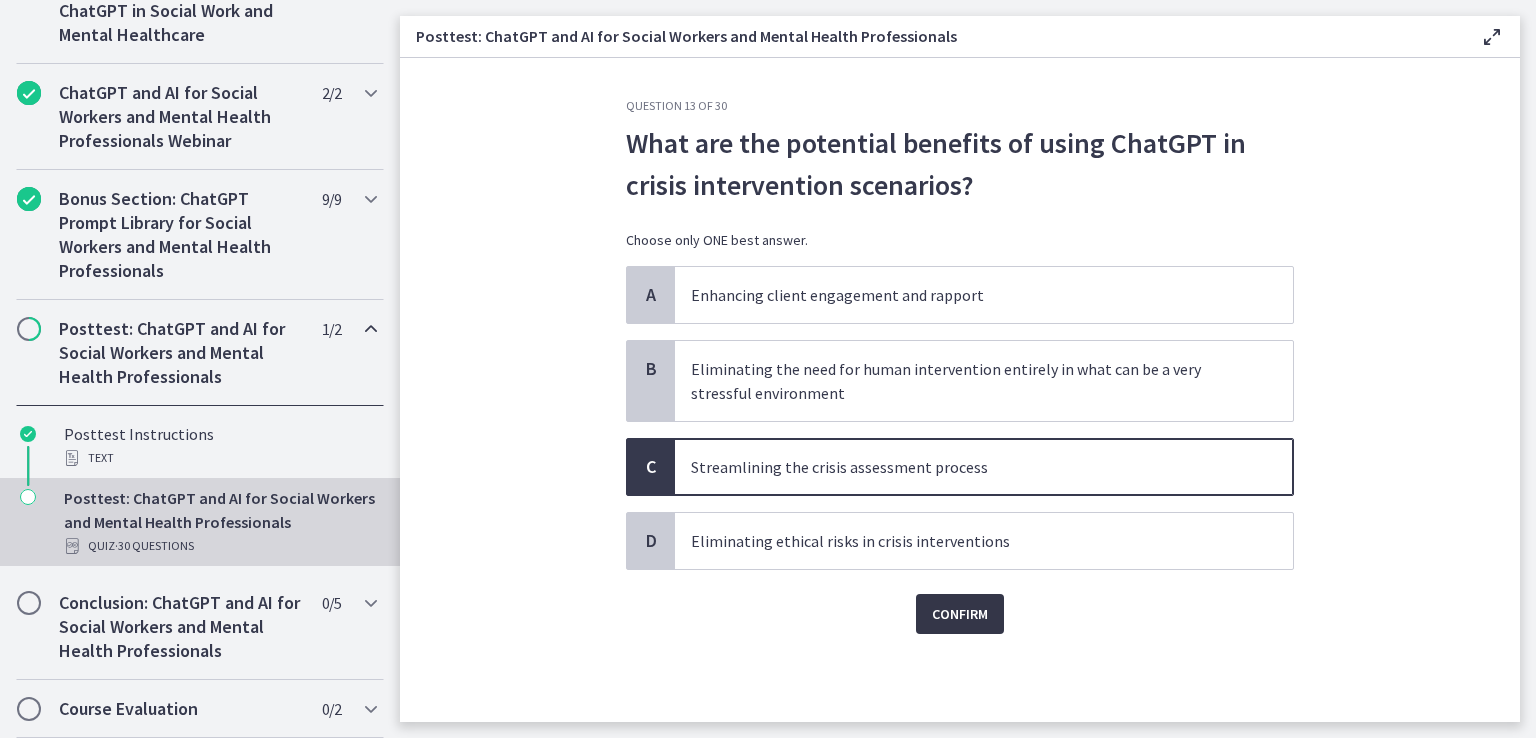 click on "Confirm" at bounding box center [960, 614] 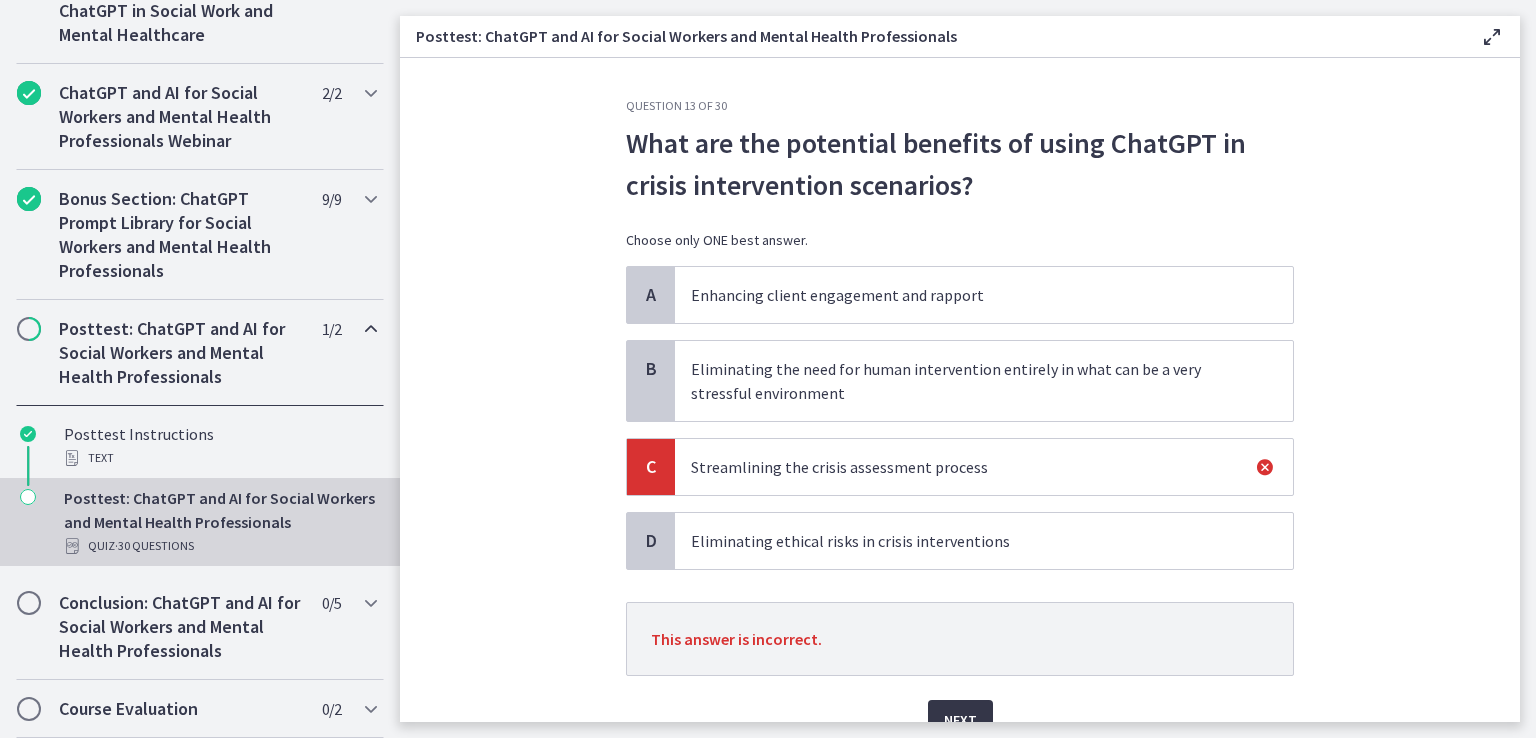 click on "Next" at bounding box center [960, 720] 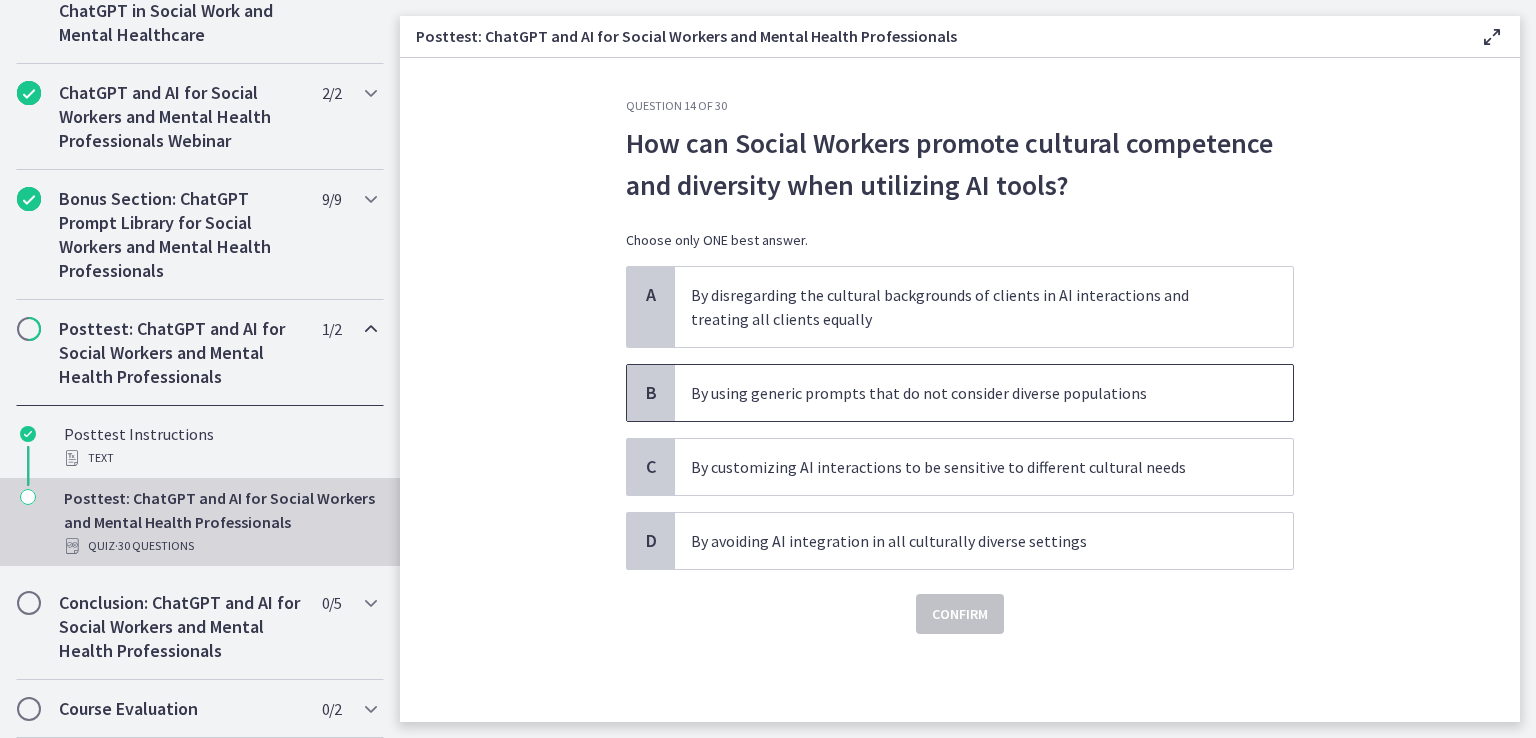click on "By using generic prompts that do not consider diverse populations" at bounding box center [964, 393] 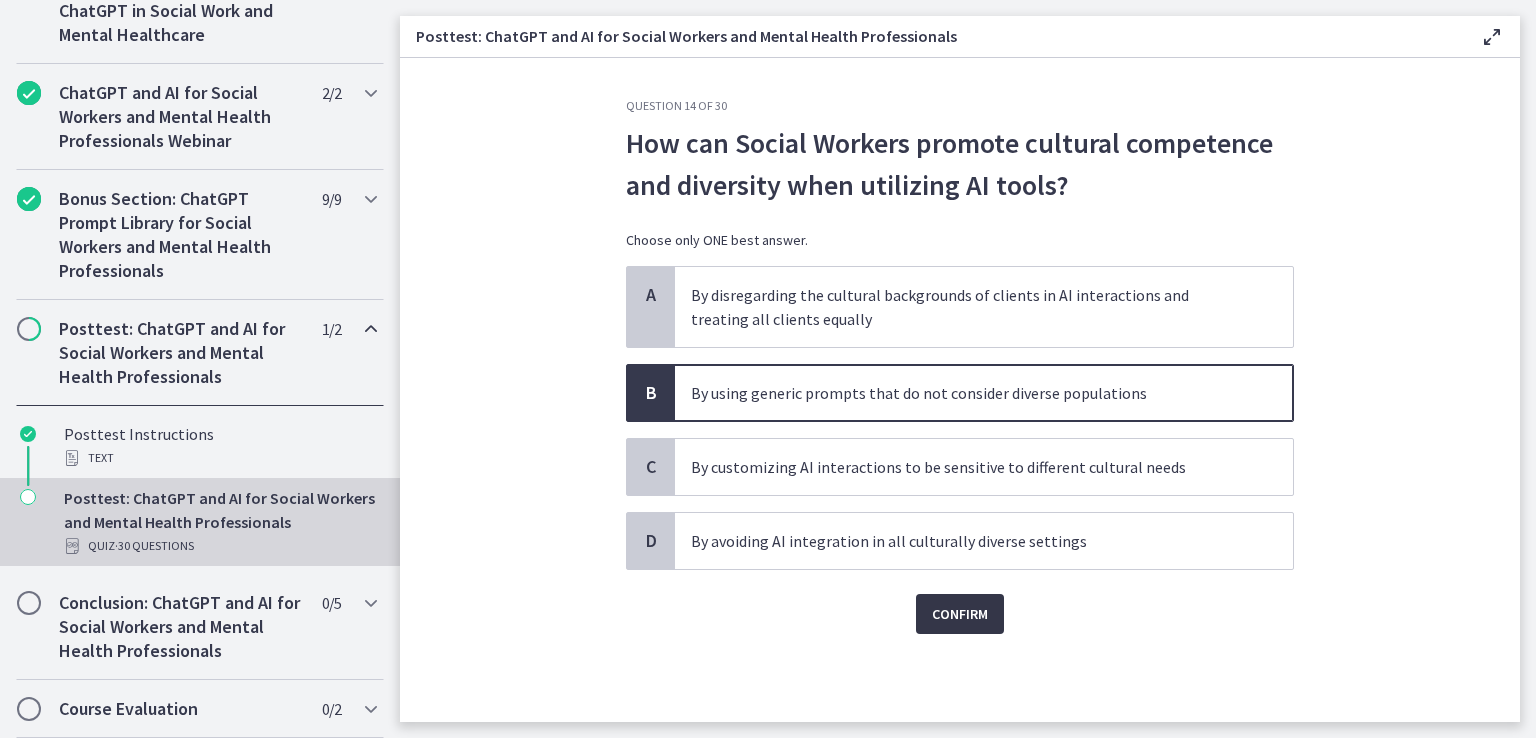 click on "Confirm" at bounding box center [960, 614] 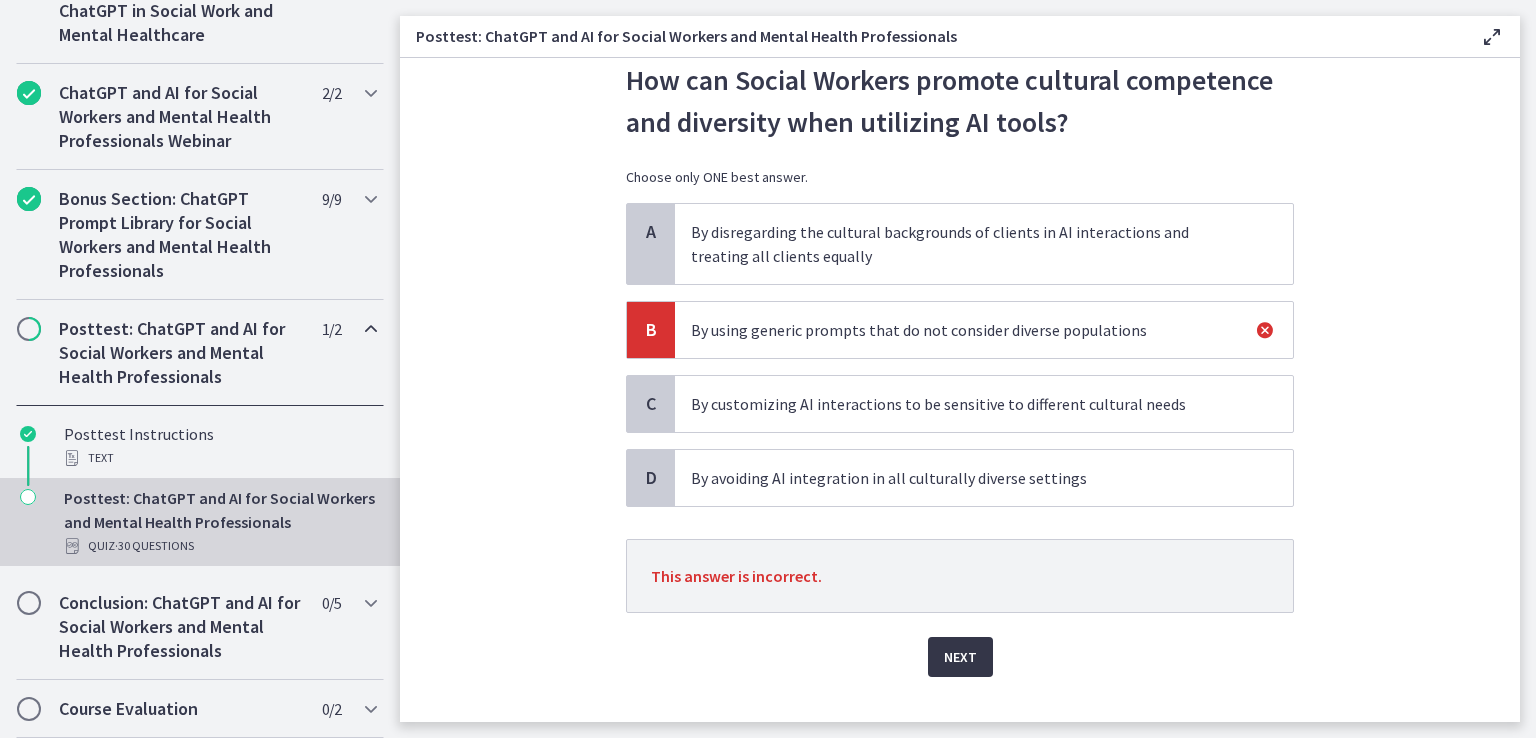scroll, scrollTop: 96, scrollLeft: 0, axis: vertical 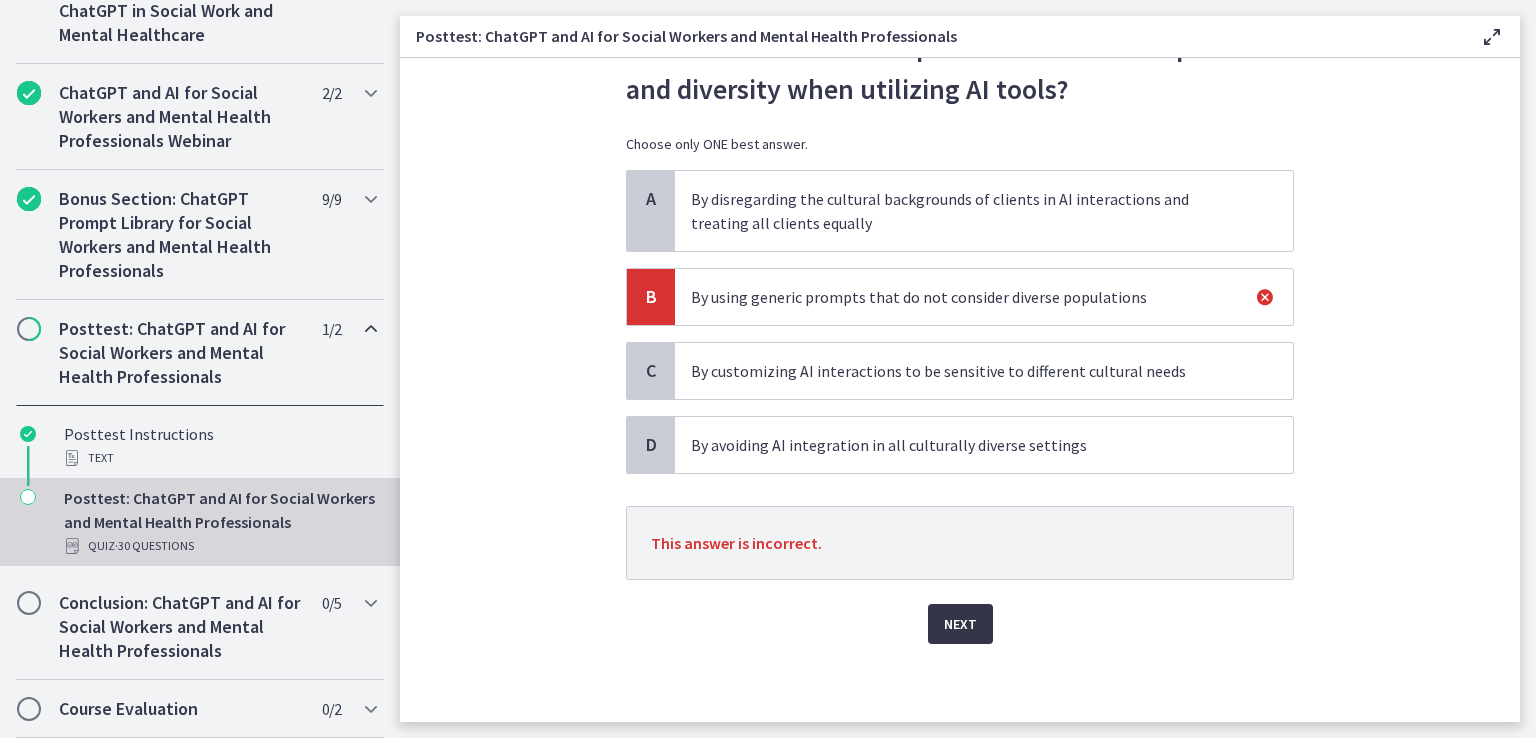 click on "Next" at bounding box center [960, 624] 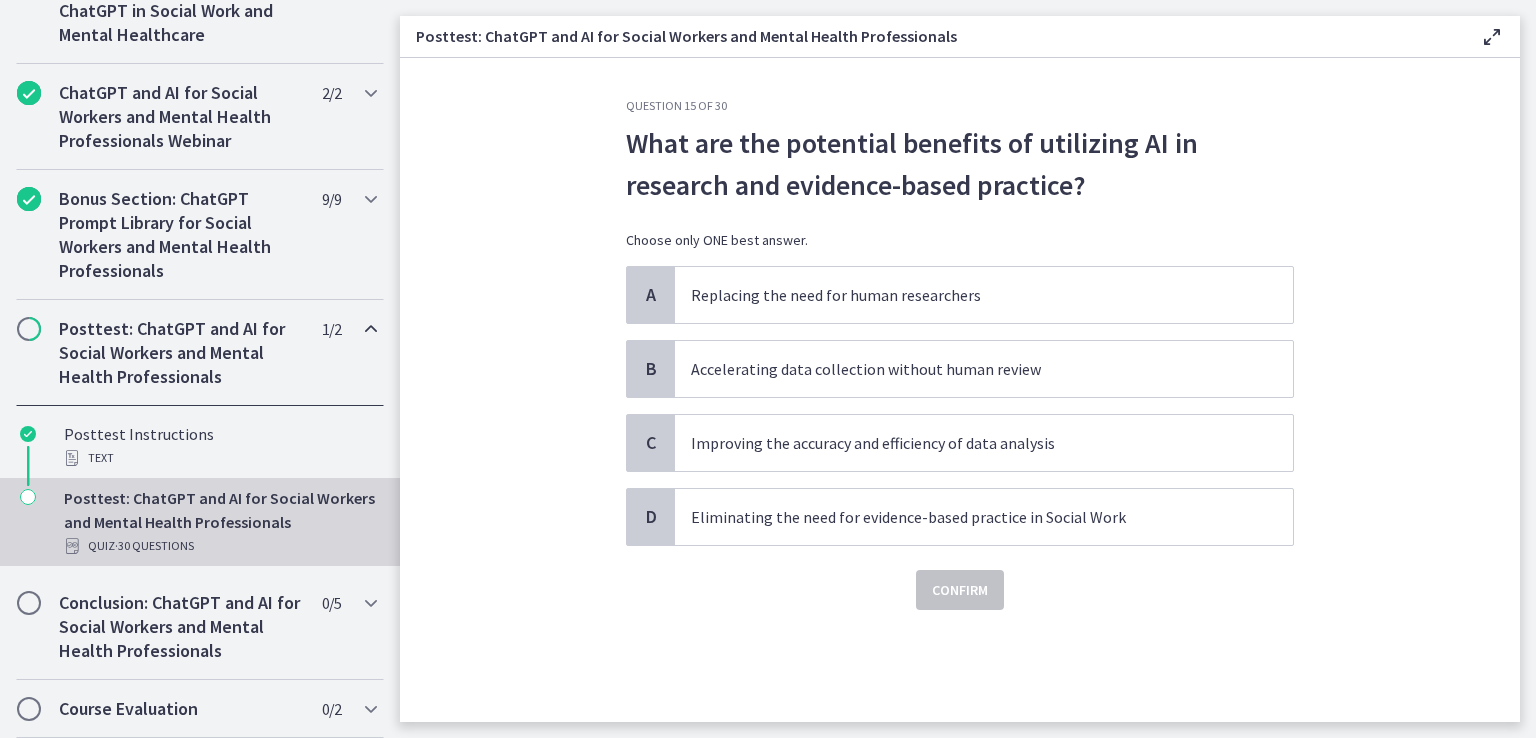 scroll, scrollTop: 0, scrollLeft: 0, axis: both 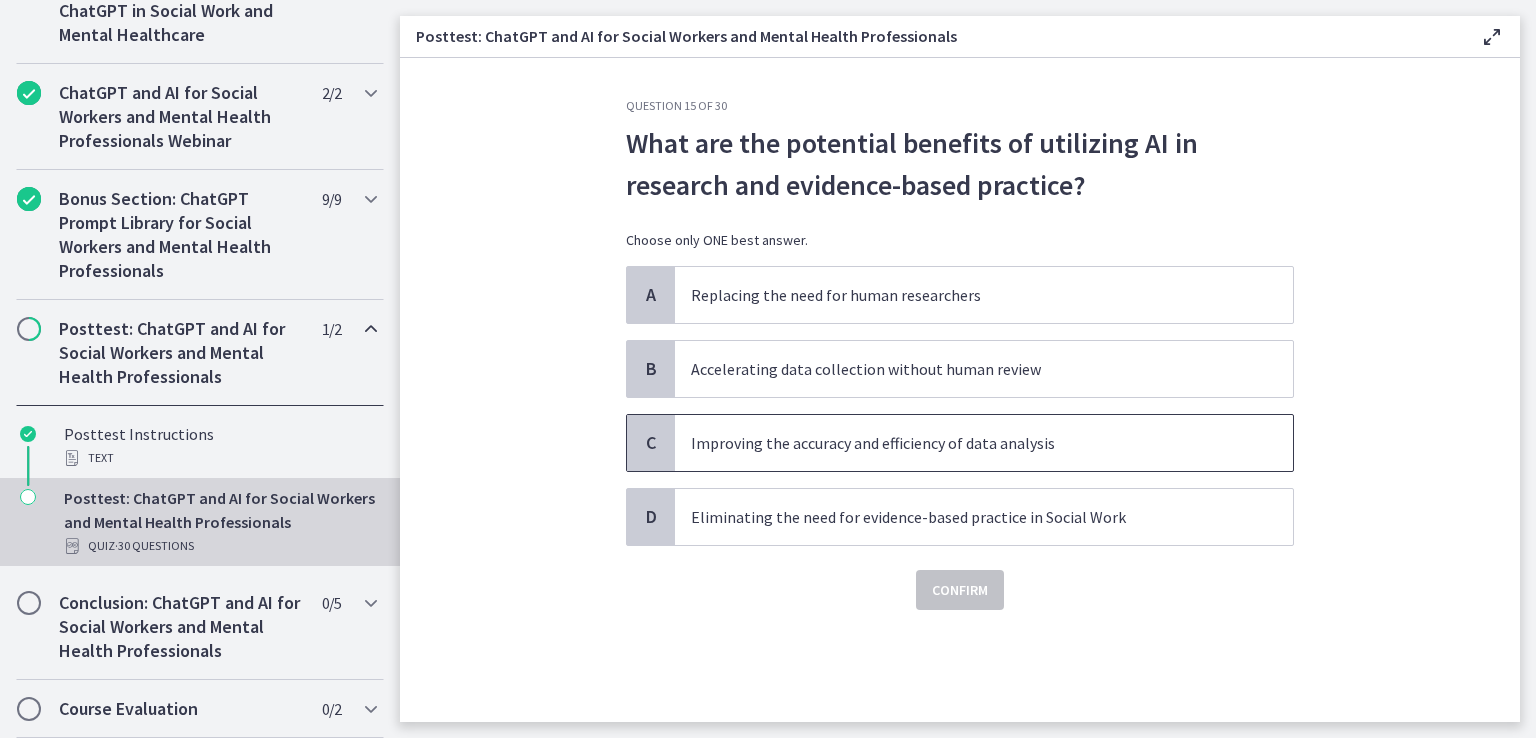 click on "Improving the accuracy and efficiency of data analysis" at bounding box center (964, 443) 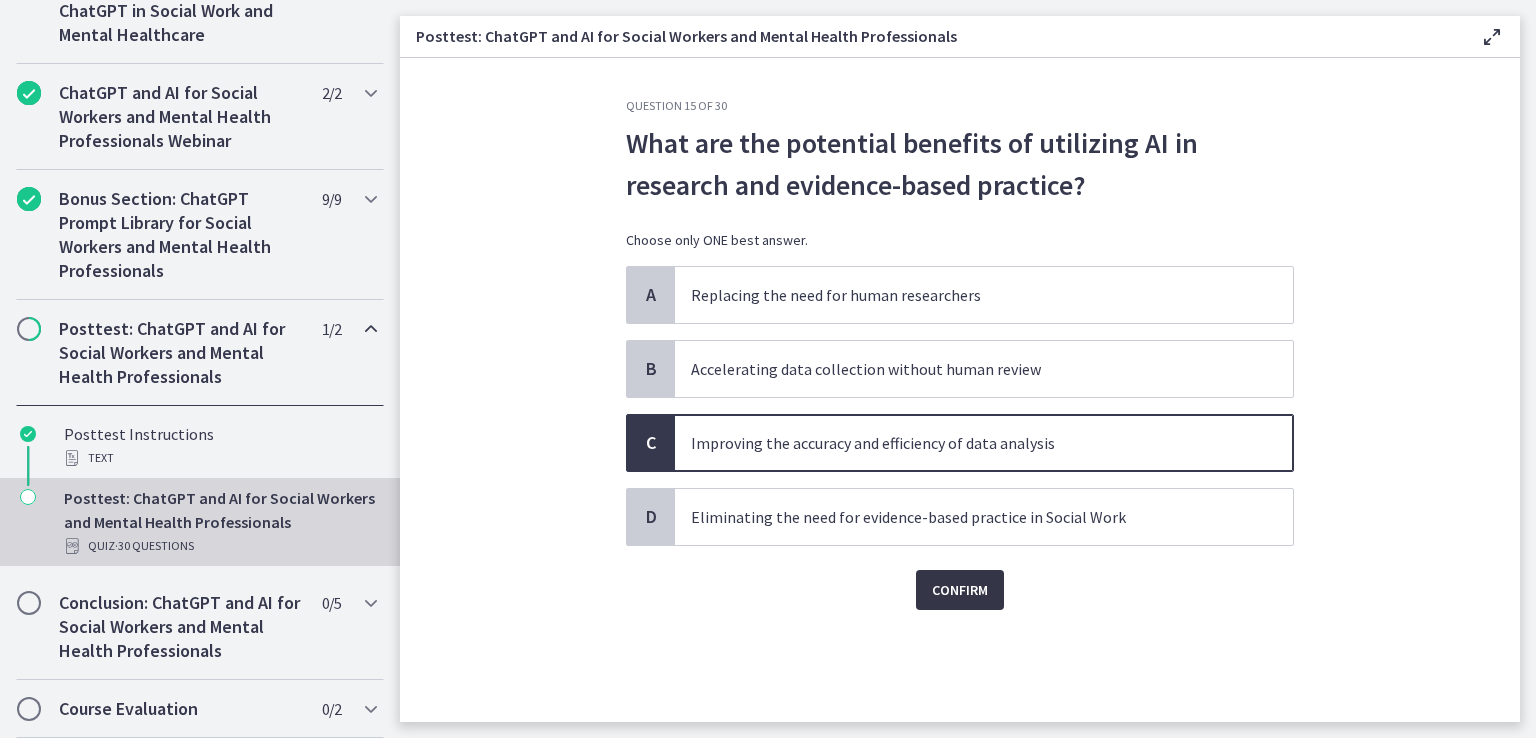 click on "Confirm" at bounding box center [960, 590] 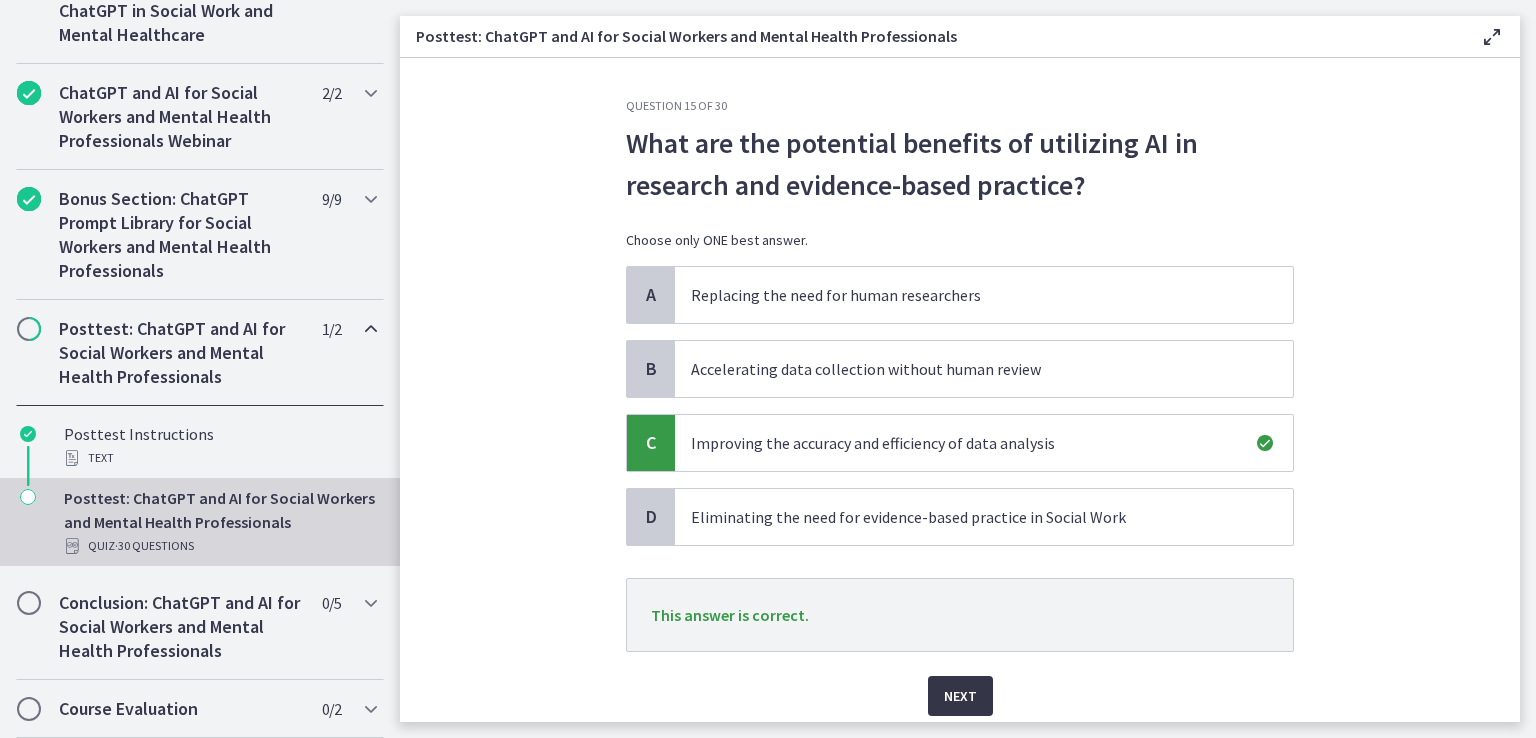 click on "Next" at bounding box center (960, 696) 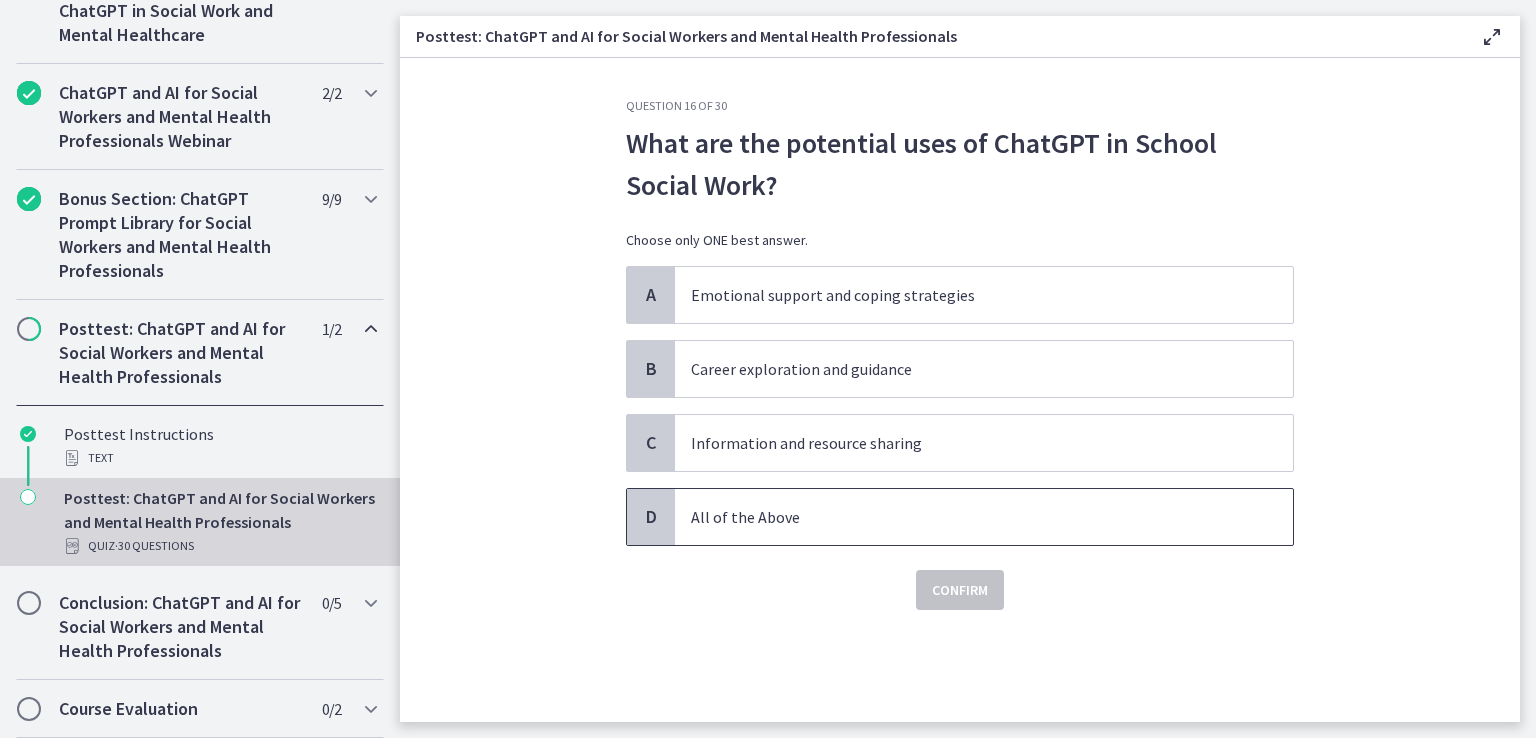 click on "All of the Above" at bounding box center (984, 517) 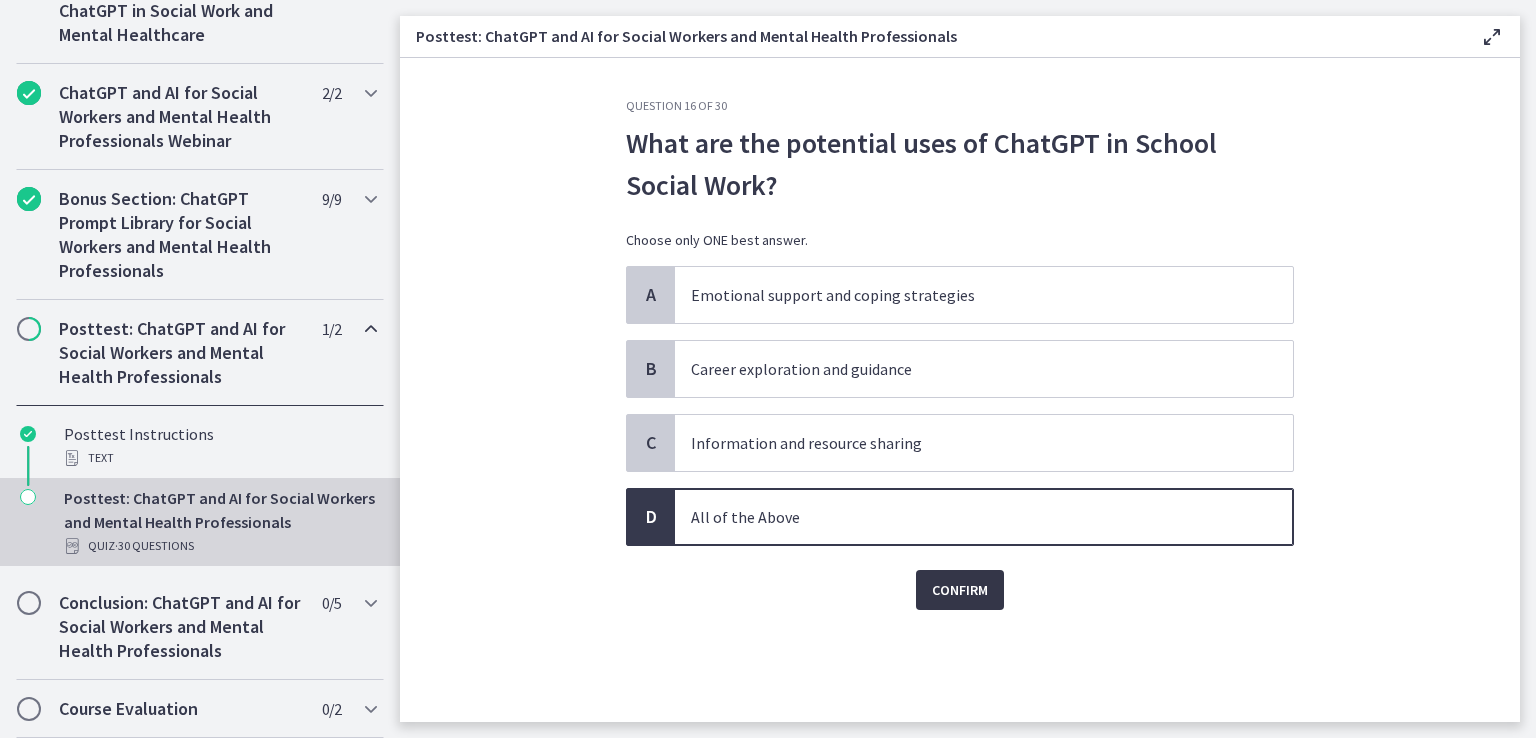 click on "Confirm" at bounding box center (960, 590) 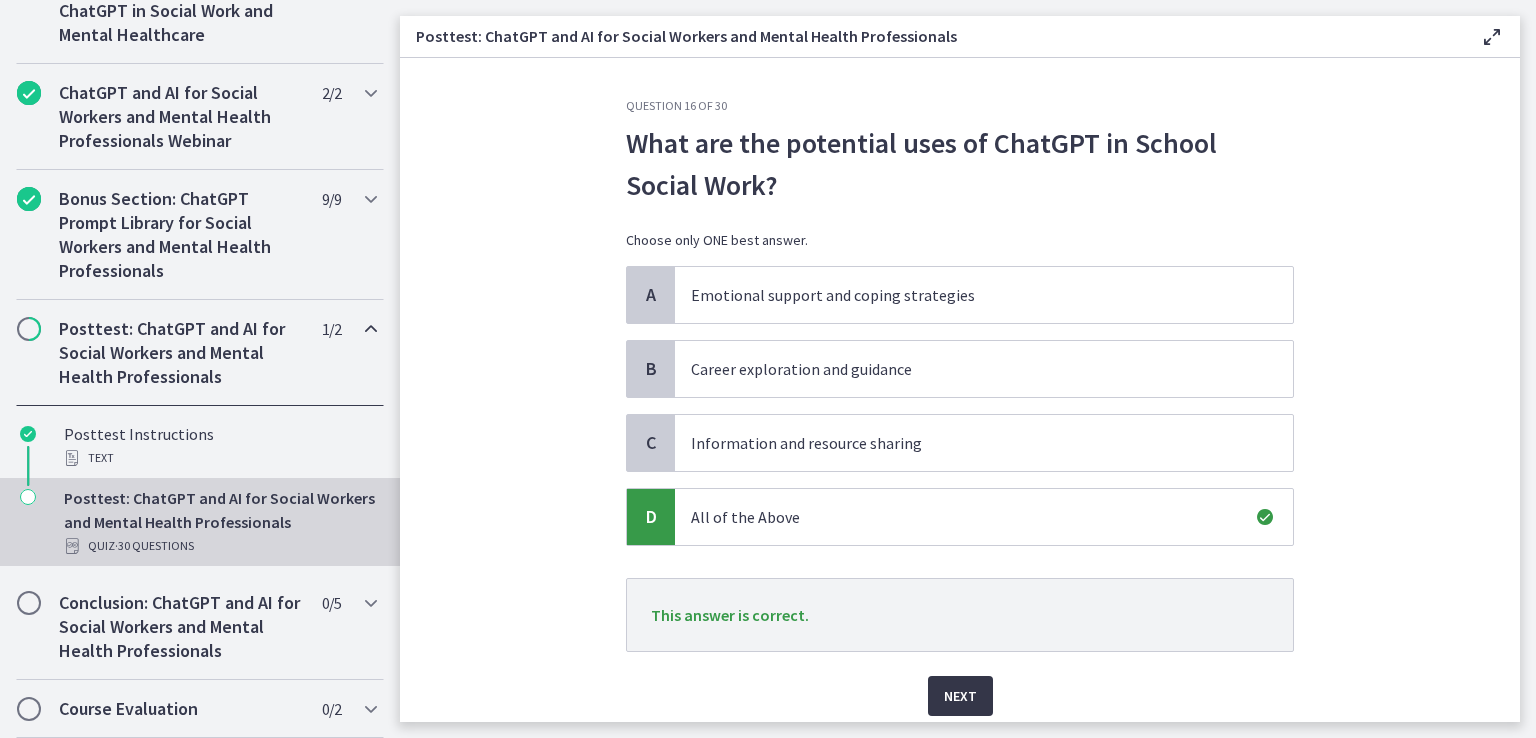 click on "Next" at bounding box center (960, 696) 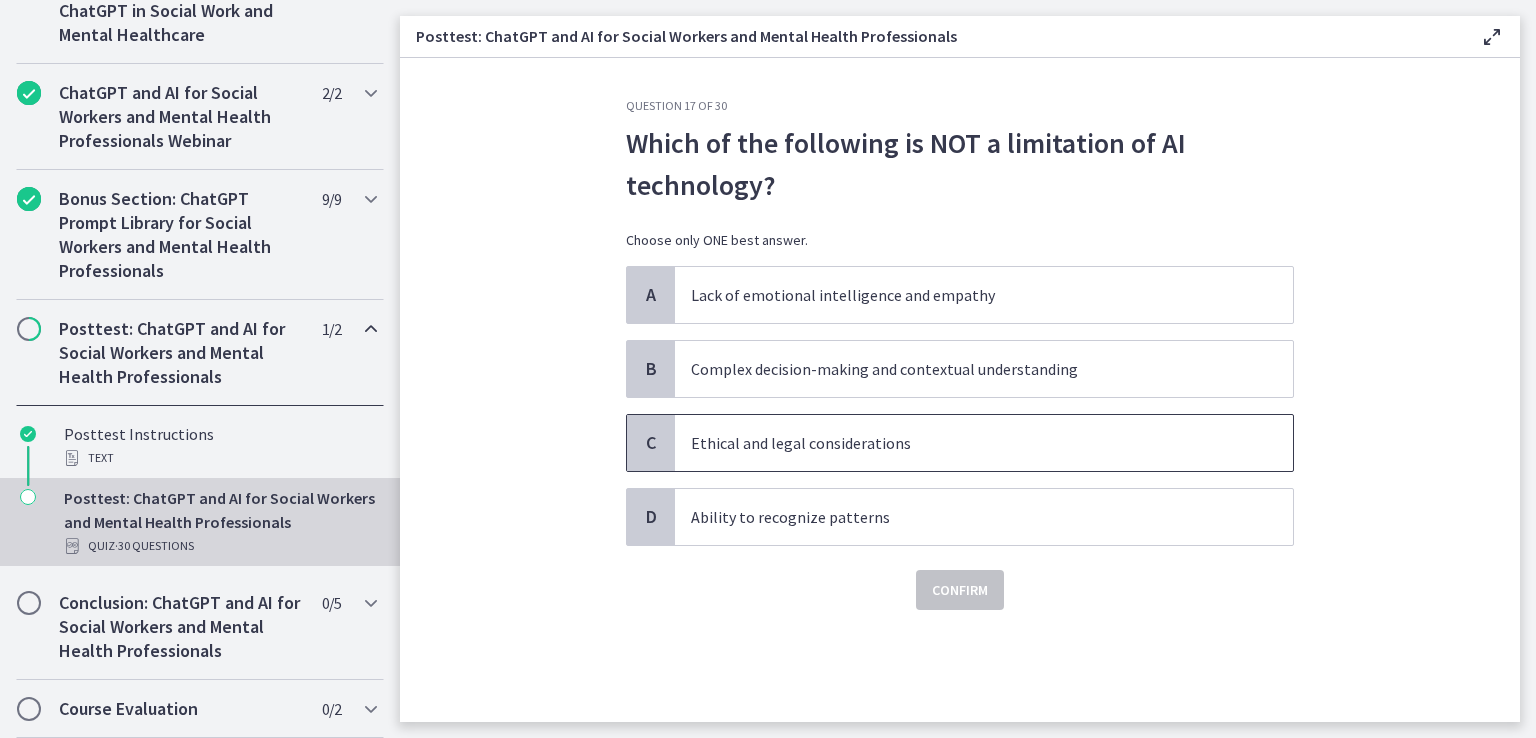 click on "Ethical and legal considerations" at bounding box center (964, 443) 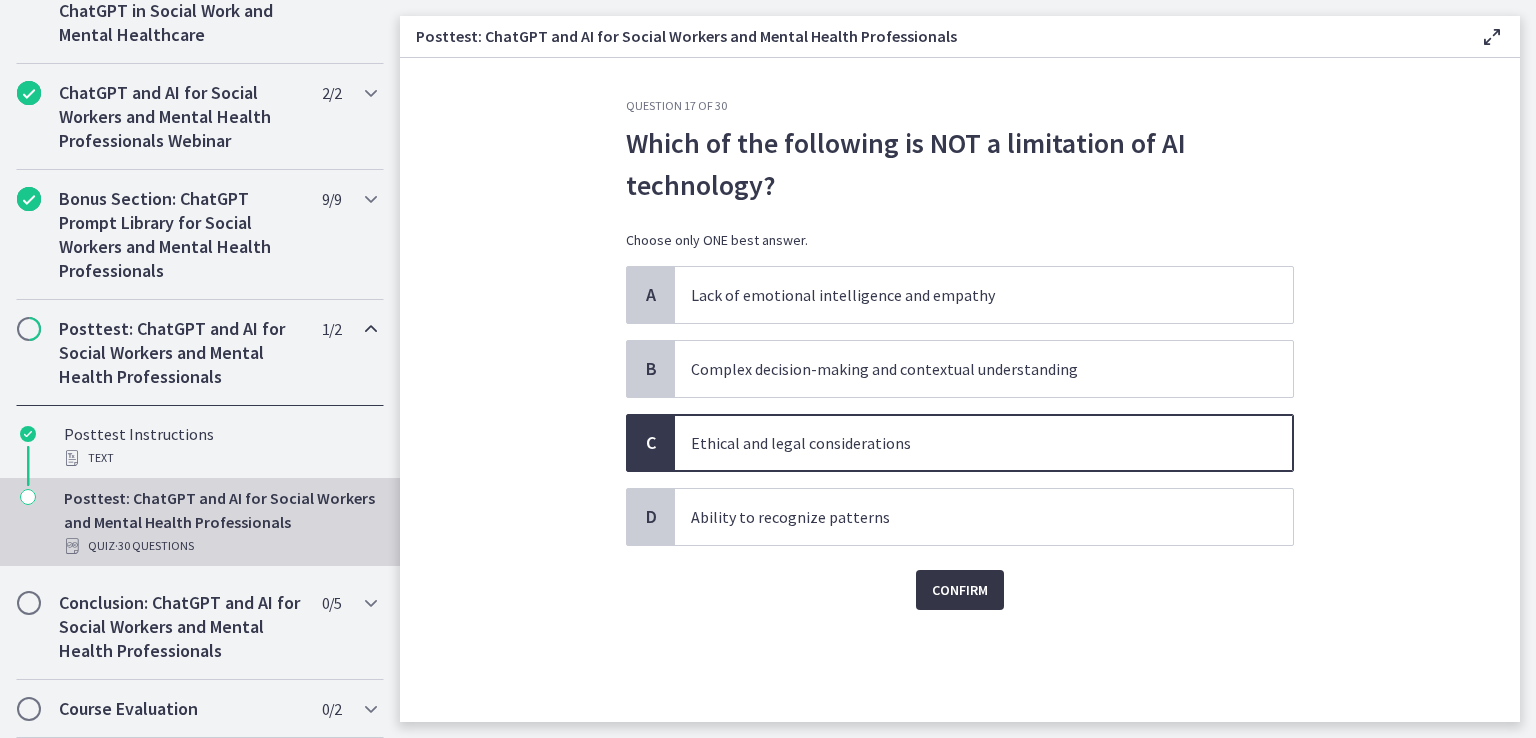 click on "Confirm" at bounding box center [960, 590] 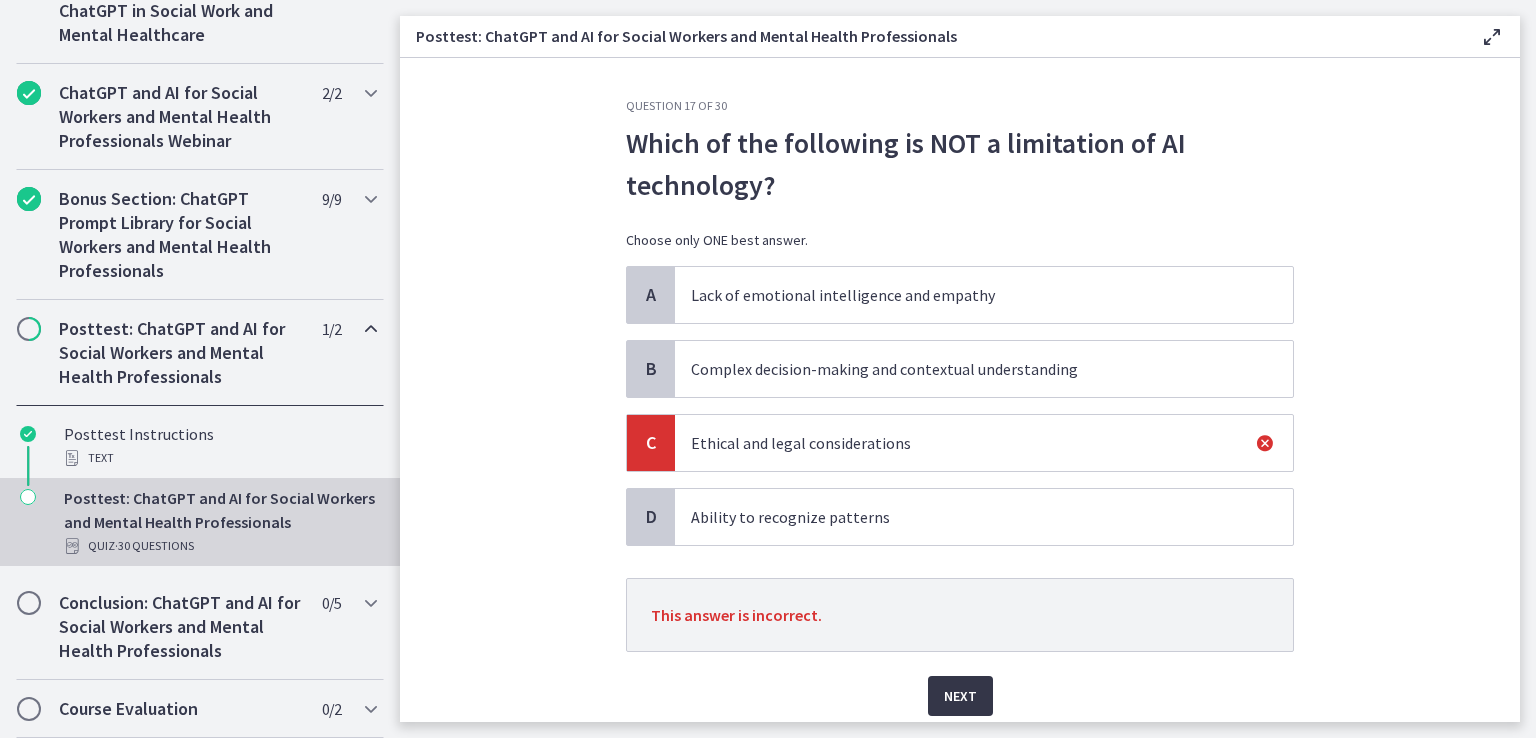 click on "Next" at bounding box center (960, 696) 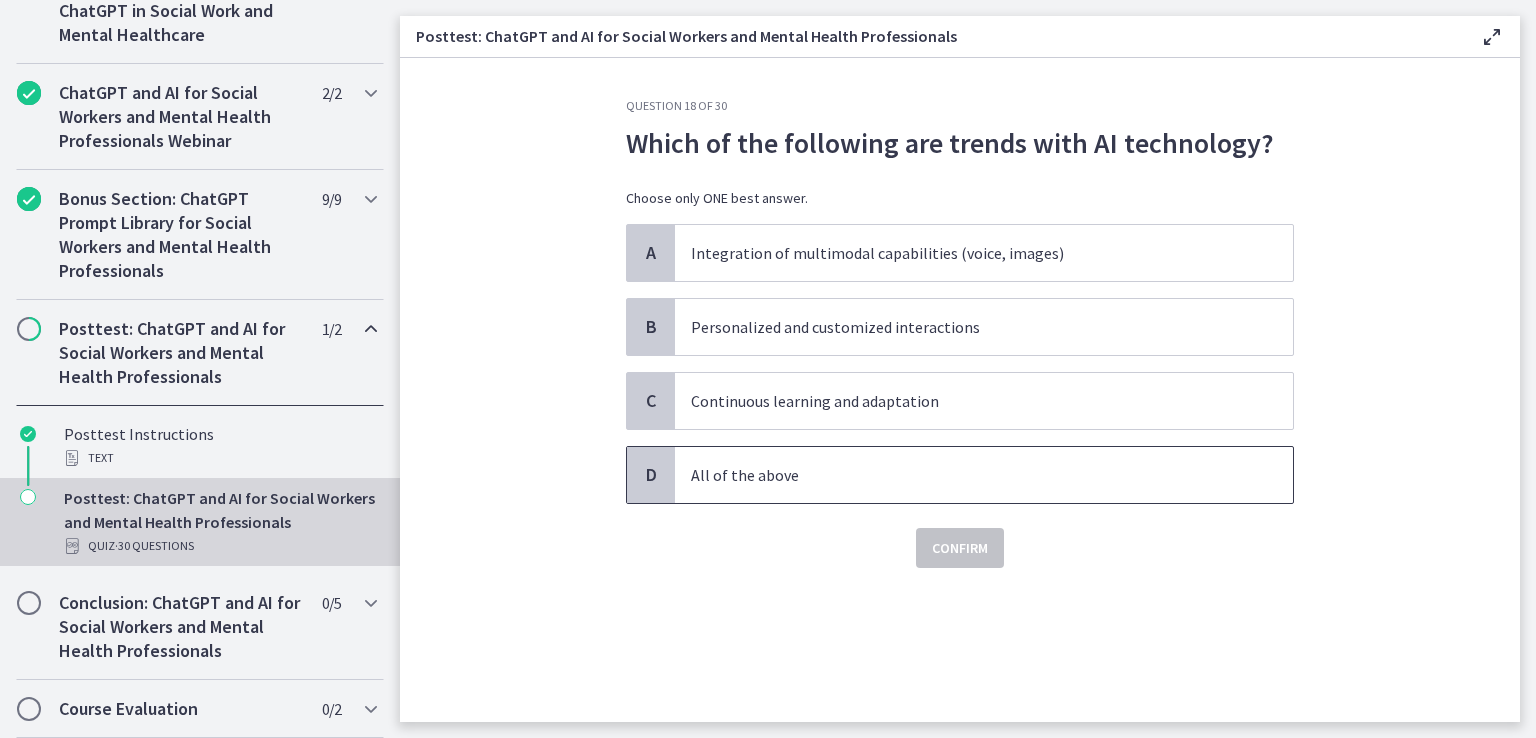 click on "All of the above" at bounding box center [984, 475] 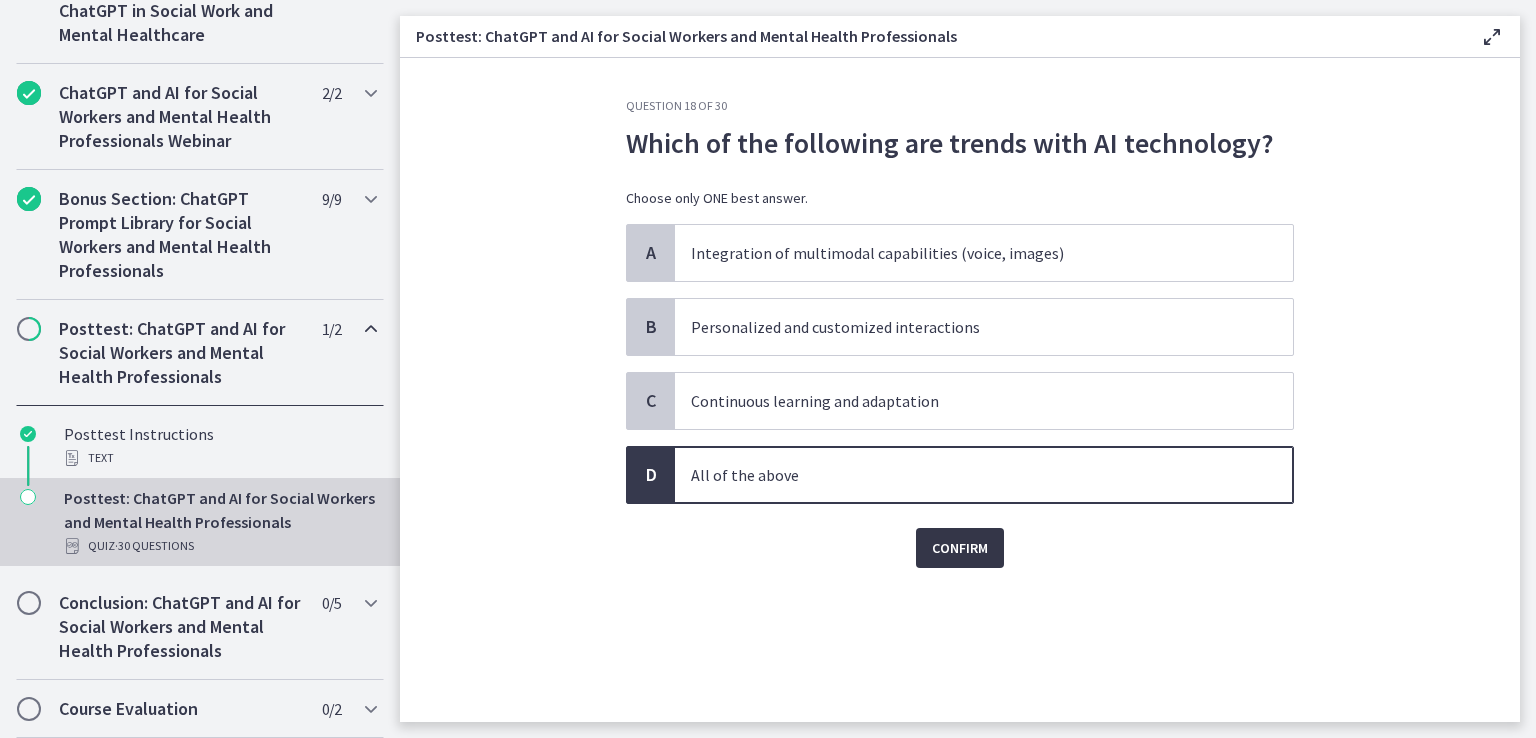 click on "Confirm" at bounding box center (960, 548) 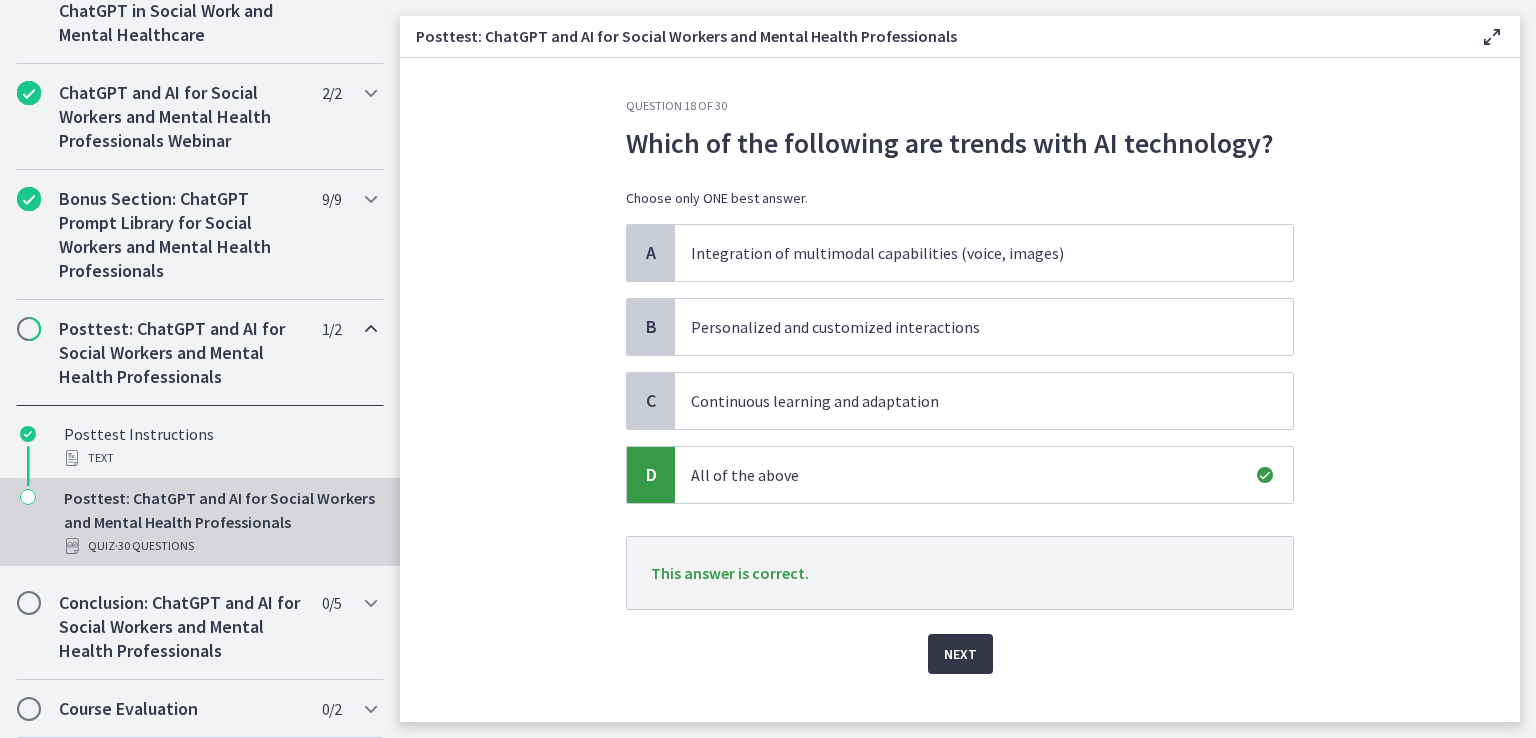 click on "Next" at bounding box center (960, 654) 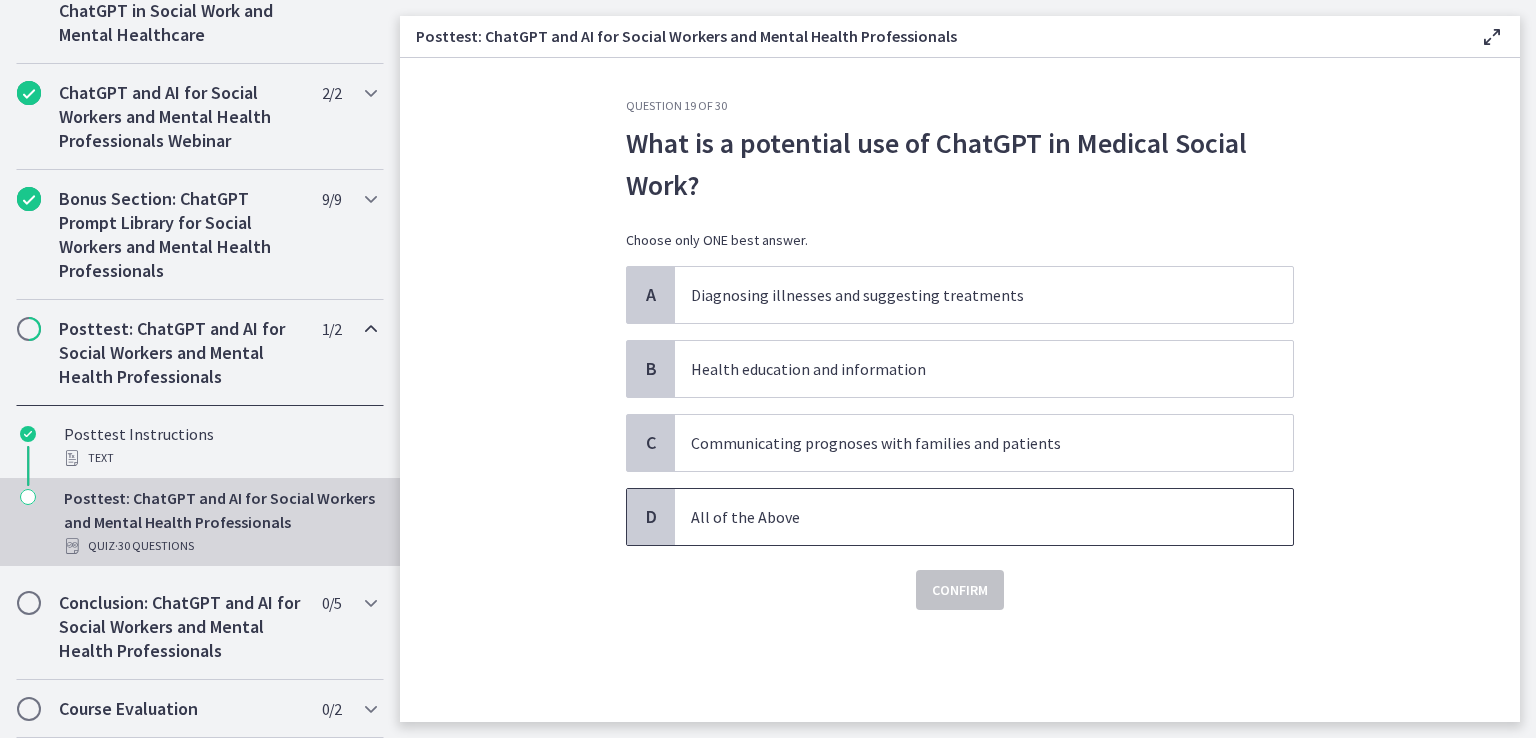 click on "All of the Above" at bounding box center (964, 517) 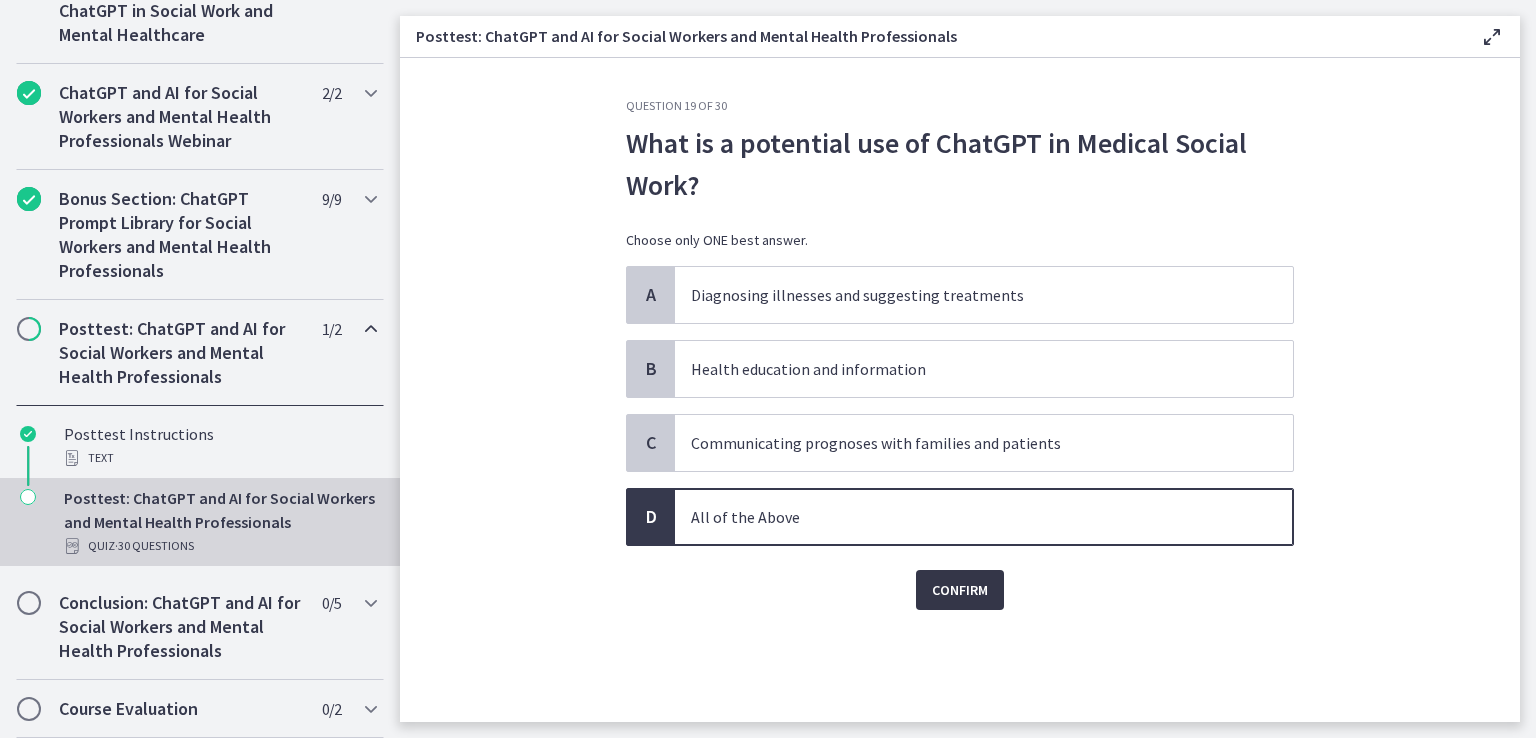 click on "Confirm" at bounding box center (960, 590) 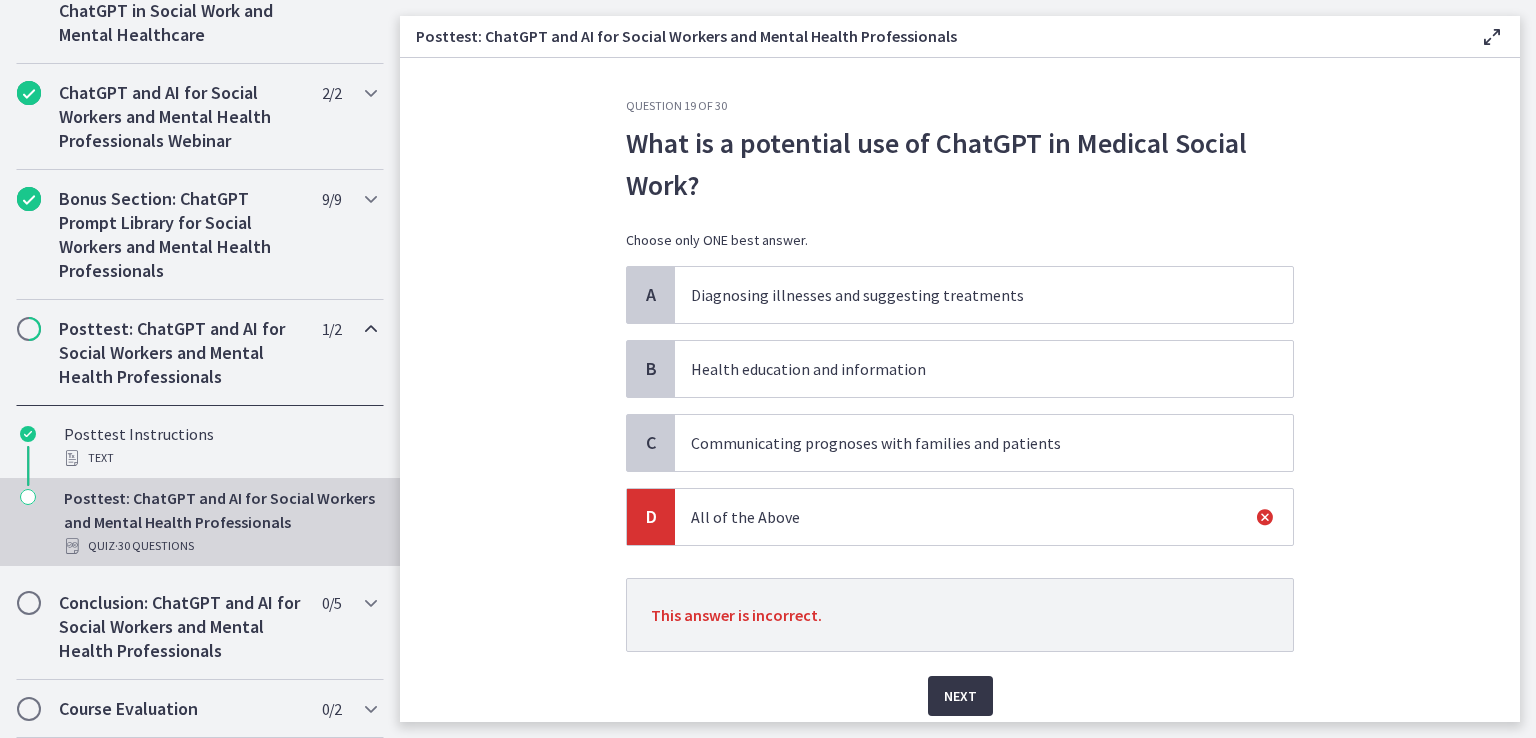 click on "Next" at bounding box center (960, 696) 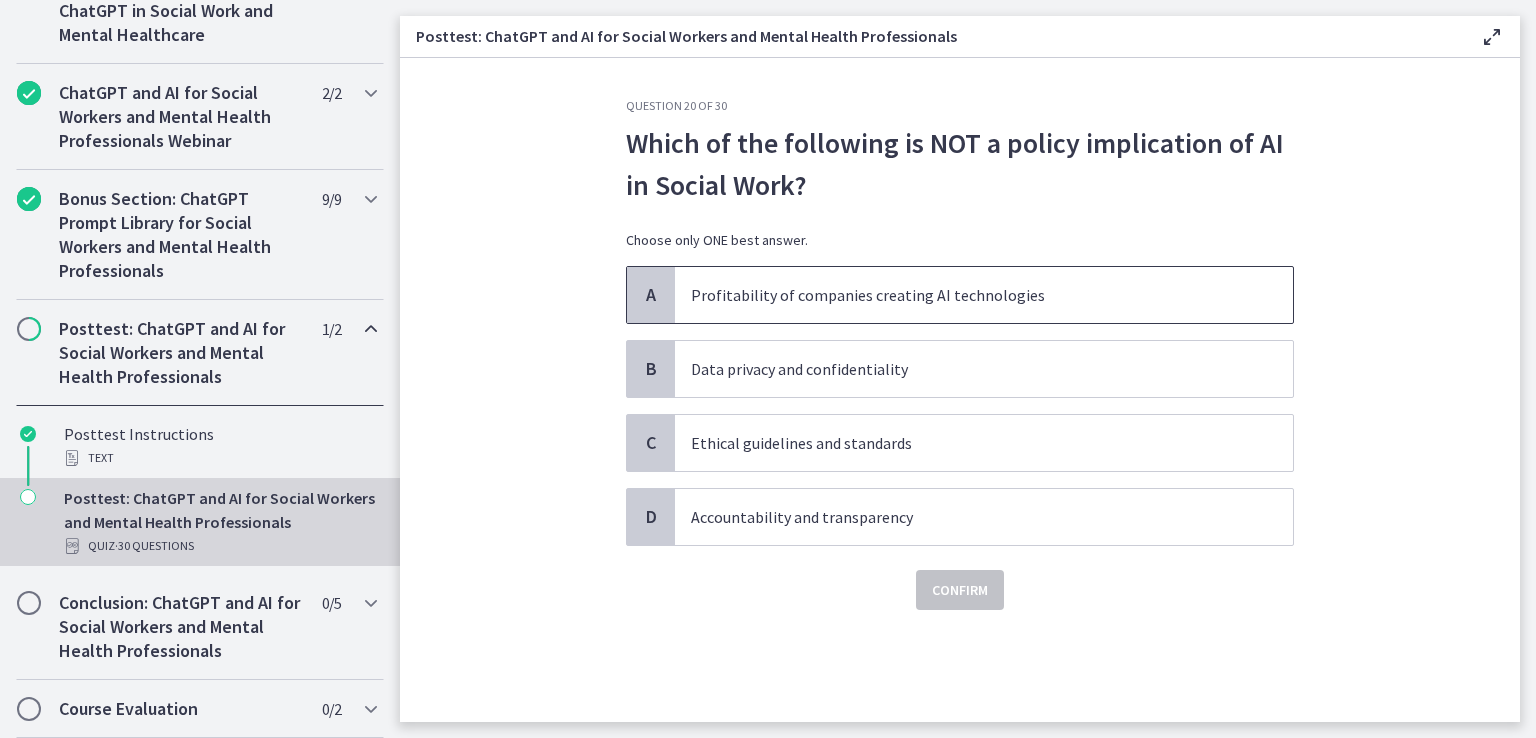 click on "Profitability of companies creating AI technologies" at bounding box center [984, 295] 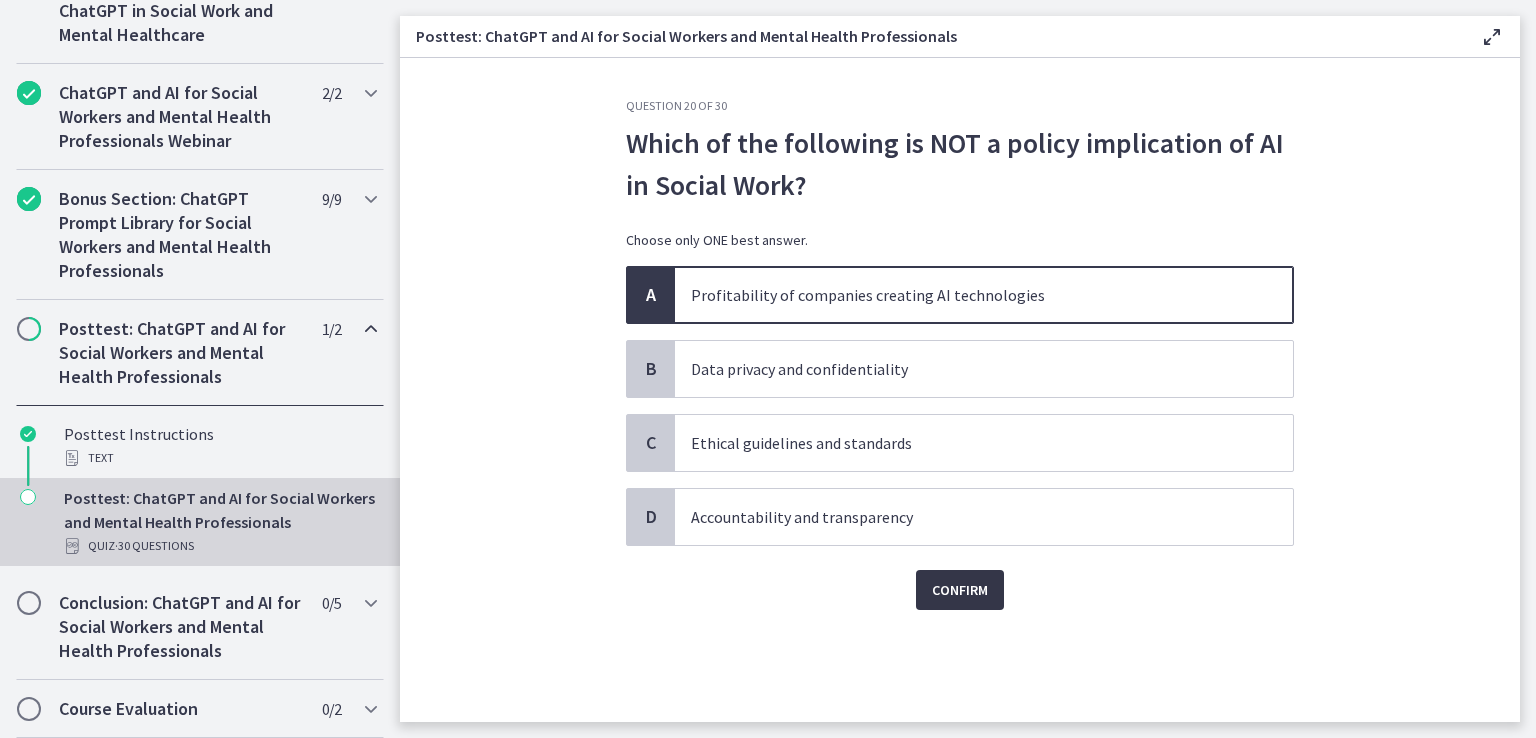 click on "Confirm" at bounding box center (960, 590) 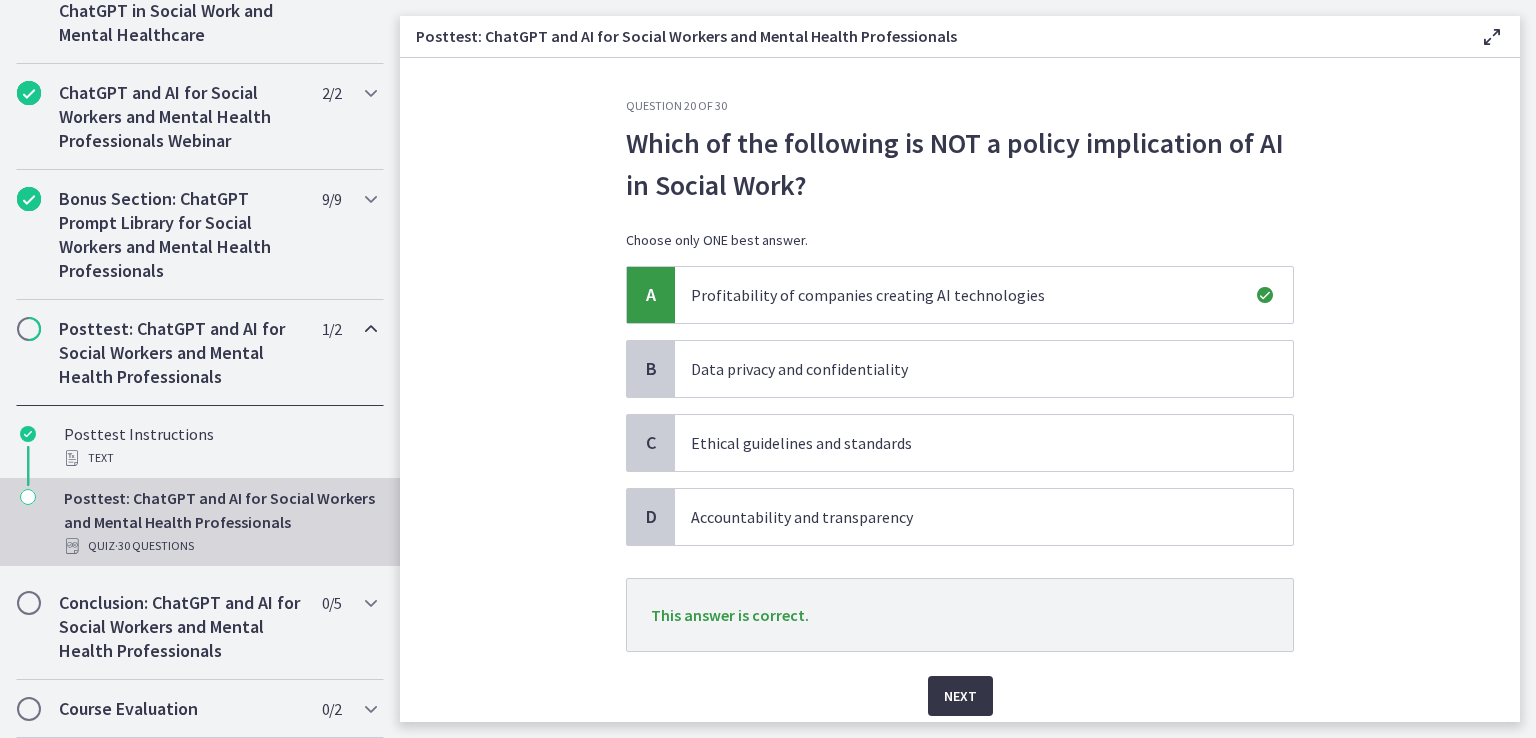click on "Next" at bounding box center (960, 696) 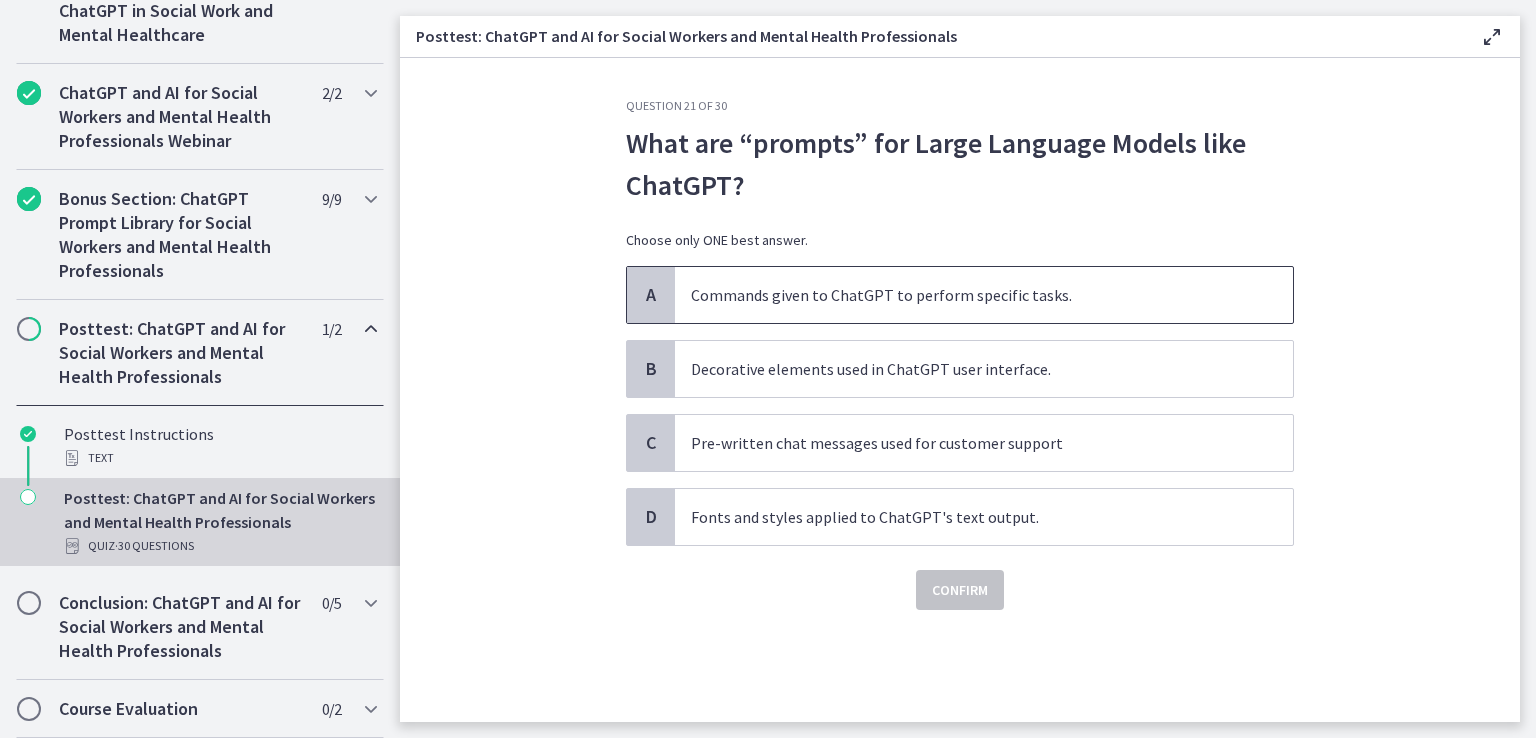 click on "Commands given to ChatGPT to perform specific tasks." at bounding box center [964, 295] 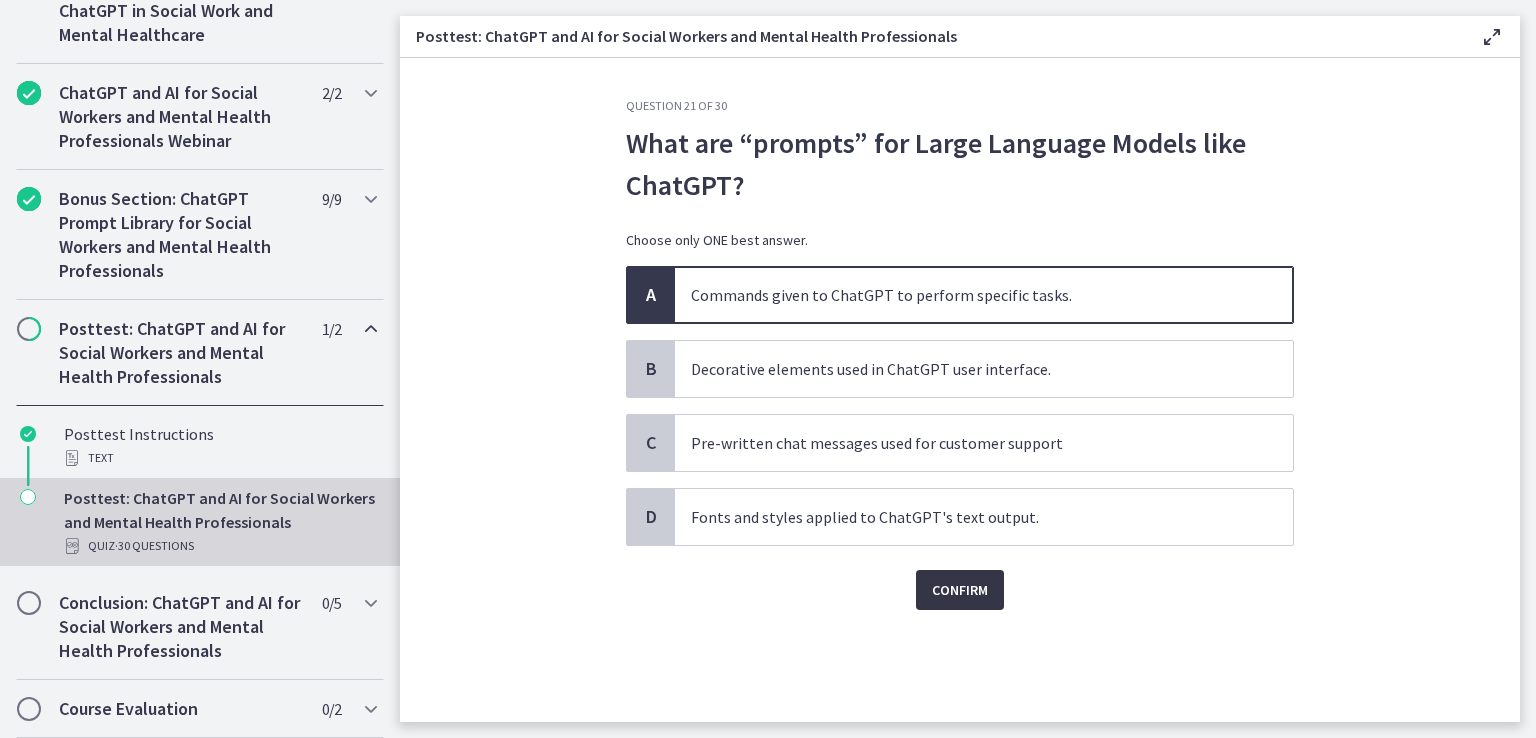click on "Confirm" at bounding box center [960, 590] 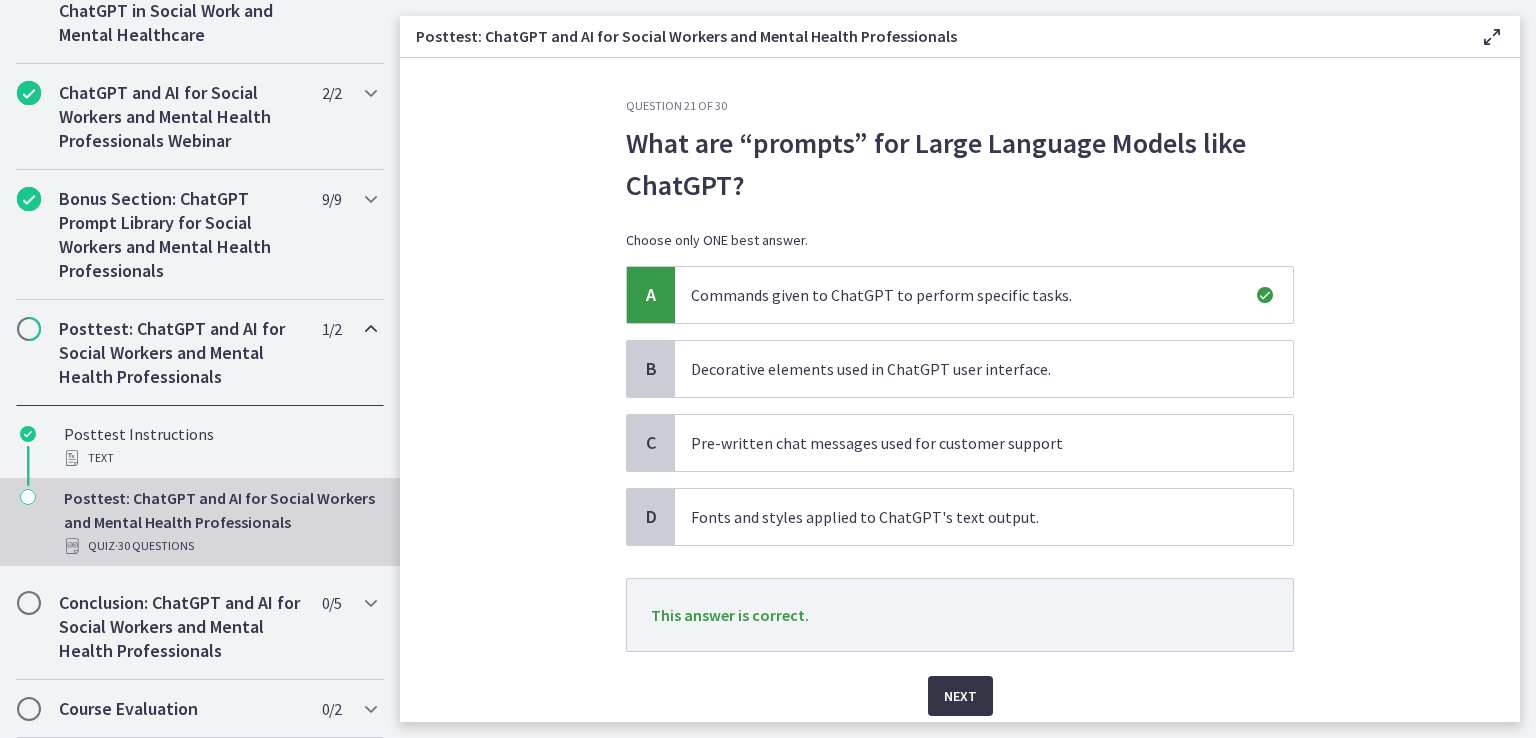 click on "Next" at bounding box center [960, 696] 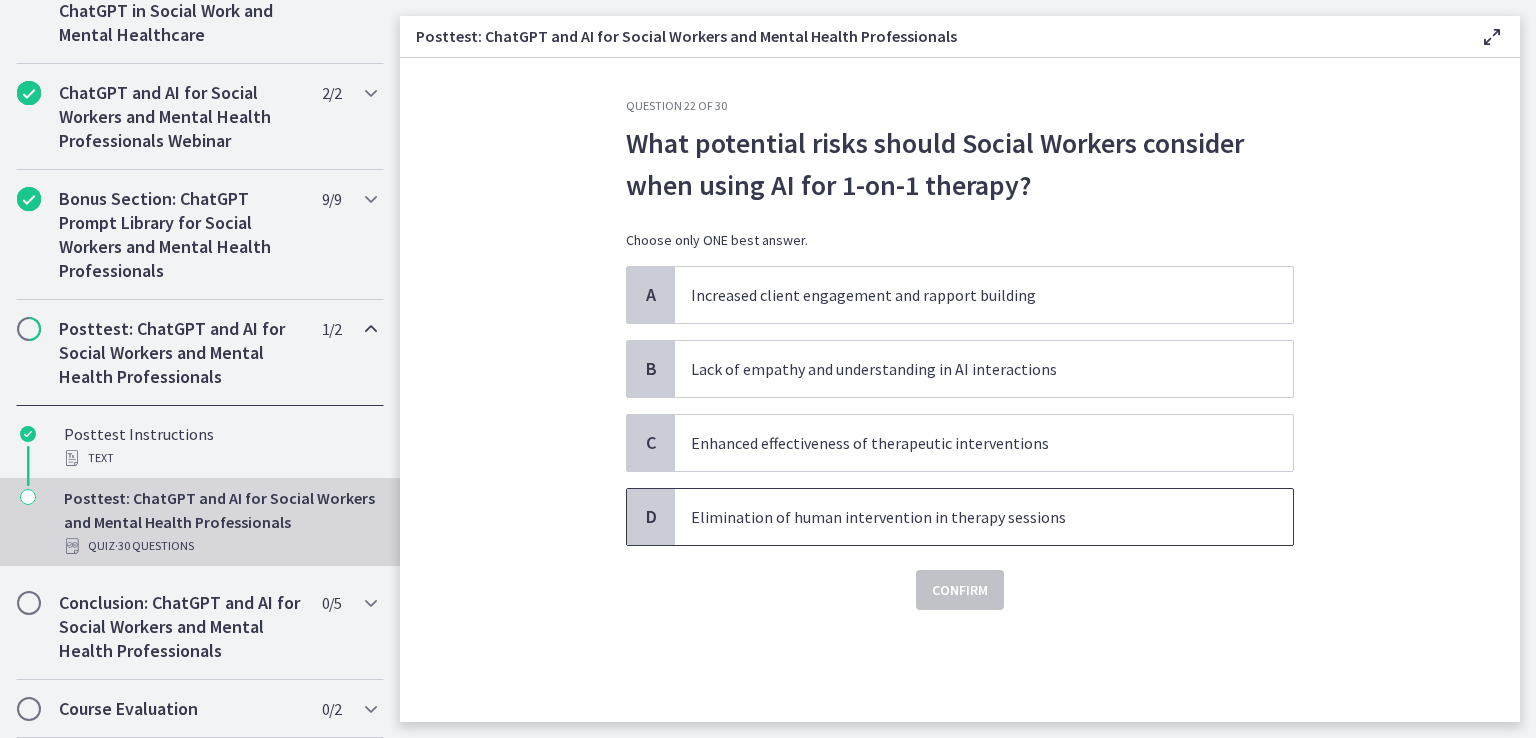 click on "Elimination of human intervention in therapy sessions" at bounding box center (964, 517) 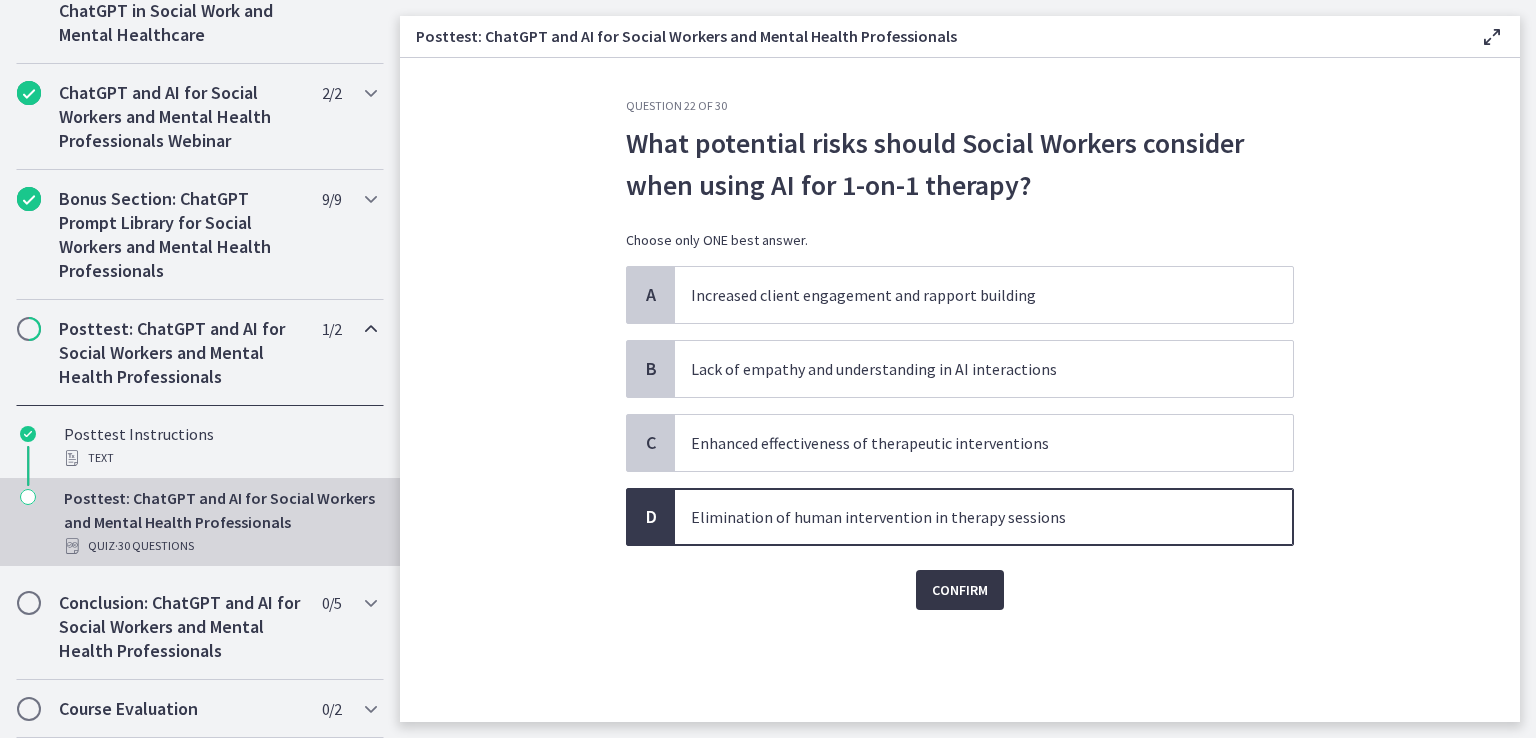 click on "Confirm" at bounding box center (960, 590) 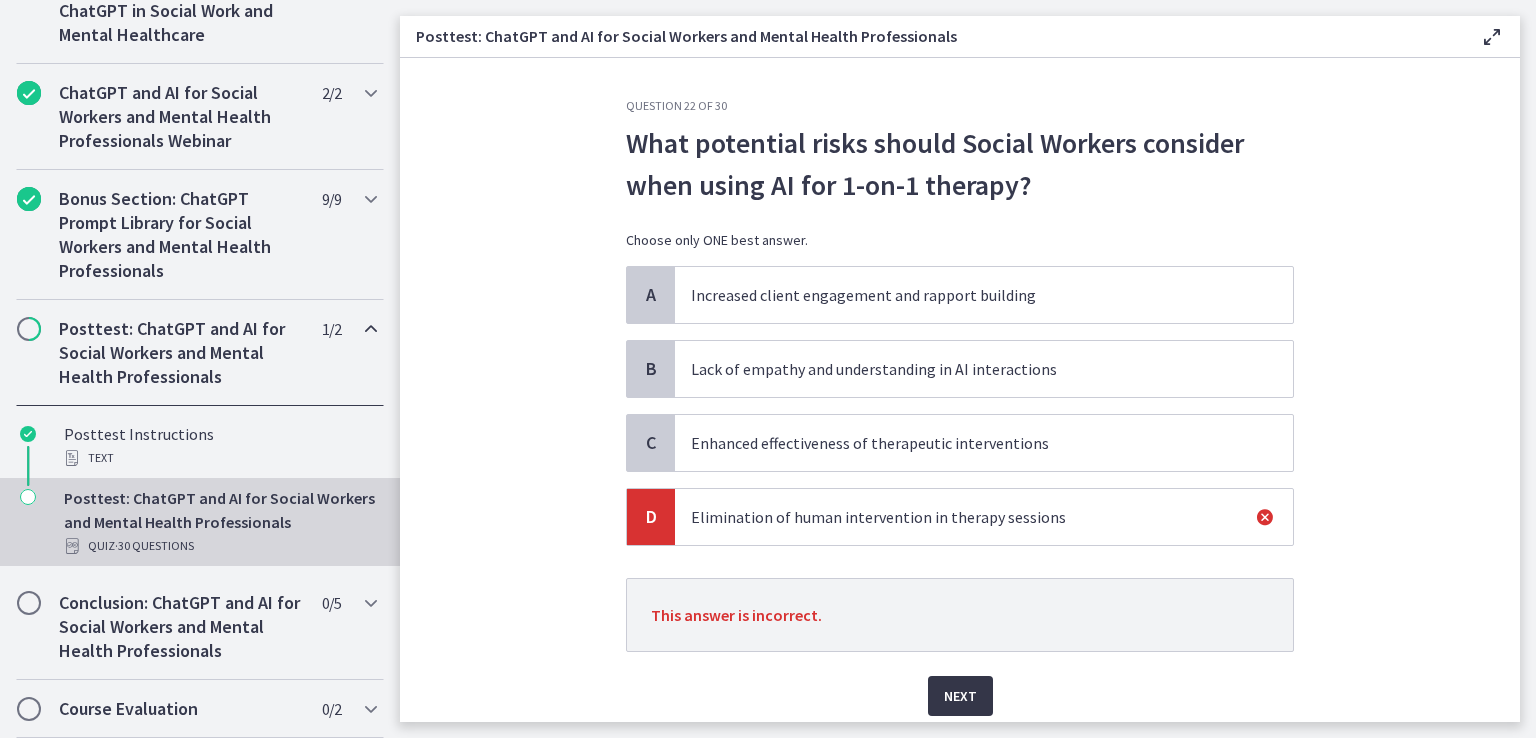 click on "Next" at bounding box center (960, 696) 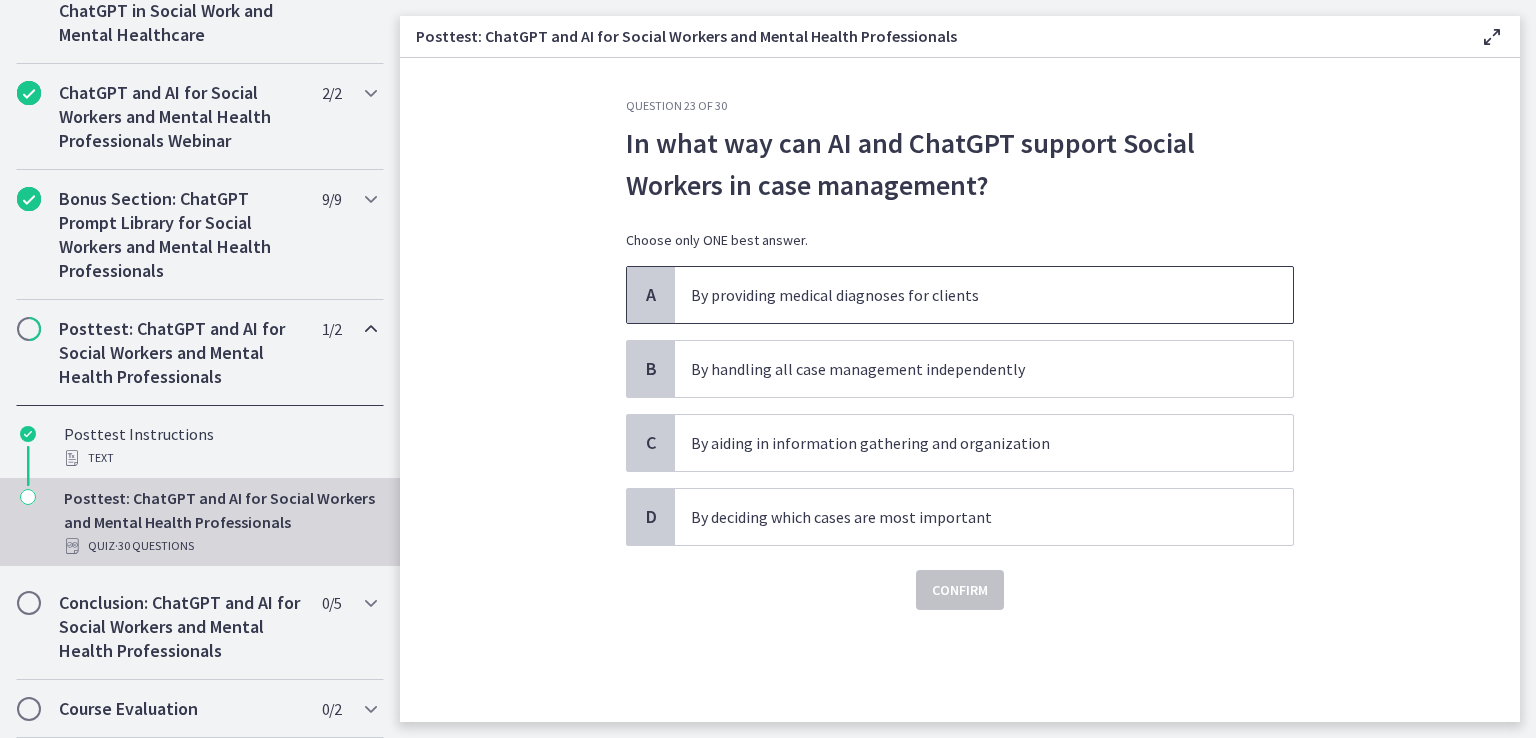 click on "By providing medical diagnoses for clients" at bounding box center [984, 295] 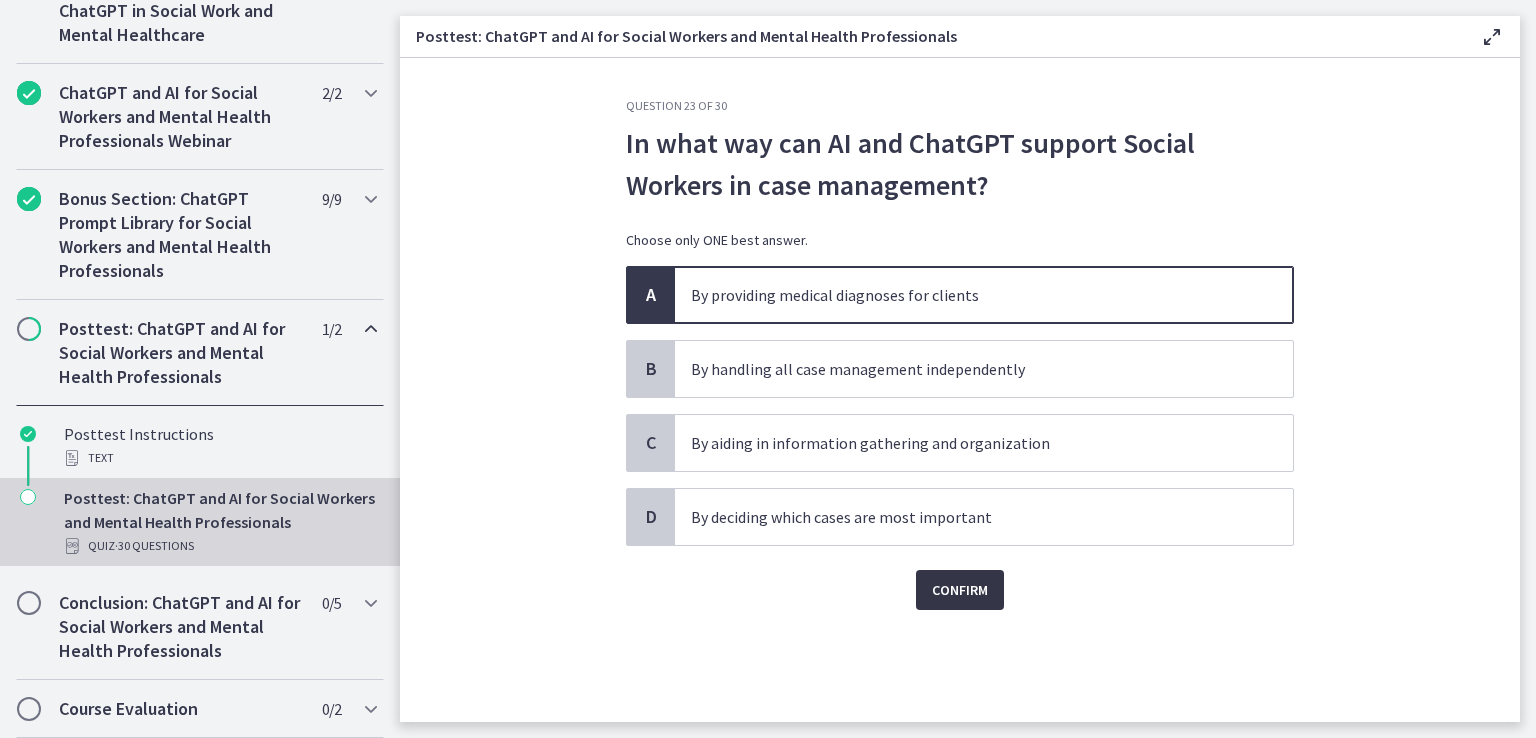click on "Confirm" at bounding box center [960, 590] 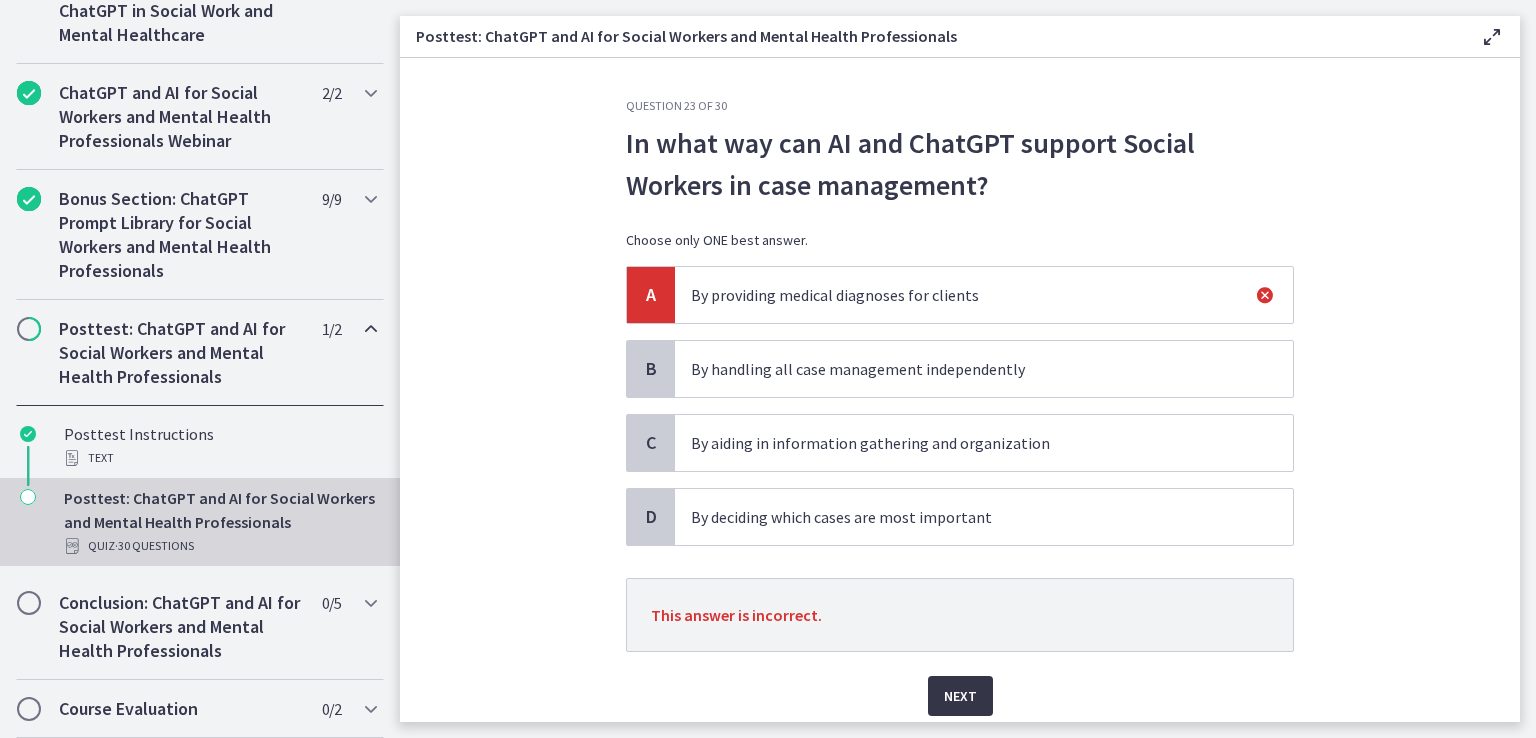 click on "Next" at bounding box center [960, 696] 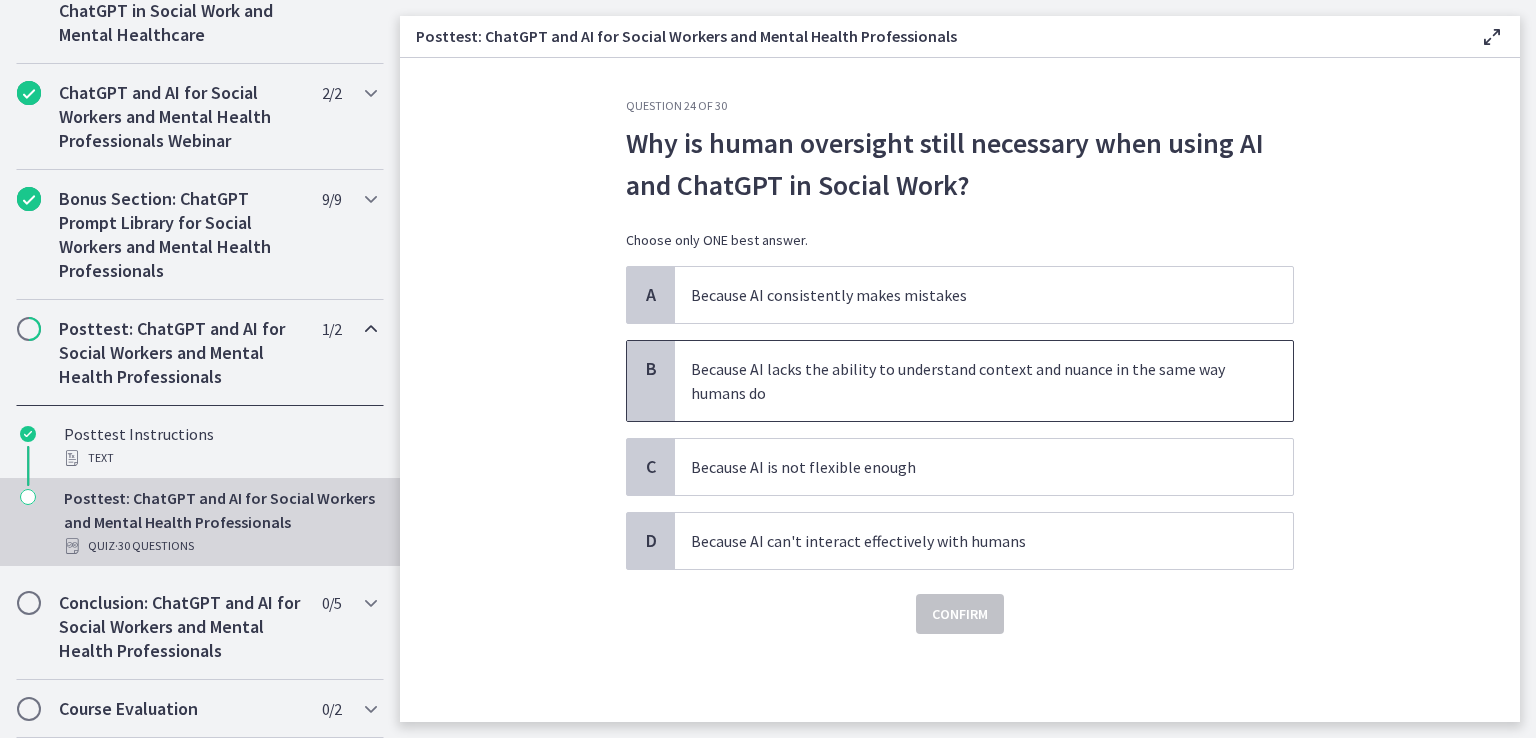 click on "Because AI lacks the ability to understand context and nuance in the same way humans do" at bounding box center [964, 381] 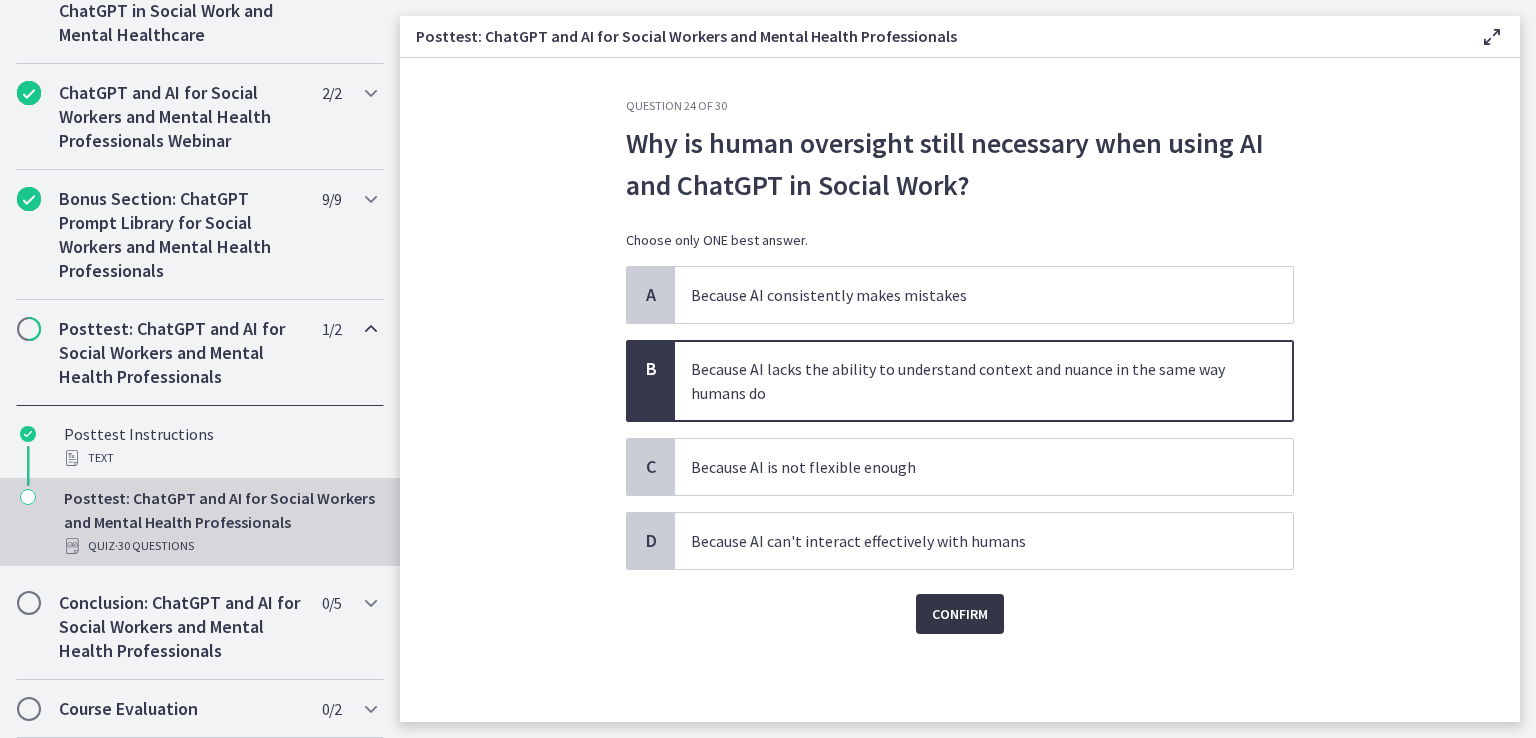 click on "Confirm" at bounding box center [960, 614] 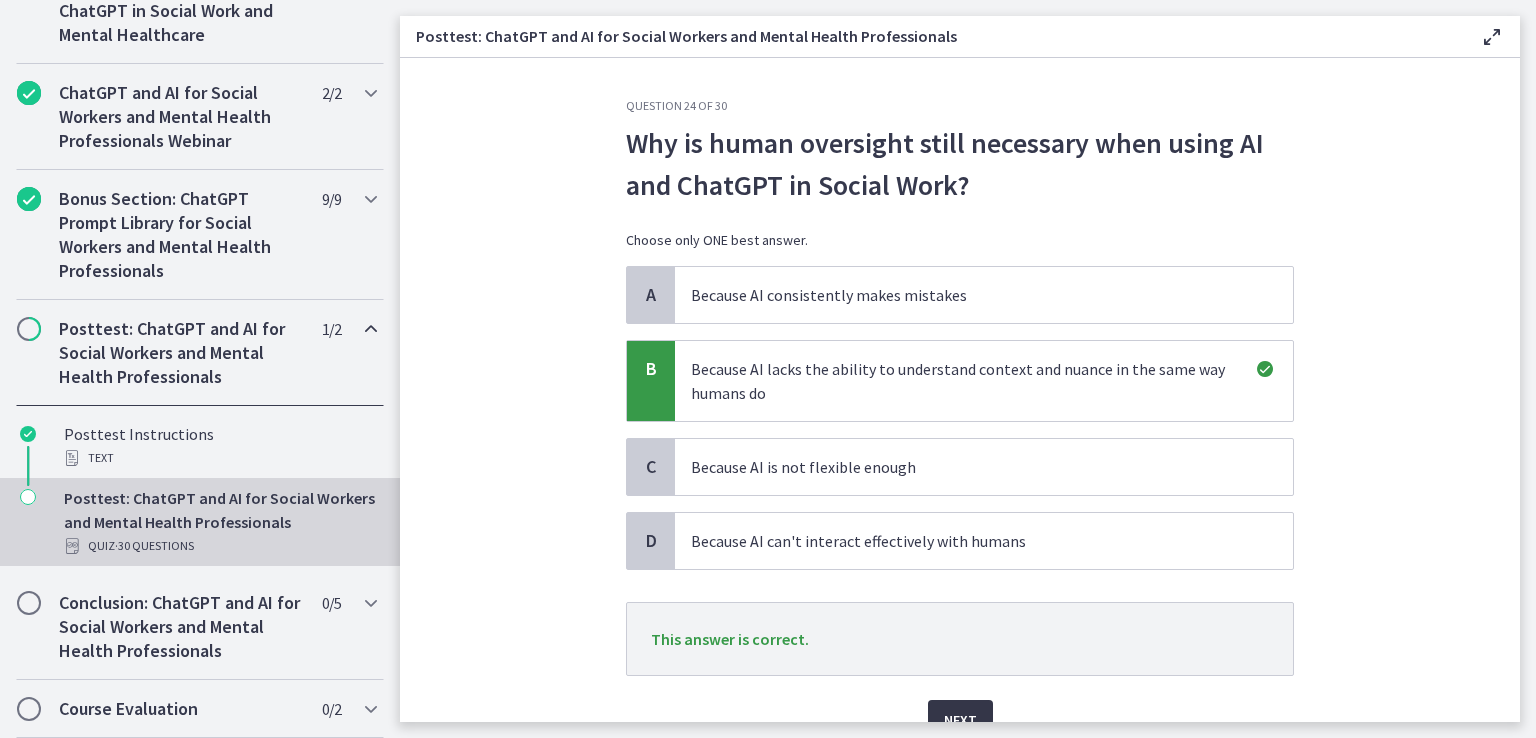 click on "Next" at bounding box center (960, 720) 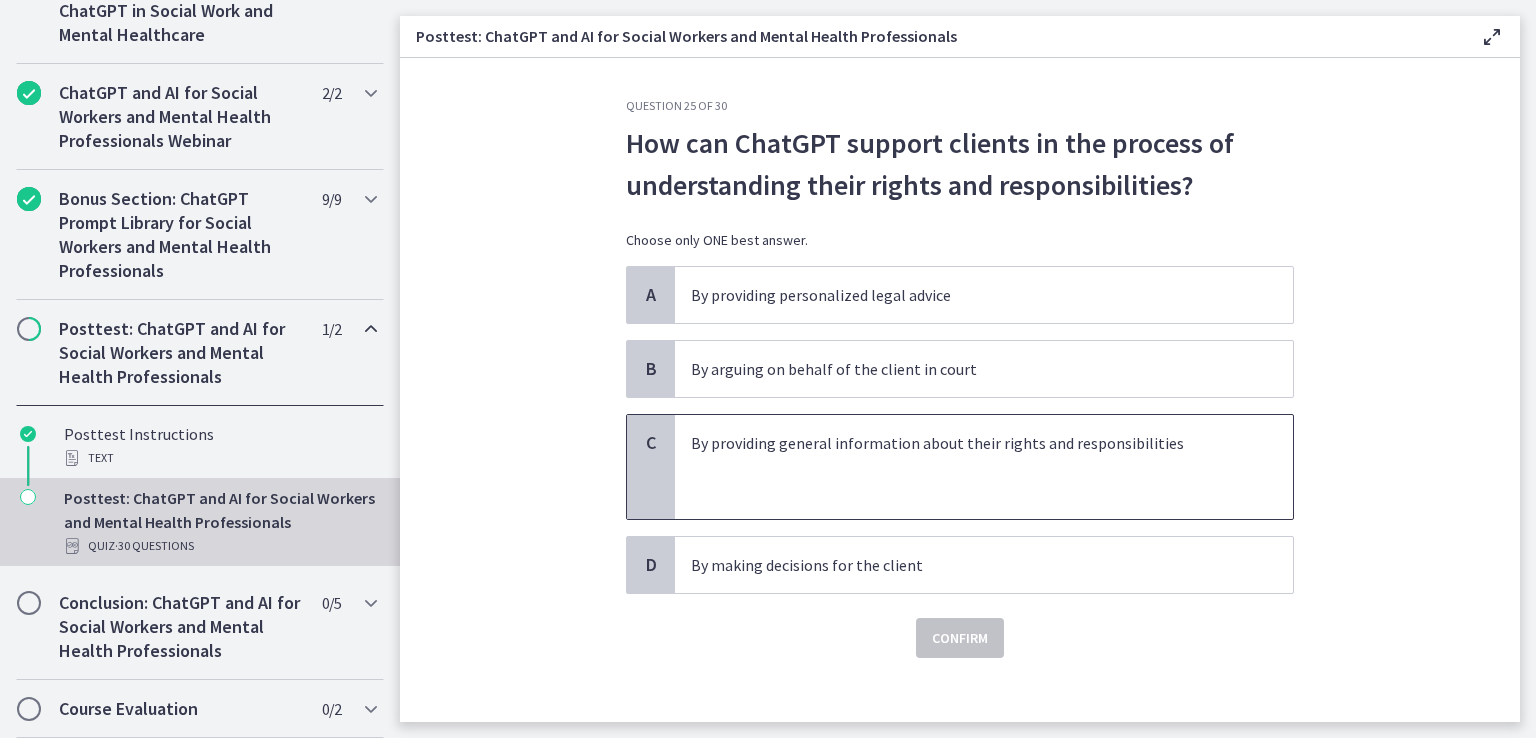 click at bounding box center [964, 467] 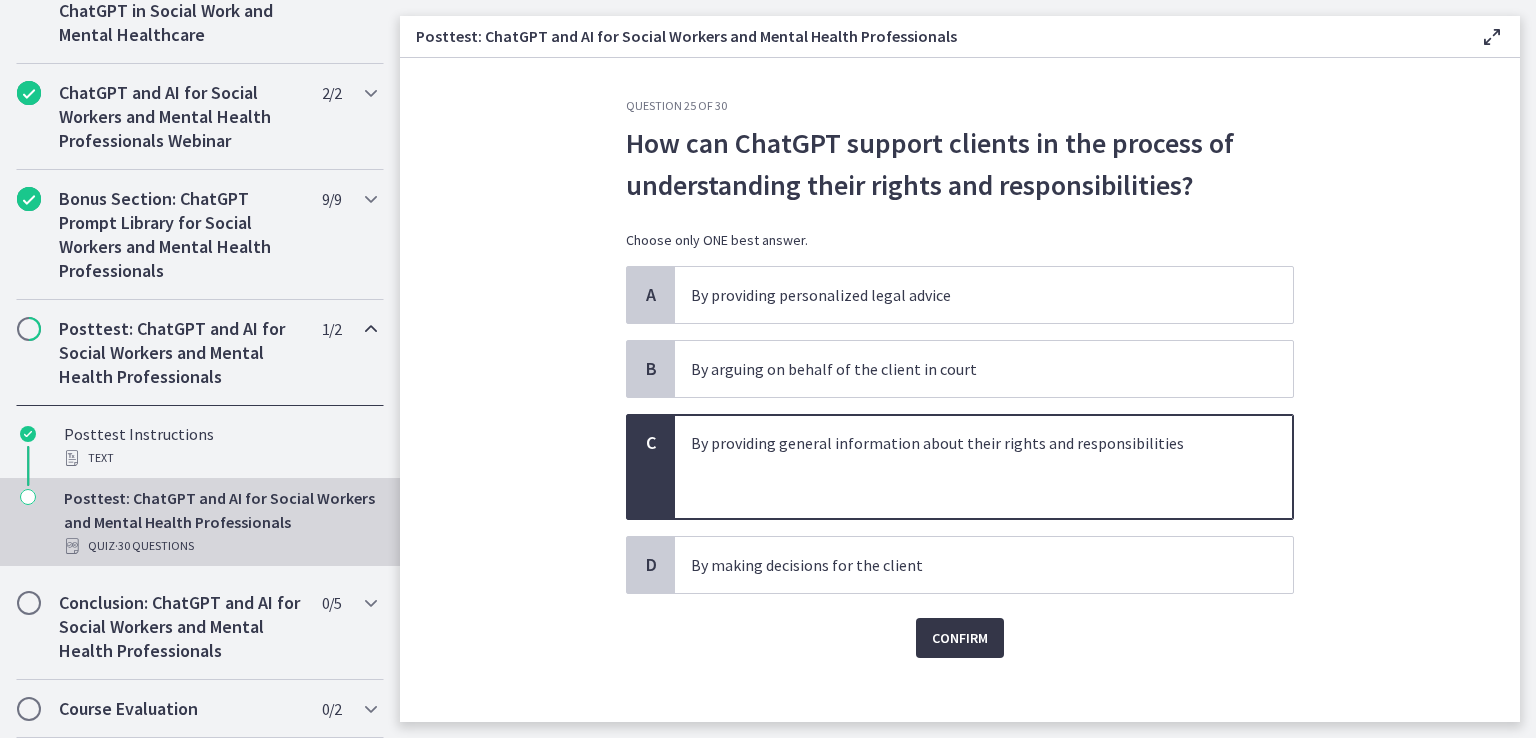 click on "Confirm" at bounding box center (960, 638) 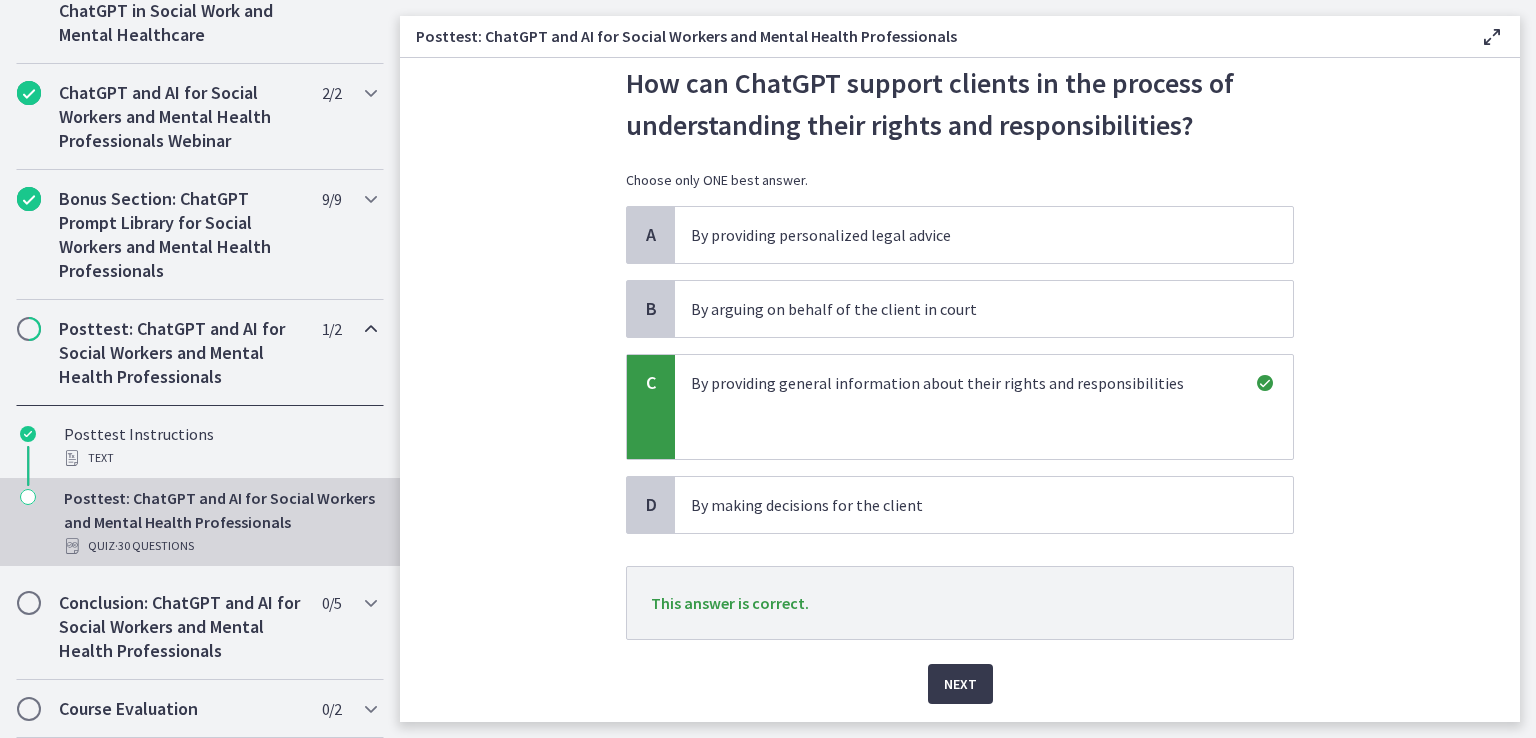 scroll, scrollTop: 120, scrollLeft: 0, axis: vertical 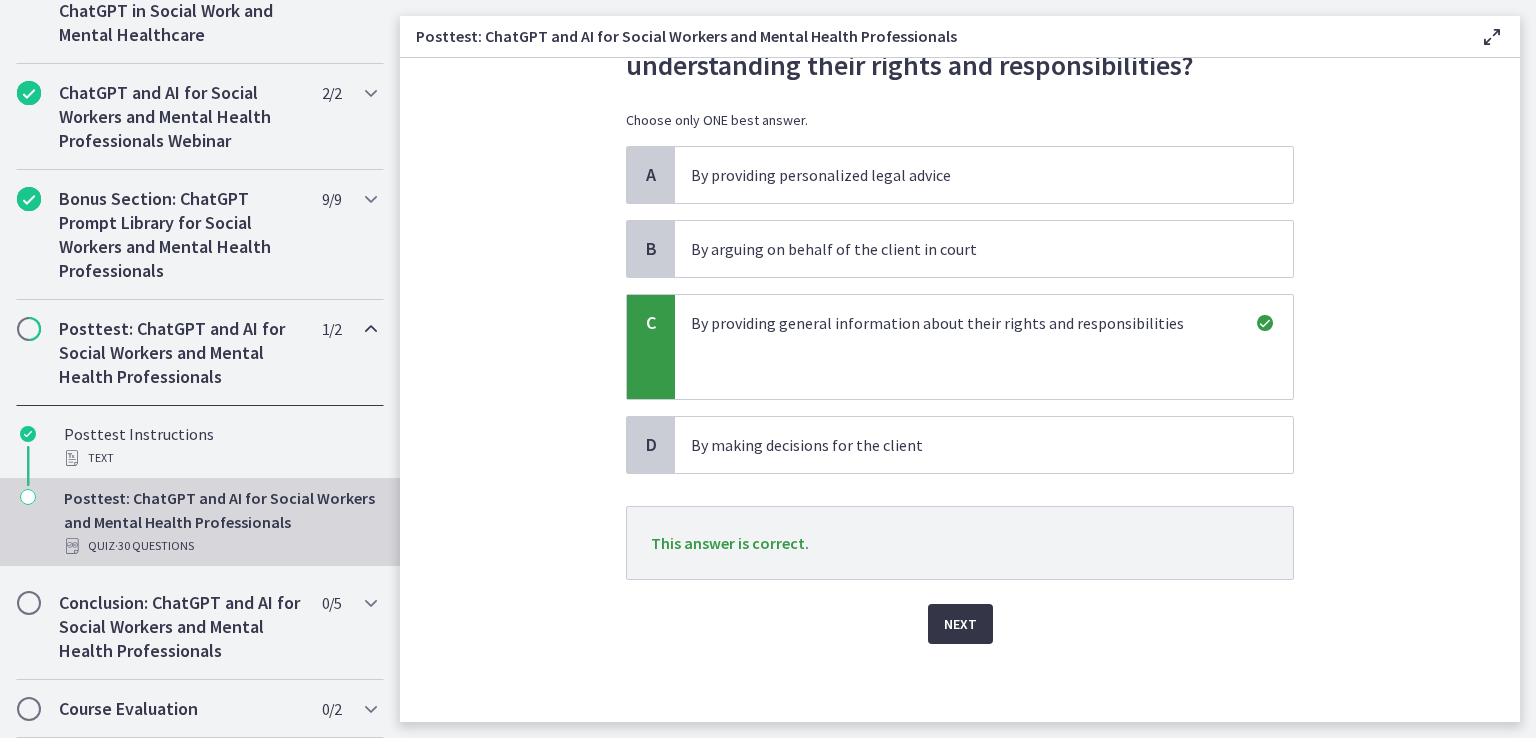 click on "Next" at bounding box center [960, 624] 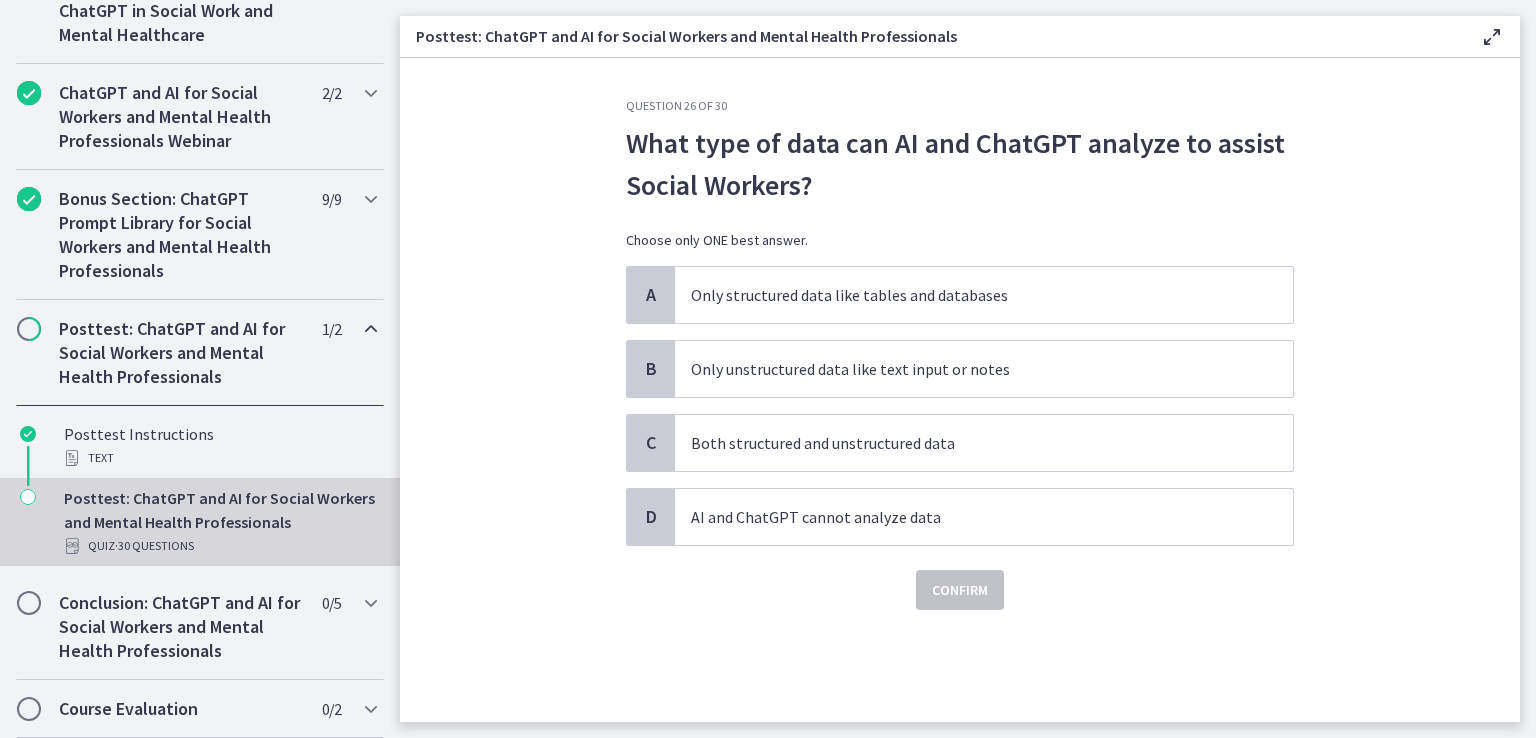 scroll, scrollTop: 0, scrollLeft: 0, axis: both 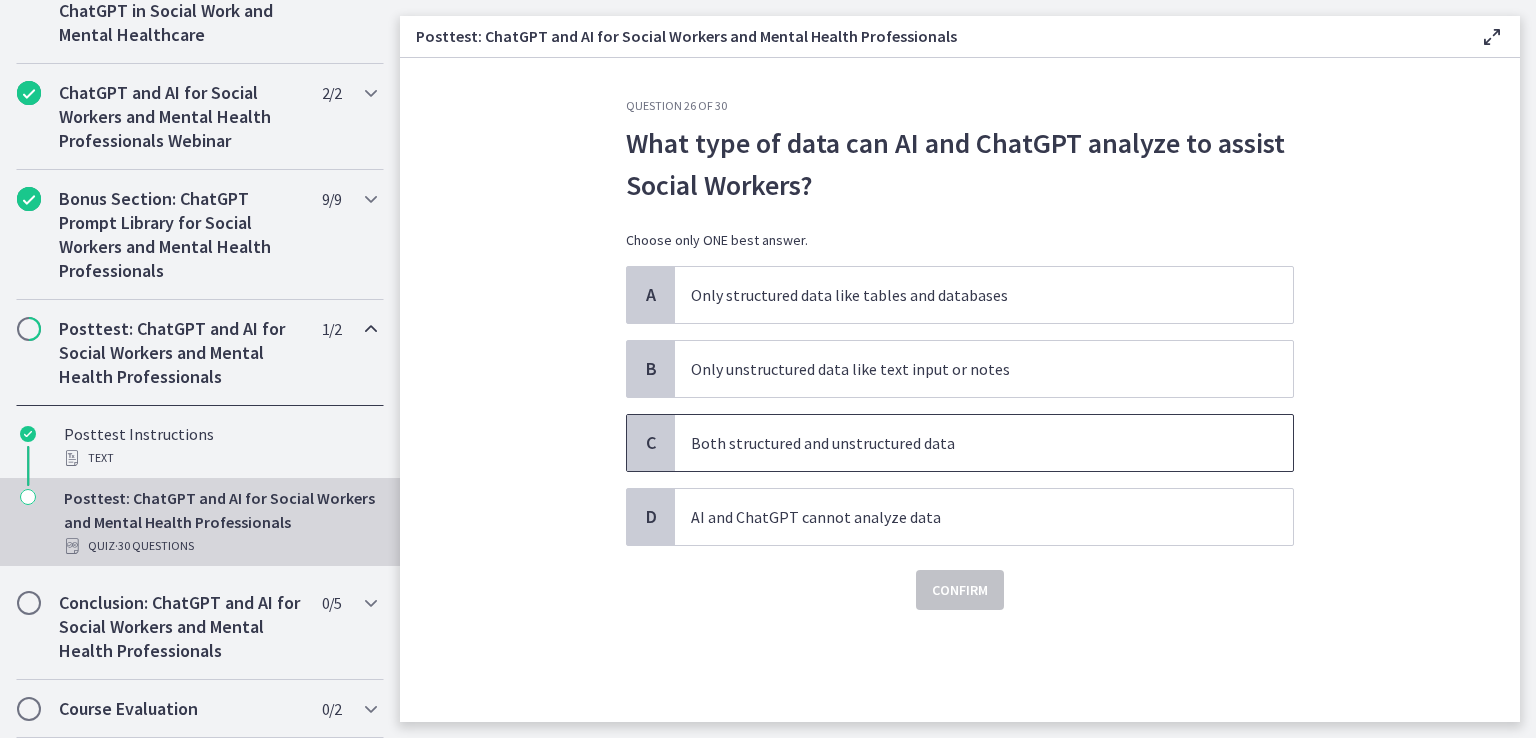 click on "Both structured and unstructured data" at bounding box center (964, 443) 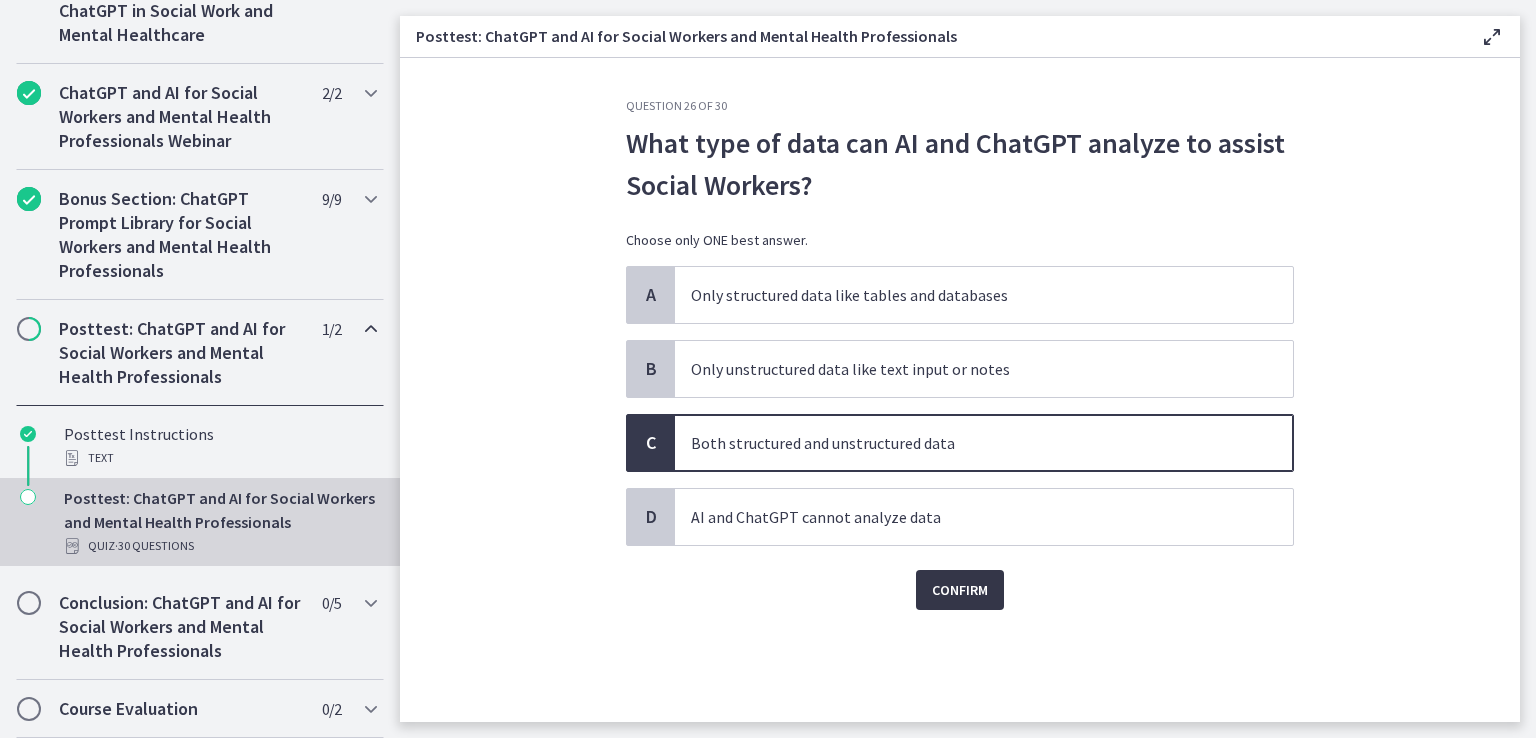 click on "Confirm" at bounding box center (960, 590) 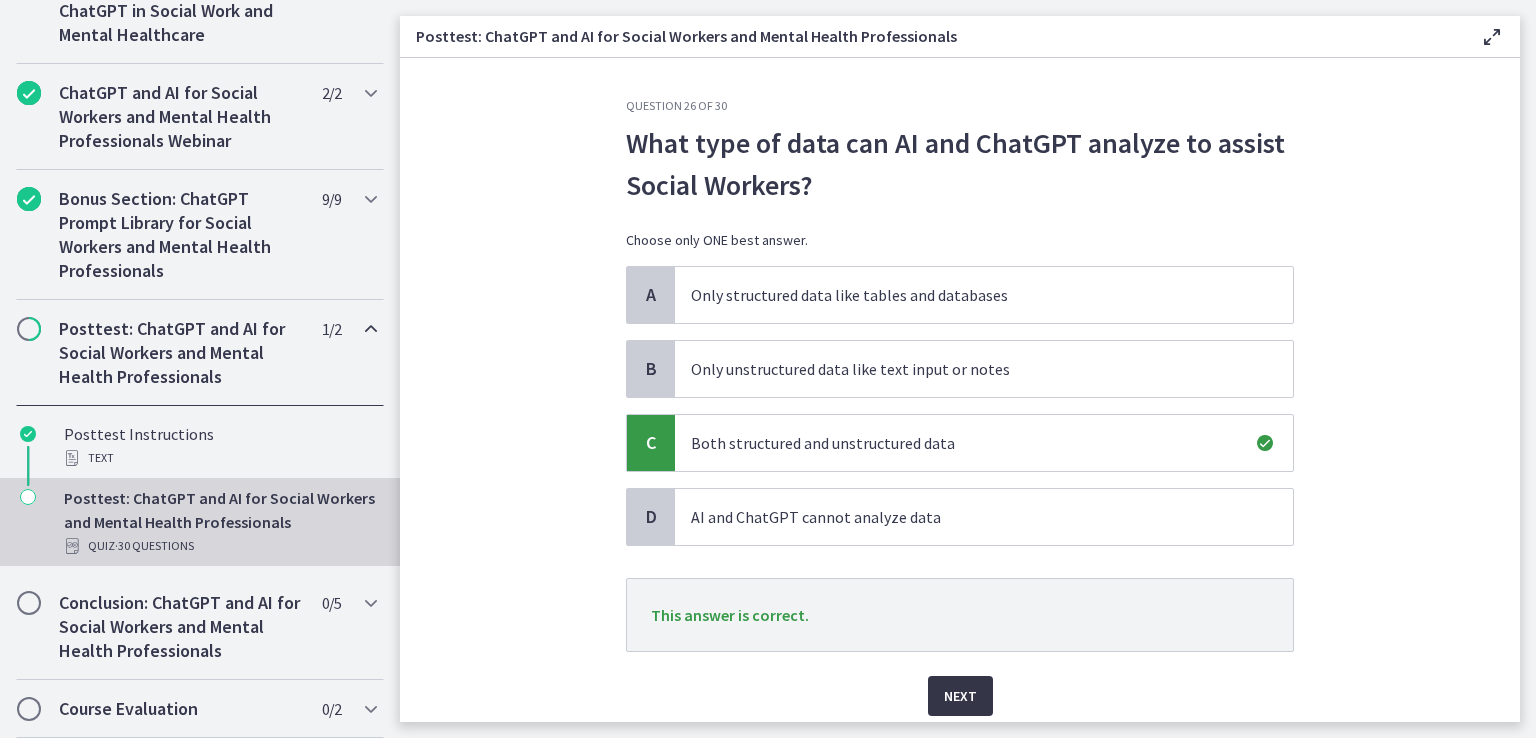 click on "Next" at bounding box center [960, 696] 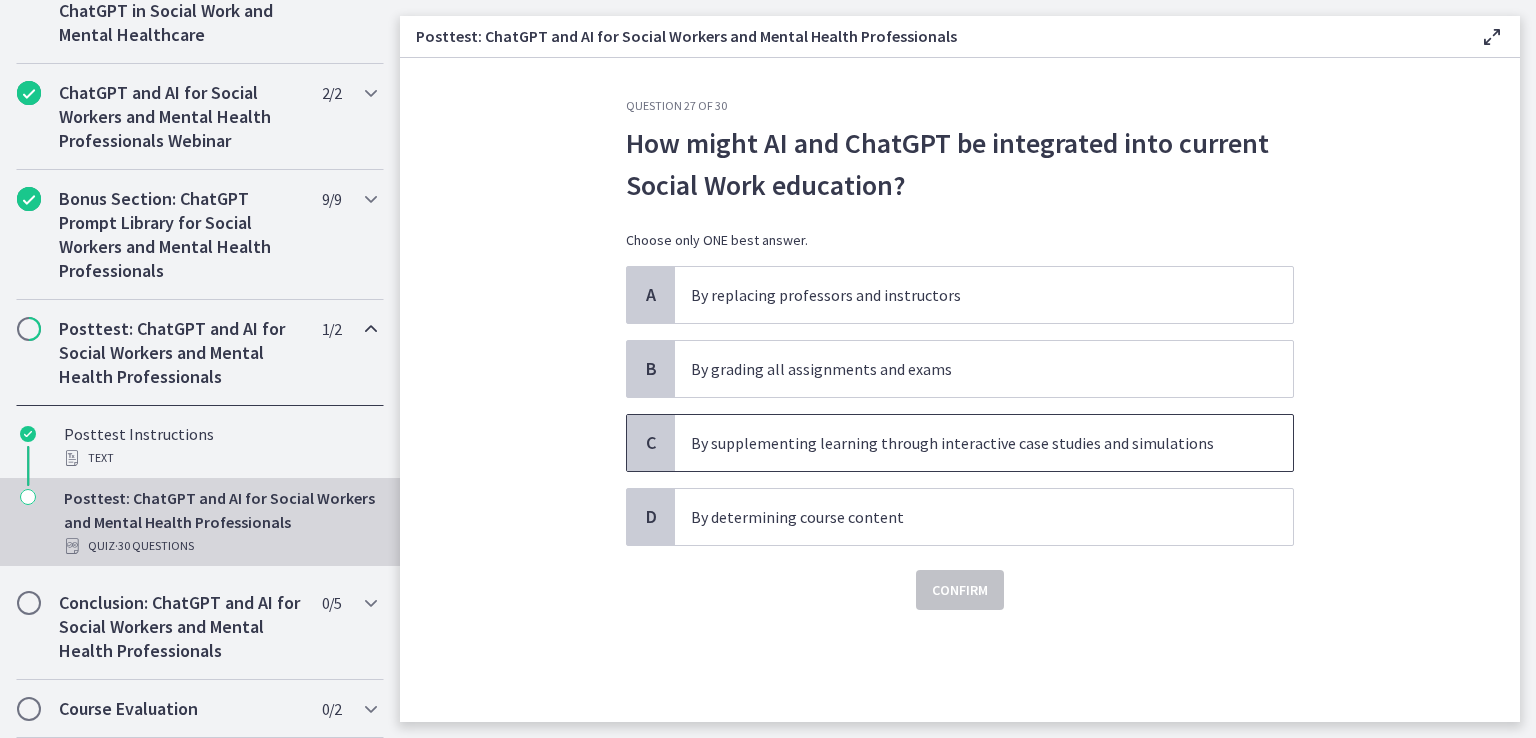 click on "By supplementing learning through interactive case studies and simulations" at bounding box center [964, 443] 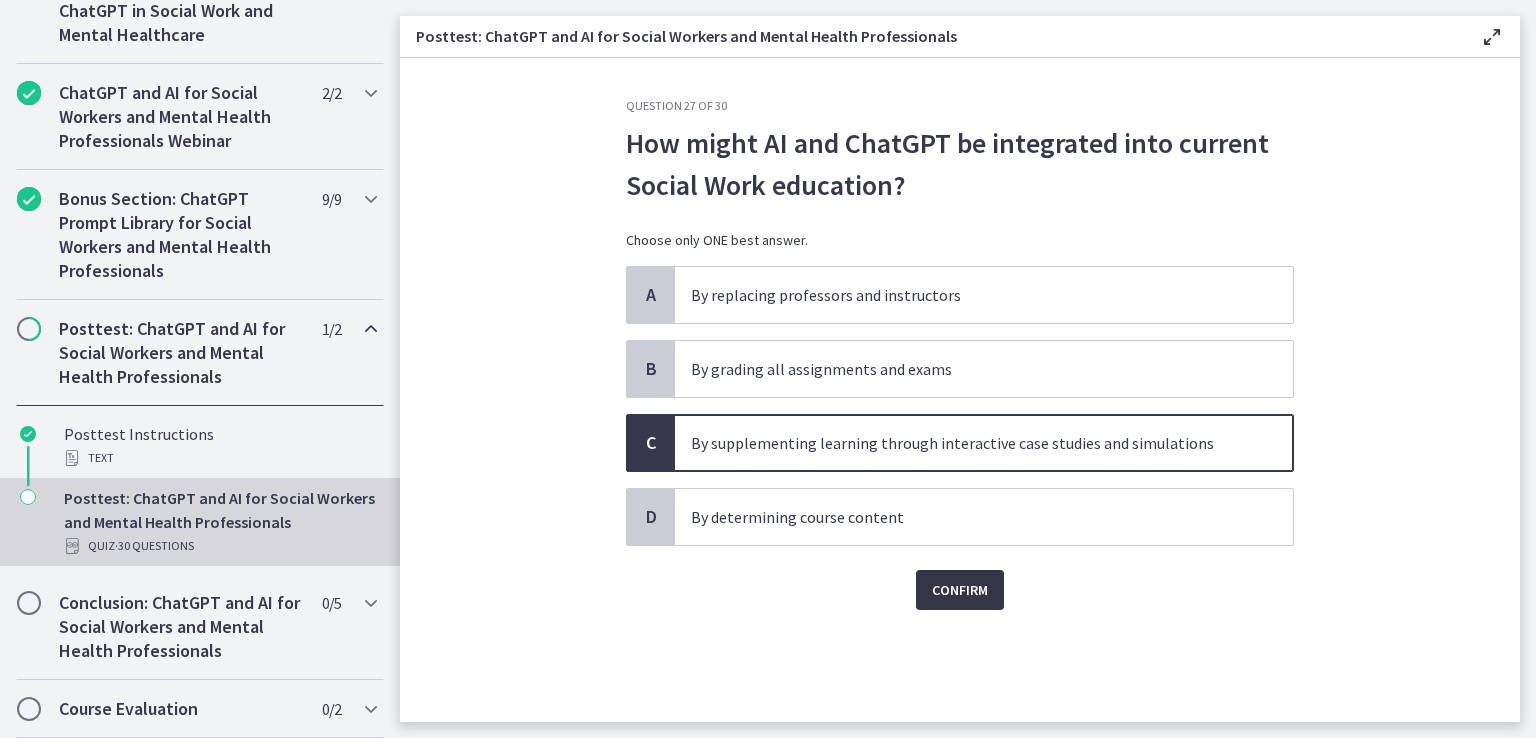 click on "Confirm" at bounding box center (960, 590) 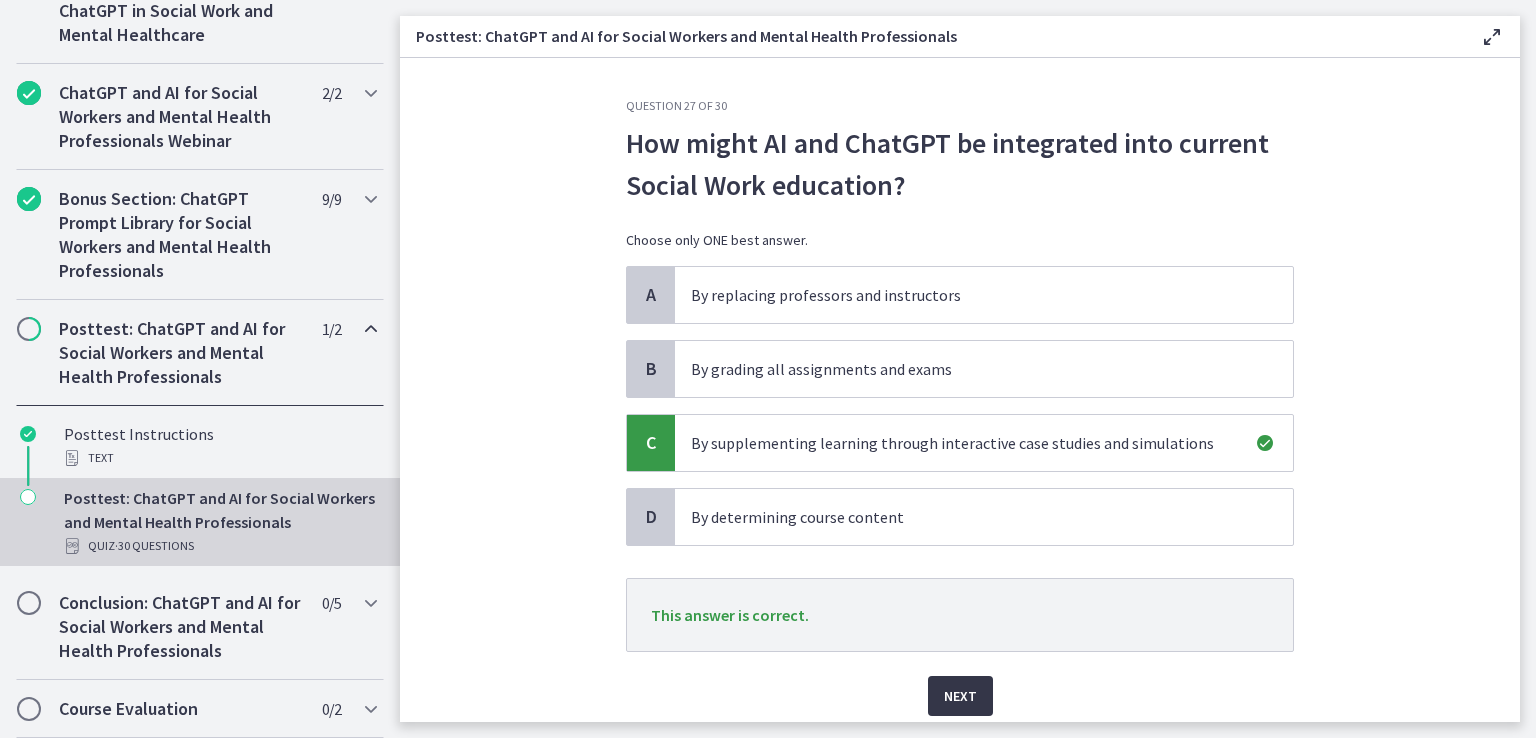 click on "Next" at bounding box center [960, 696] 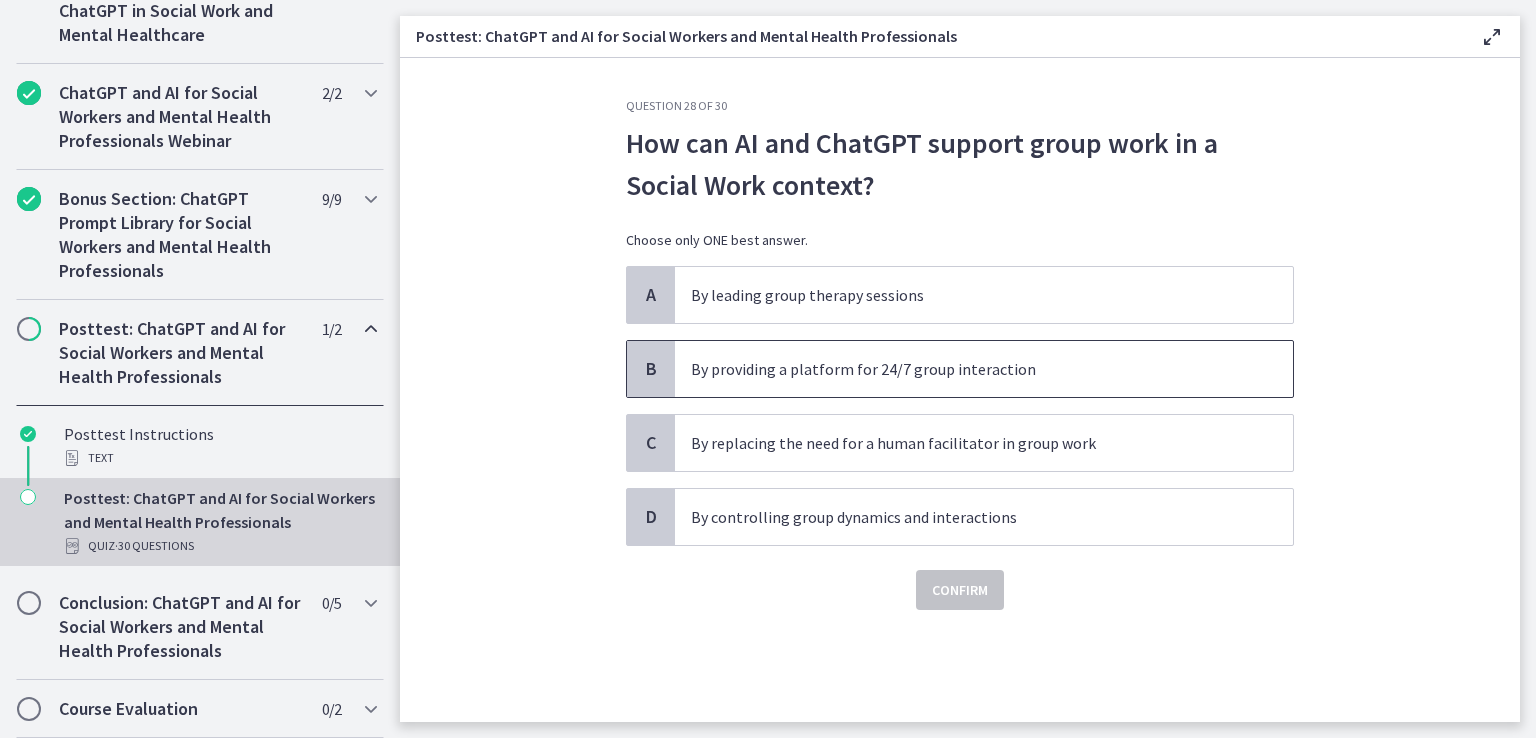 click on "By providing a platform for 24/7 group interaction" at bounding box center [984, 369] 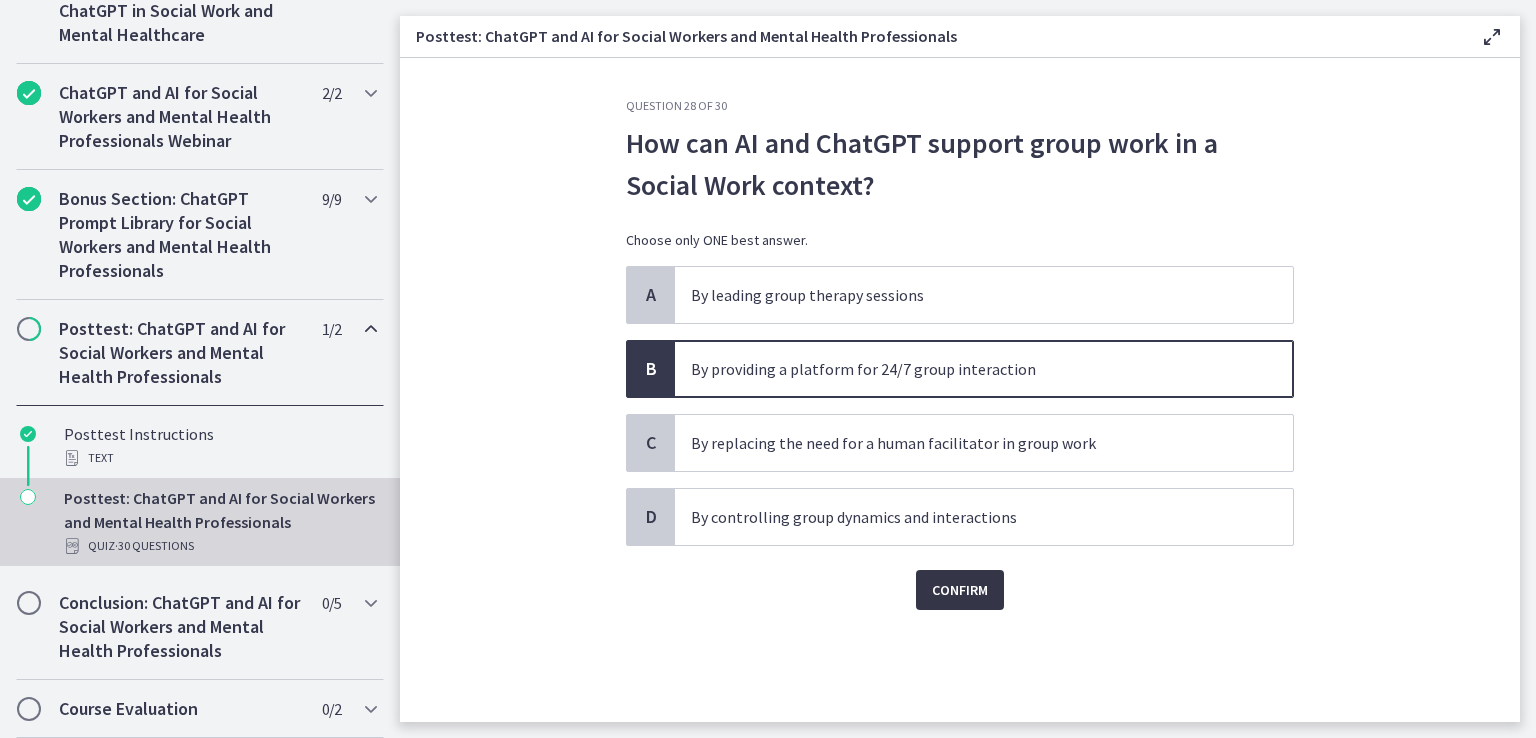 click on "Confirm" at bounding box center (960, 590) 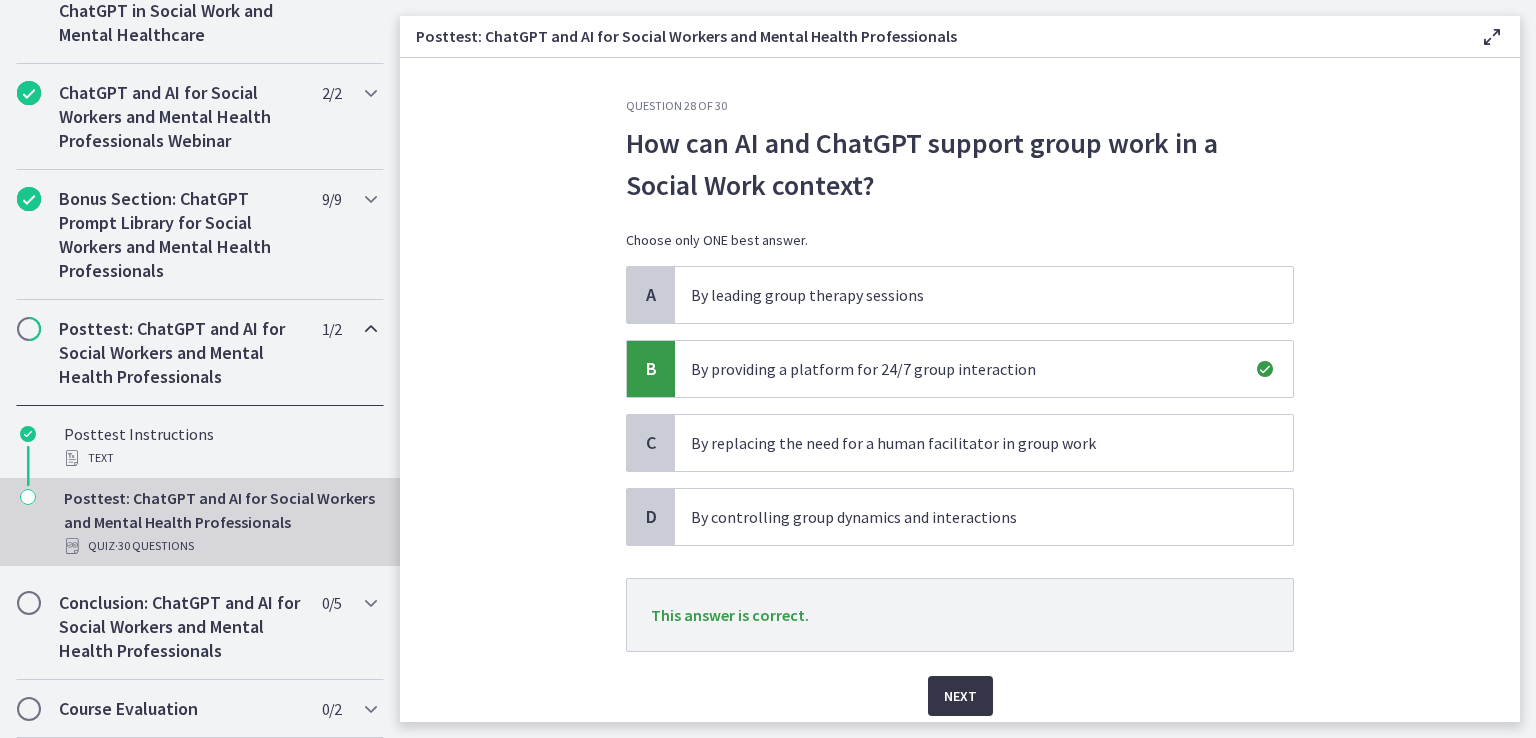 click on "Next" at bounding box center (960, 696) 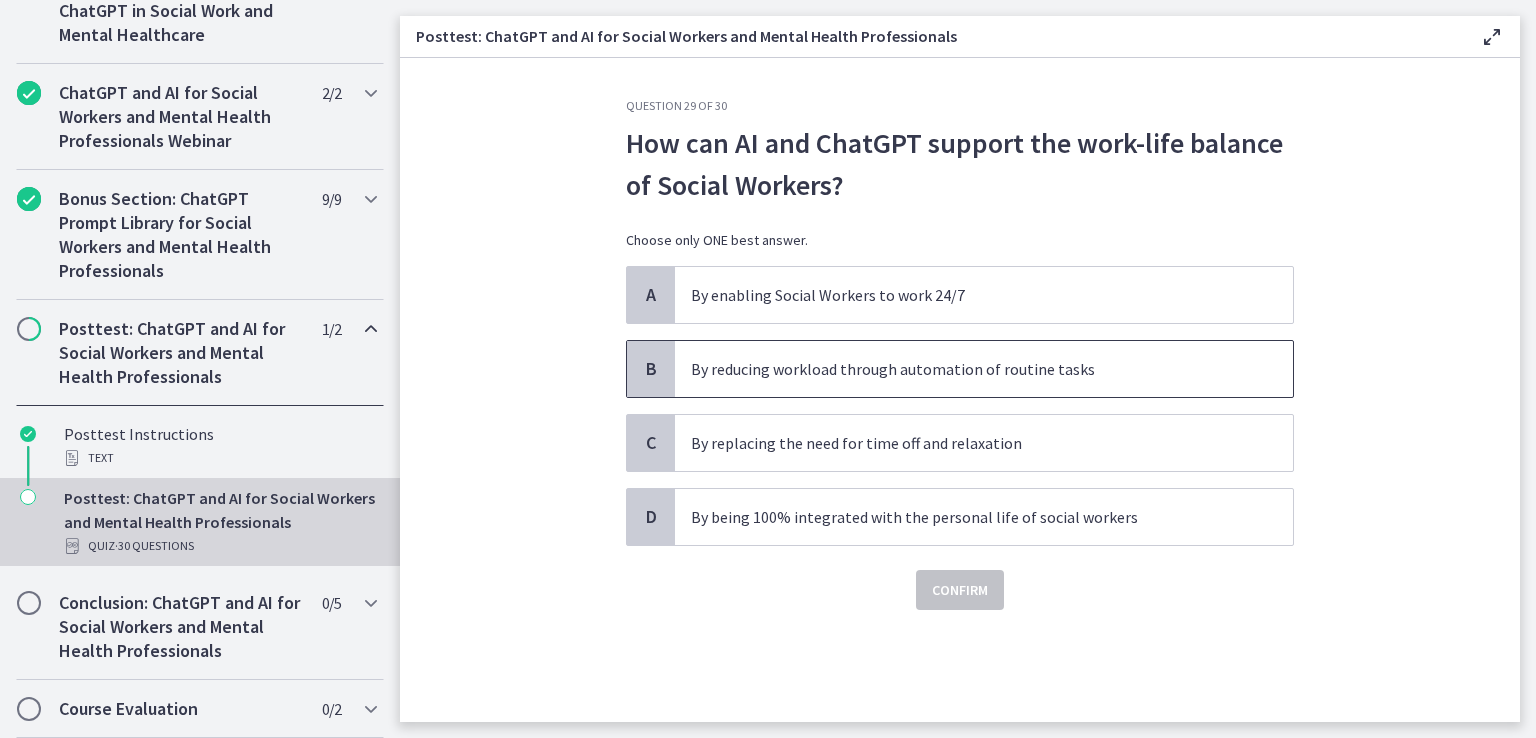 click on "By reducing workload through automation of routine tasks" at bounding box center (964, 369) 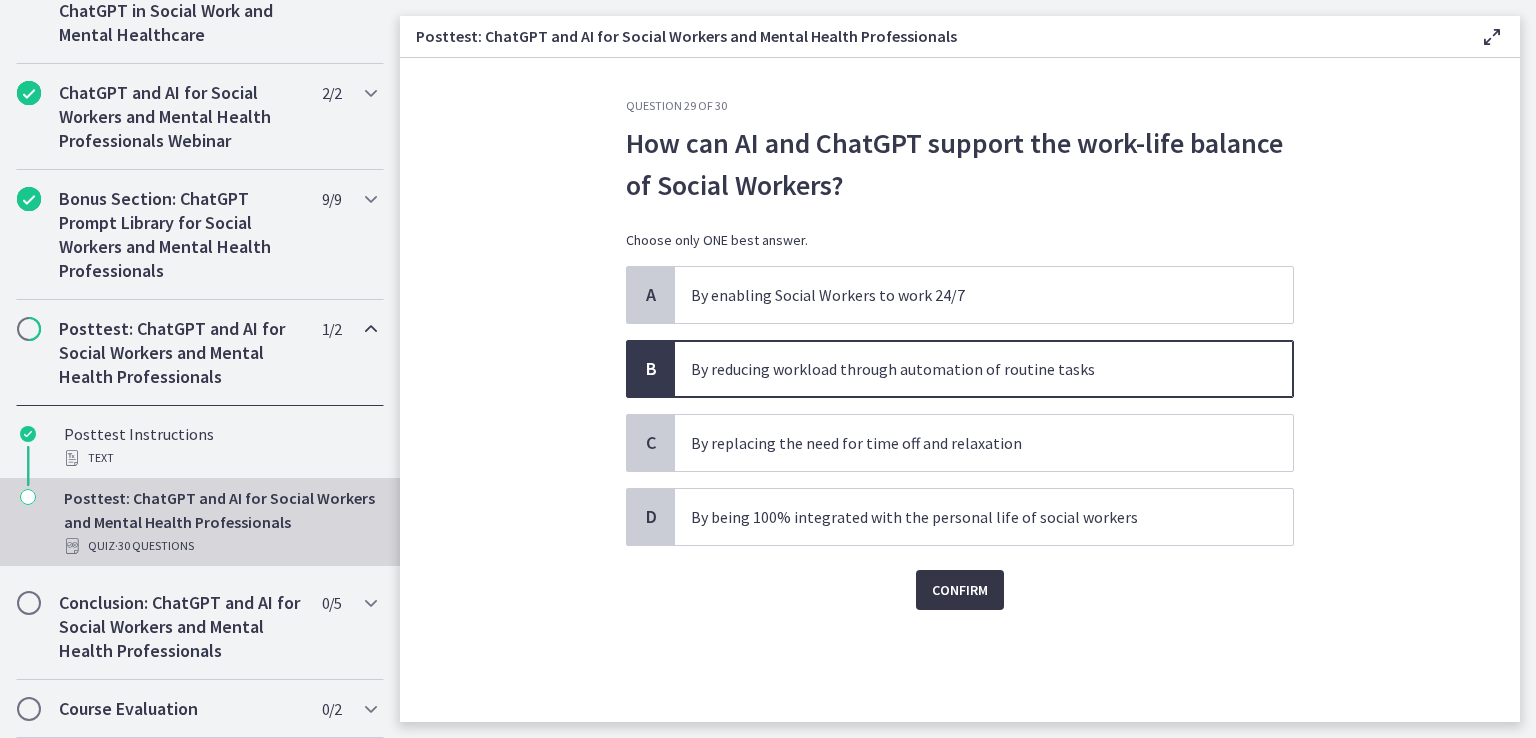 click on "Confirm" at bounding box center (960, 590) 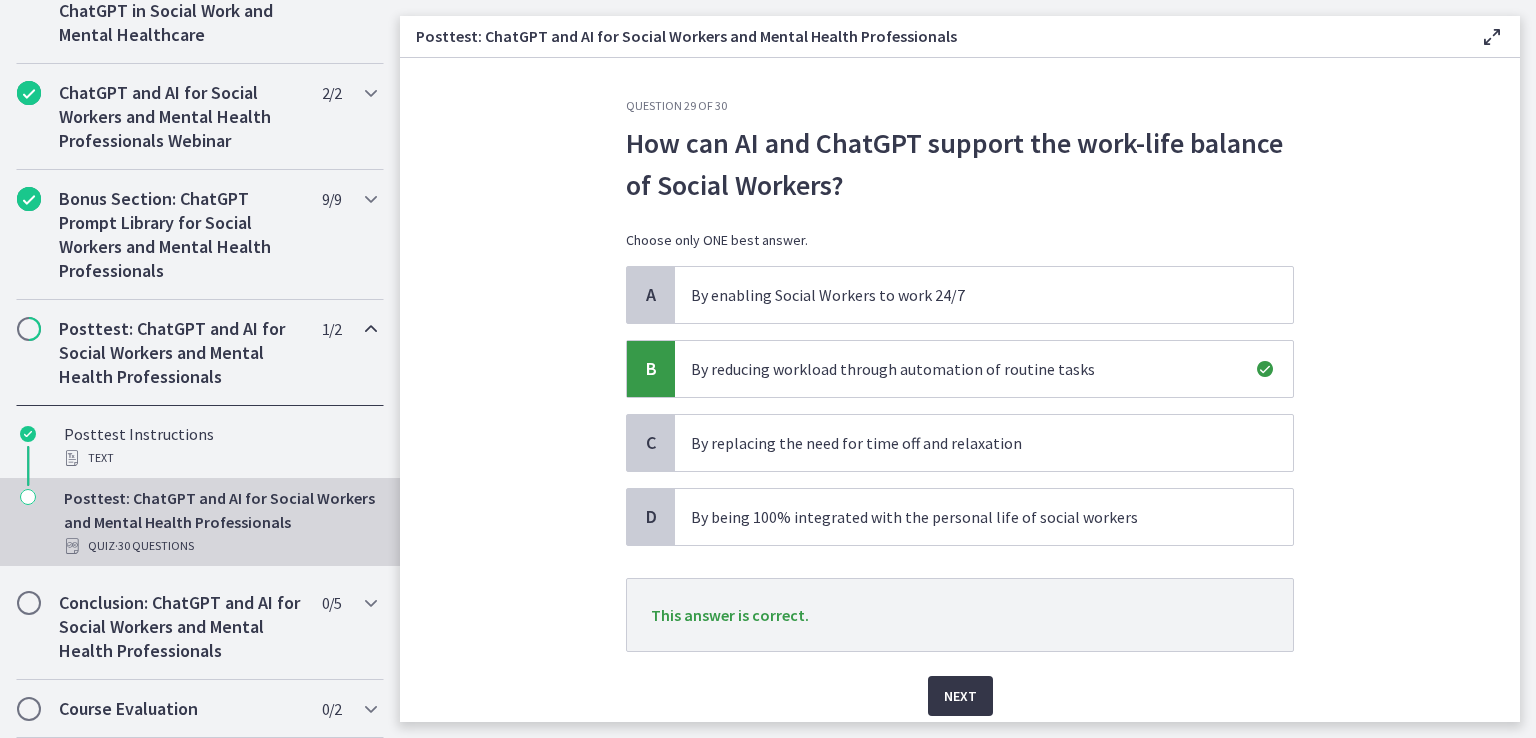 click on "Next" at bounding box center (960, 696) 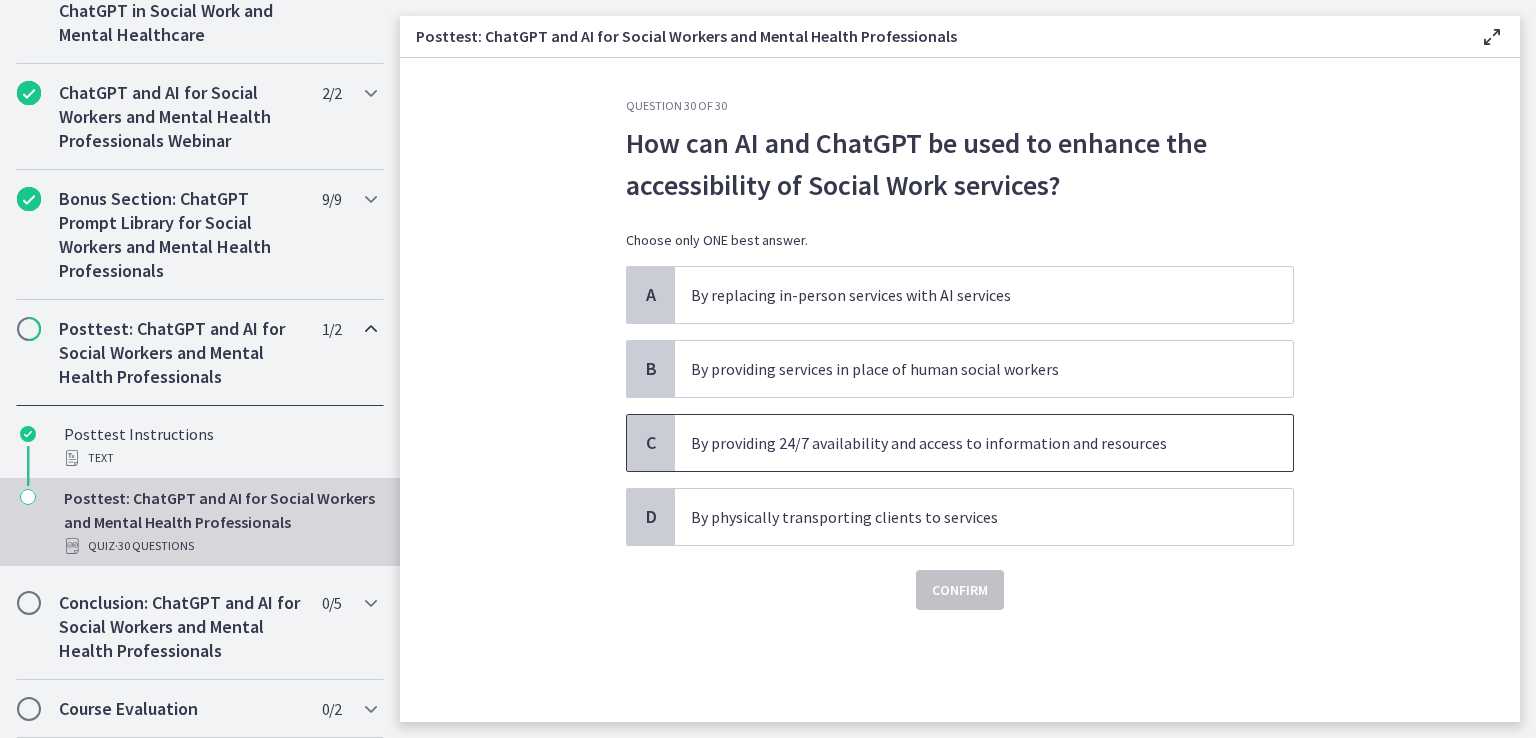 click on "By providing 24/7 availability and access to information and resources" at bounding box center (964, 443) 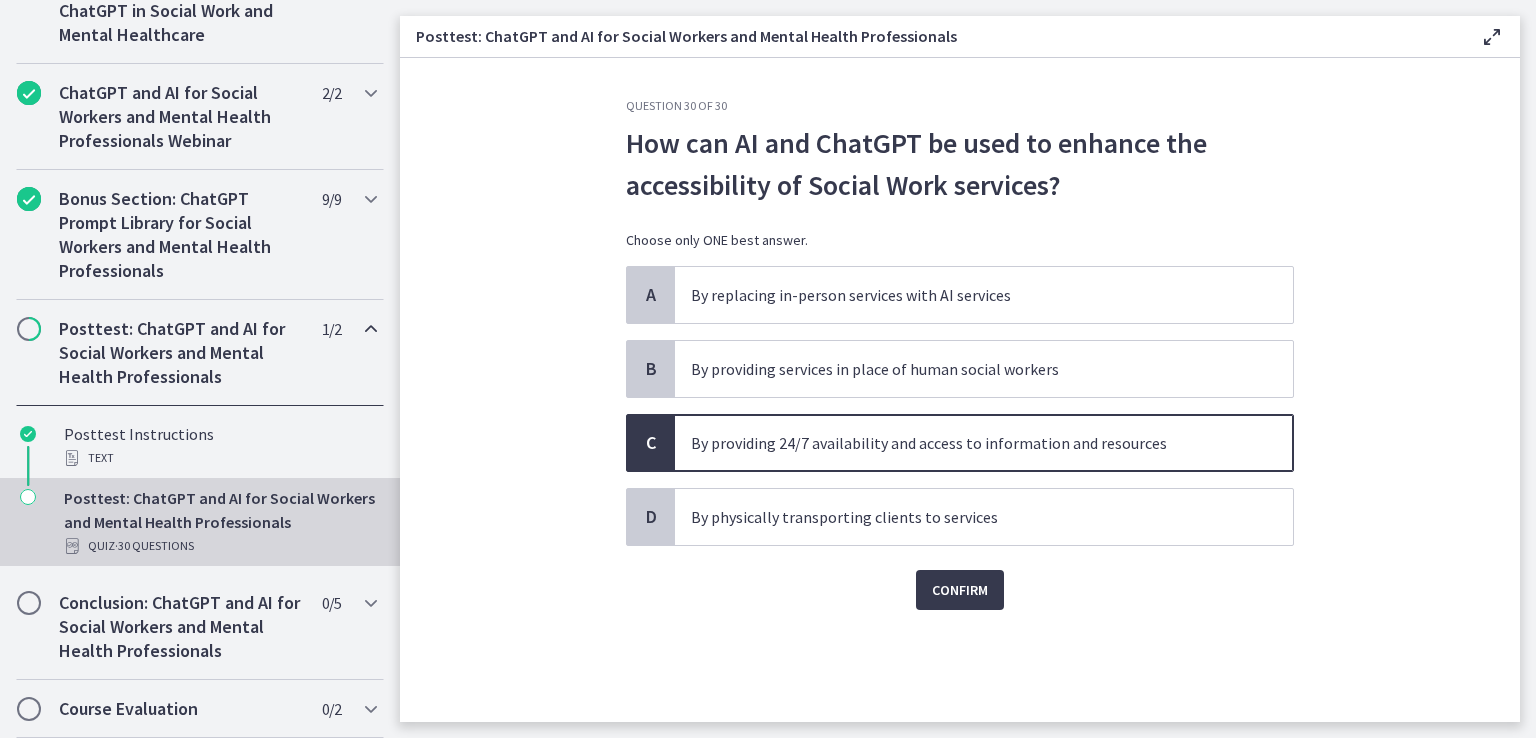 click on "Question   30   of   30
How can AI and ChatGPT be used to enhance the accessibility of Social Work services?
Choose only ONE best answer.
A
By replacing in-person services with AI services
B
By providing services in place of human social workers
C
By providing 24/7 availability and access to information and resources
D
By physically transporting clients to services
Confirm" 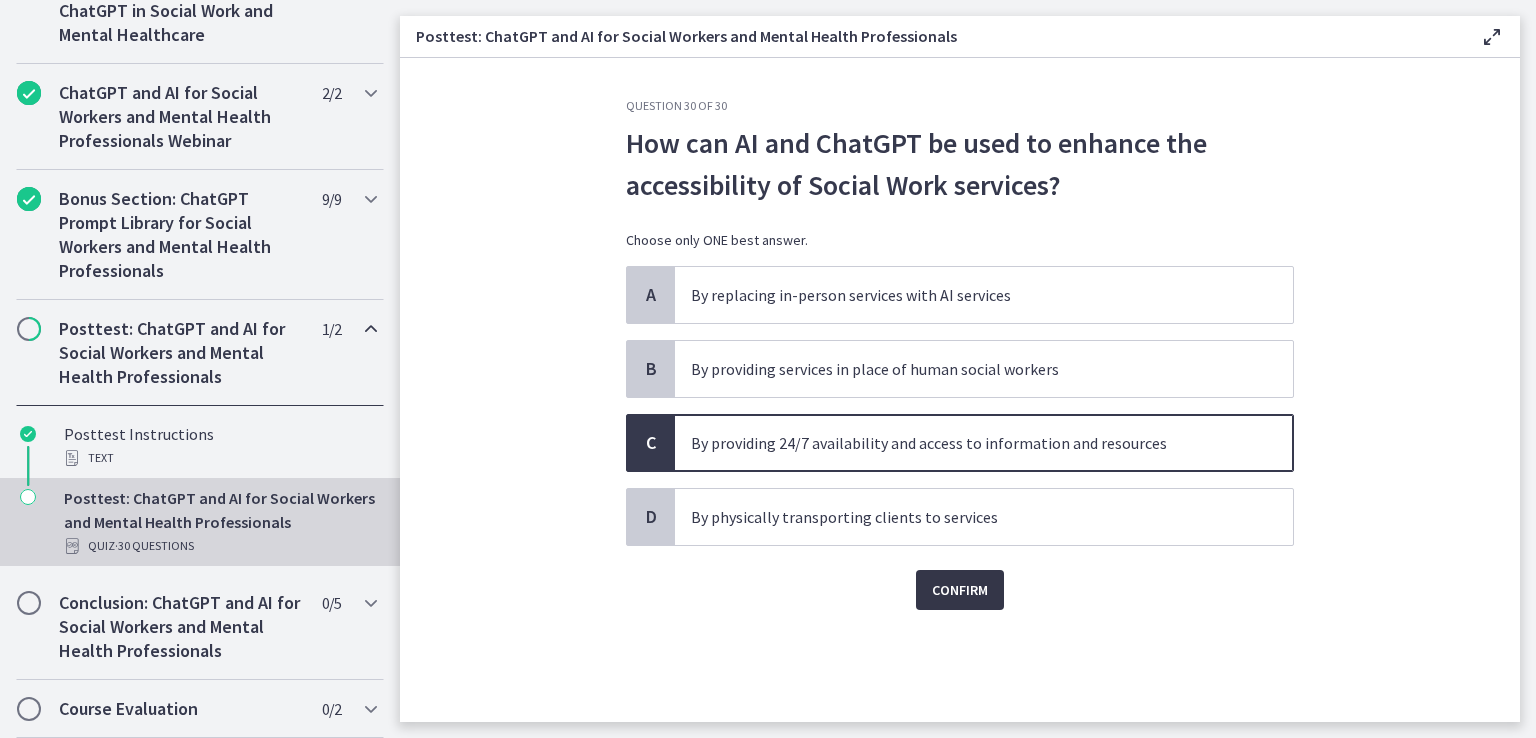click on "Confirm" at bounding box center (960, 590) 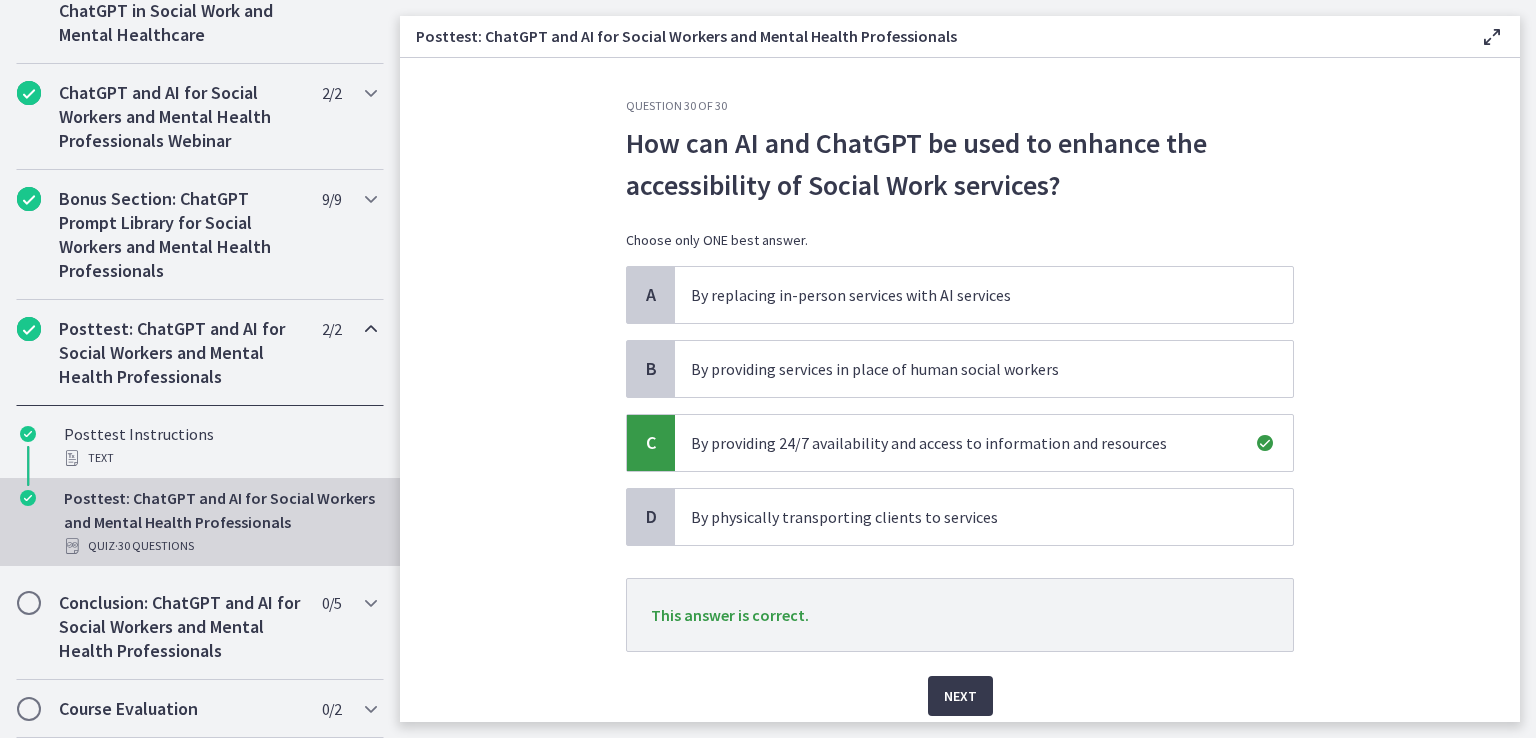 scroll, scrollTop: 72, scrollLeft: 0, axis: vertical 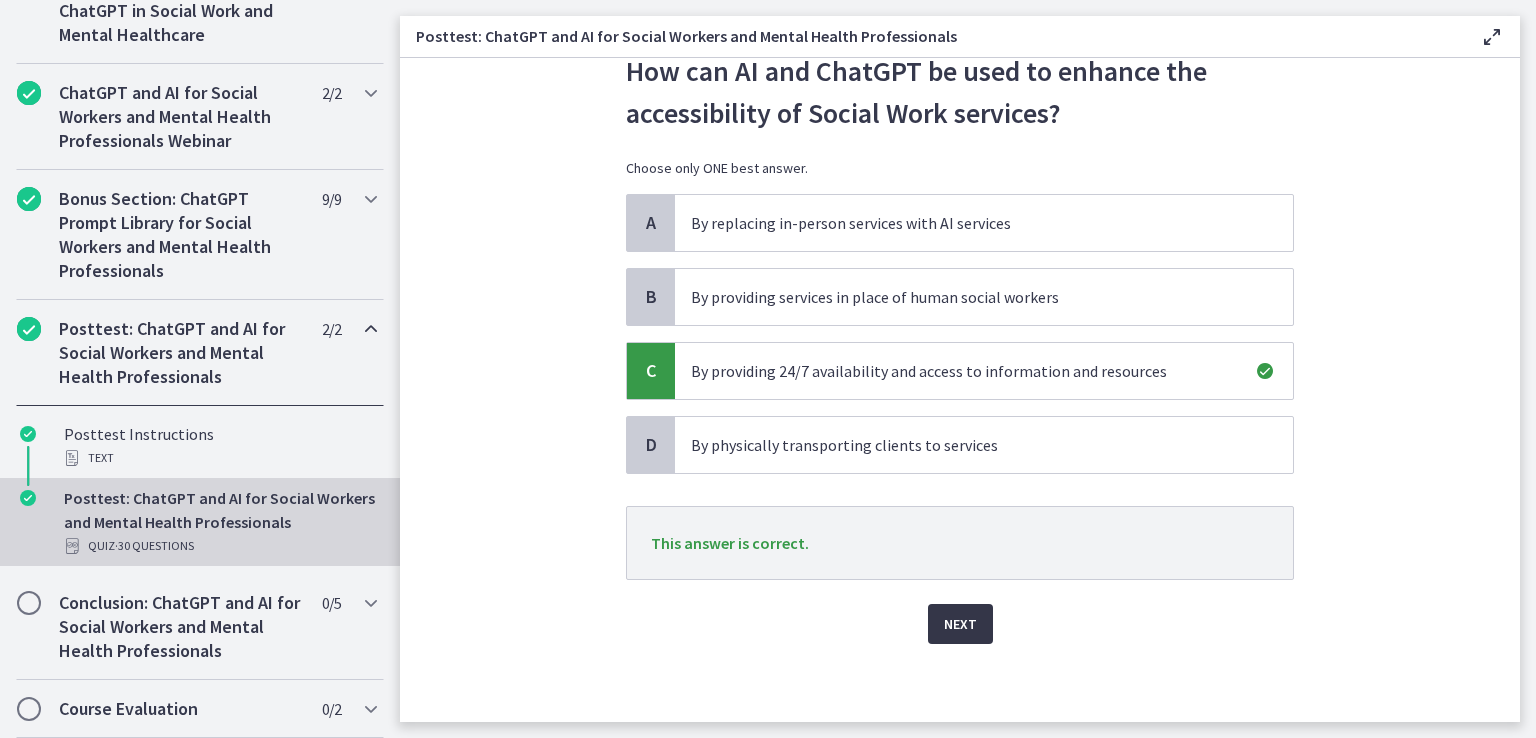 click on "Next" at bounding box center (960, 624) 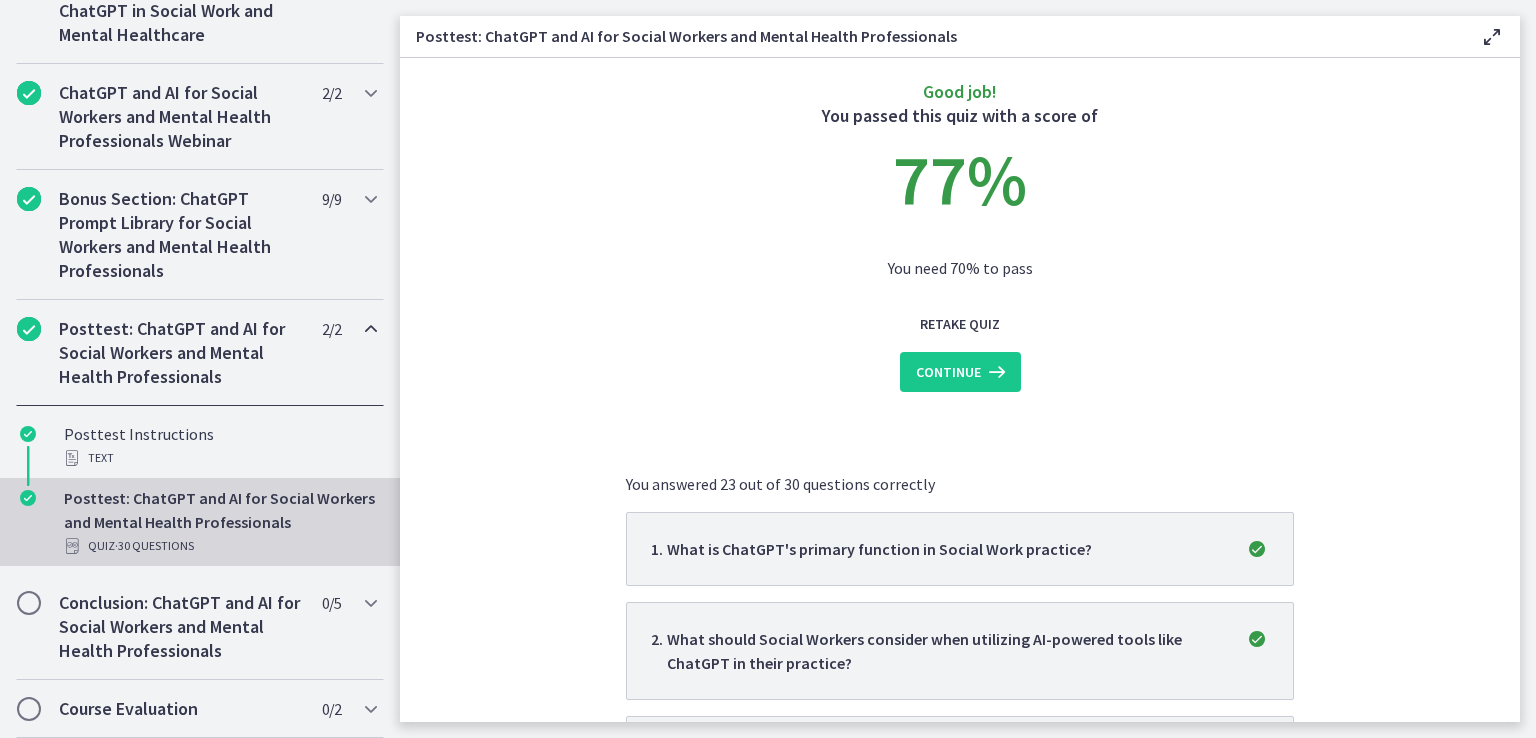 scroll, scrollTop: 0, scrollLeft: 0, axis: both 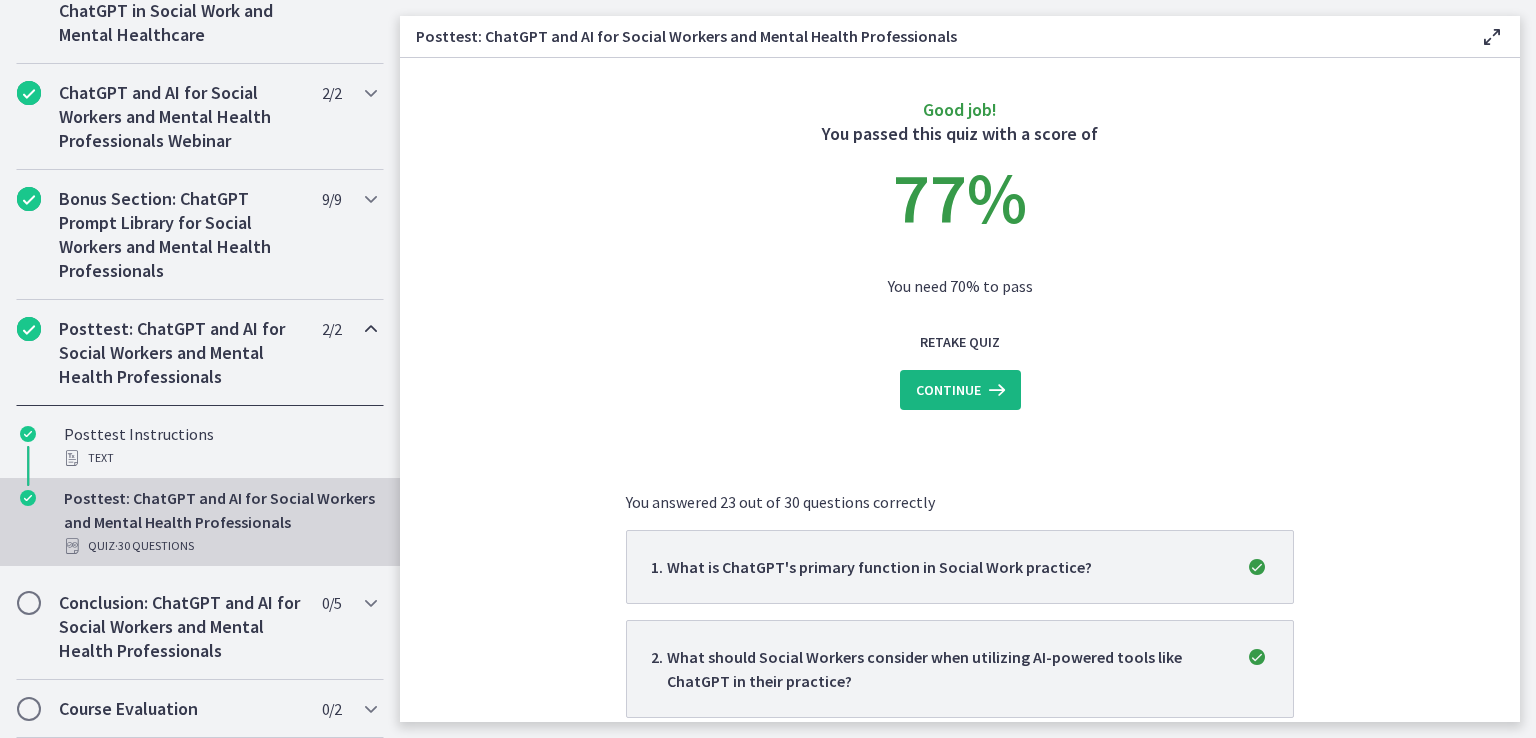 click on "Continue" at bounding box center (948, 390) 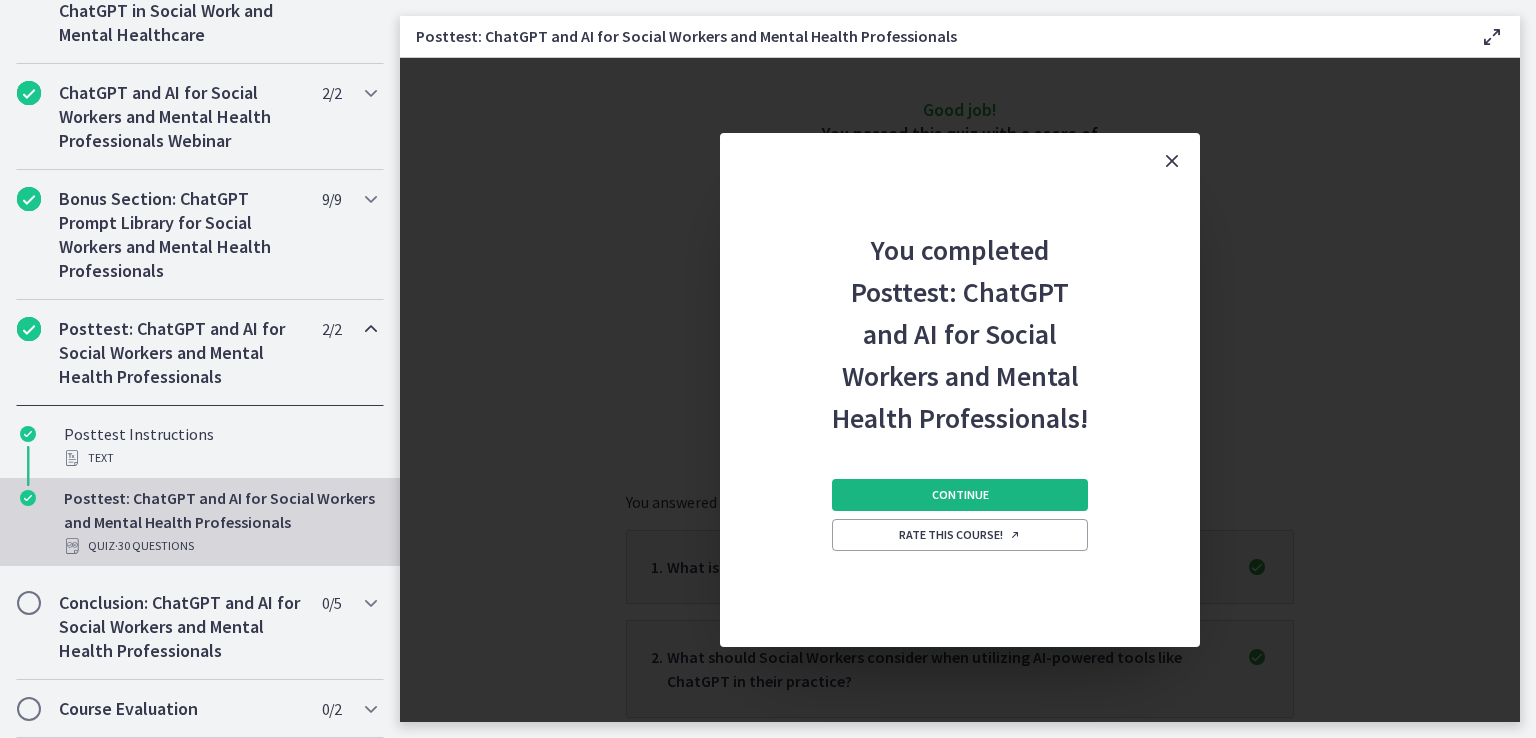 click on "Continue" at bounding box center [960, 495] 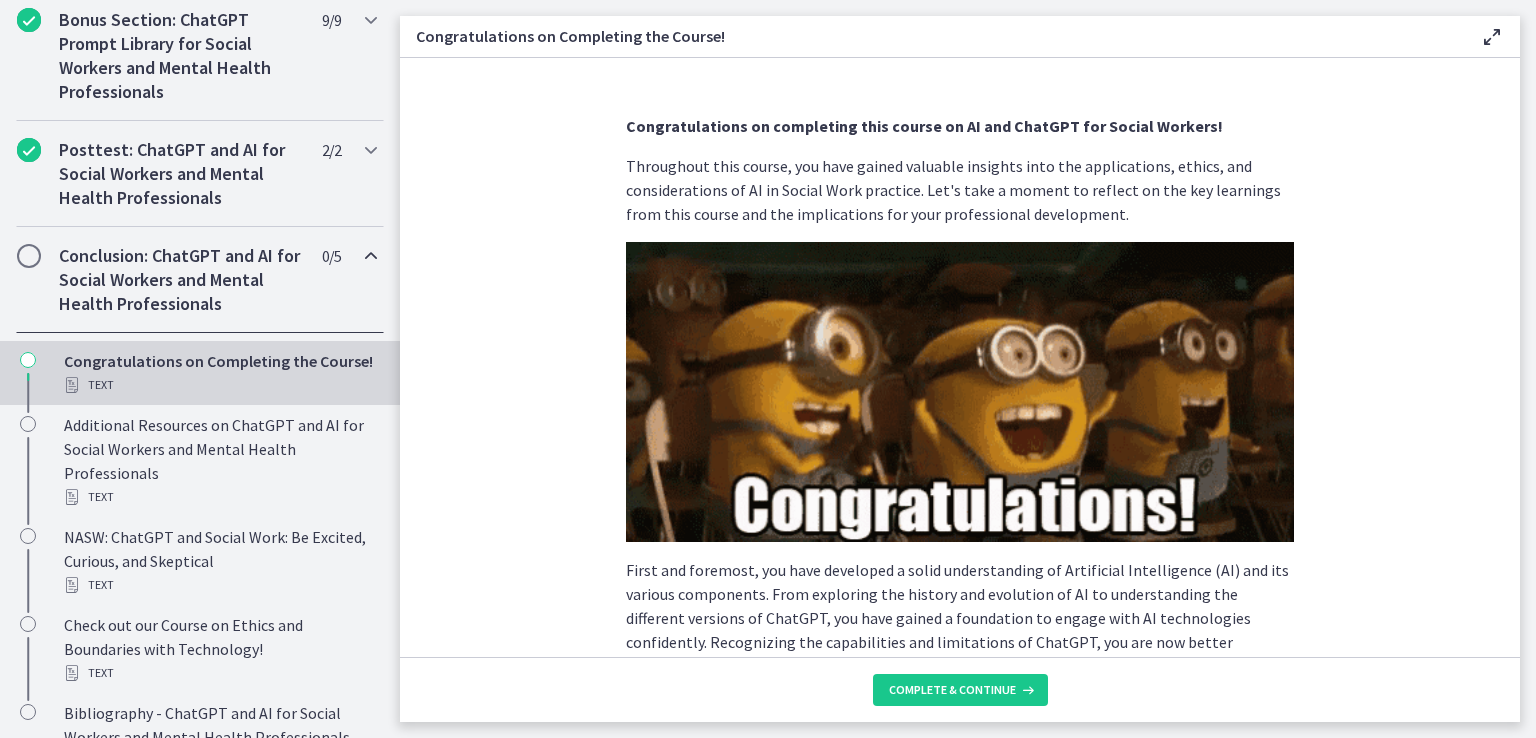 scroll, scrollTop: 1240, scrollLeft: 0, axis: vertical 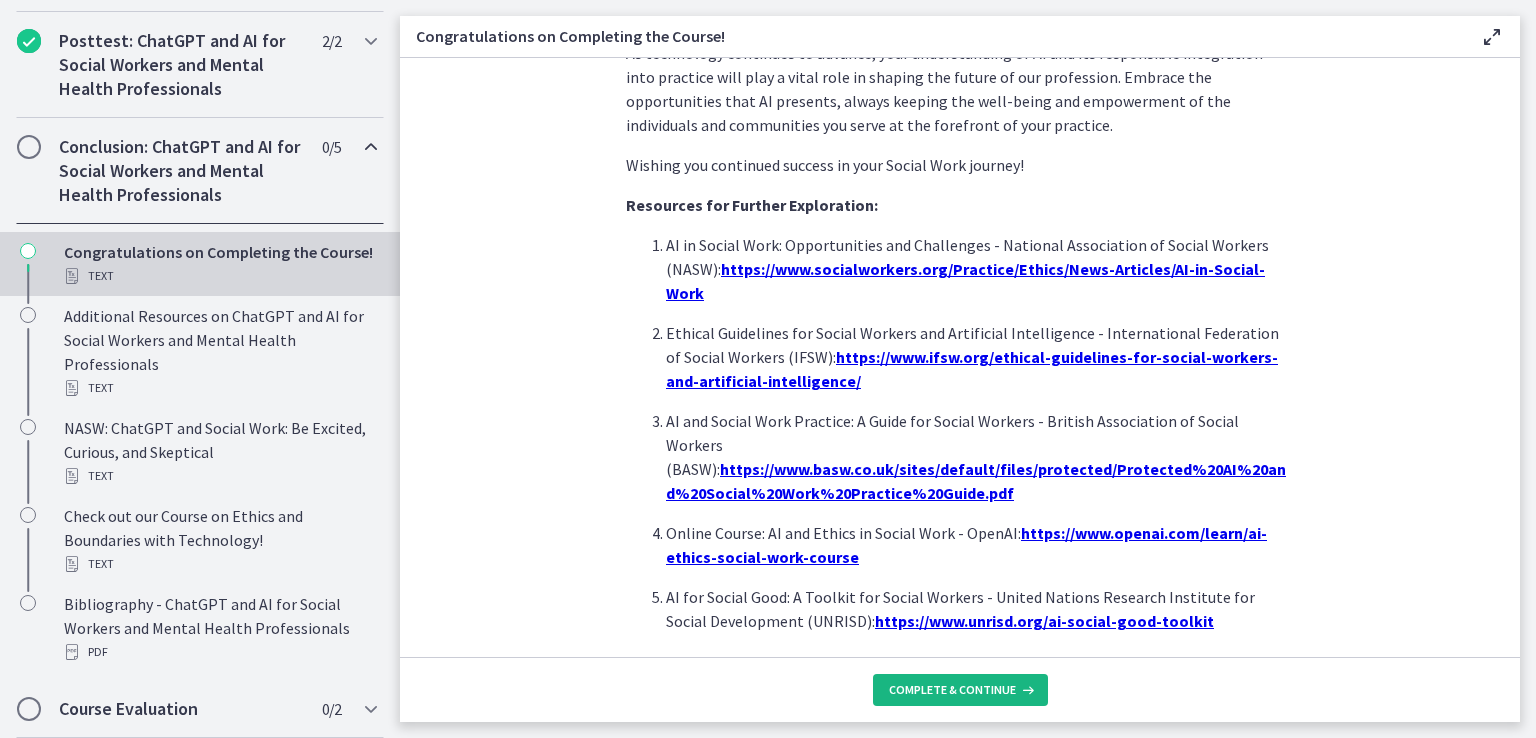 click on "Complete & continue" at bounding box center (952, 690) 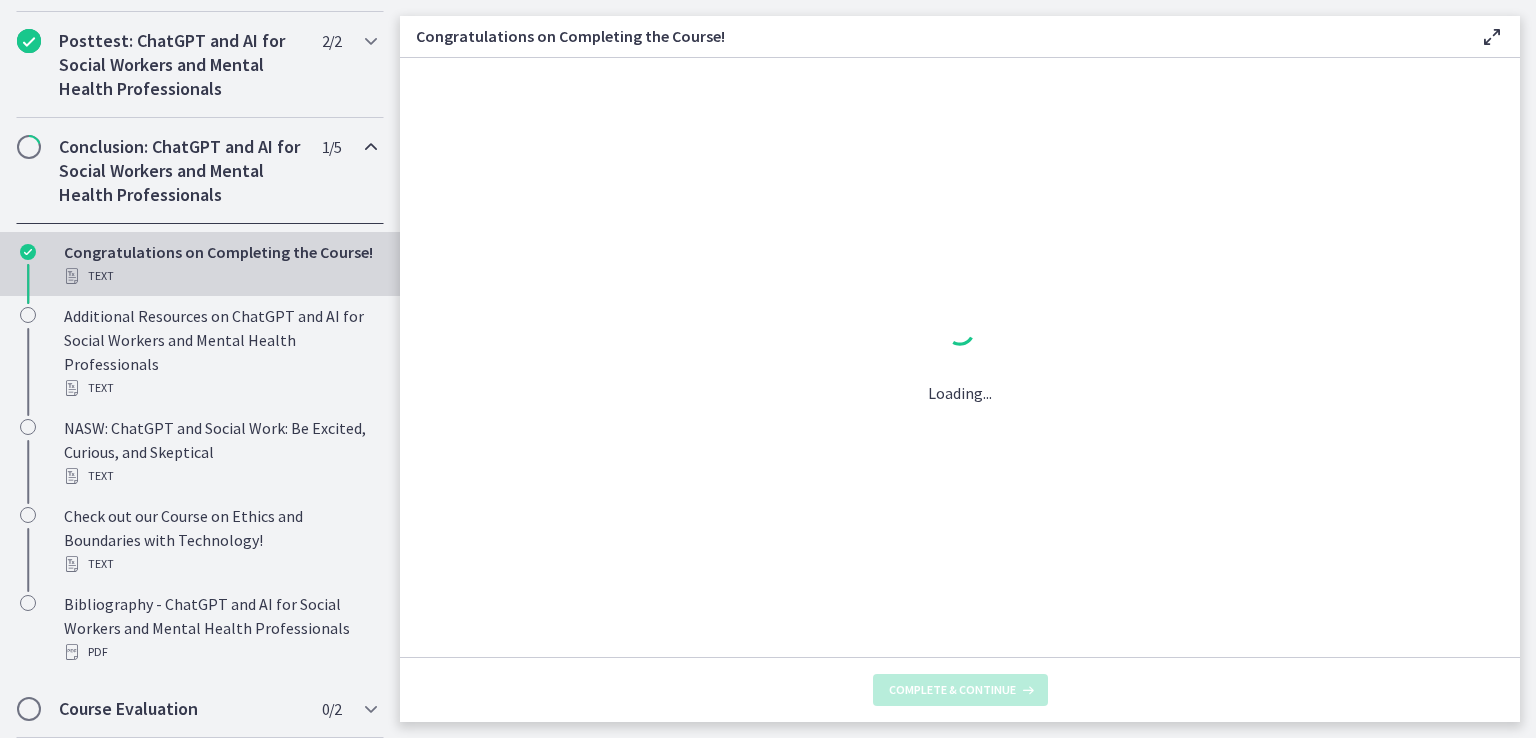 scroll, scrollTop: 0, scrollLeft: 0, axis: both 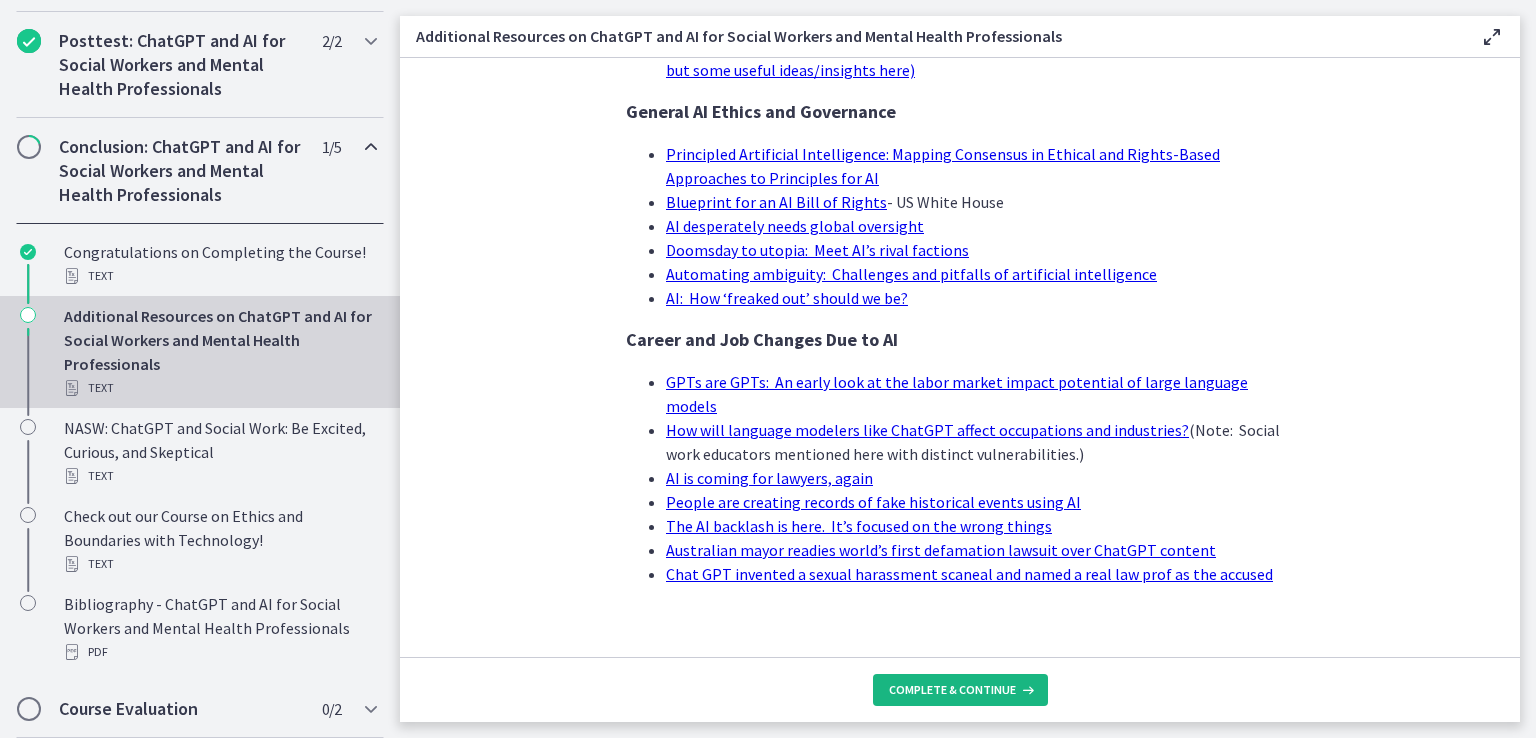 click on "Complete & continue" at bounding box center (952, 690) 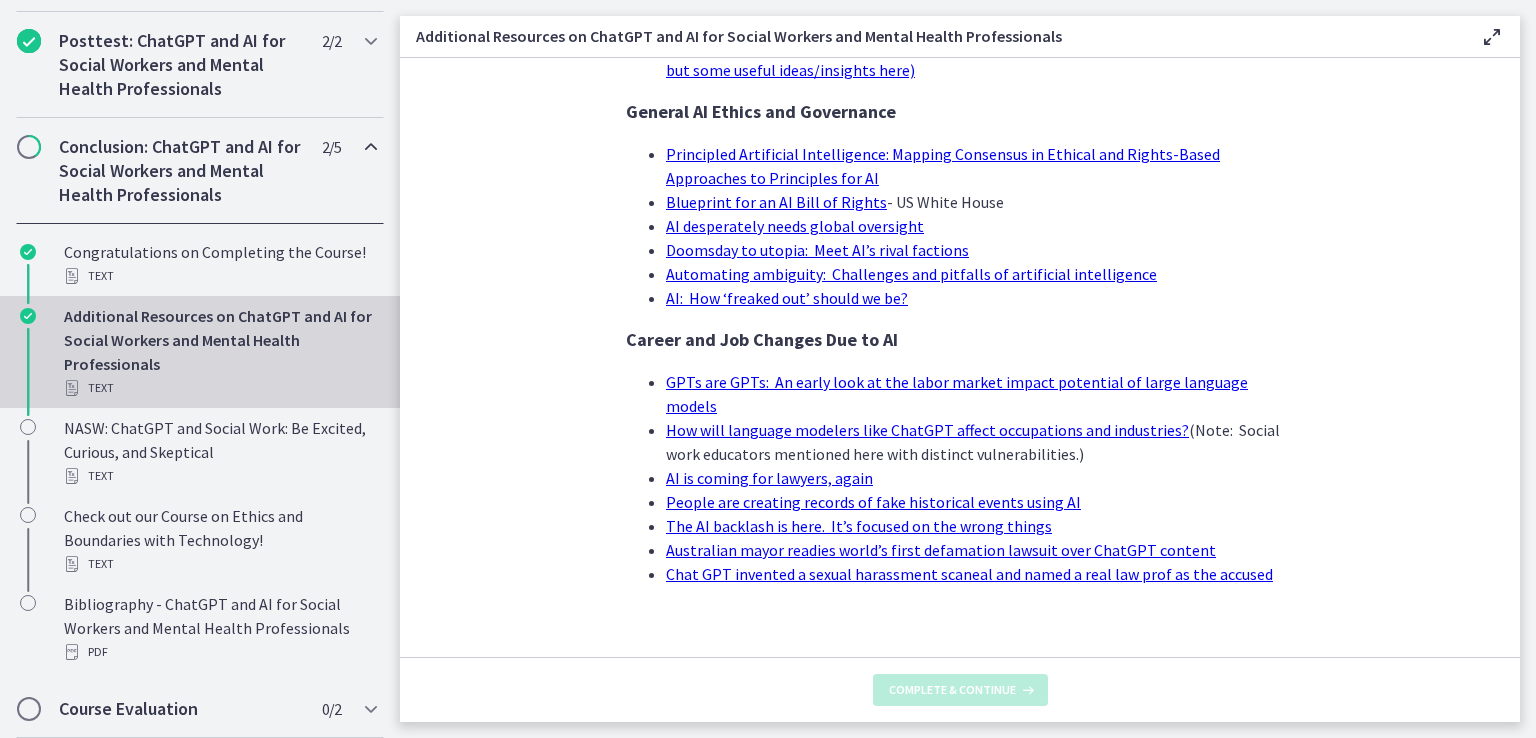 scroll, scrollTop: 0, scrollLeft: 0, axis: both 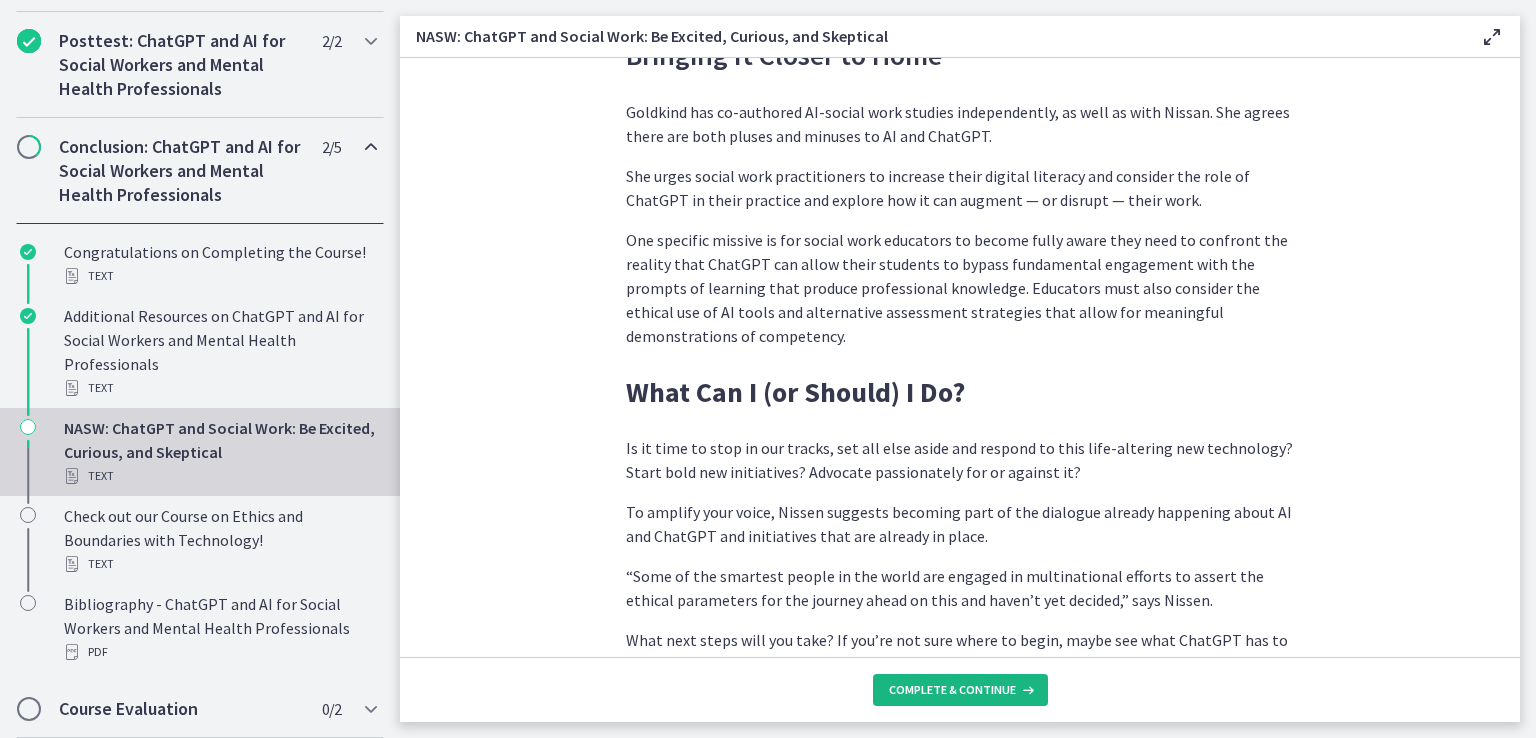 click on "Complete & continue" at bounding box center [952, 690] 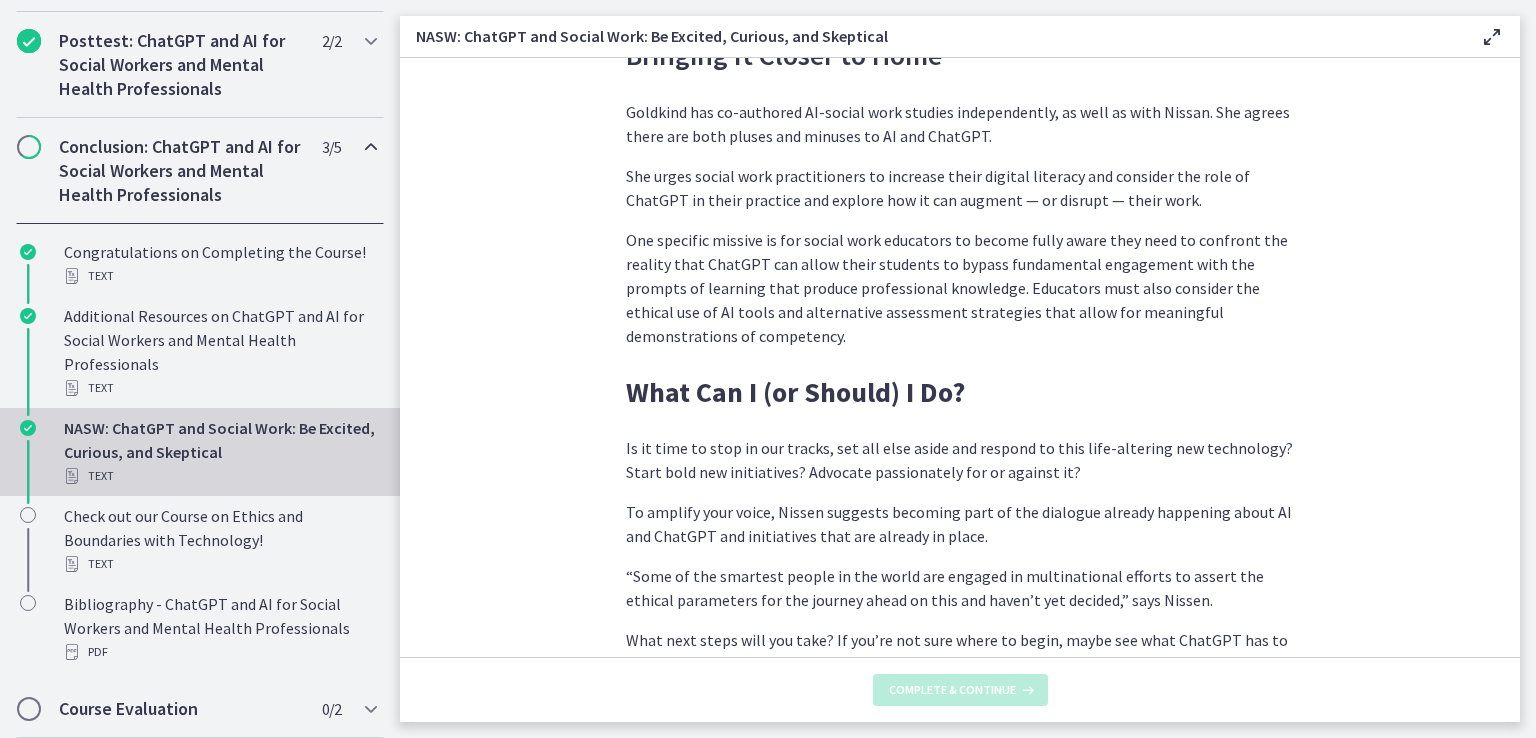 scroll, scrollTop: 0, scrollLeft: 0, axis: both 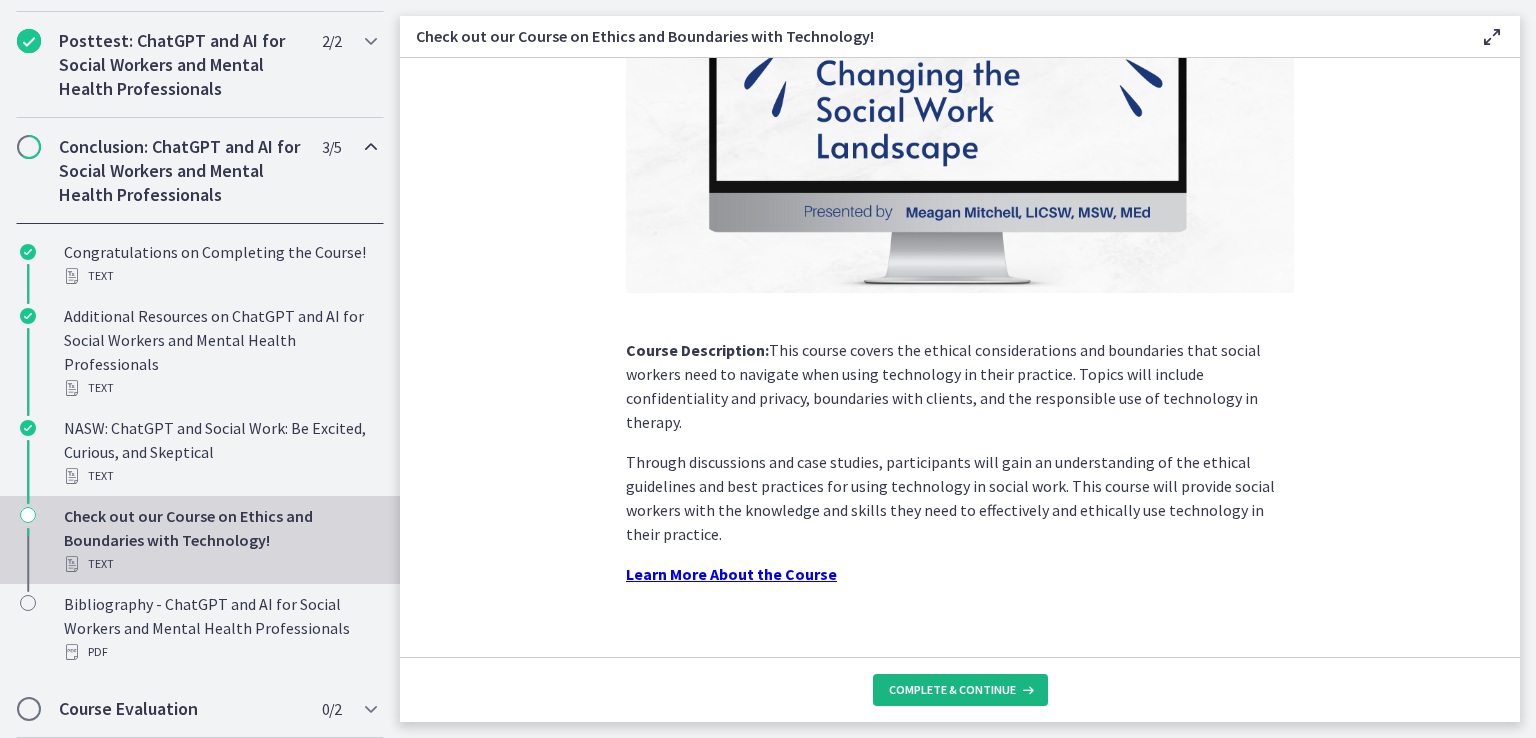 click on "Complete & continue" at bounding box center [952, 690] 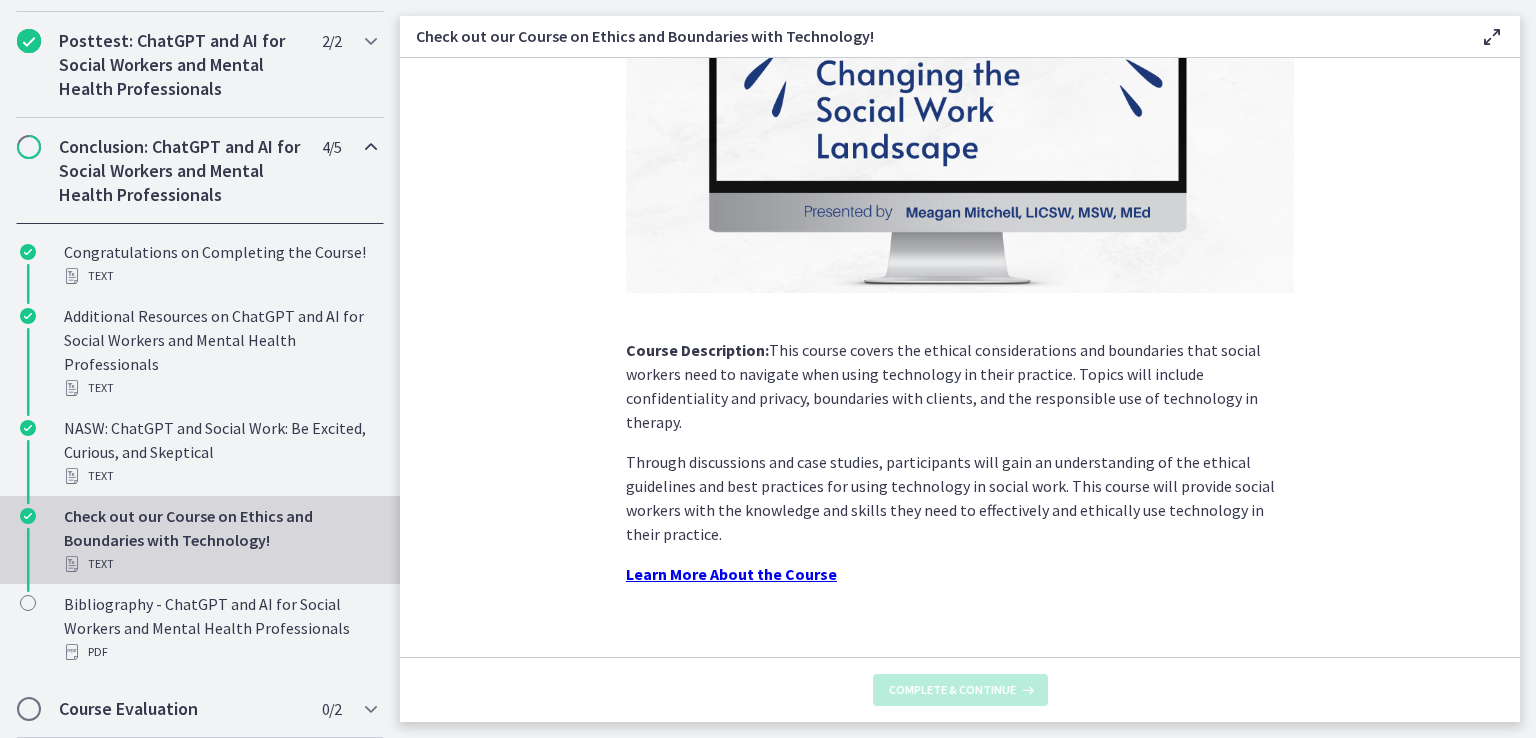 scroll, scrollTop: 0, scrollLeft: 0, axis: both 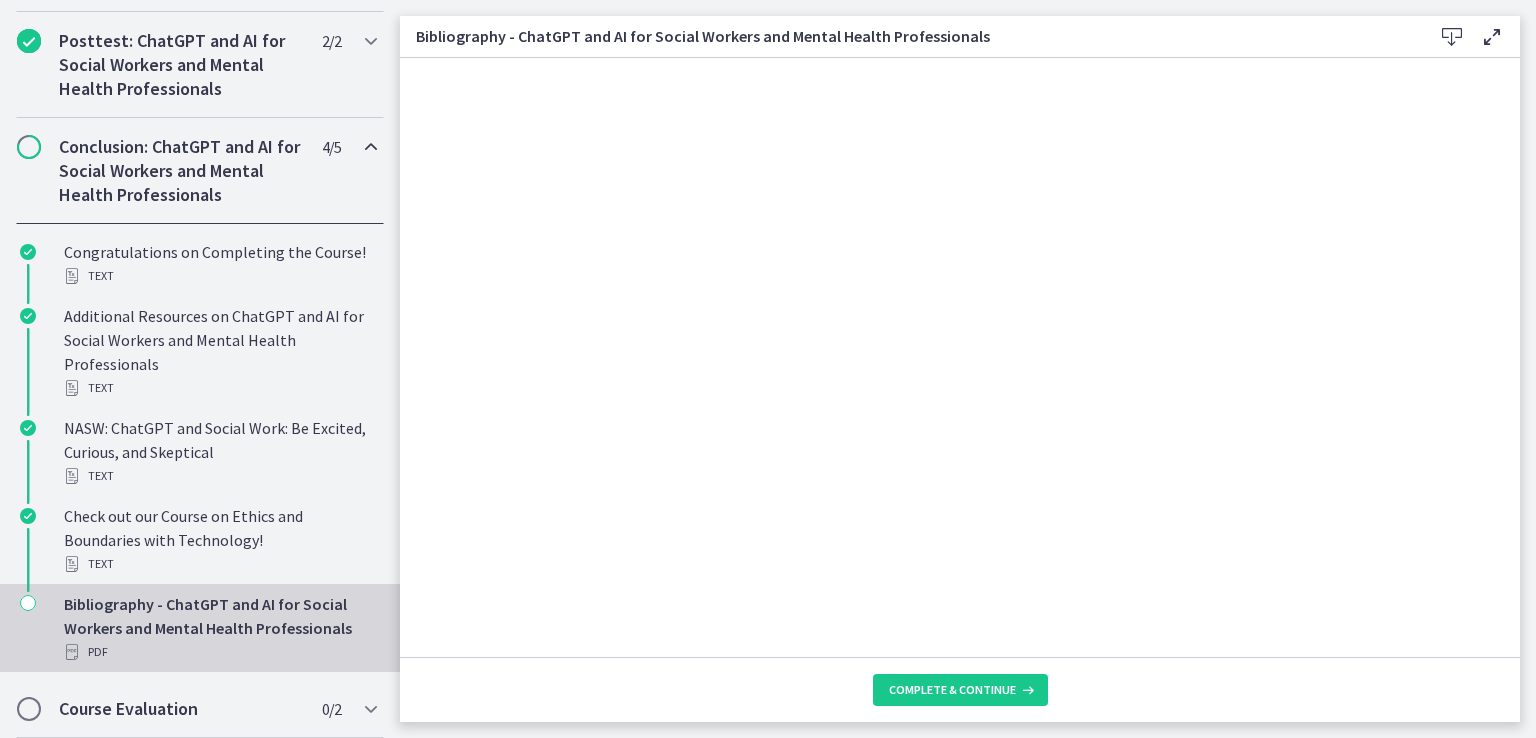 click on "Complete & continue" at bounding box center [960, 689] 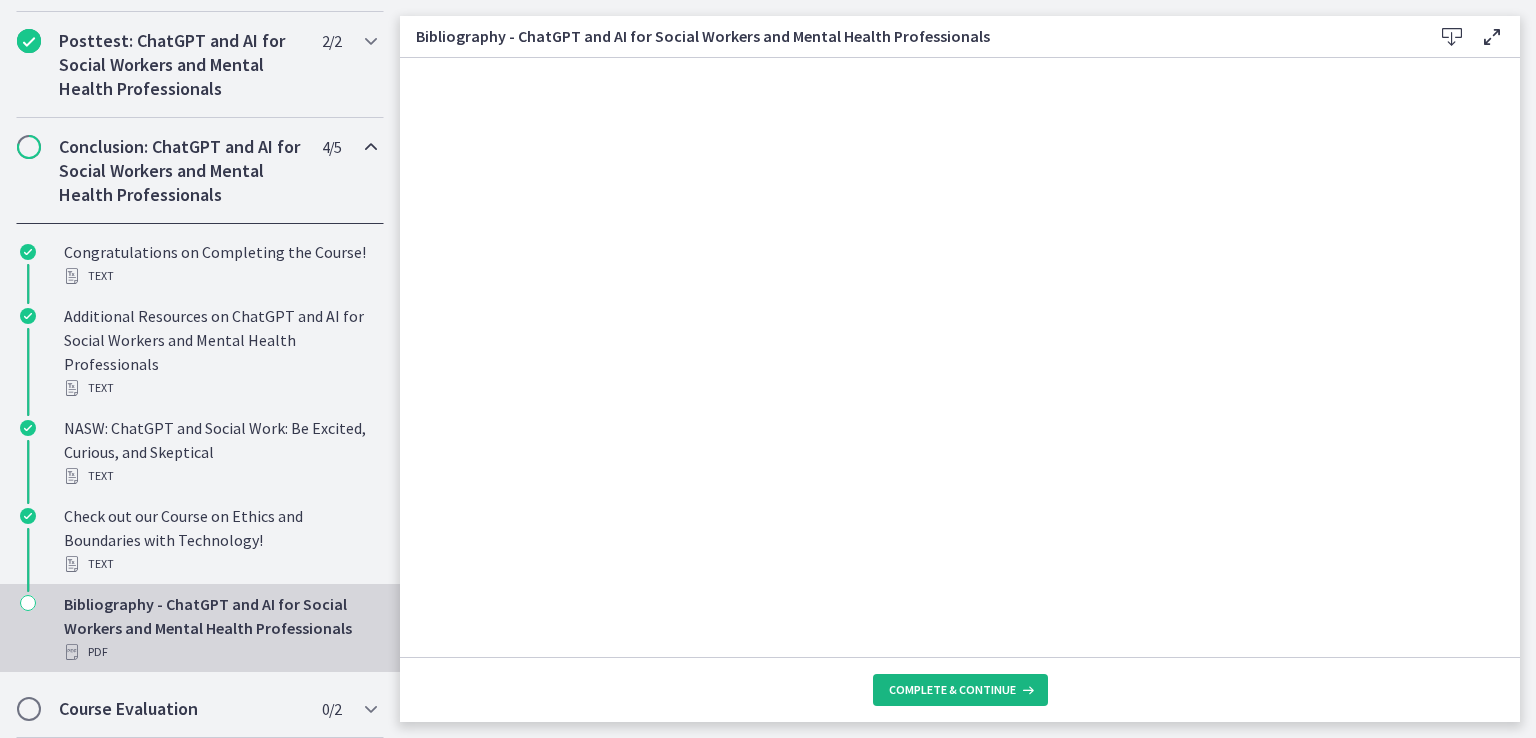 click on "Complete & continue" at bounding box center (952, 690) 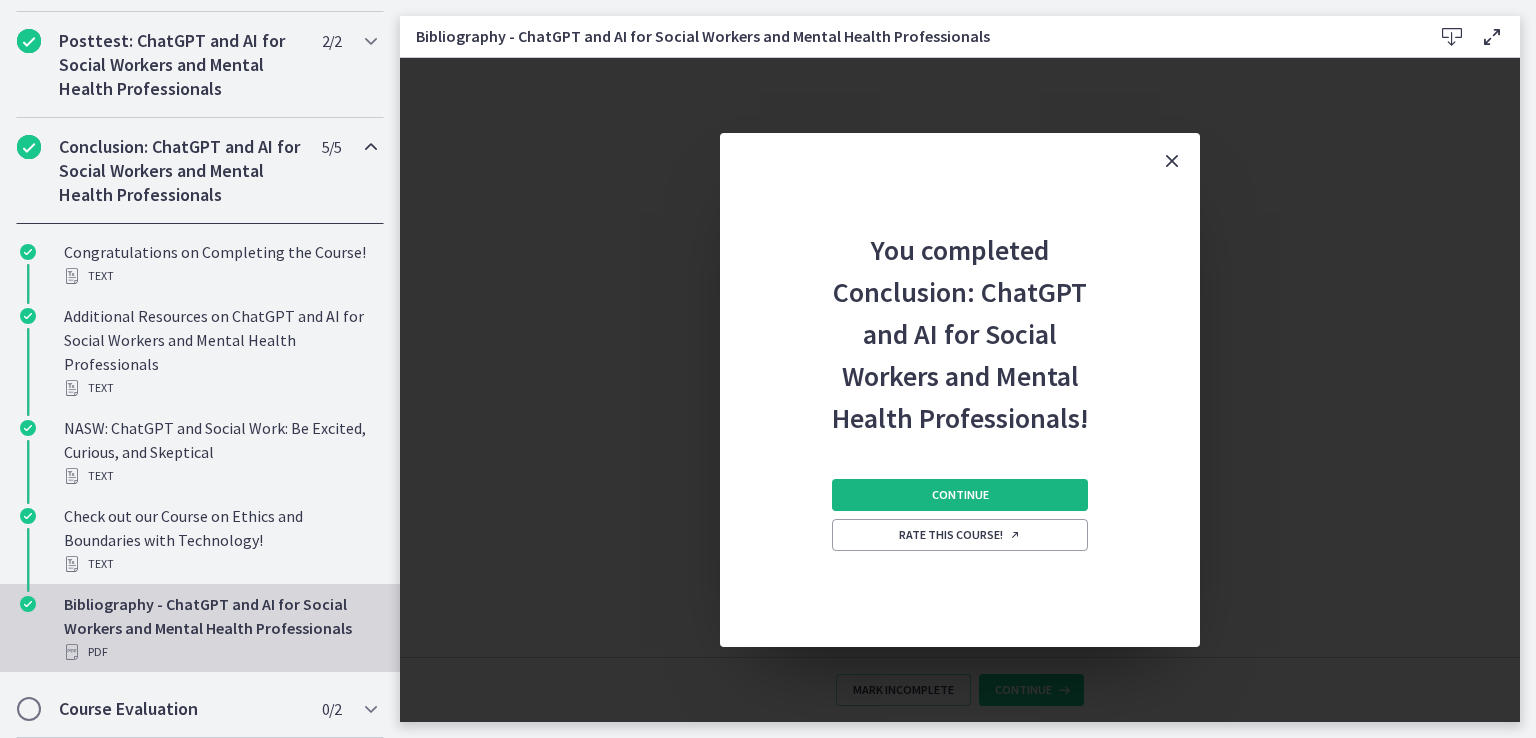 click on "Continue" at bounding box center [960, 495] 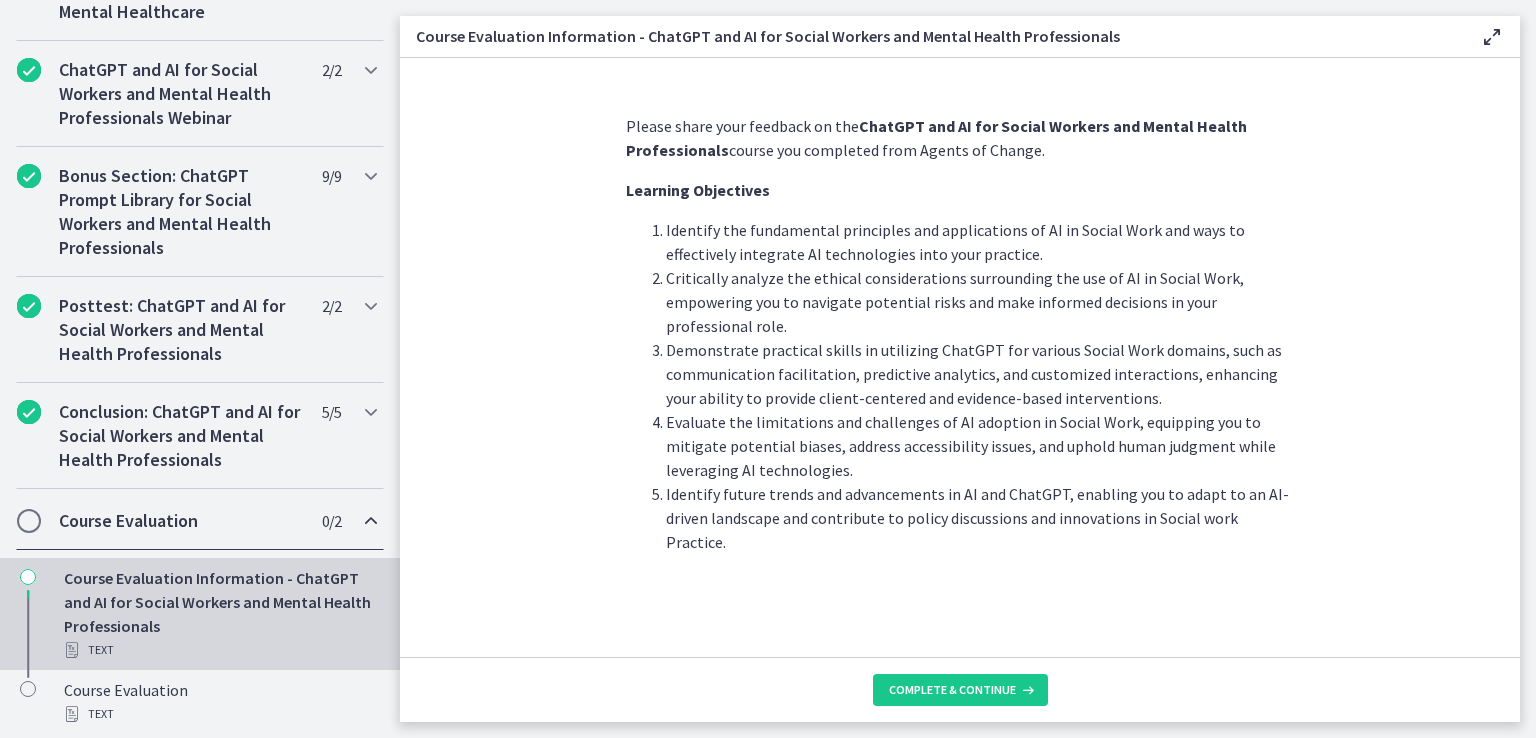 scroll, scrollTop: 991, scrollLeft: 0, axis: vertical 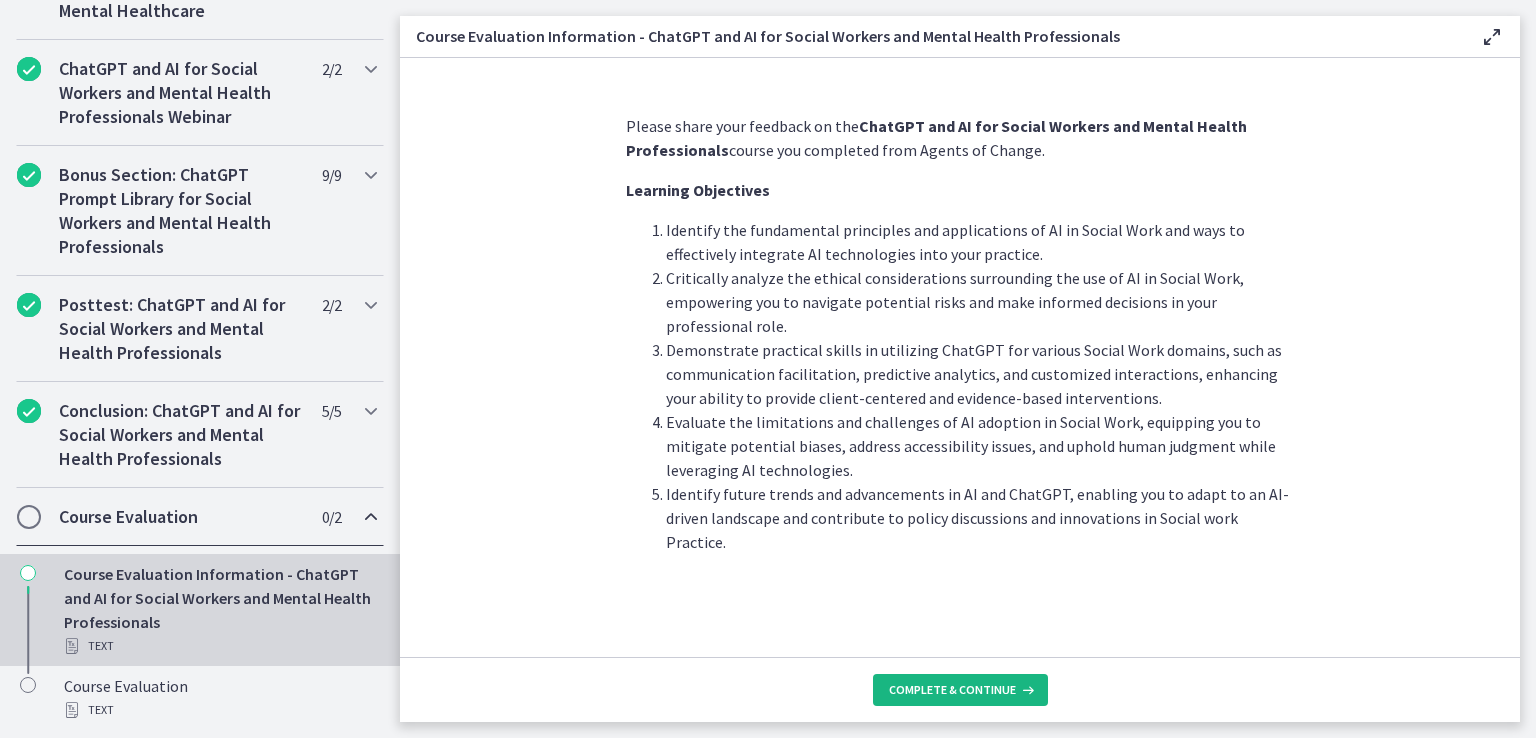 click on "Complete & continue" at bounding box center (952, 690) 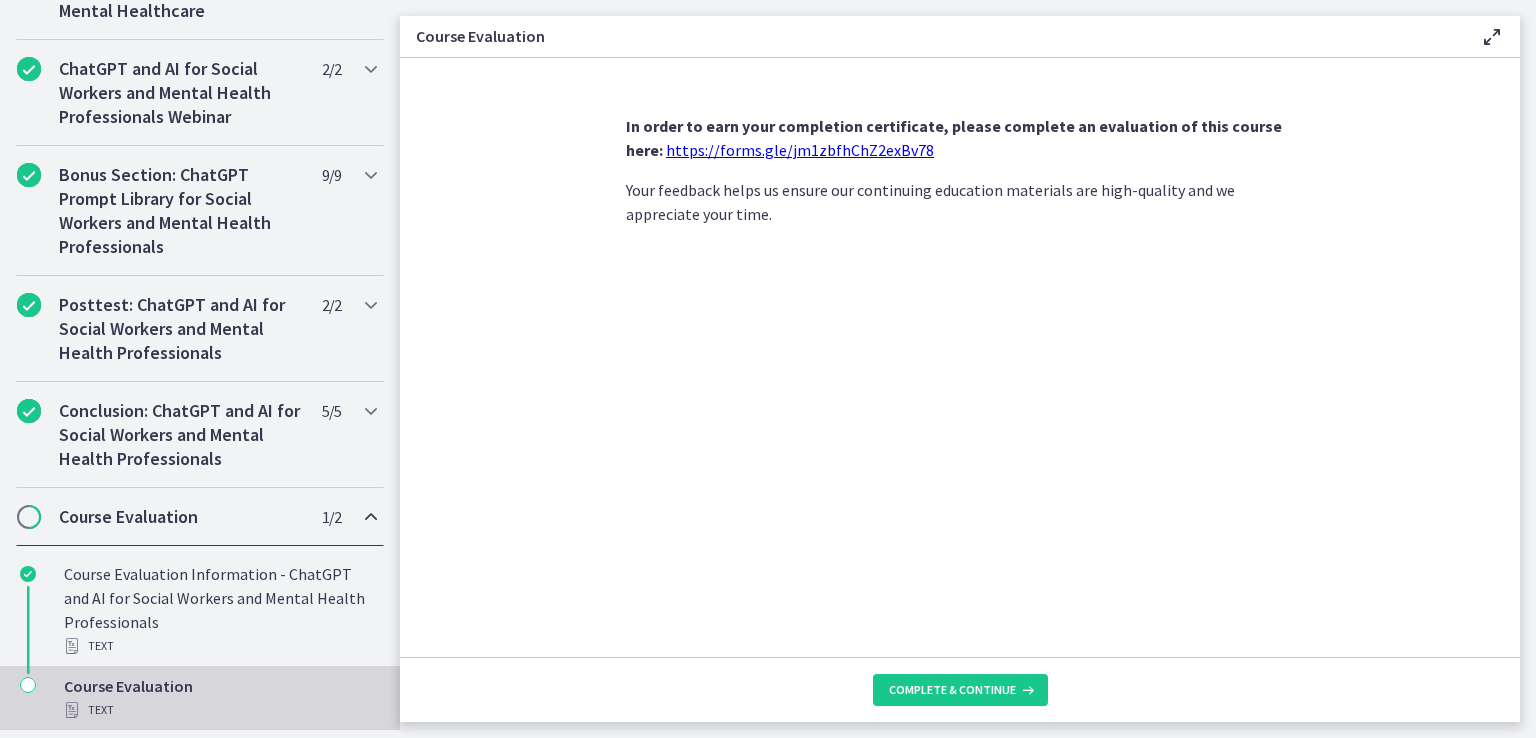 click on "https://forms.gle/jm1zbfhChZ2exBv78" at bounding box center (800, 150) 